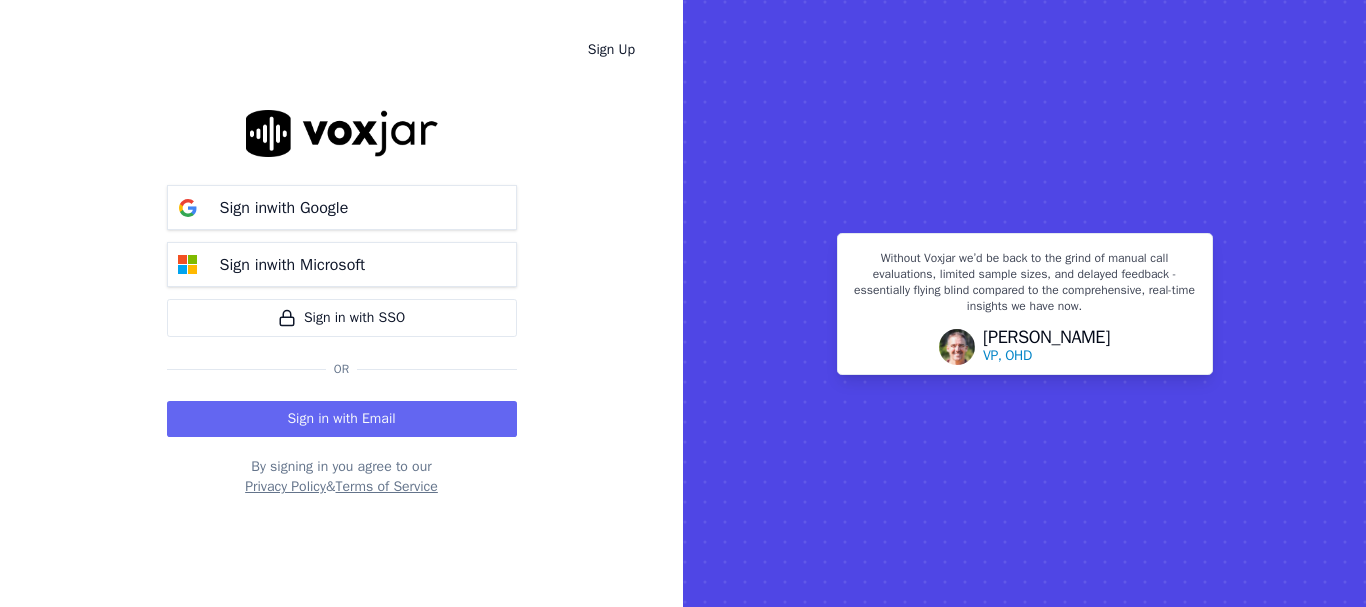 scroll, scrollTop: 0, scrollLeft: 0, axis: both 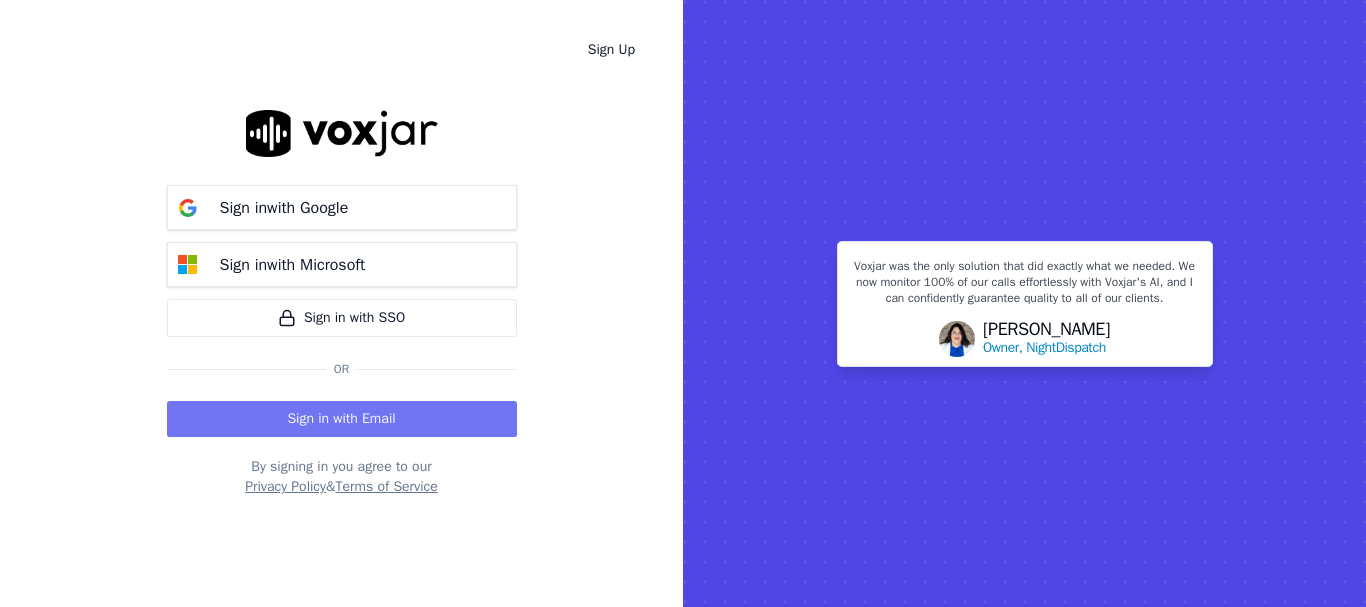 click on "Sign in with Email" at bounding box center (342, 419) 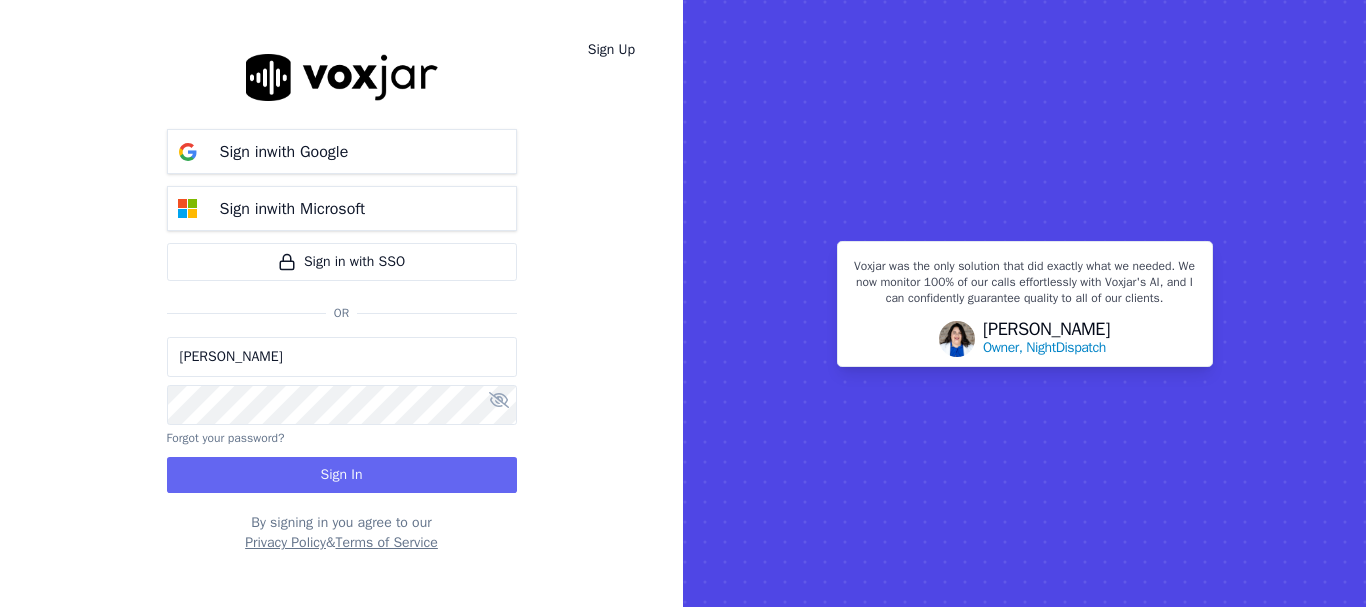 click on "[PERSON_NAME]" at bounding box center [342, 357] 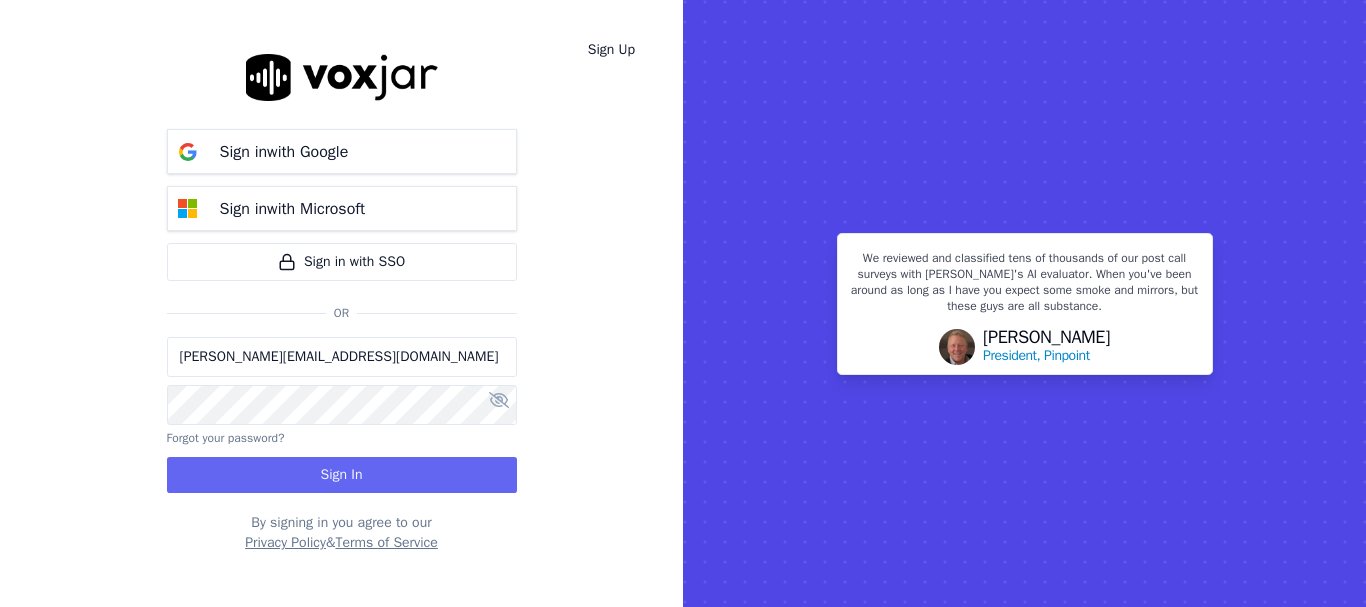 drag, startPoint x: 255, startPoint y: 366, endPoint x: 309, endPoint y: 378, distance: 55.31727 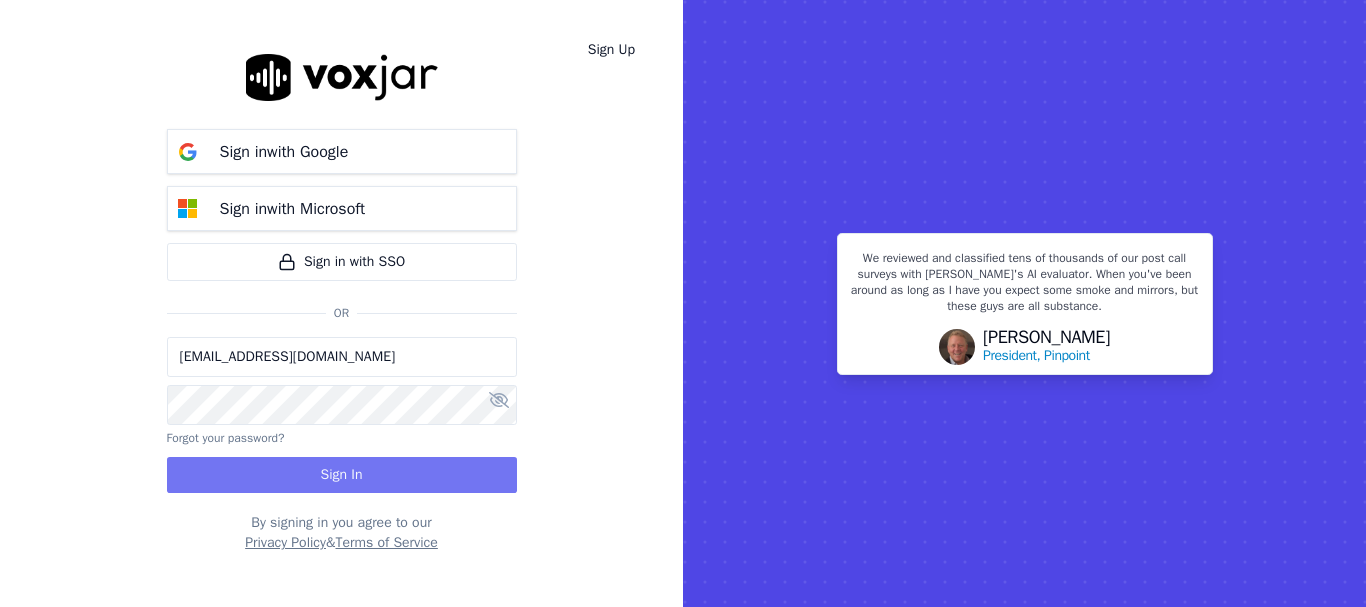type on "[EMAIL_ADDRESS][DOMAIN_NAME]" 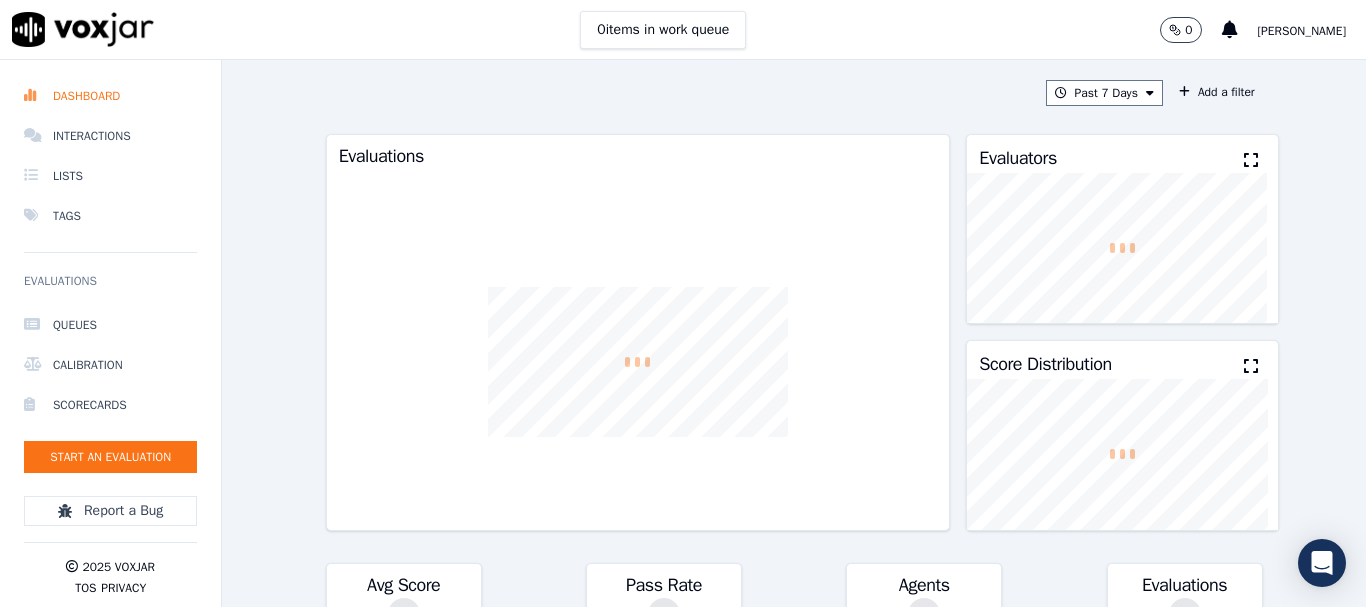 scroll, scrollTop: 0, scrollLeft: 0, axis: both 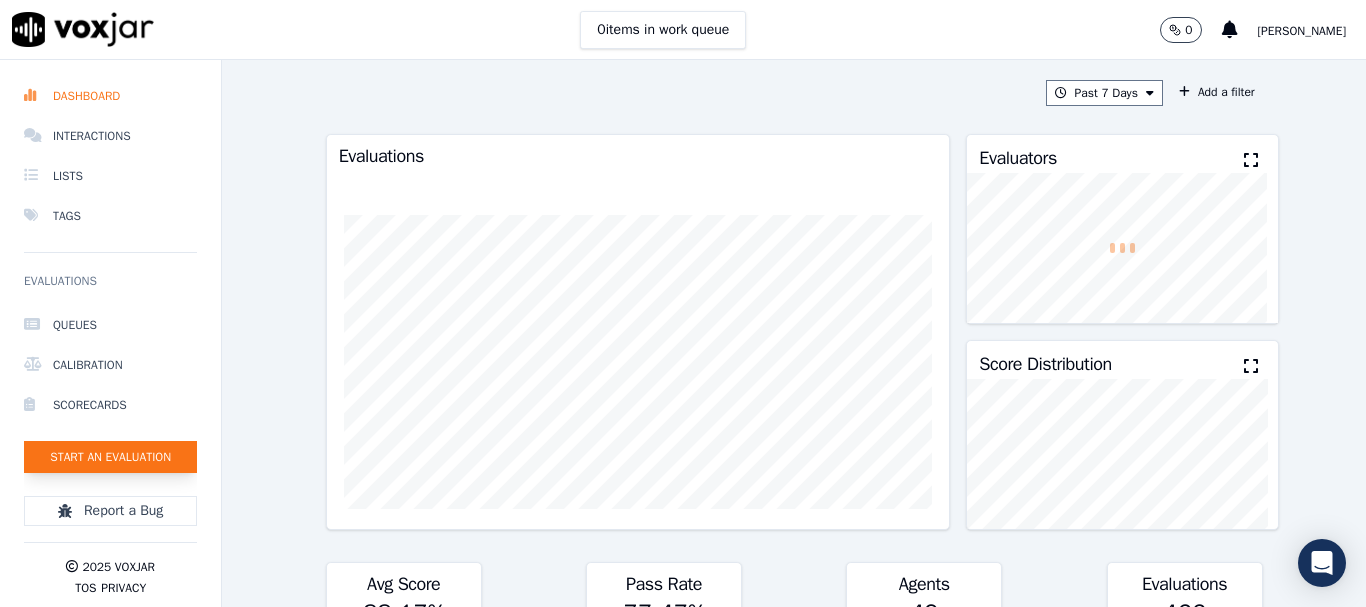 click on "Start an Evaluation" 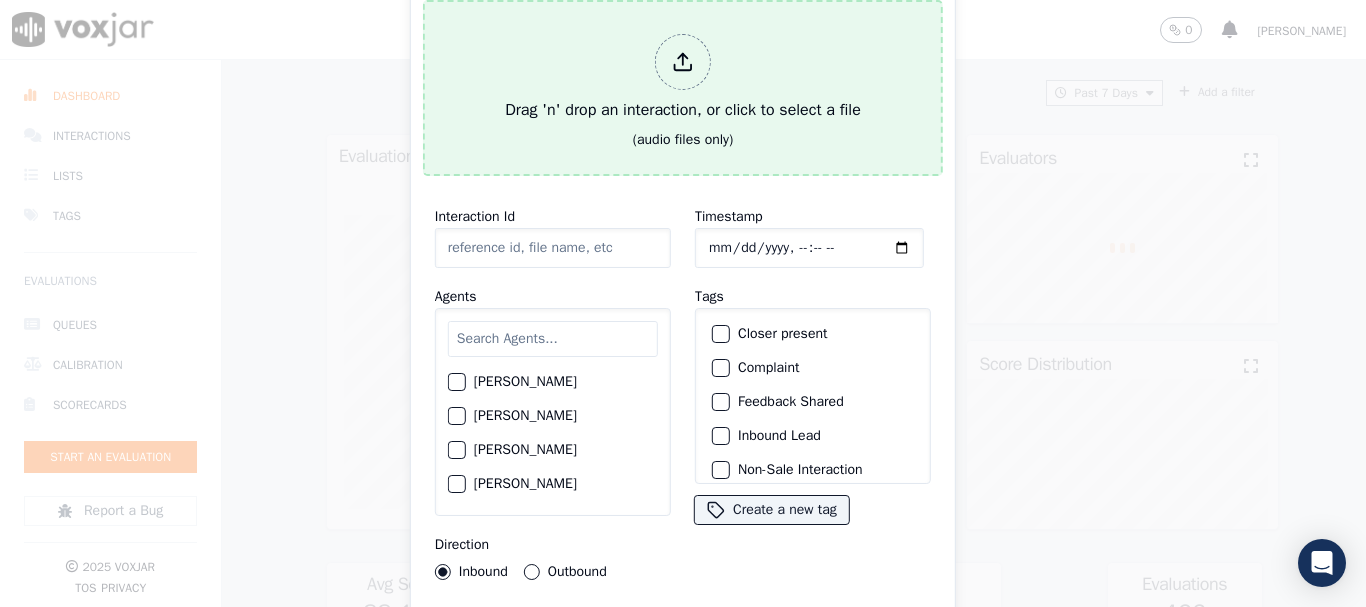 click on "Drag 'n' drop an interaction, or click to select a file" at bounding box center [683, 78] 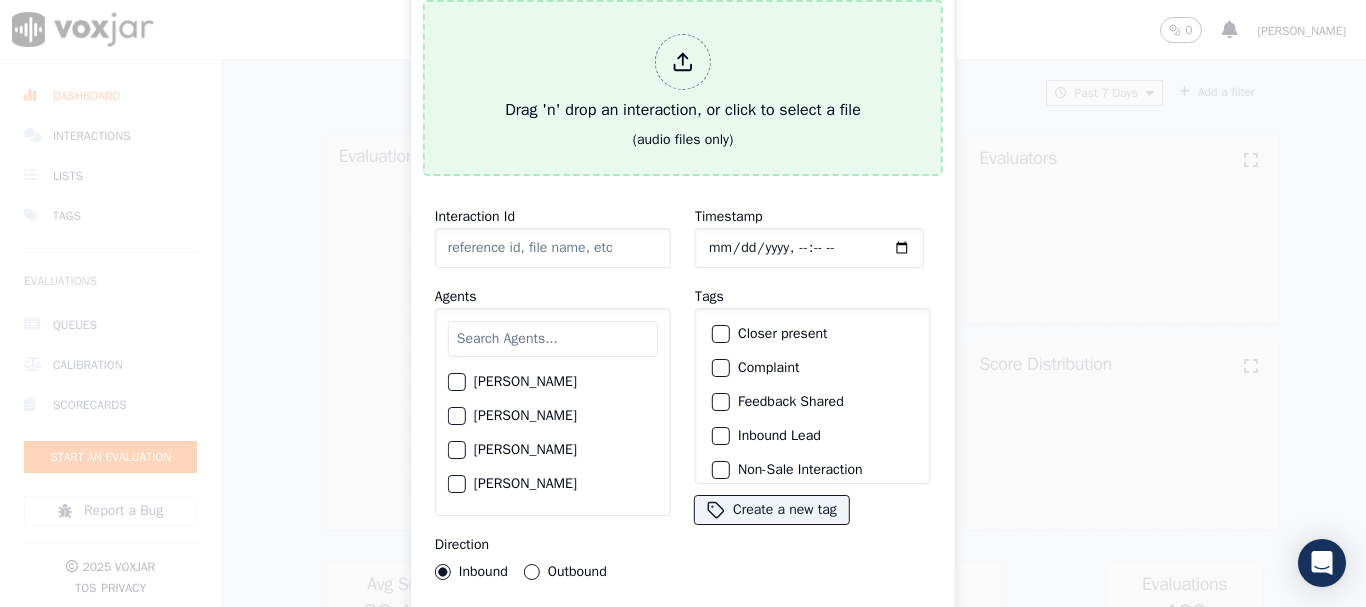type on "20250718-121544_4199825306-all.mp3" 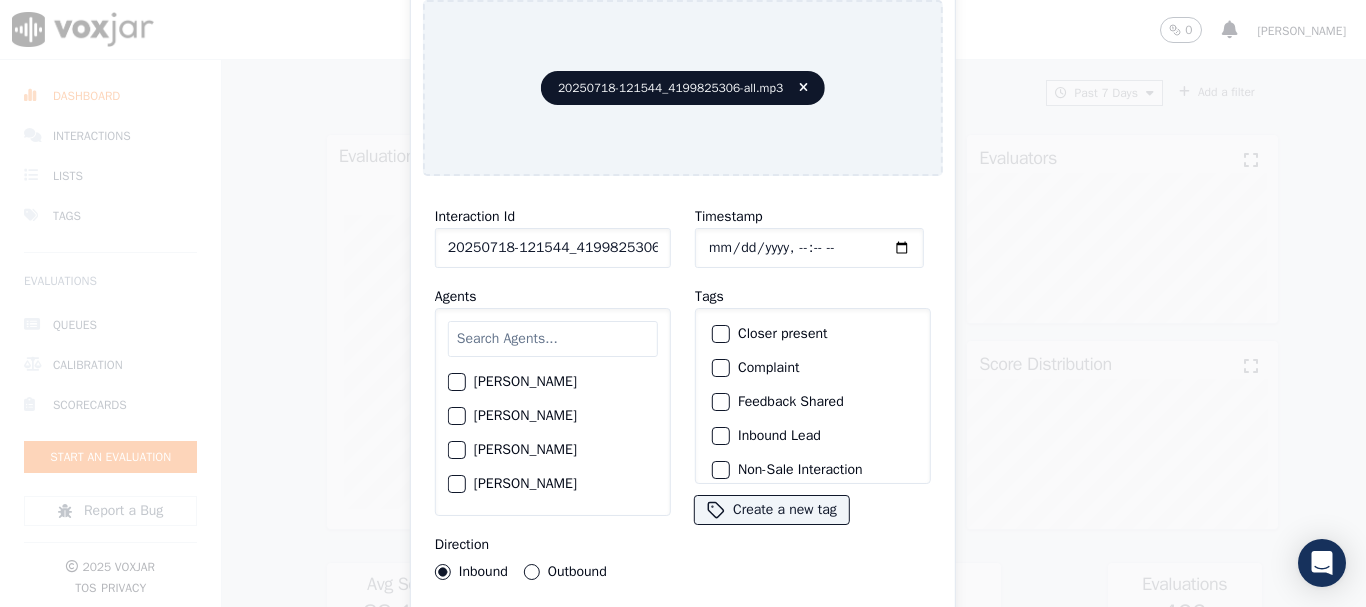 click at bounding box center [553, 339] 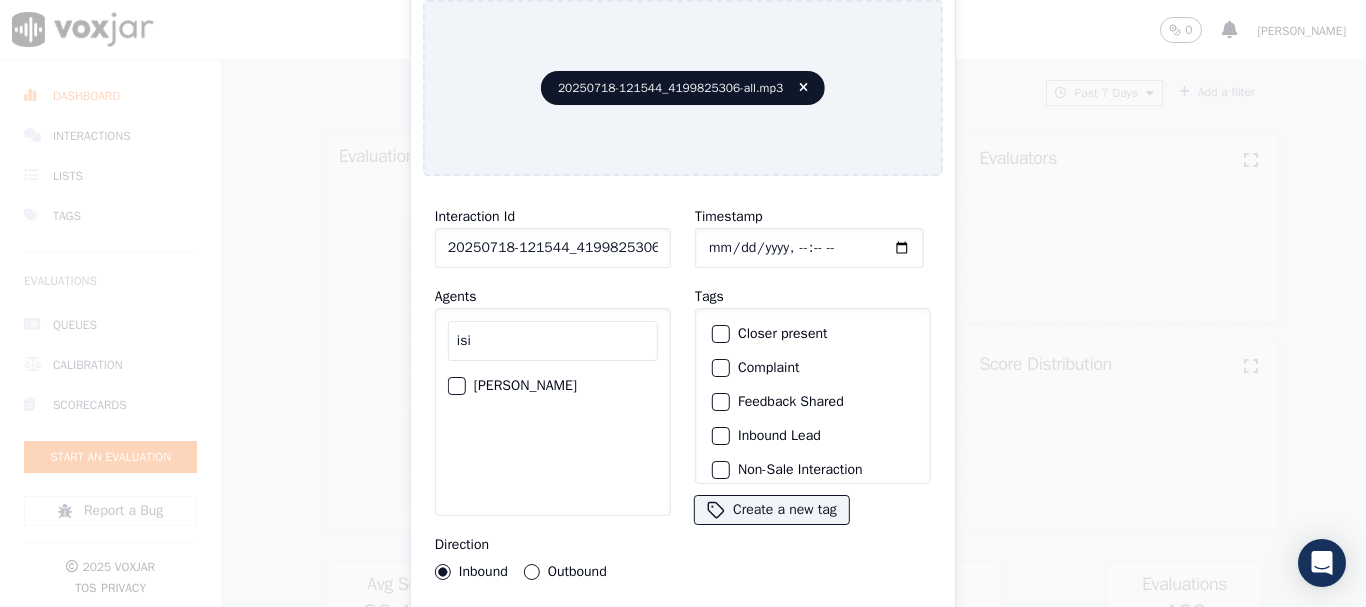 type on "isi" 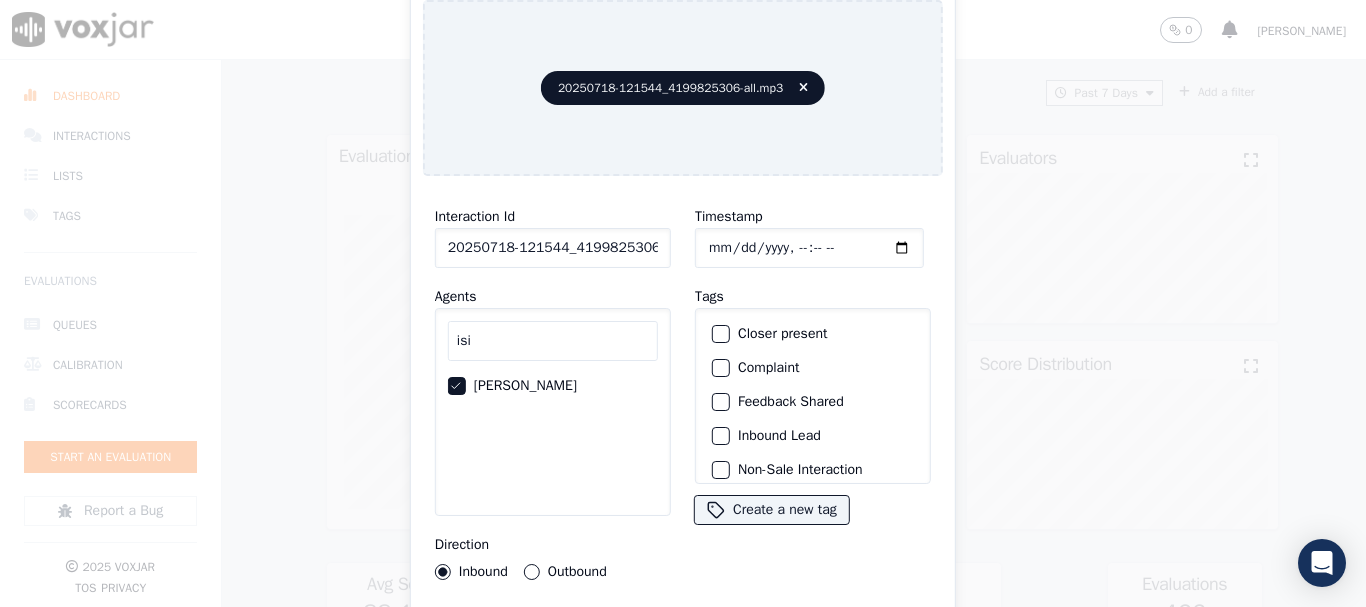 click on "Timestamp" 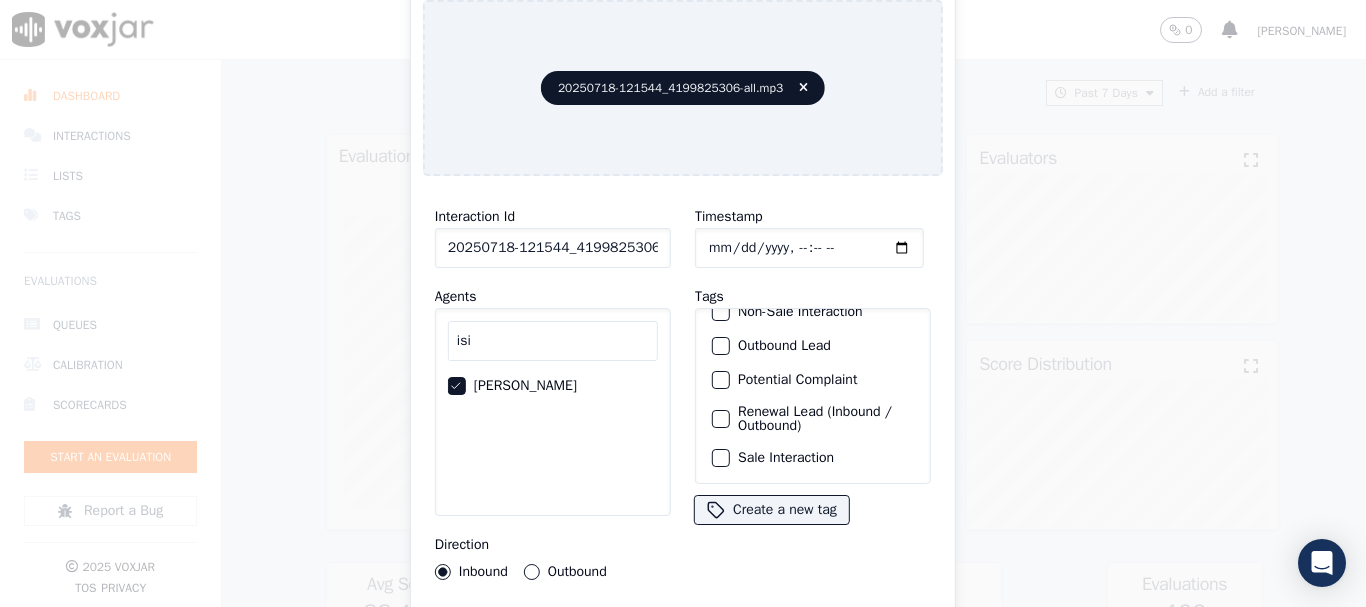 click on "Sale Interaction" 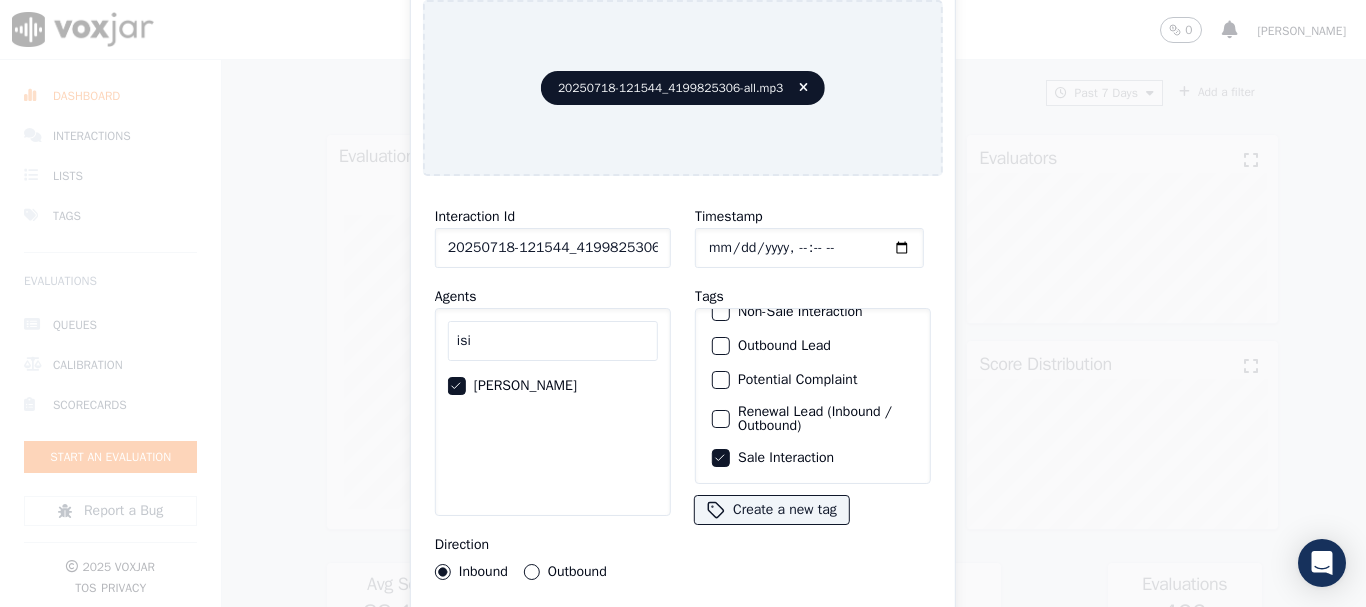 type 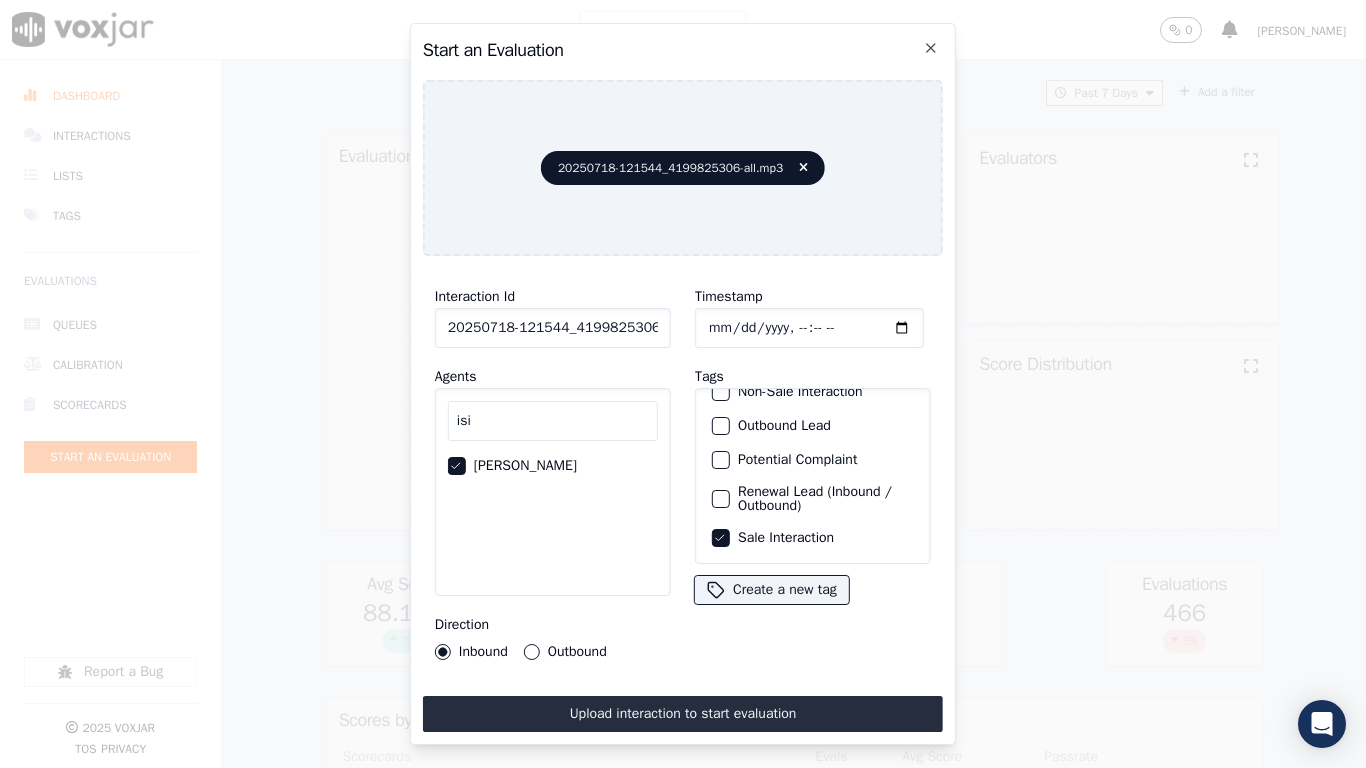 click on "Upload interaction to start evaluation" at bounding box center (683, 714) 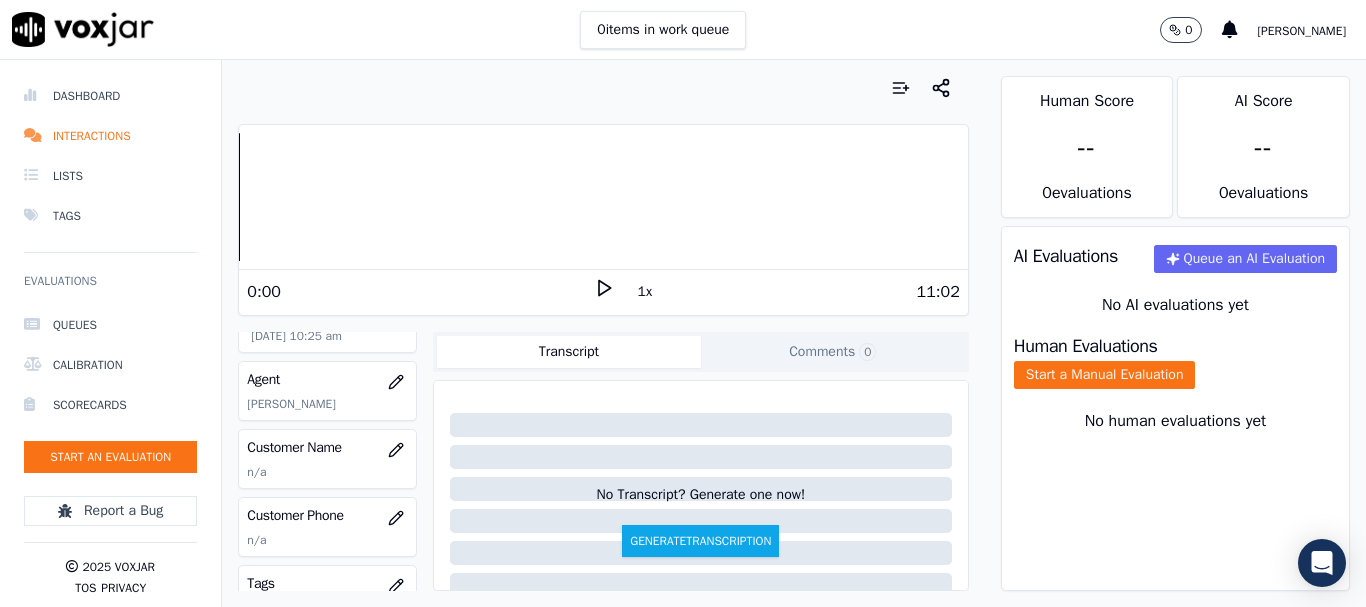 scroll, scrollTop: 200, scrollLeft: 0, axis: vertical 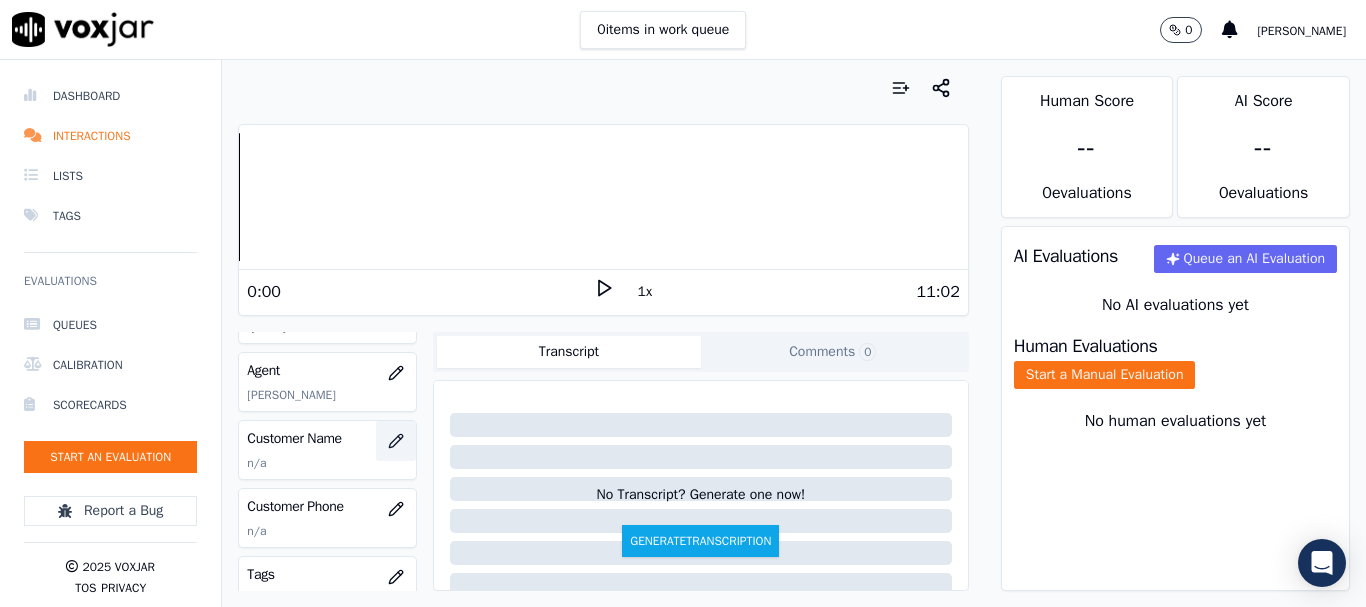 click 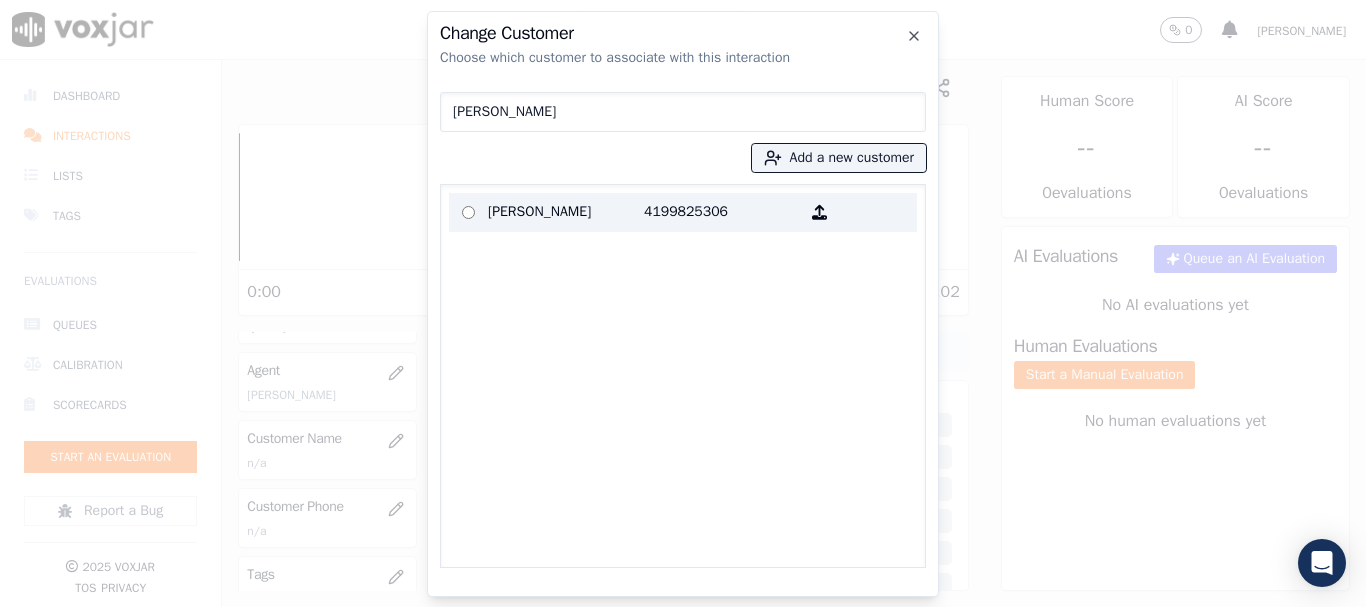 type on "[PERSON_NAME]" 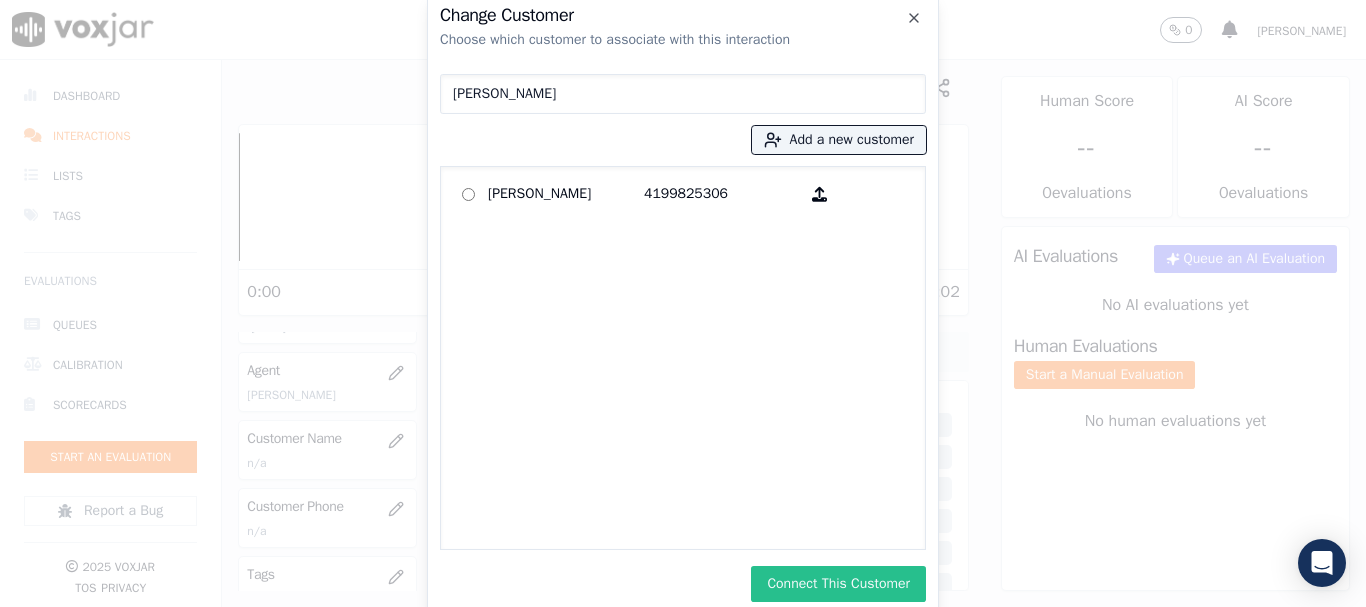 click on "Connect This Customer" at bounding box center (838, 584) 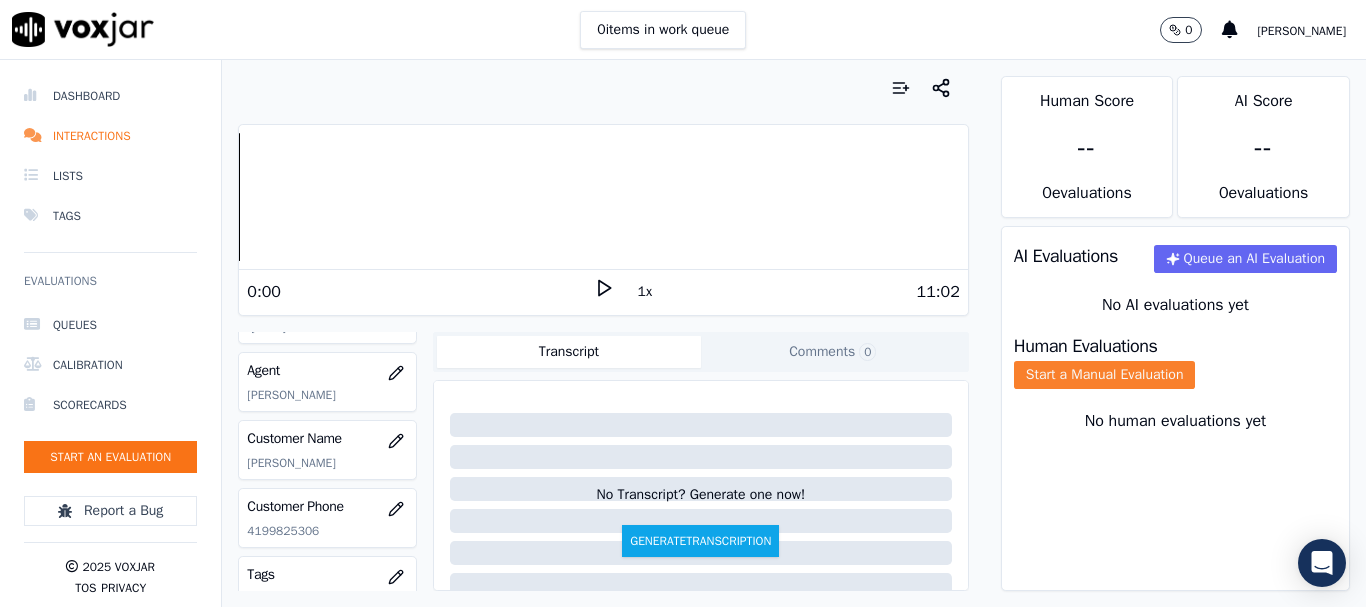click on "Start a Manual Evaluation" 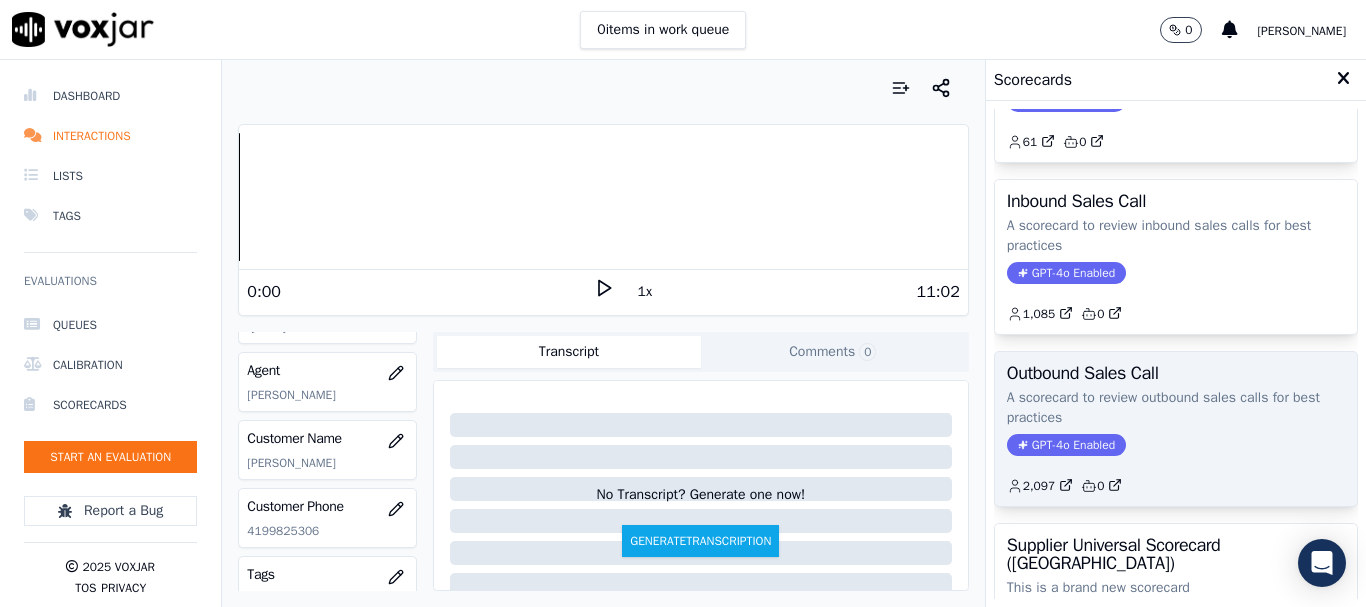 scroll, scrollTop: 200, scrollLeft: 0, axis: vertical 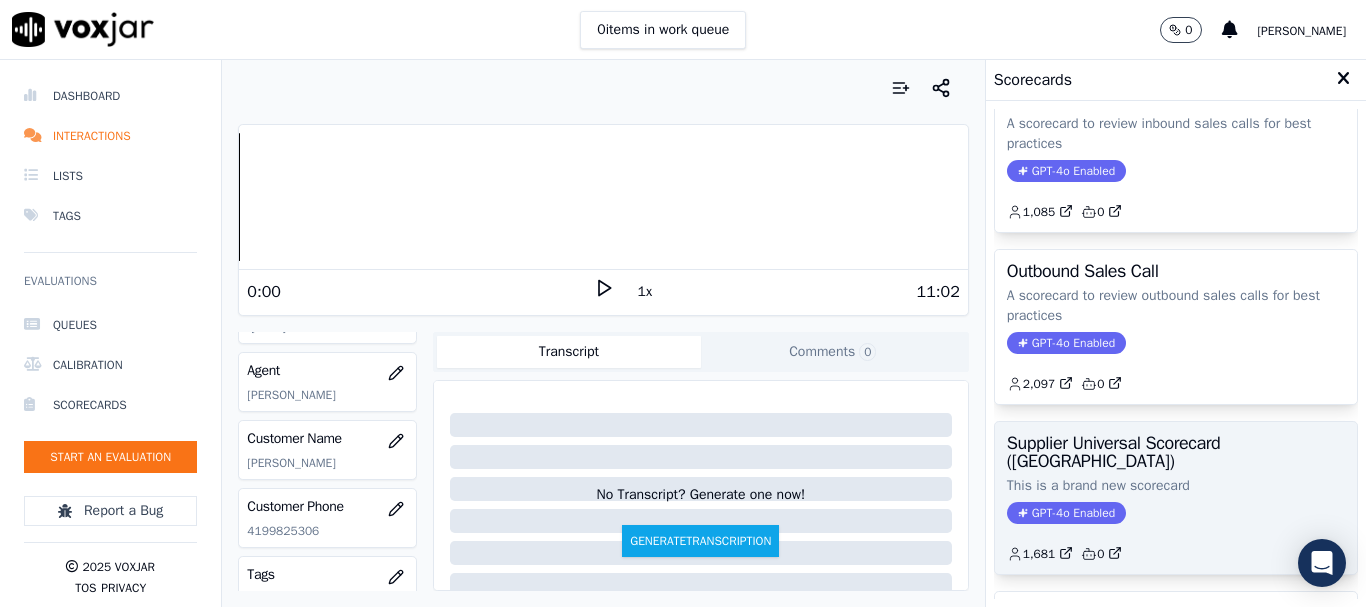 click on "Supplier Universal Scorecard ([GEOGRAPHIC_DATA])   This is a brand new scorecard     GPT-4o Enabled       1,681         0" at bounding box center (1176, 498) 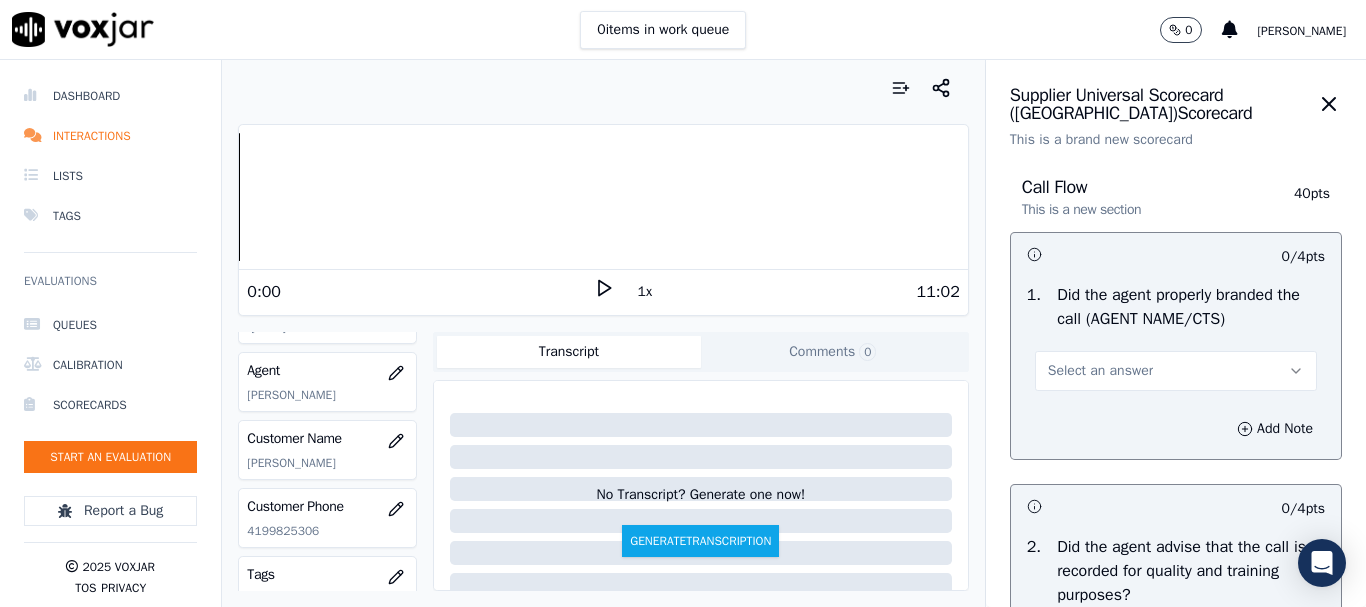 click on "Select an answer" at bounding box center [1176, 371] 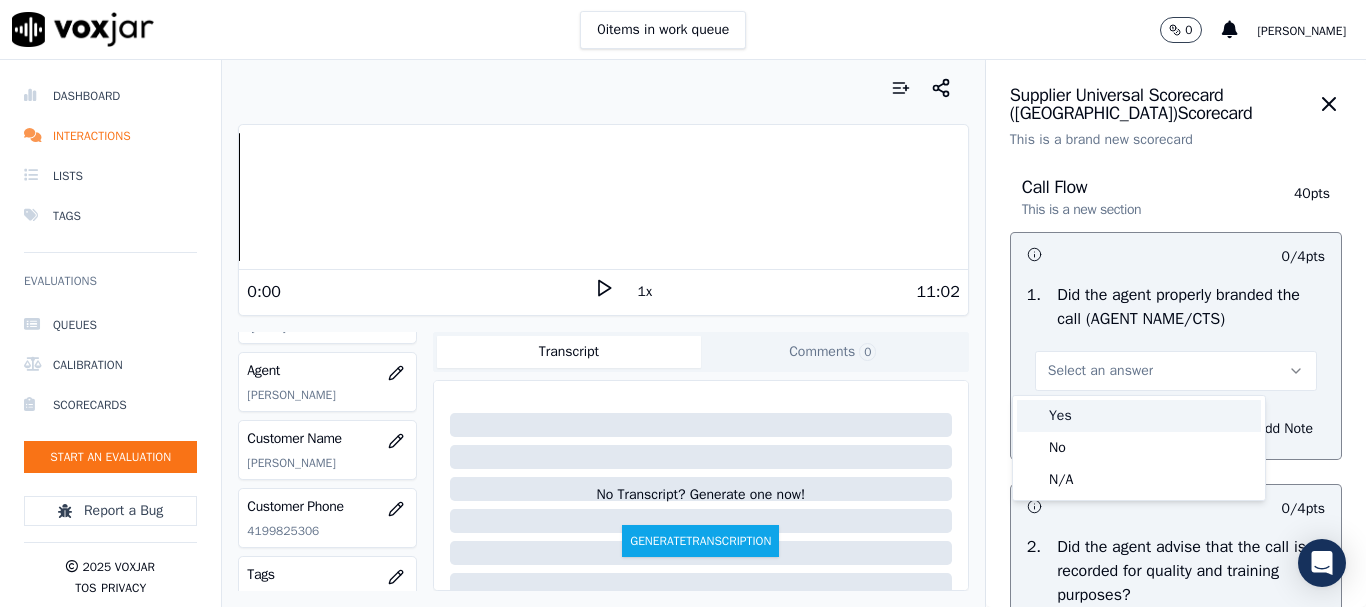 click on "Yes" at bounding box center (1139, 416) 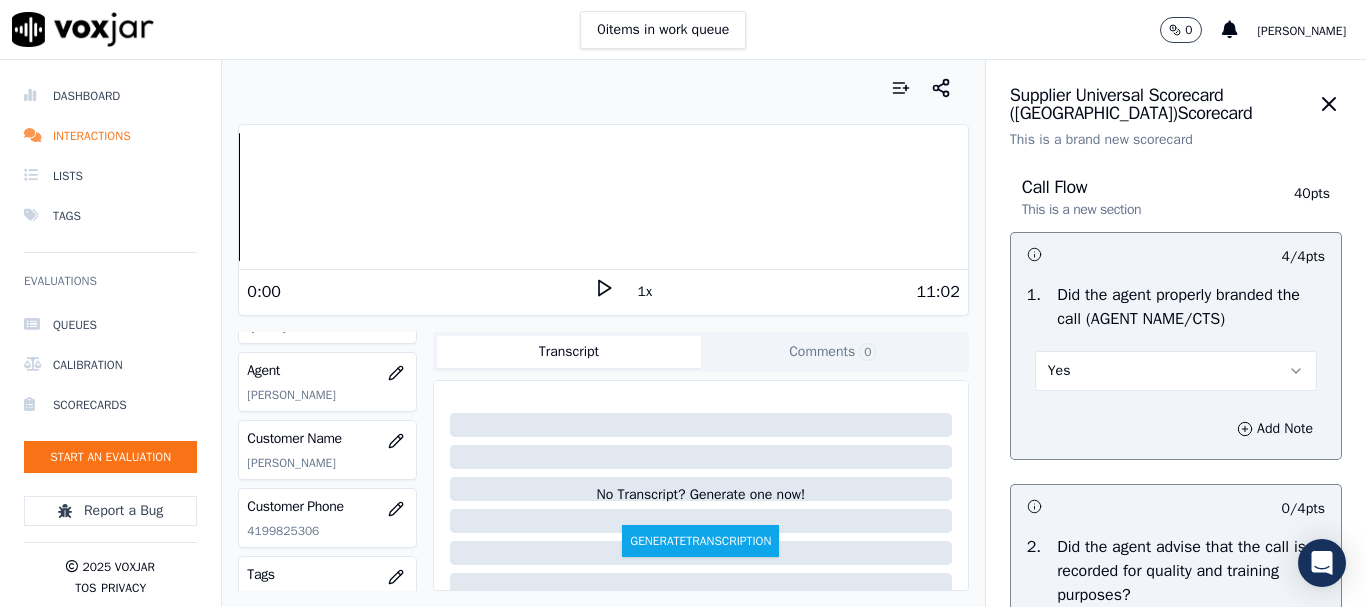 scroll, scrollTop: 500, scrollLeft: 0, axis: vertical 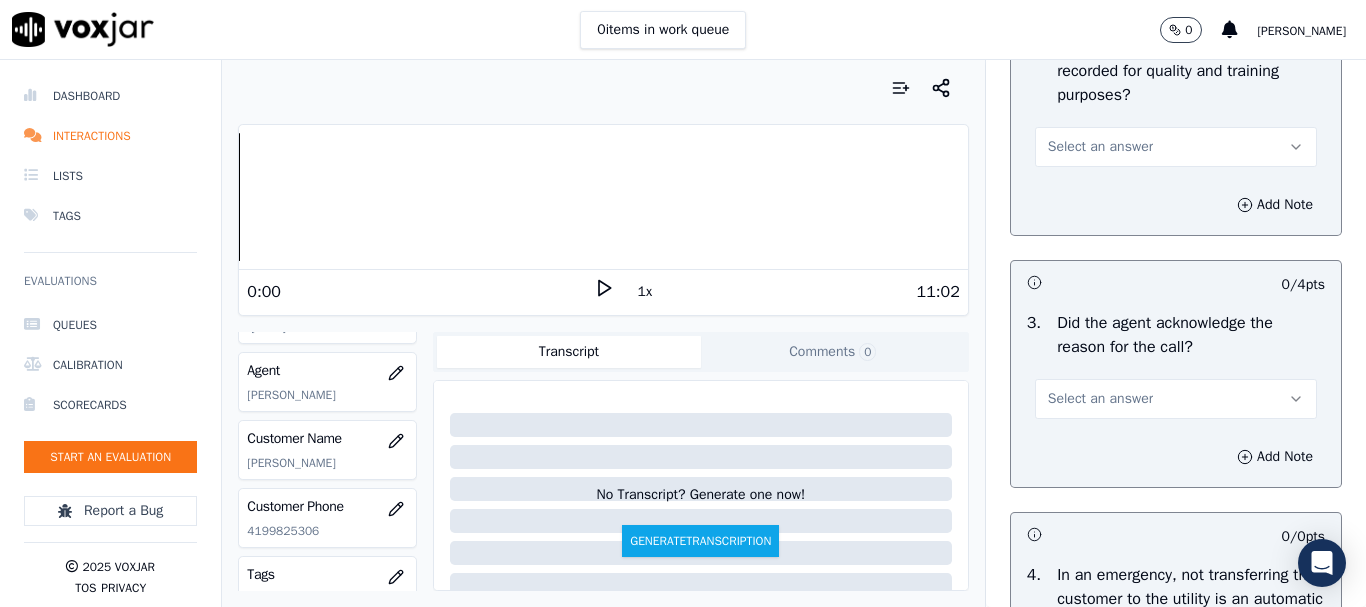 drag, startPoint x: 1101, startPoint y: 149, endPoint x: 1101, endPoint y: 164, distance: 15 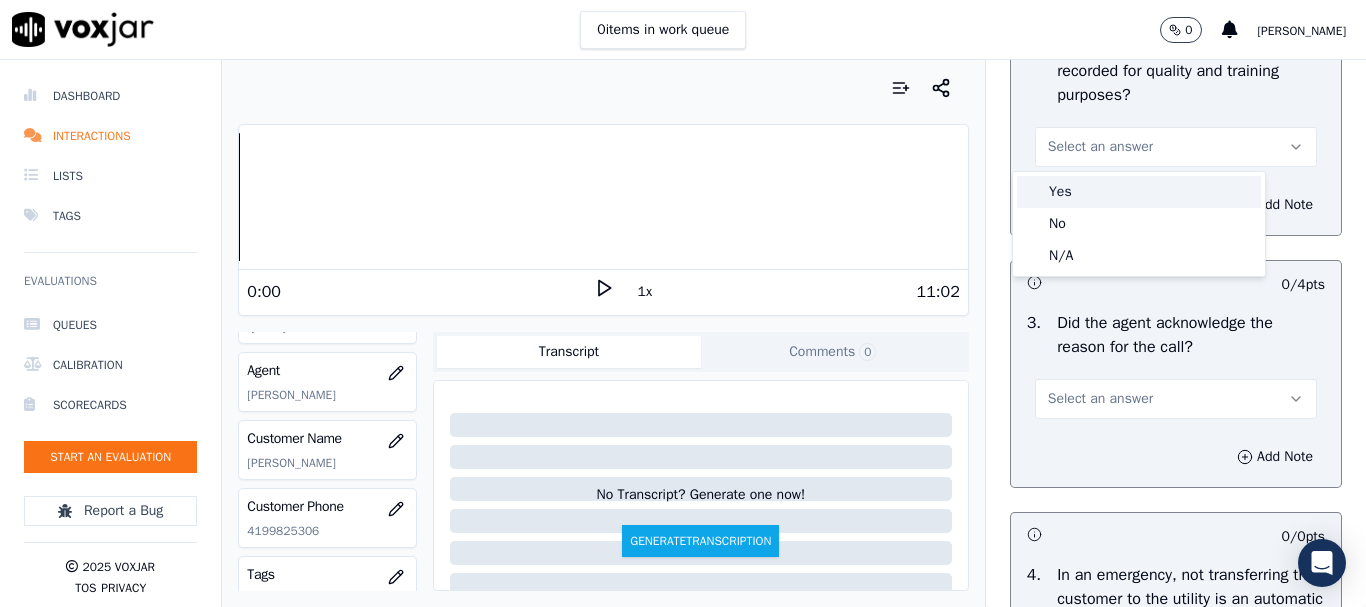 drag, startPoint x: 1100, startPoint y: 196, endPoint x: 1130, endPoint y: 270, distance: 79.84986 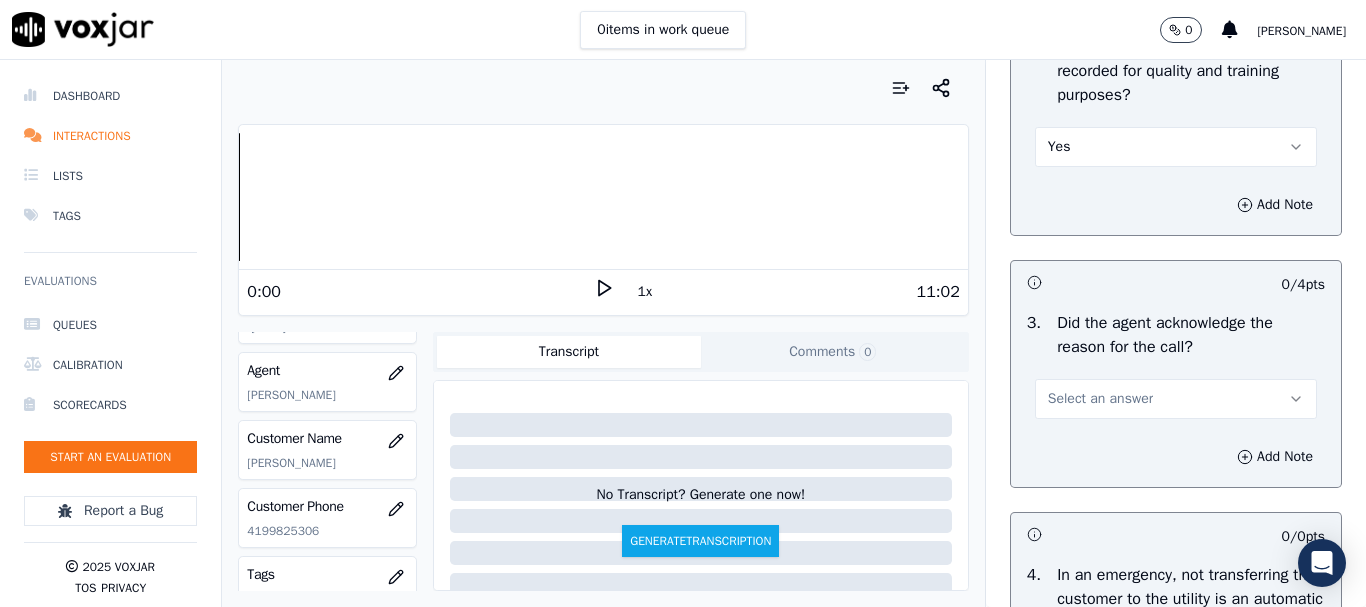 click on "Select an answer" at bounding box center (1100, 399) 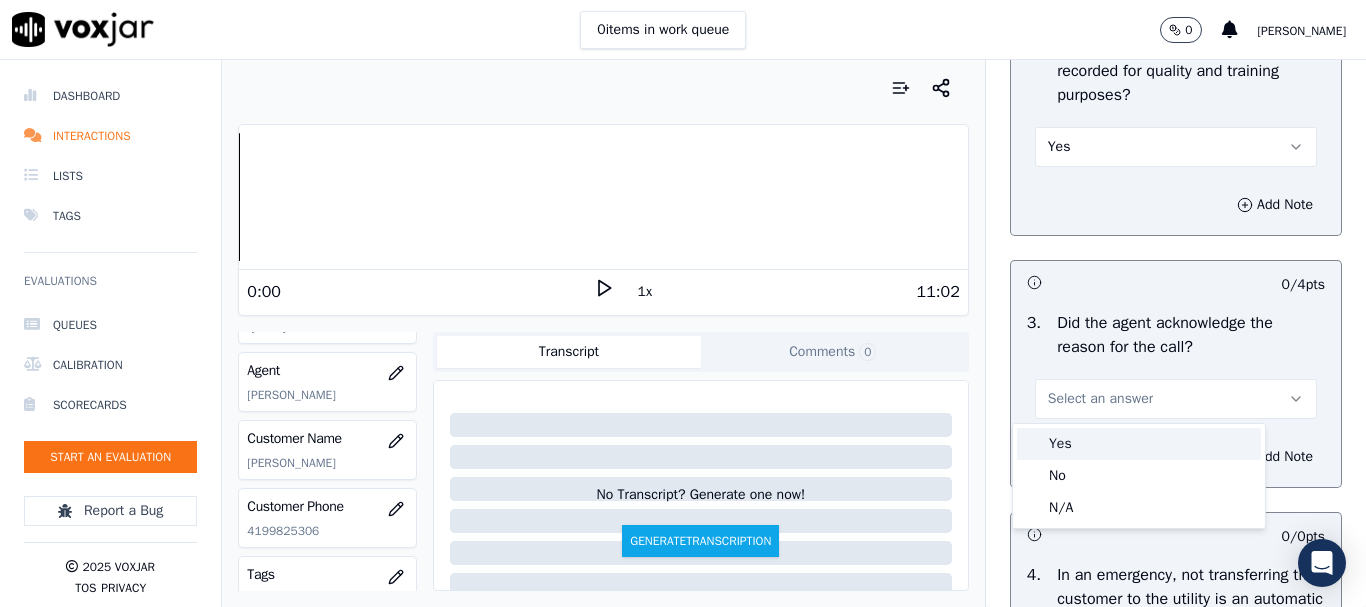 click on "Yes" at bounding box center [1139, 444] 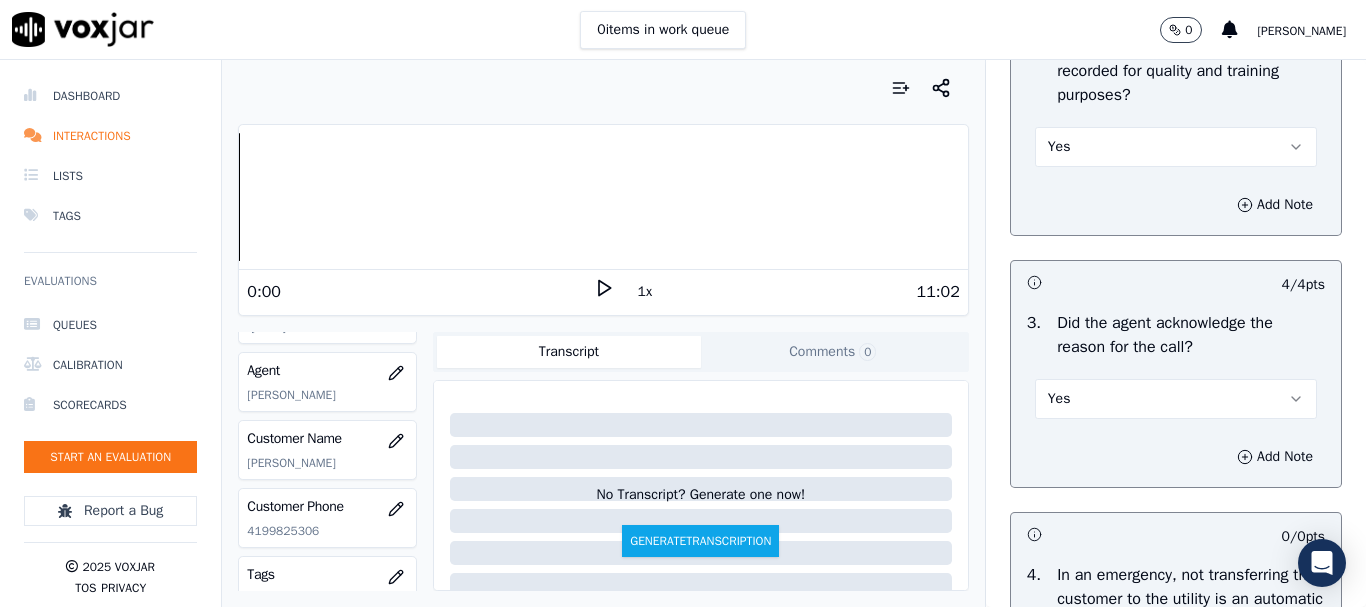scroll, scrollTop: 1100, scrollLeft: 0, axis: vertical 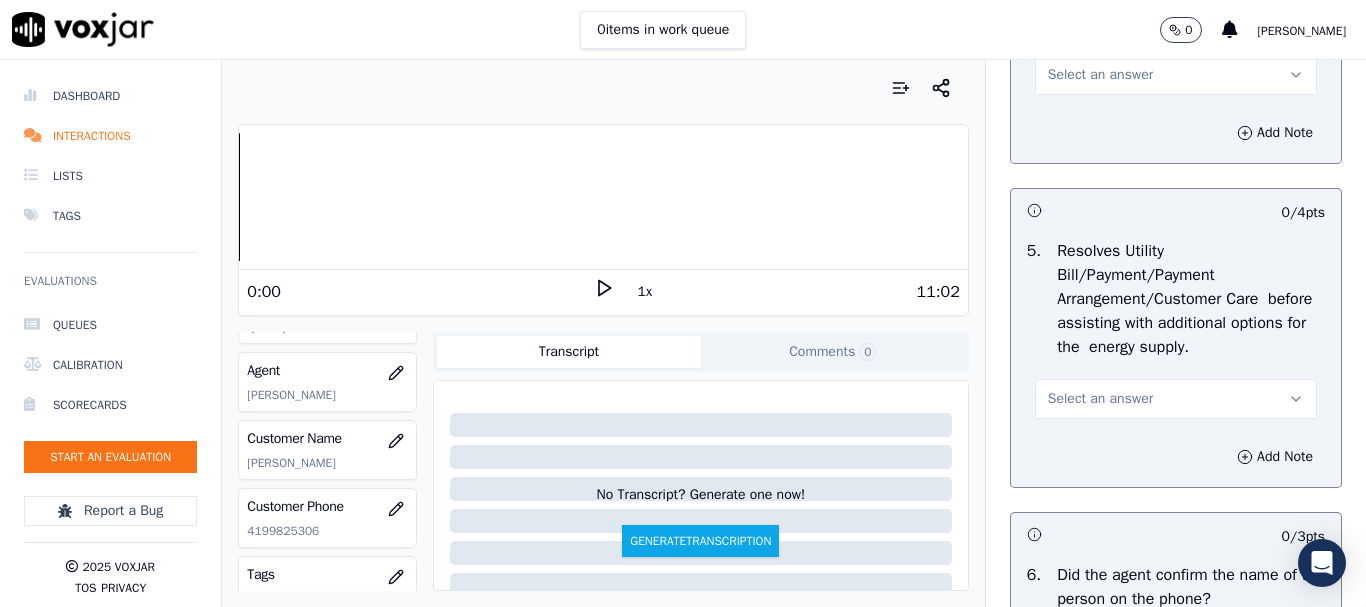 click on "Select an answer" at bounding box center (1100, 75) 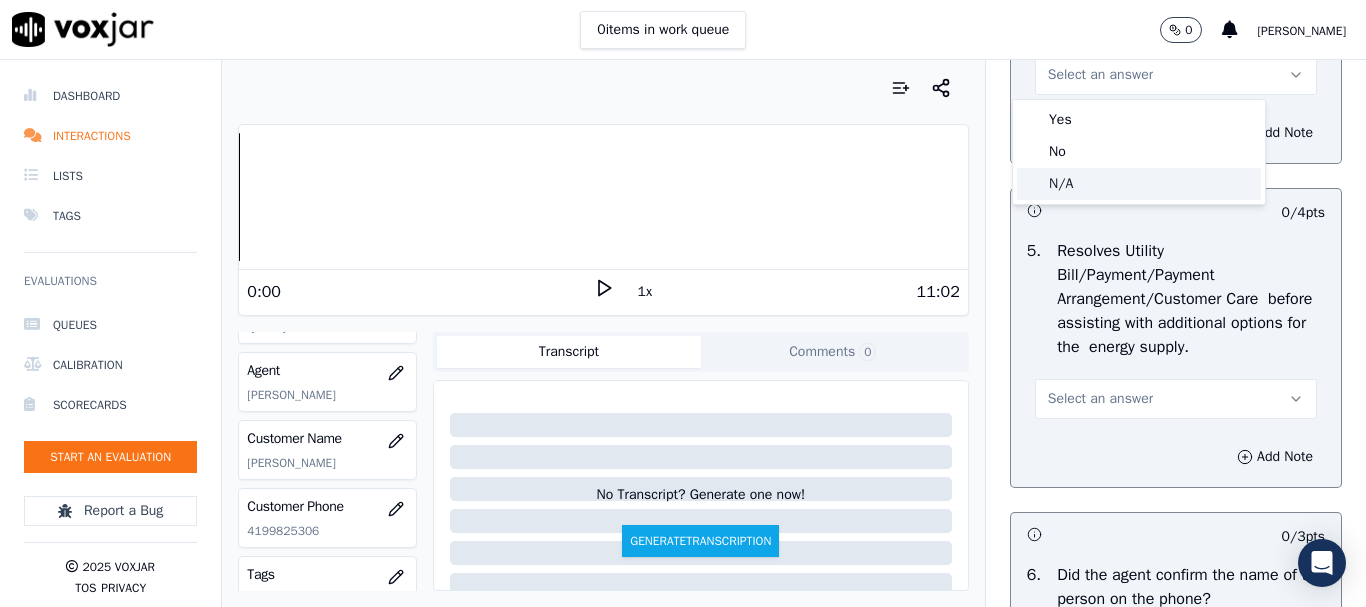 click on "N/A" 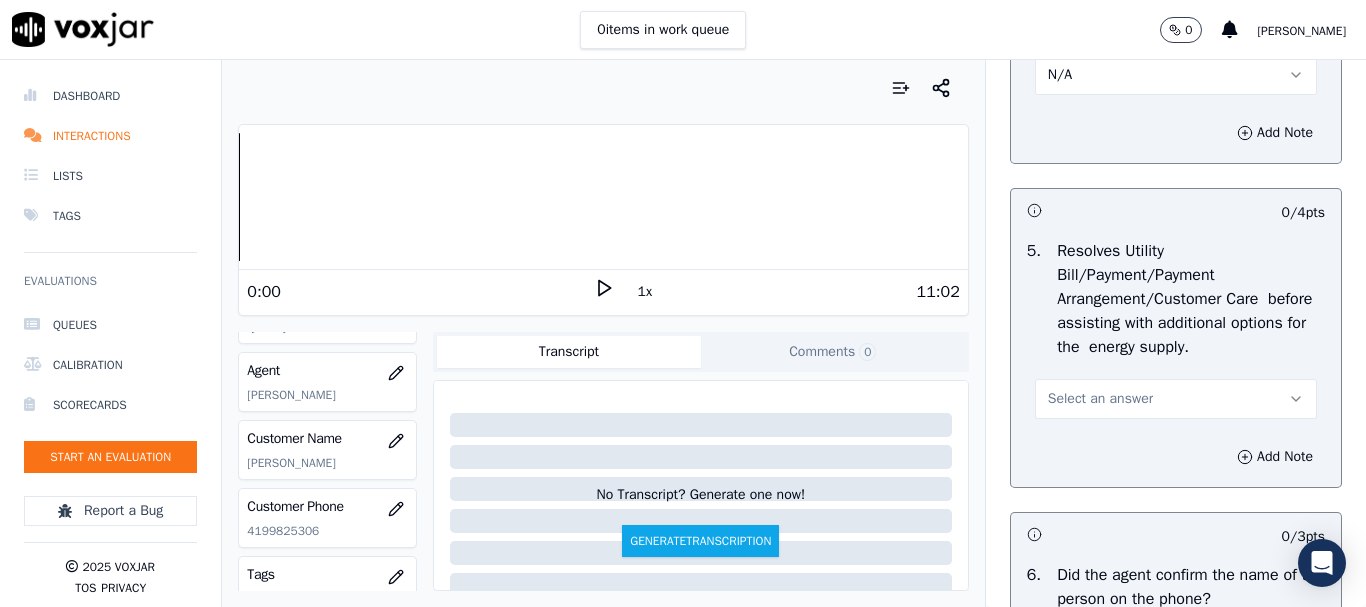 click on "Select an answer" at bounding box center (1176, 399) 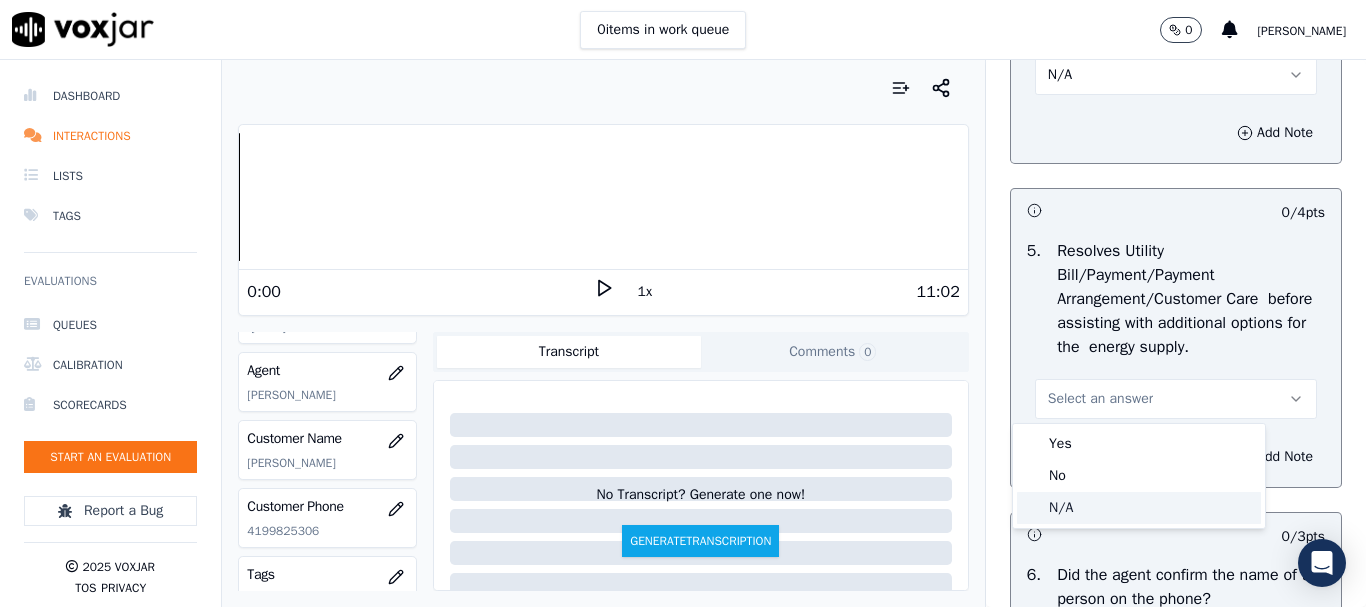 click on "N/A" 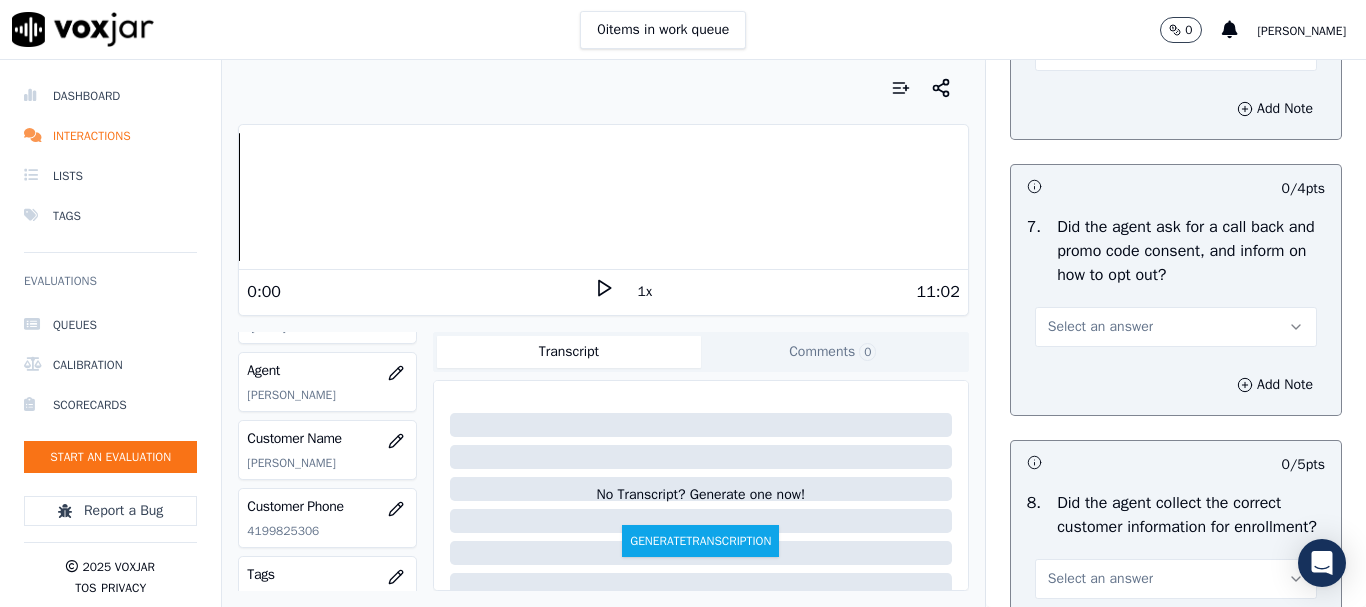 scroll, scrollTop: 1600, scrollLeft: 0, axis: vertical 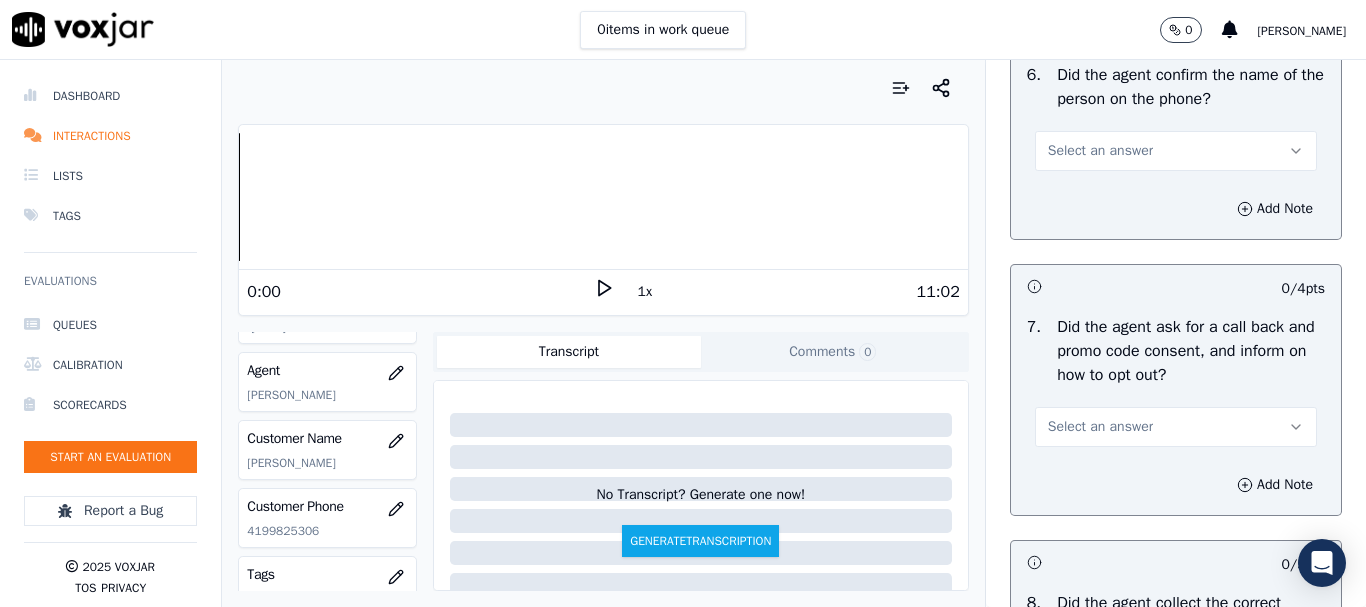 click on "Select an answer" at bounding box center [1100, 151] 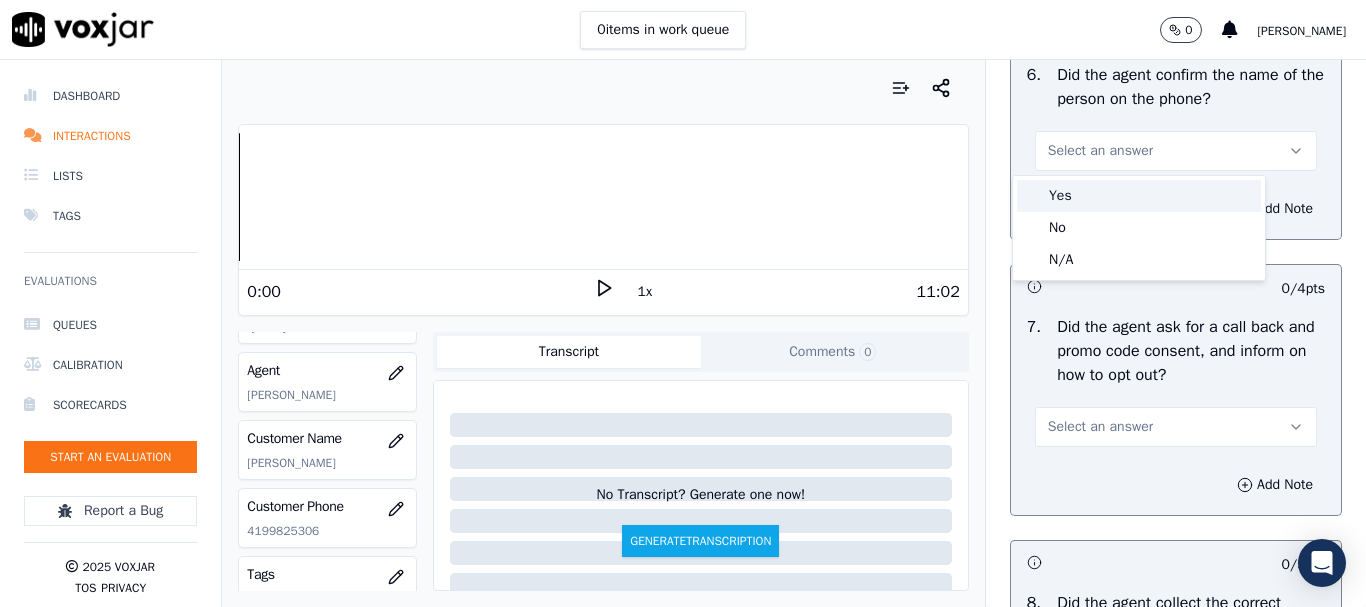 click on "Yes" at bounding box center [1139, 196] 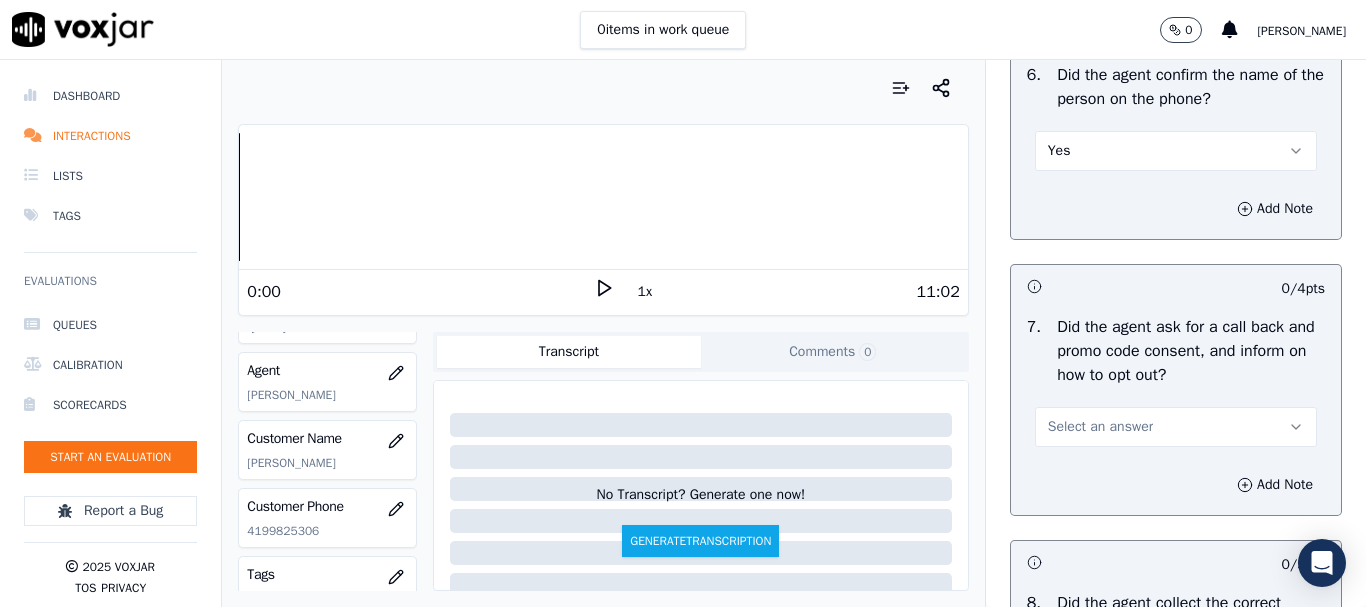 click on "Select an answer" at bounding box center [1100, 427] 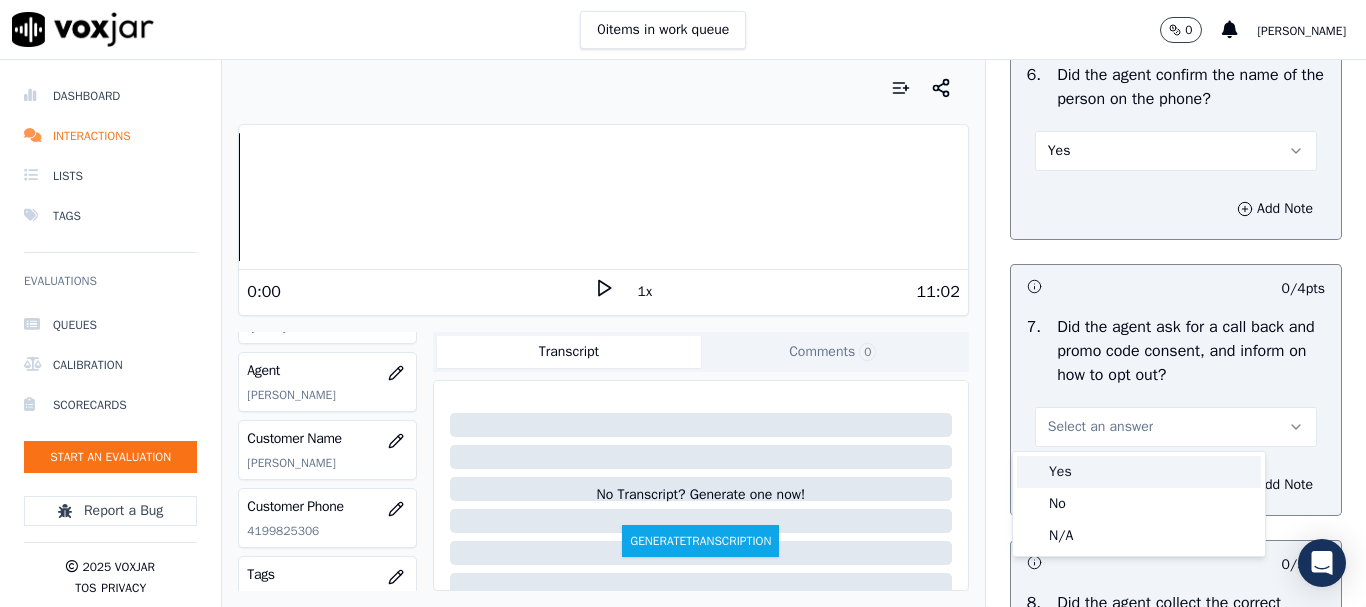 click on "Yes" at bounding box center (1139, 472) 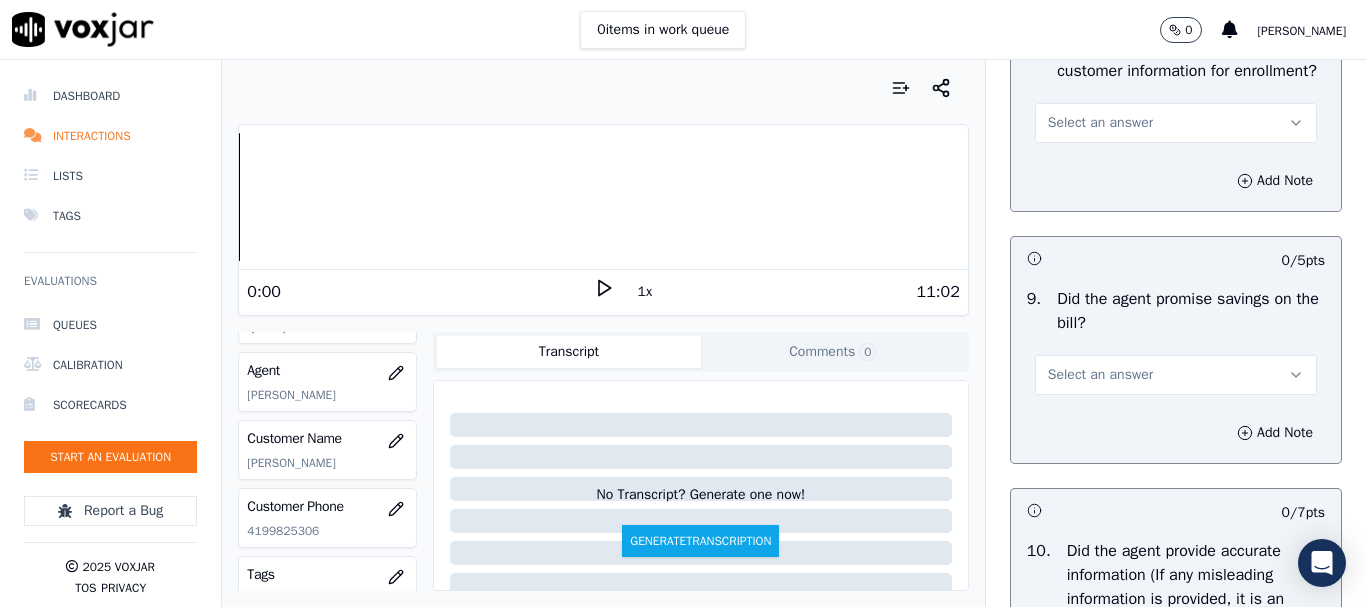 scroll, scrollTop: 2200, scrollLeft: 0, axis: vertical 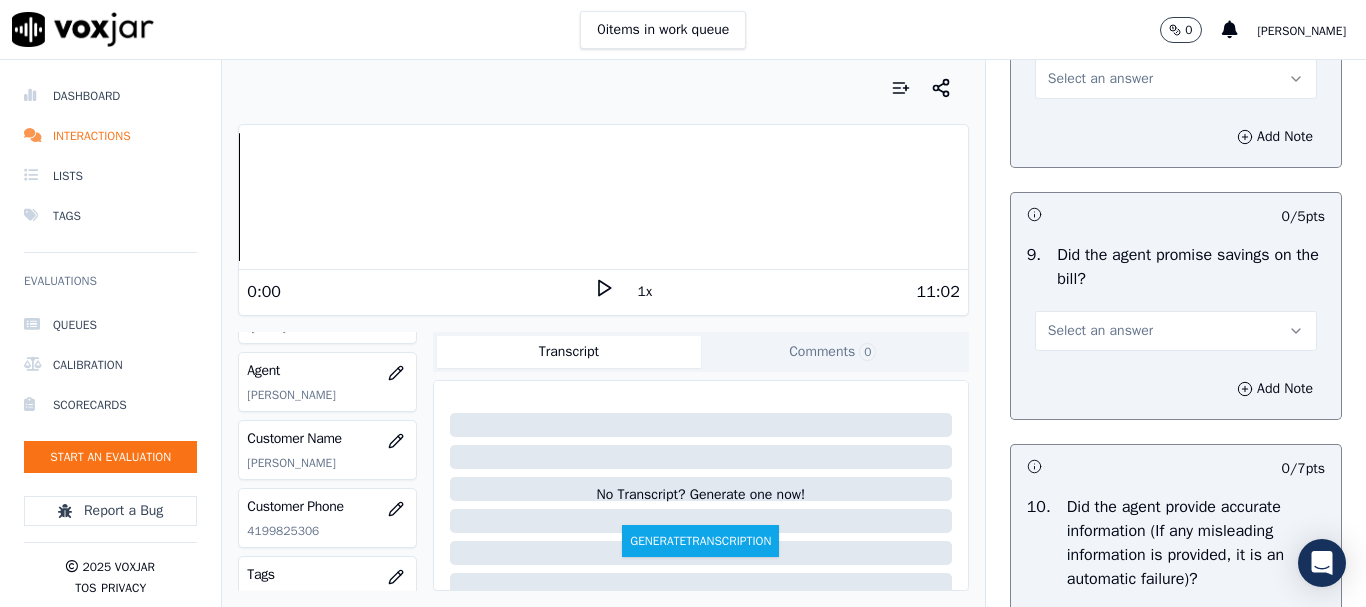 click on "Select an answer" at bounding box center [1100, 79] 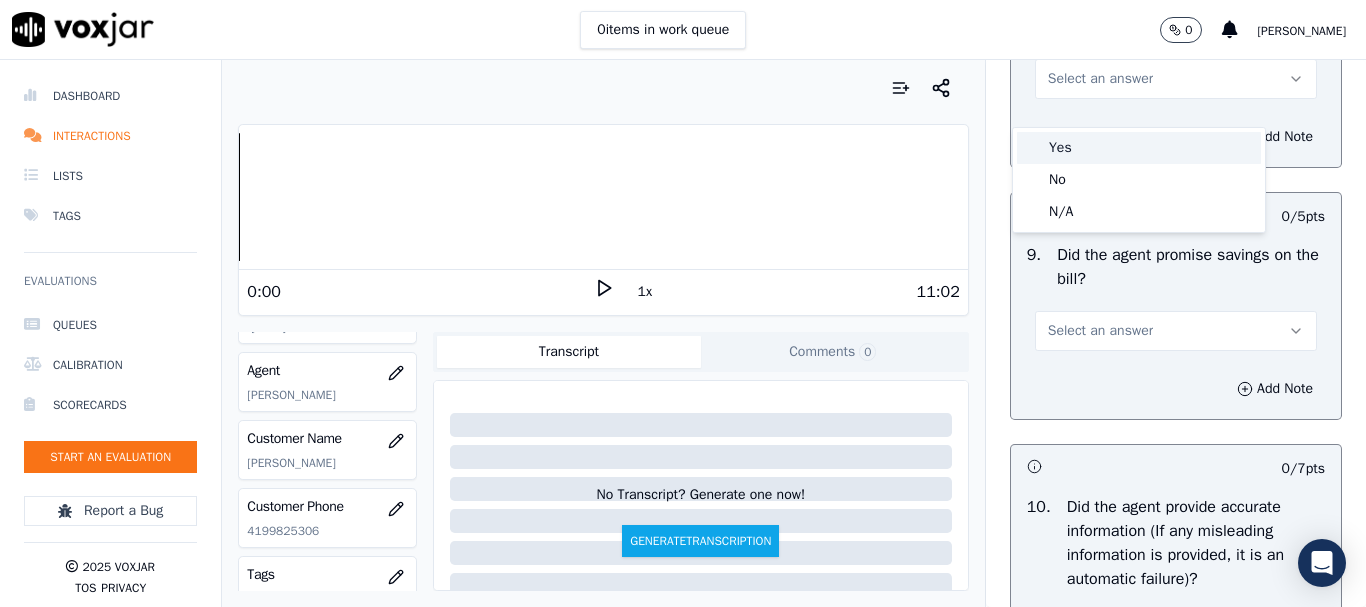 click on "Yes" at bounding box center [1139, 148] 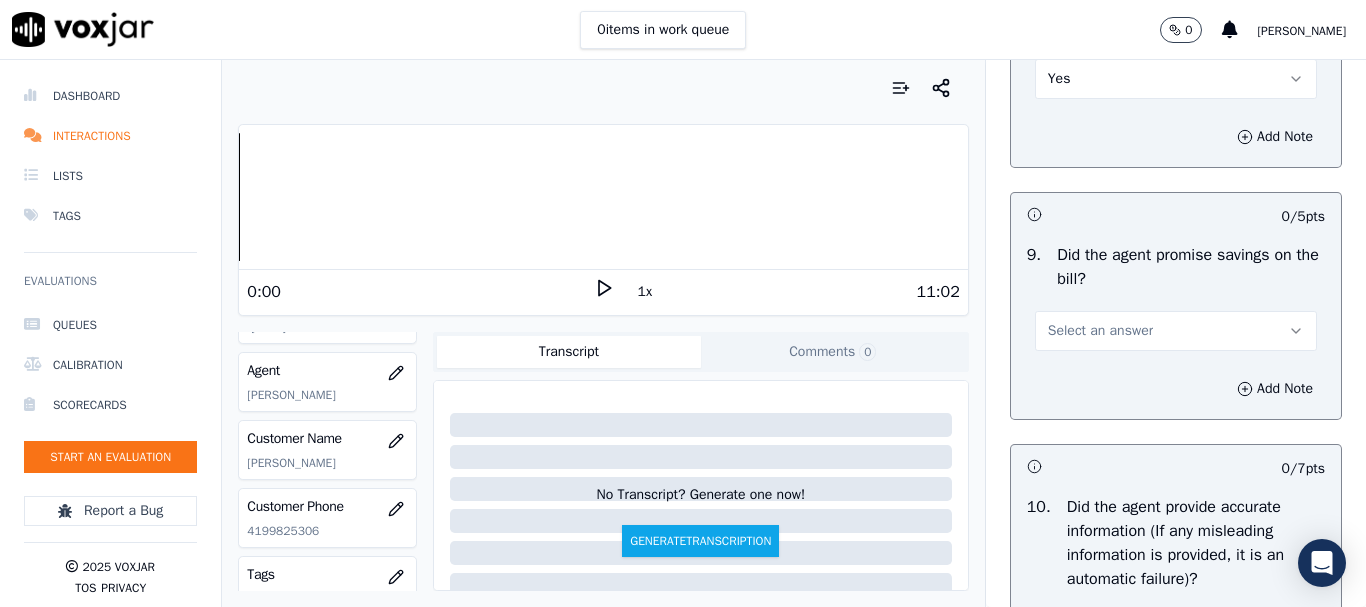 click on "Select an answer" at bounding box center (1100, 331) 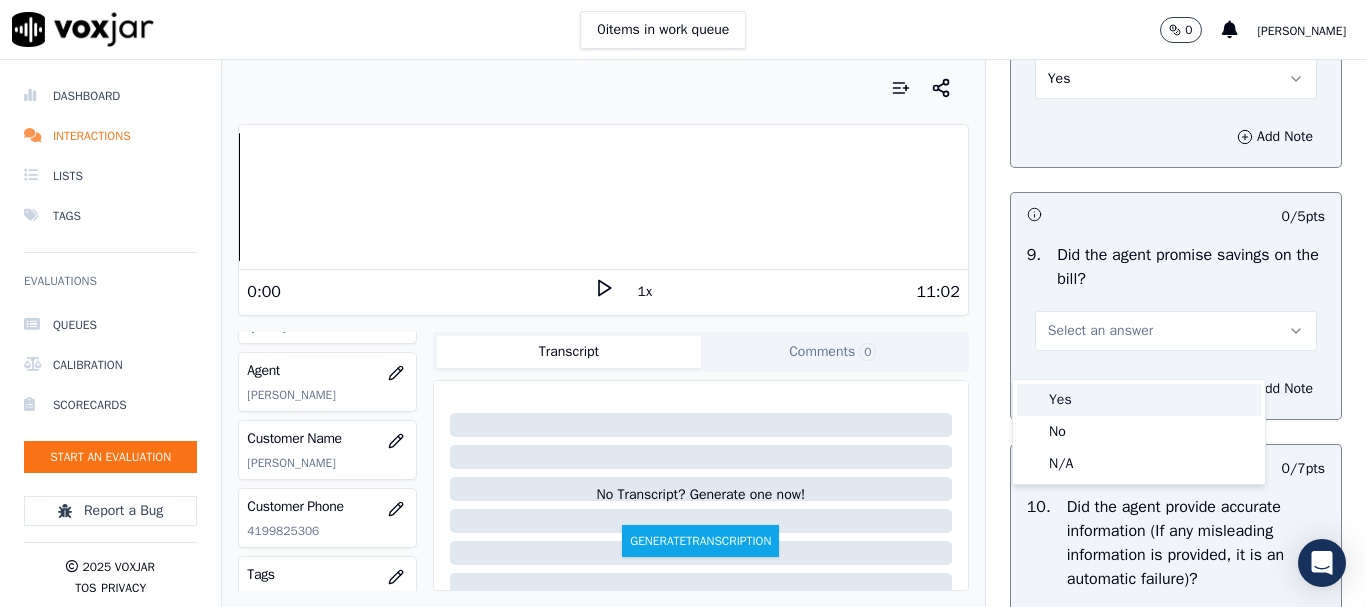click on "Yes" at bounding box center (1139, 400) 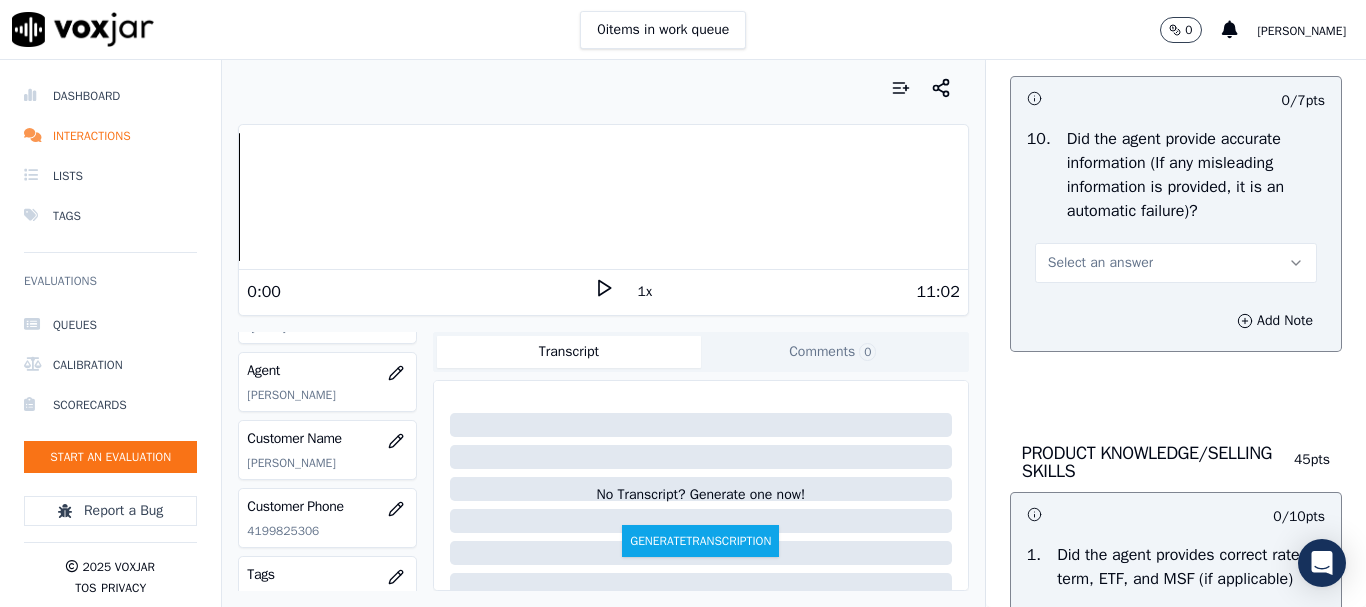 scroll, scrollTop: 2700, scrollLeft: 0, axis: vertical 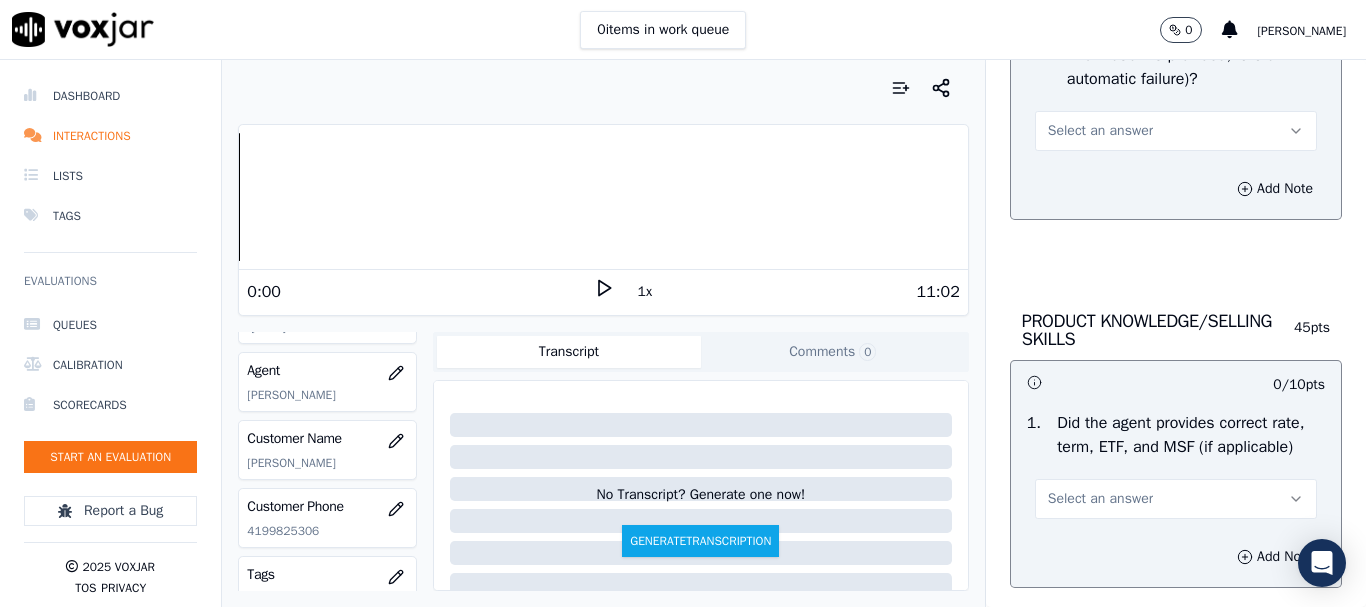 click on "Select an answer" at bounding box center (1100, 131) 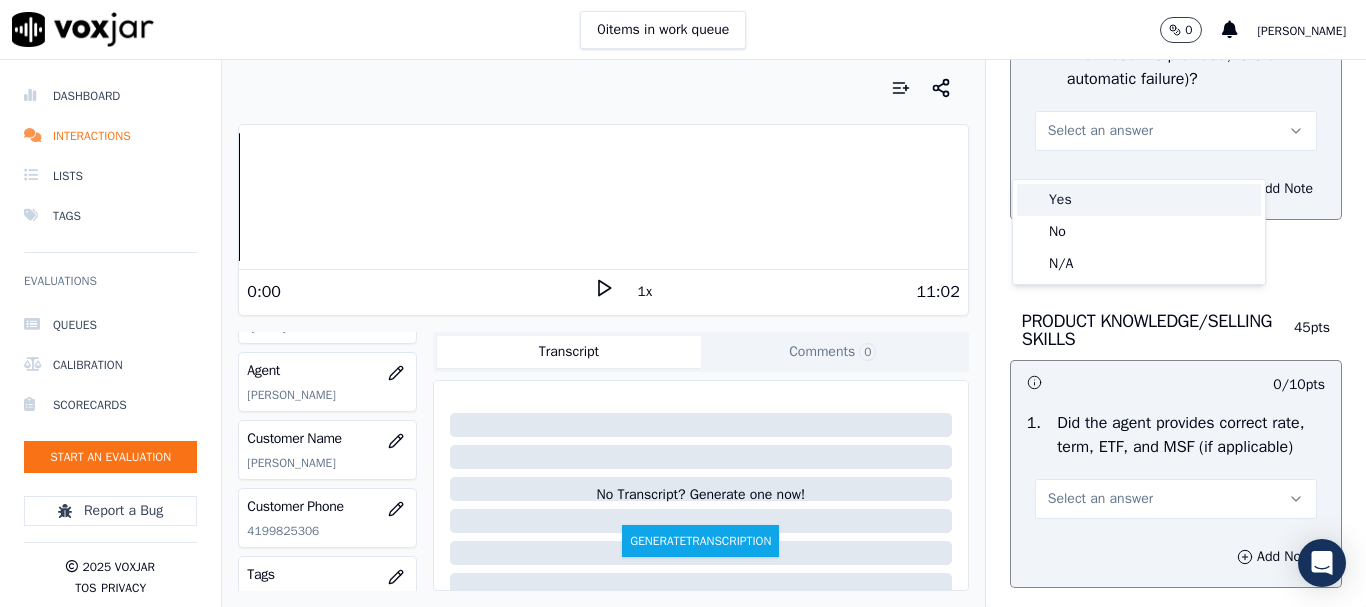 click on "Yes" at bounding box center [1139, 200] 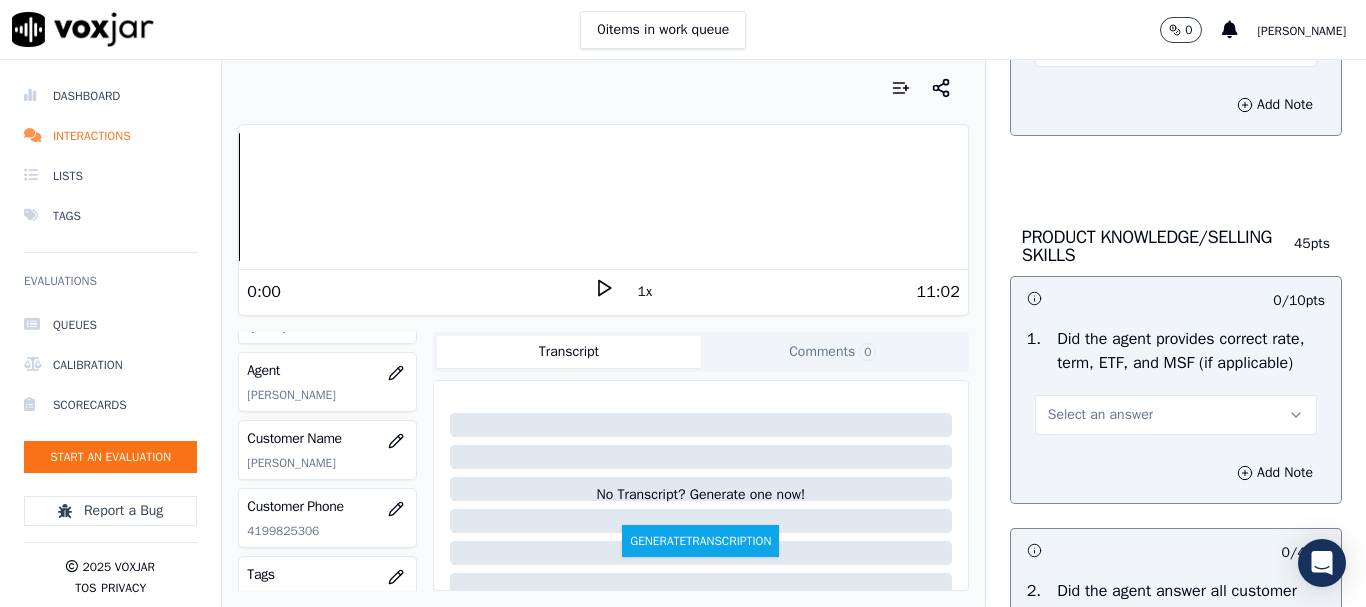 scroll, scrollTop: 3000, scrollLeft: 0, axis: vertical 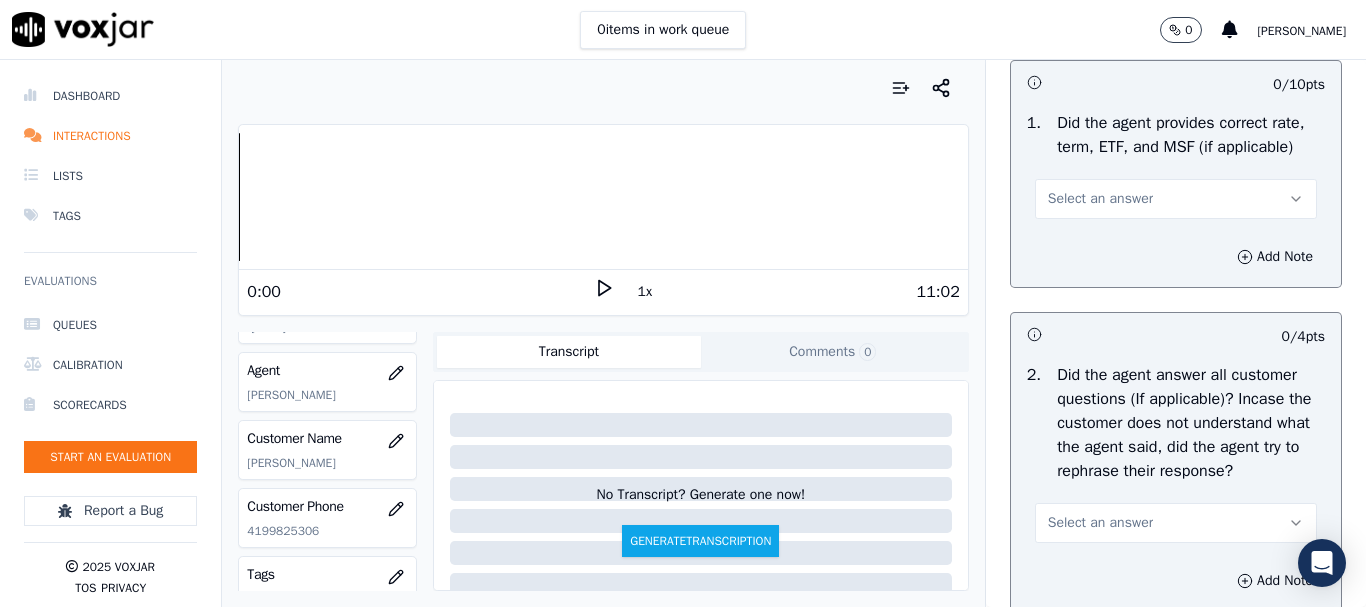 click on "Select an answer" at bounding box center (1100, 199) 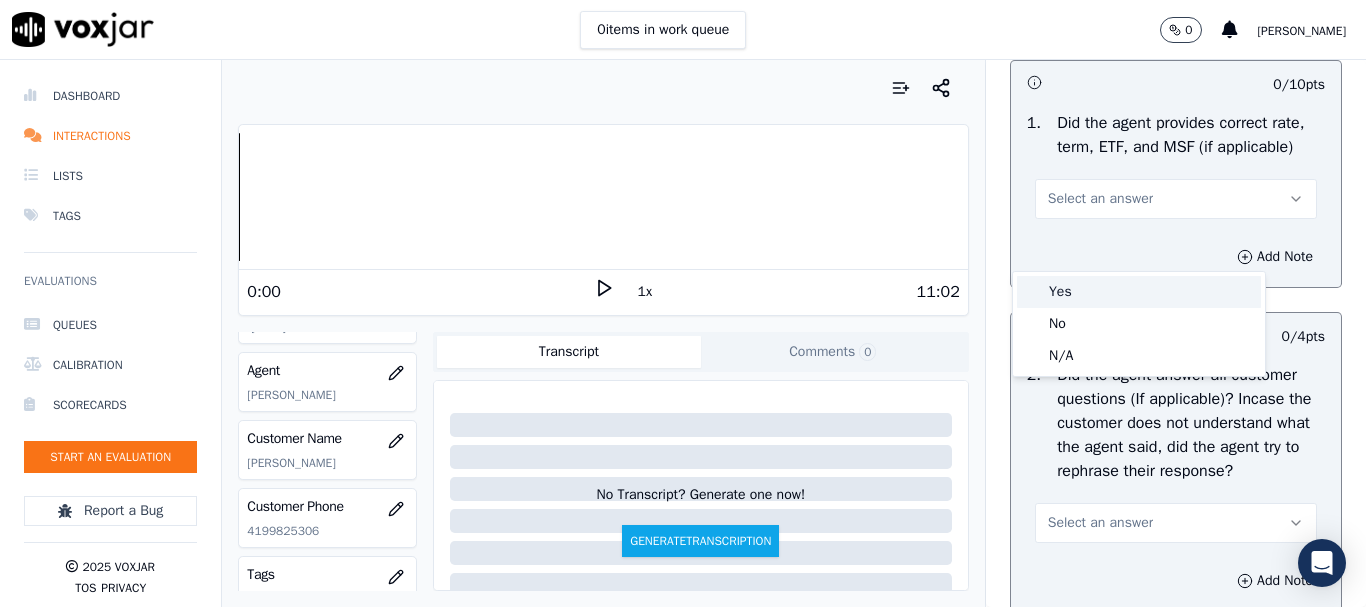 click on "Yes" at bounding box center (1139, 292) 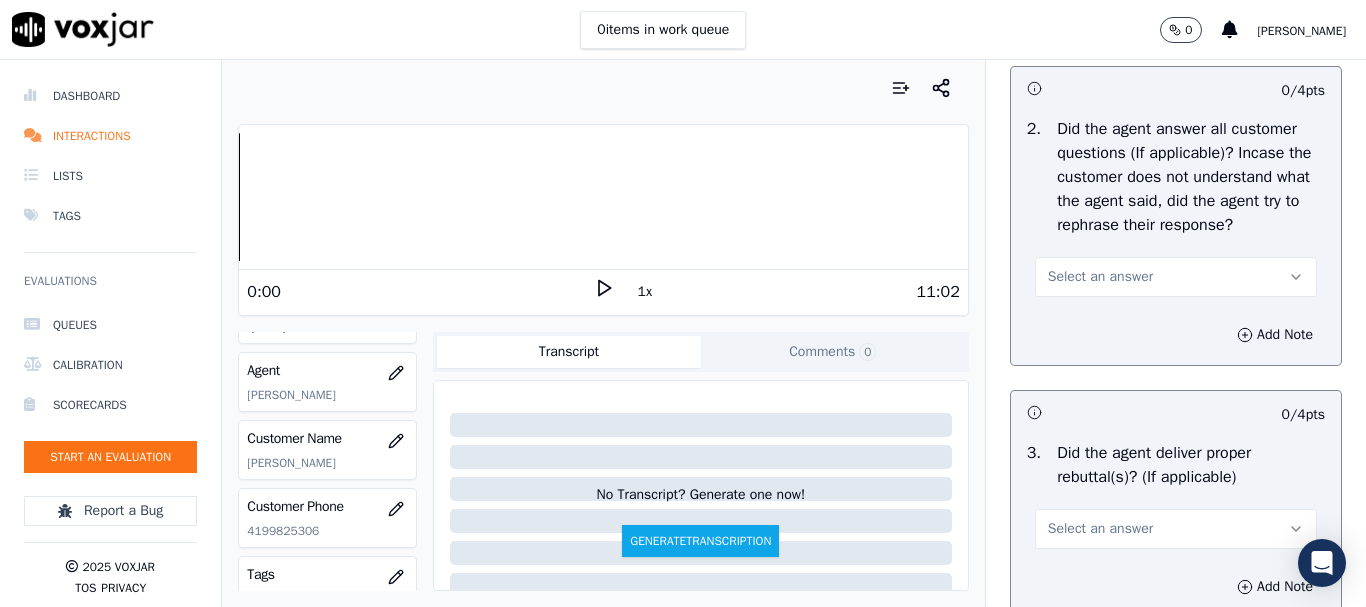 scroll, scrollTop: 3300, scrollLeft: 0, axis: vertical 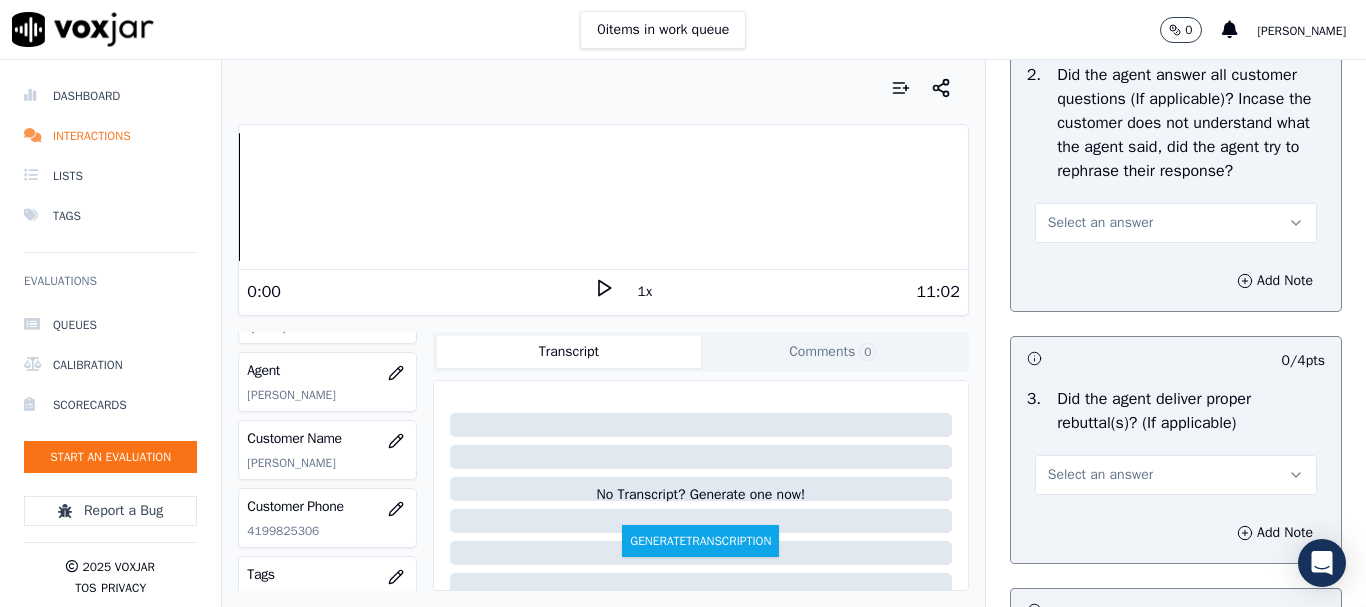 click on "Select an answer" at bounding box center [1100, 223] 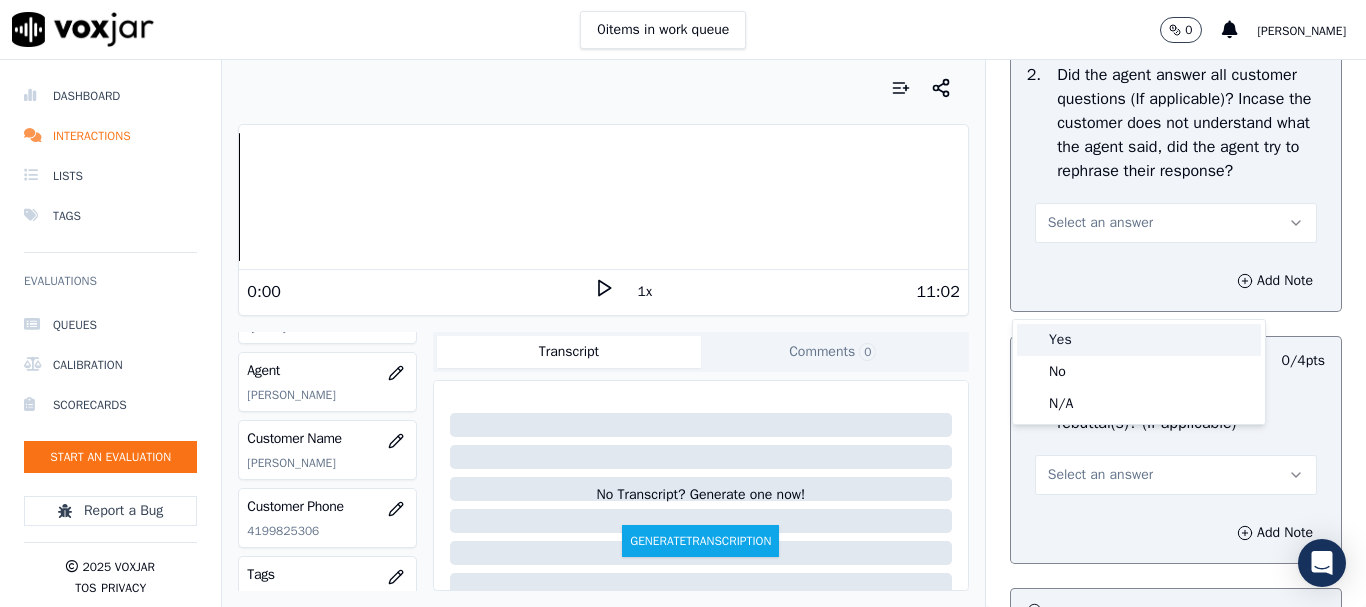 click on "Yes" at bounding box center [1139, 340] 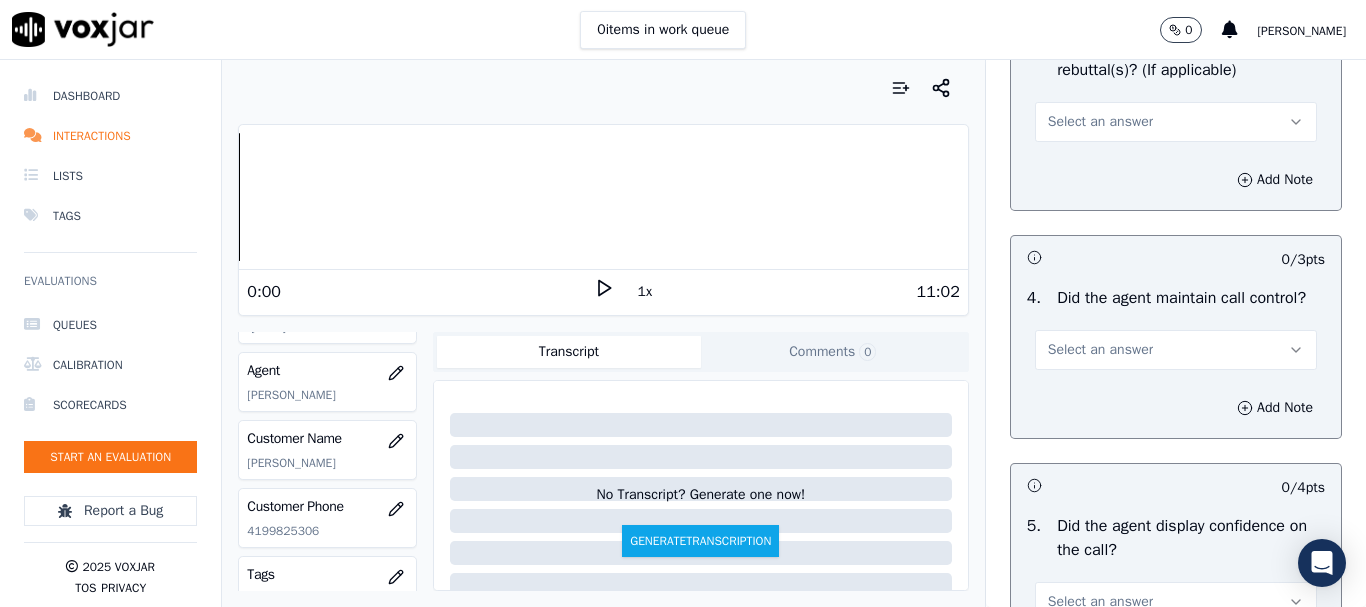 scroll, scrollTop: 3700, scrollLeft: 0, axis: vertical 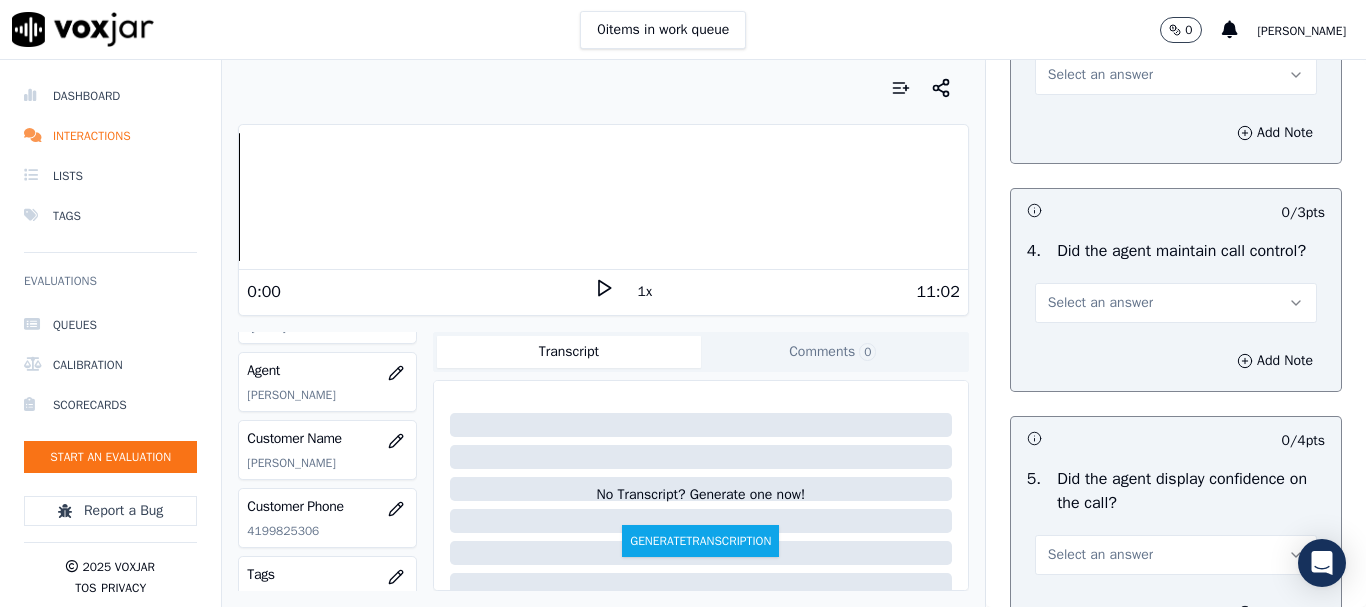 click on "Select an answer" at bounding box center (1100, 75) 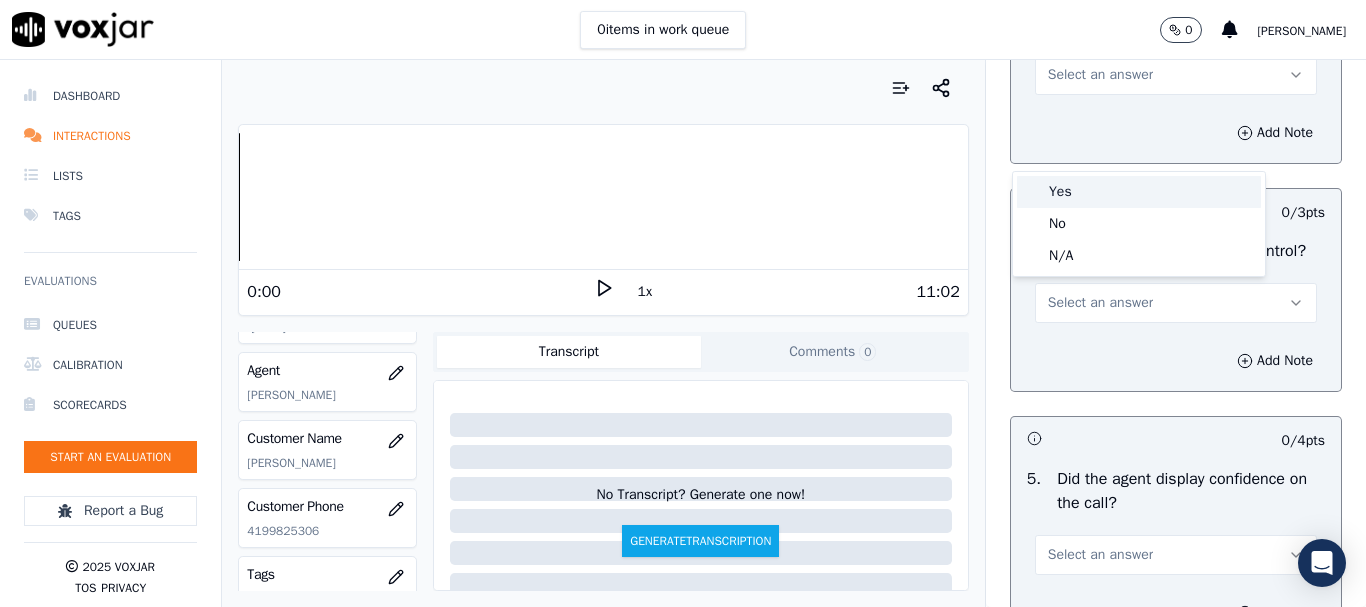 click on "Yes" at bounding box center [1139, 192] 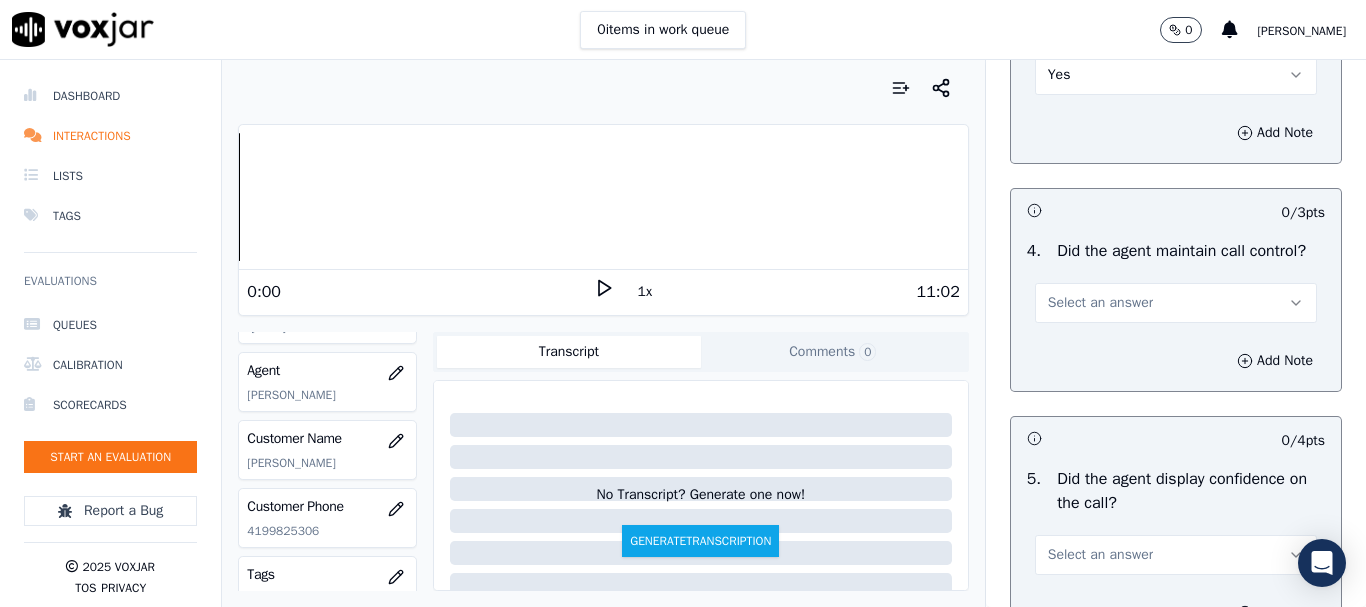 click on "Select an answer" at bounding box center (1100, 303) 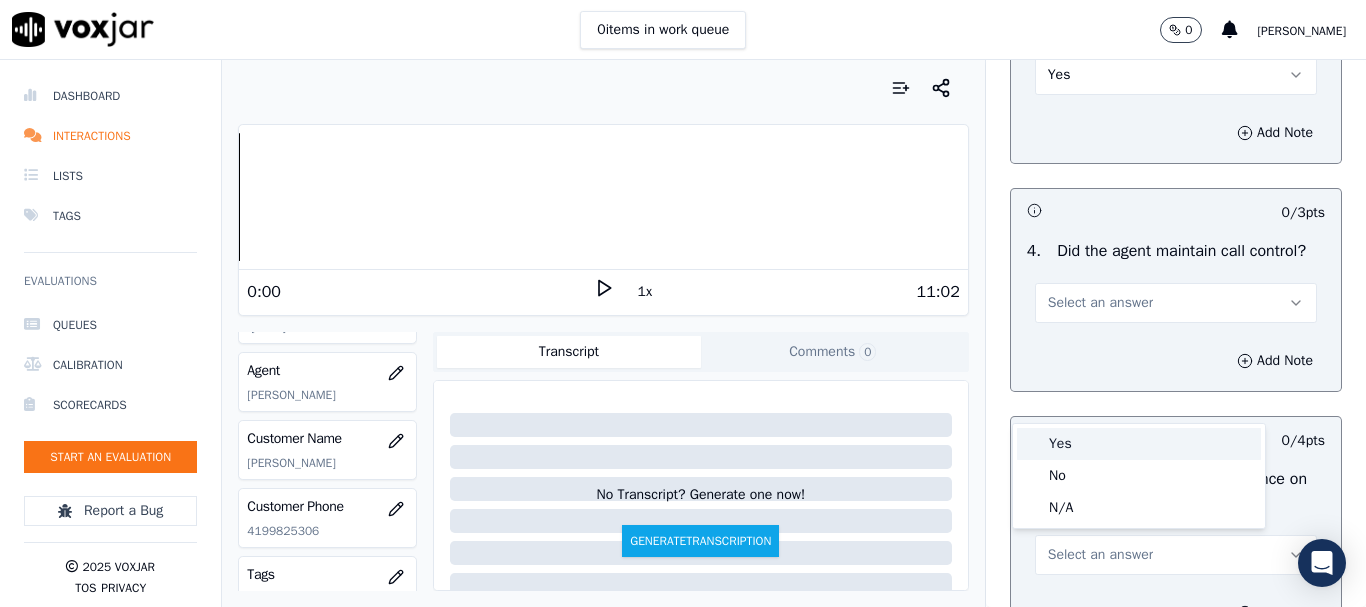 click on "Yes" at bounding box center (1139, 444) 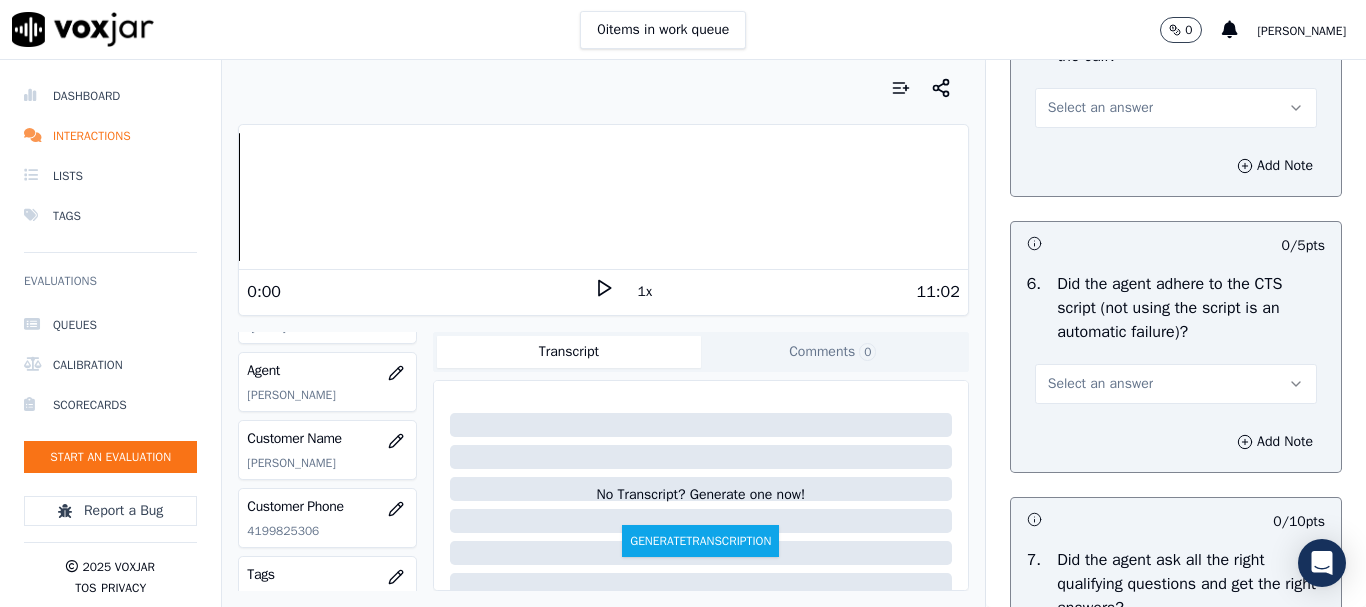 scroll, scrollTop: 4200, scrollLeft: 0, axis: vertical 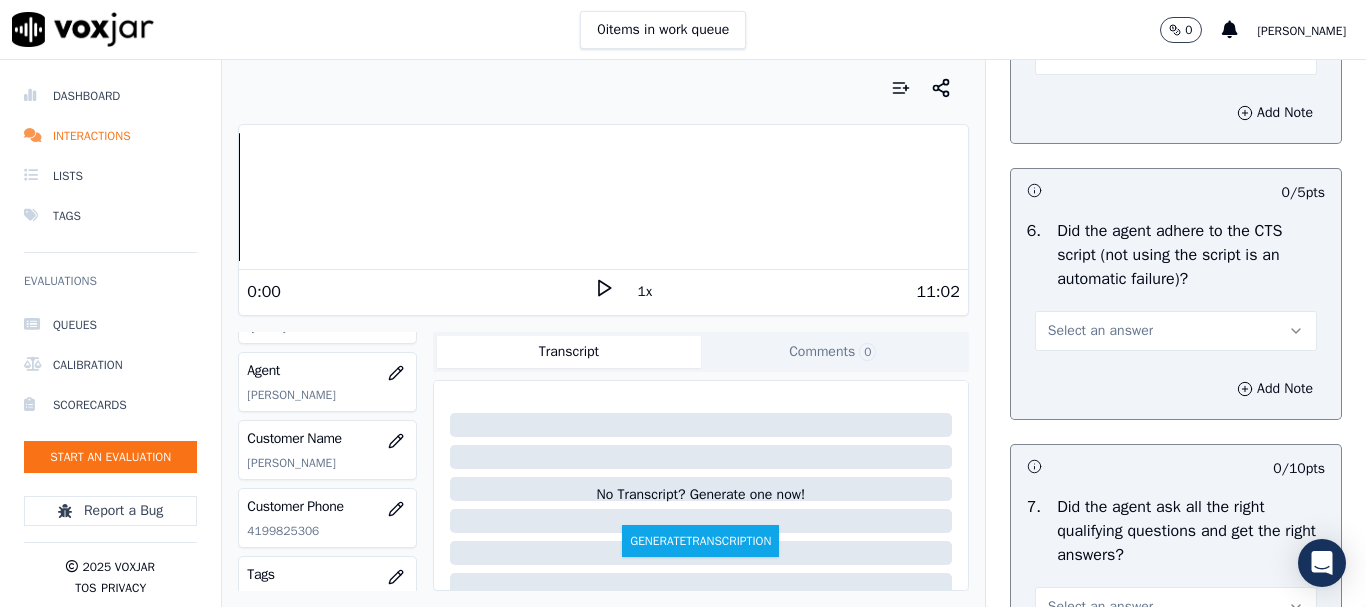 click on "Select an answer" at bounding box center [1100, 55] 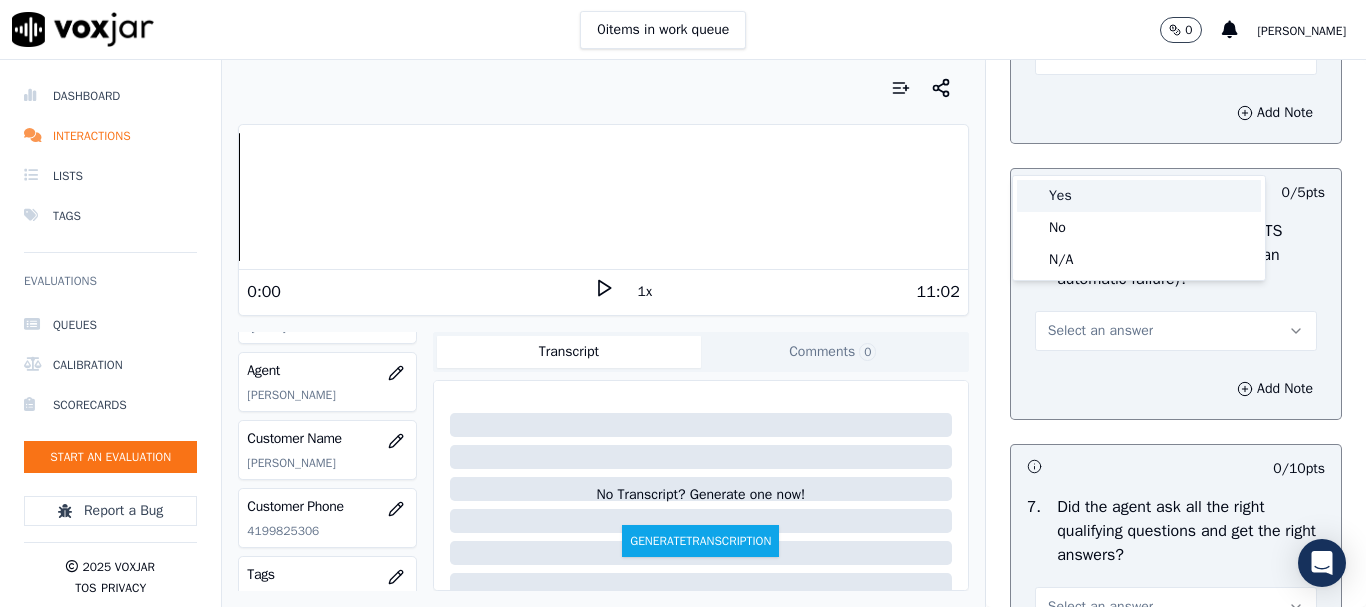 click on "Yes" at bounding box center [1139, 196] 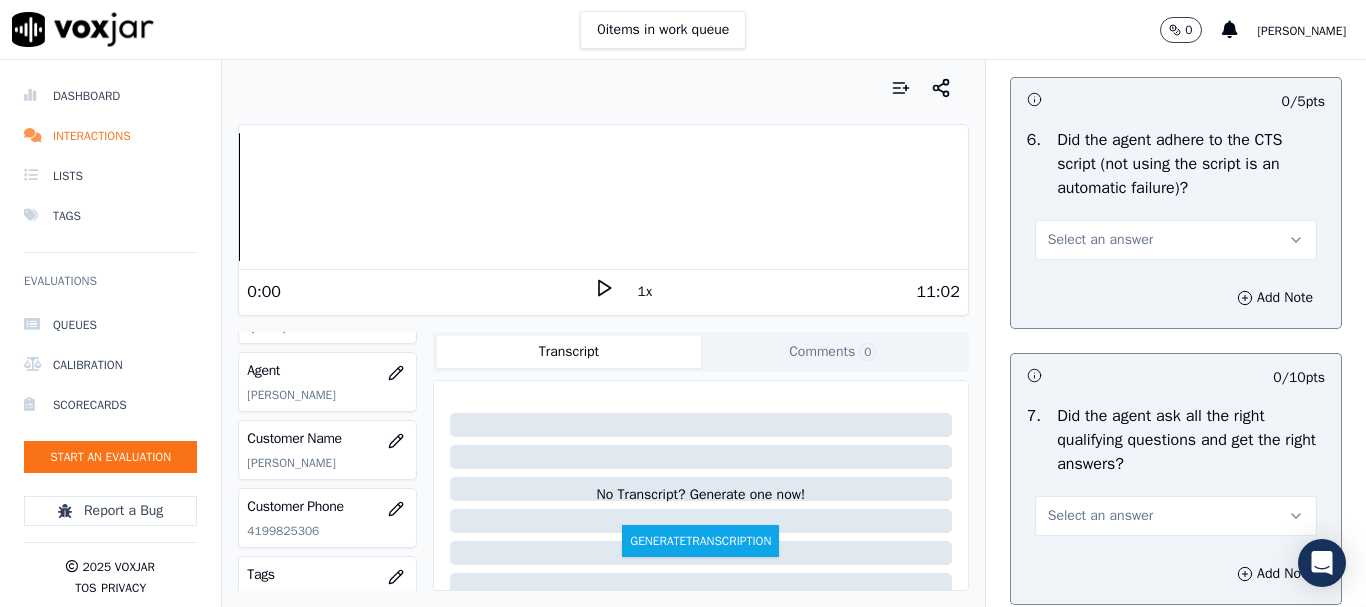 scroll, scrollTop: 4500, scrollLeft: 0, axis: vertical 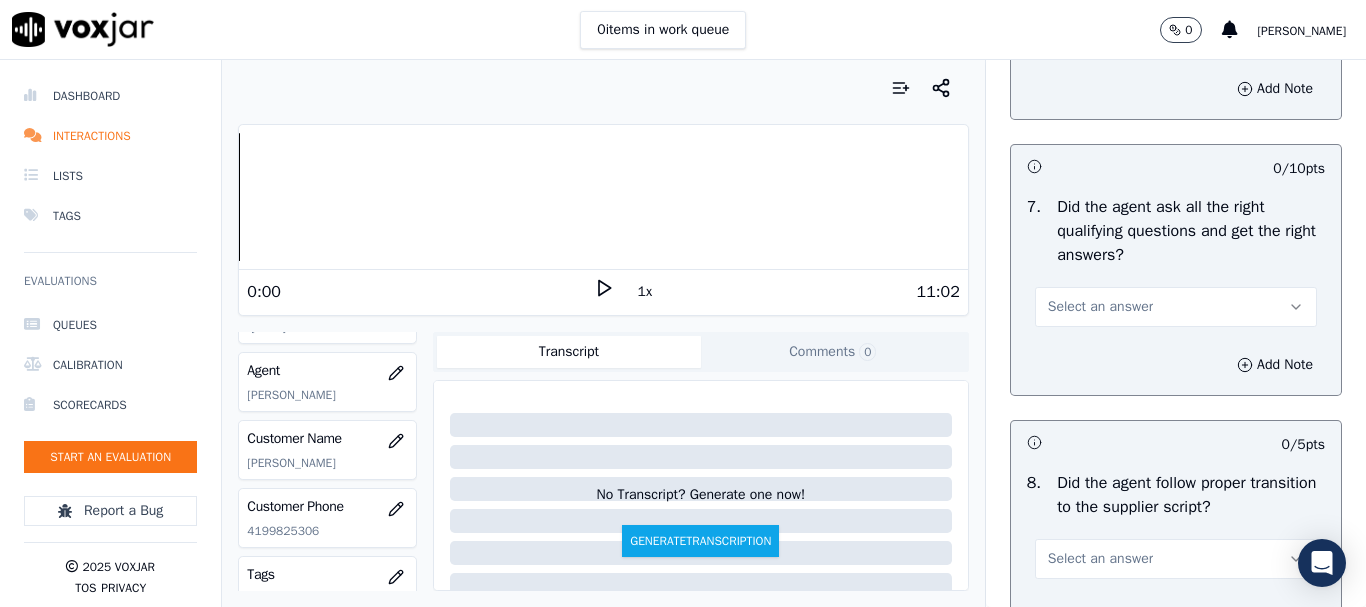 click on "Select an answer" at bounding box center [1100, 31] 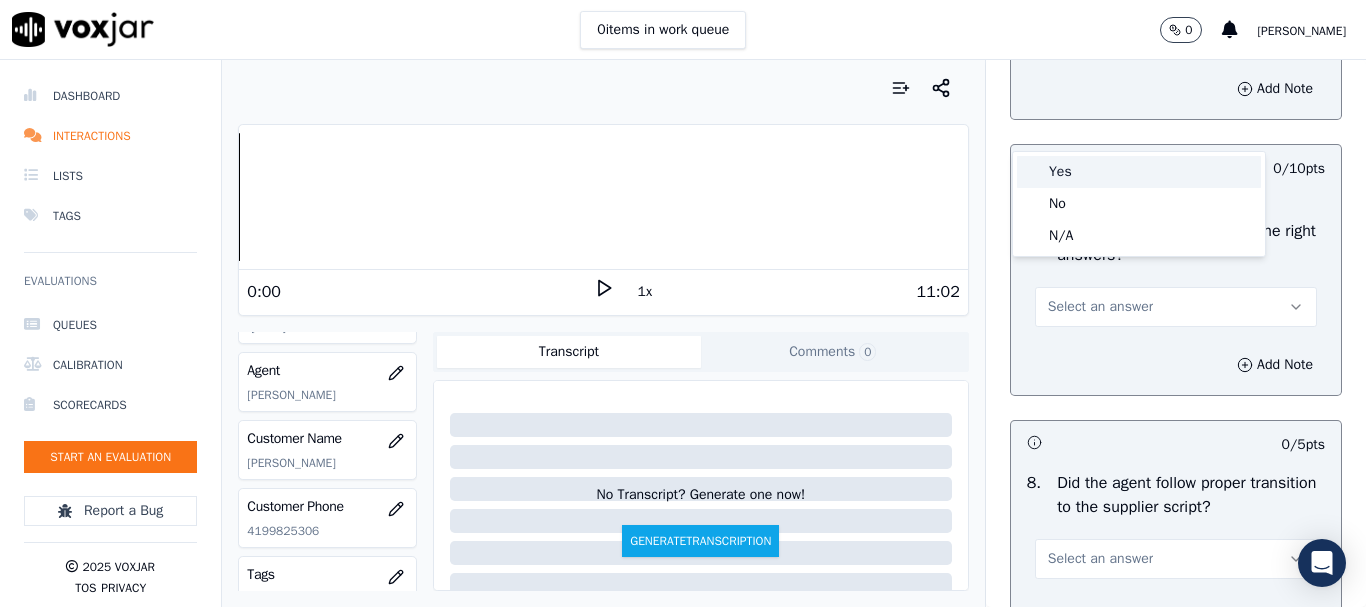 click on "Yes" at bounding box center [1139, 172] 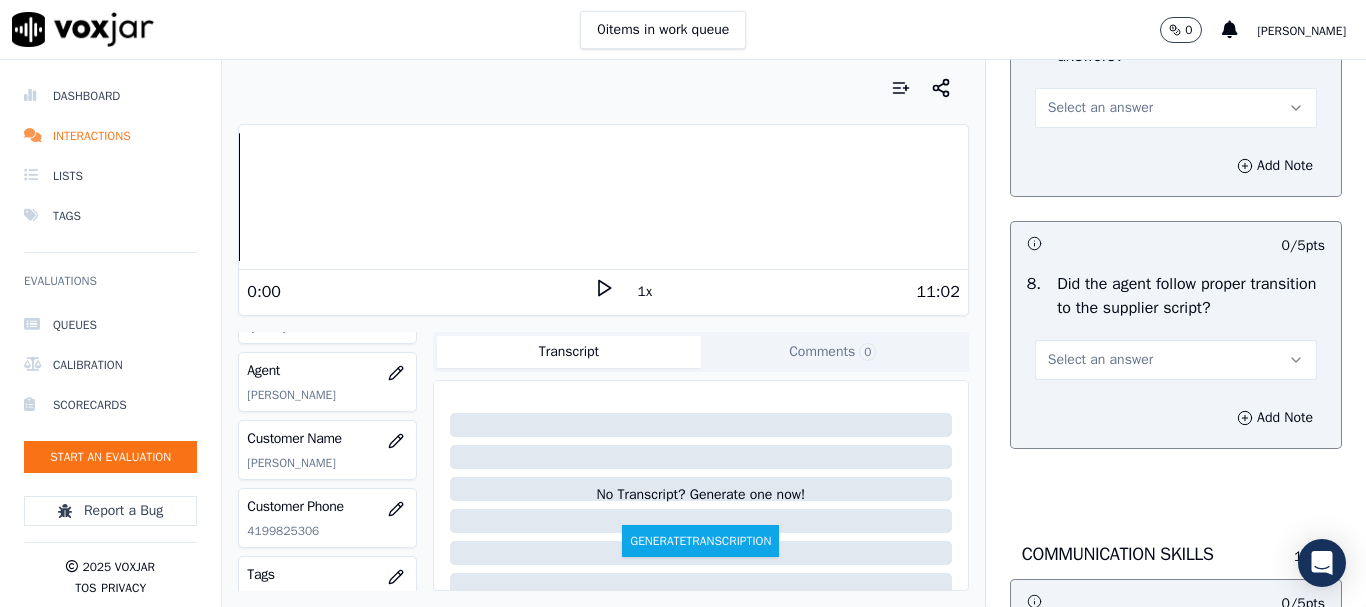 scroll, scrollTop: 4700, scrollLeft: 0, axis: vertical 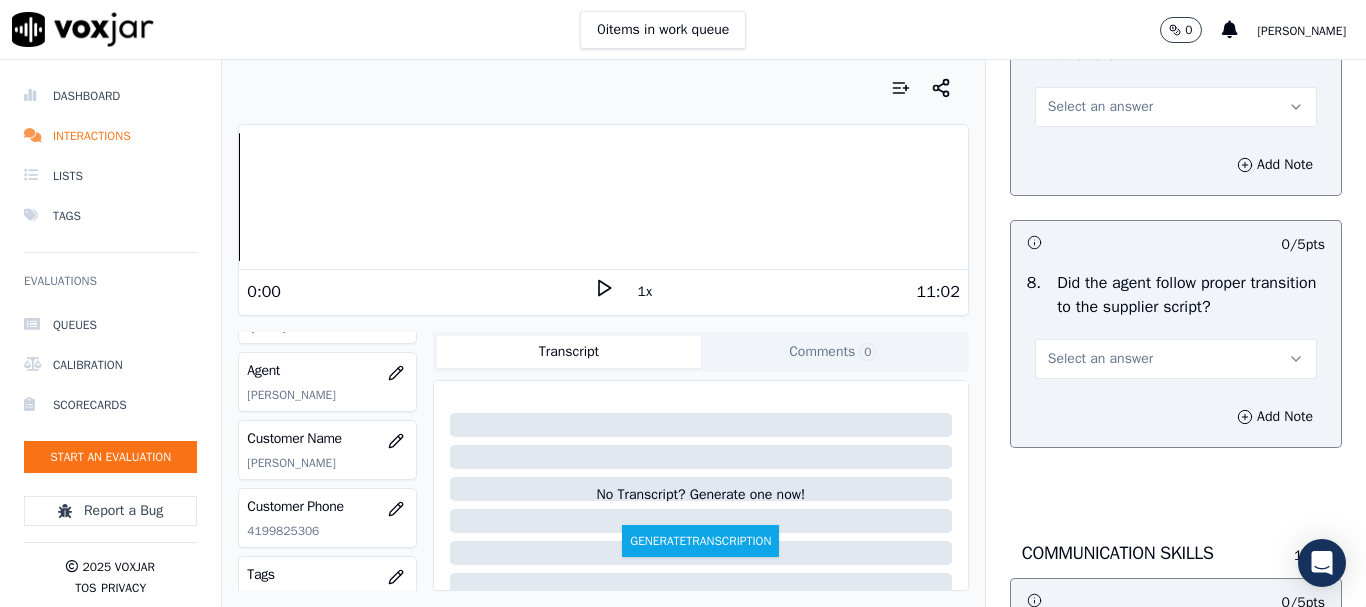 click on "Select an answer" at bounding box center [1100, 107] 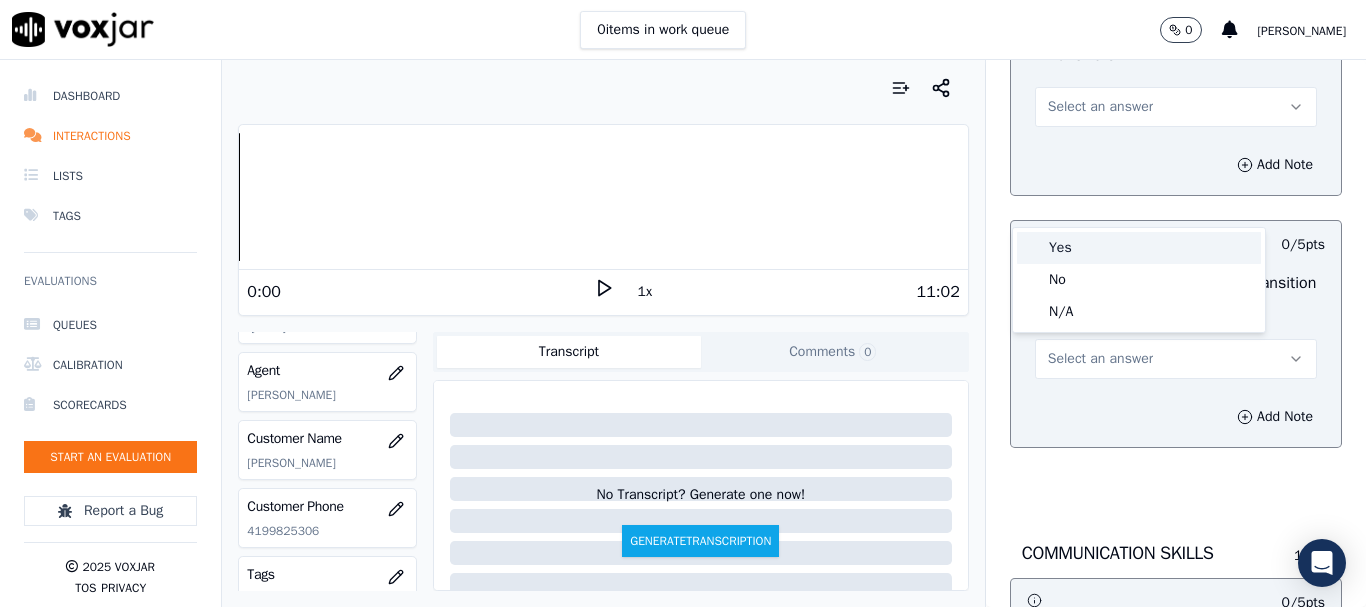 drag, startPoint x: 1059, startPoint y: 221, endPoint x: 1061, endPoint y: 377, distance: 156.01282 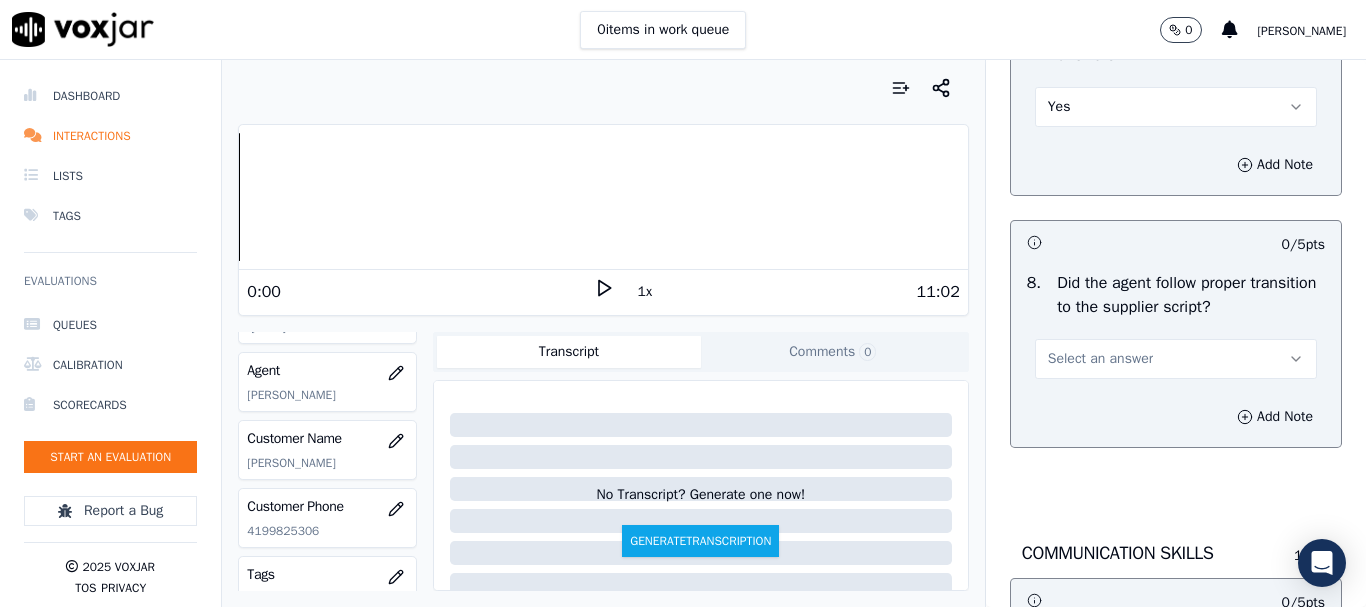 drag, startPoint x: 1069, startPoint y: 446, endPoint x: 1069, endPoint y: 462, distance: 16 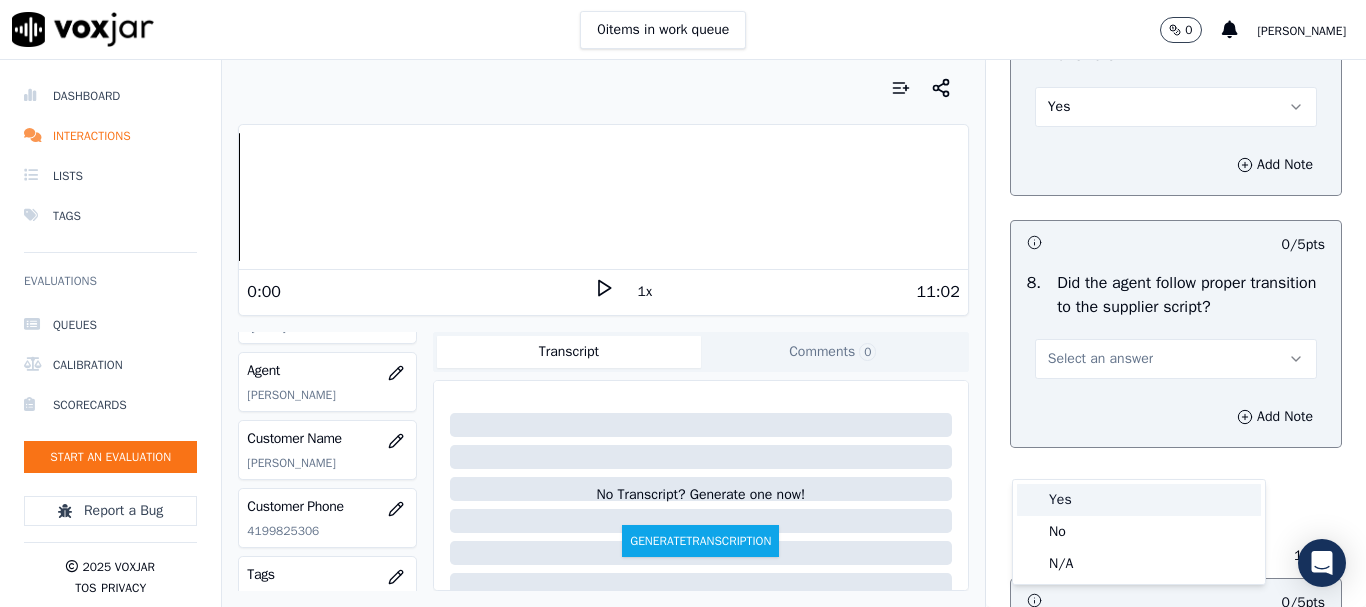 click on "Yes" at bounding box center (1139, 500) 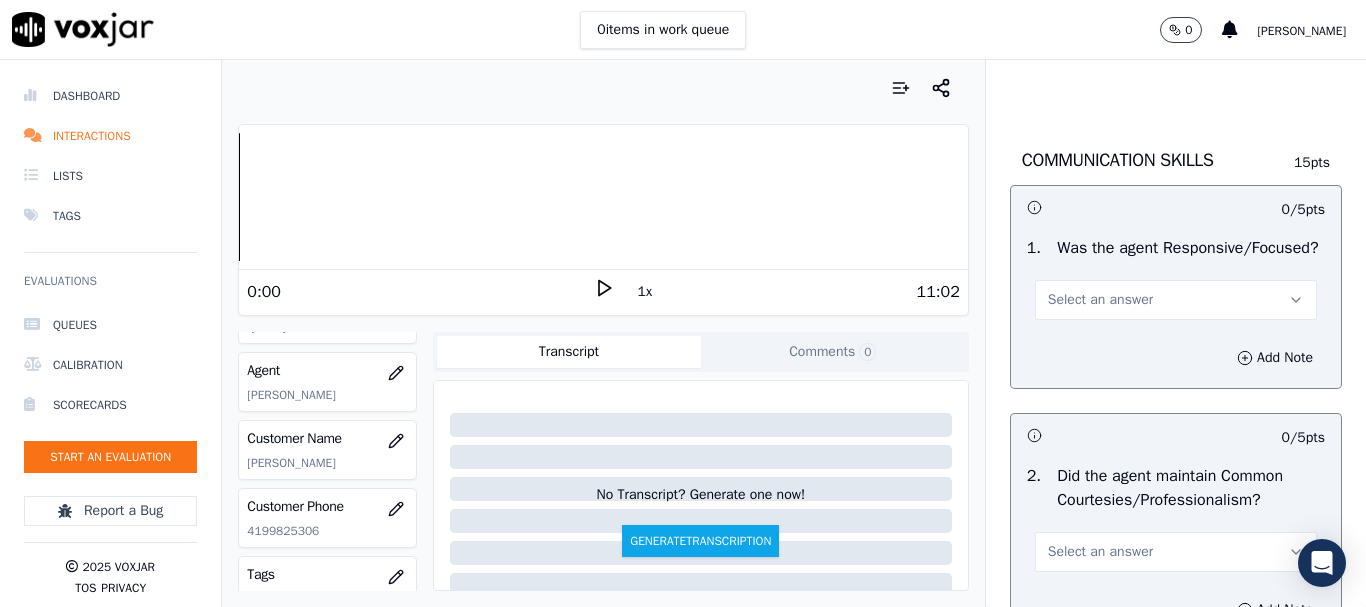 scroll, scrollTop: 5100, scrollLeft: 0, axis: vertical 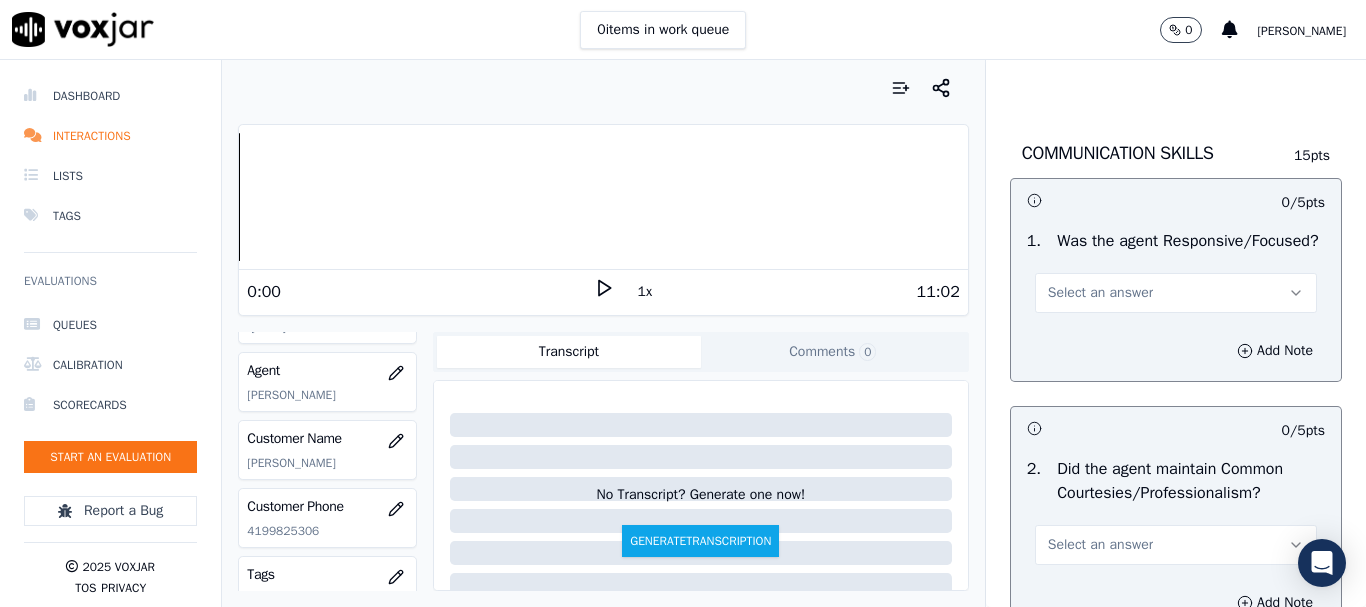 click on "Select an answer" at bounding box center (1100, 293) 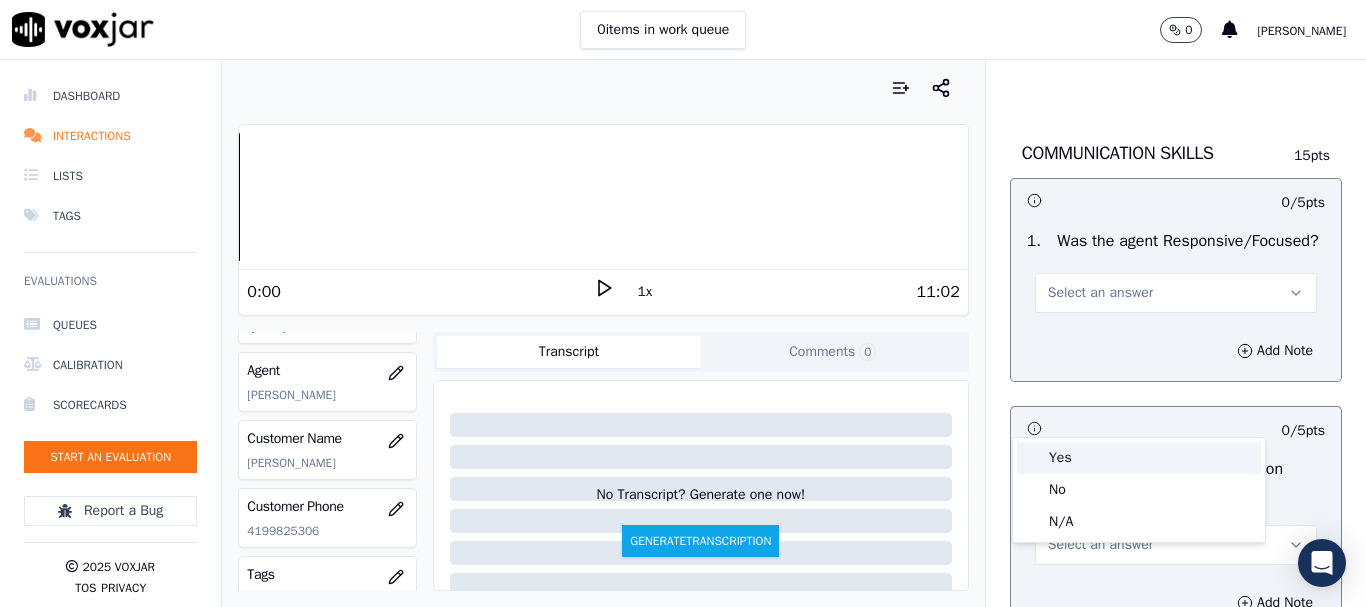 click on "Yes" at bounding box center (1139, 458) 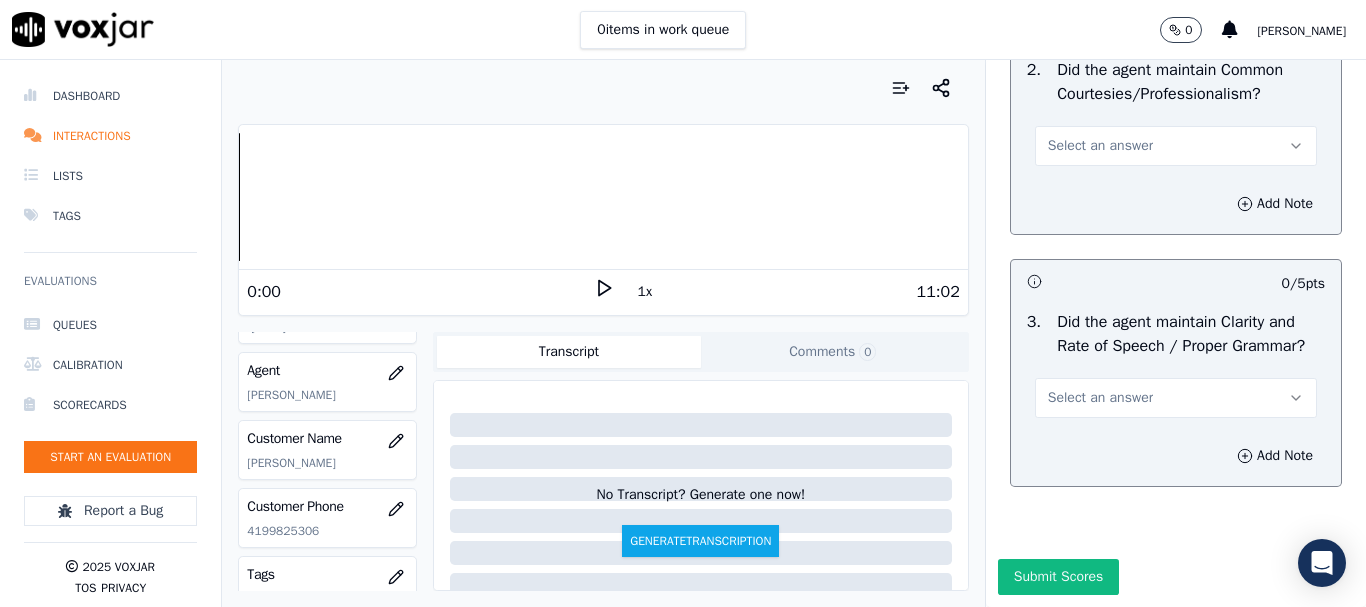 scroll, scrollTop: 5600, scrollLeft: 0, axis: vertical 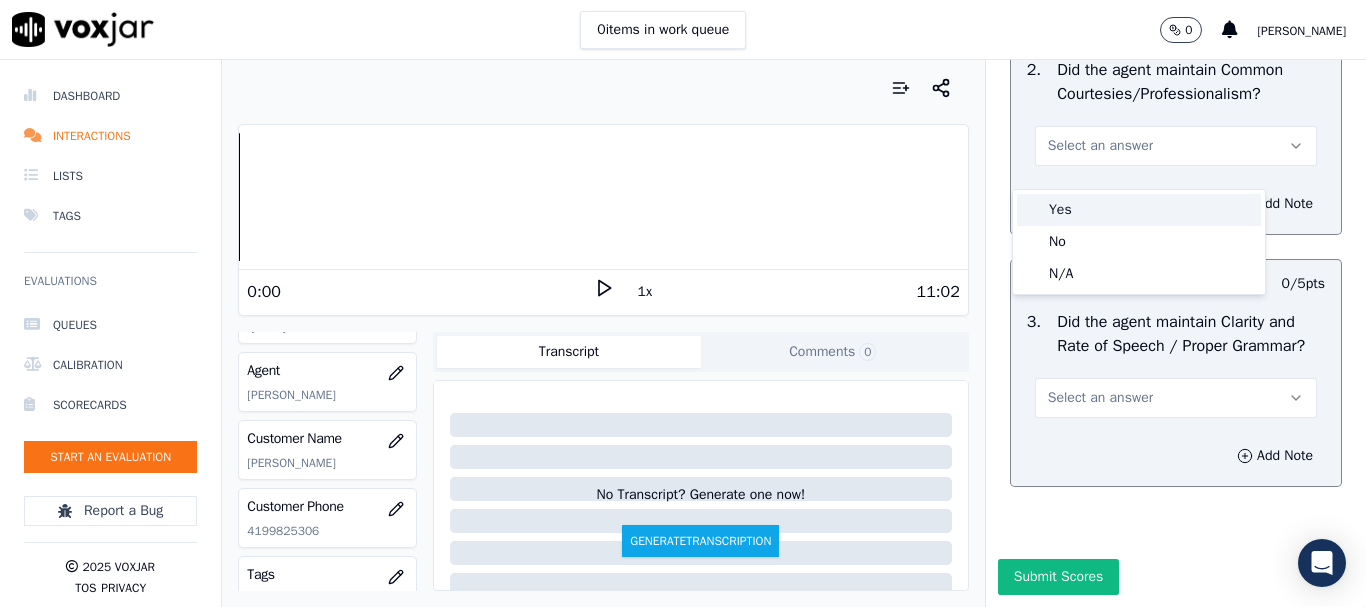 click on "Yes" at bounding box center [1139, 210] 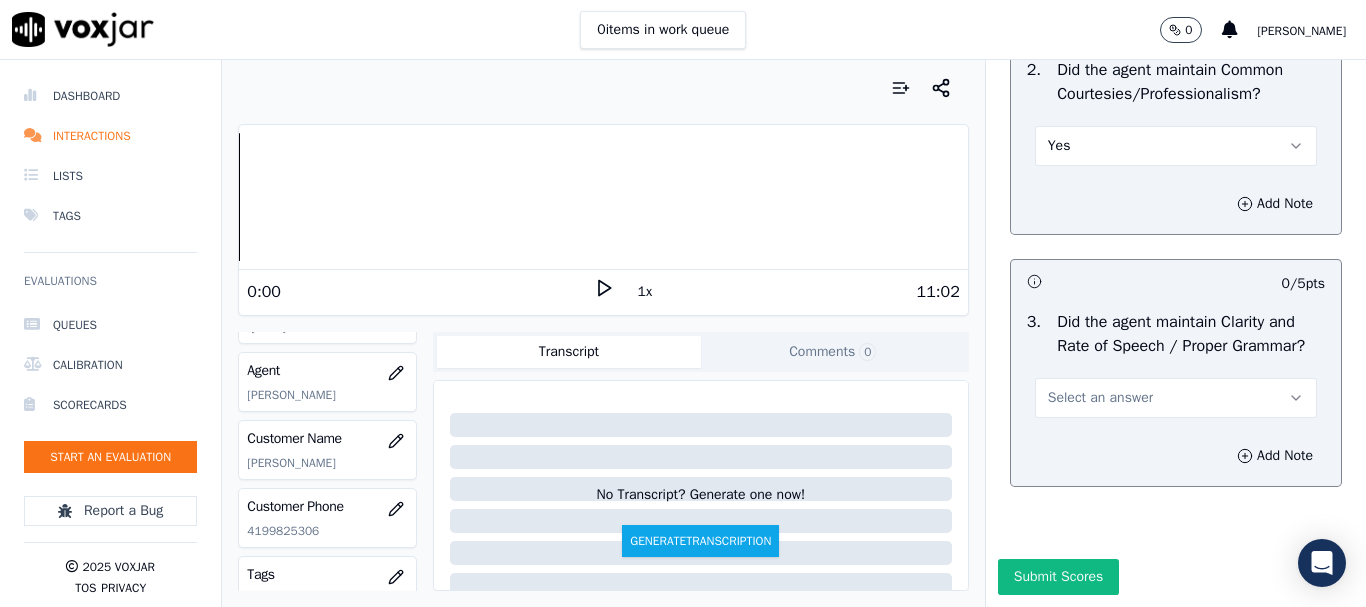 scroll, scrollTop: 5694, scrollLeft: 0, axis: vertical 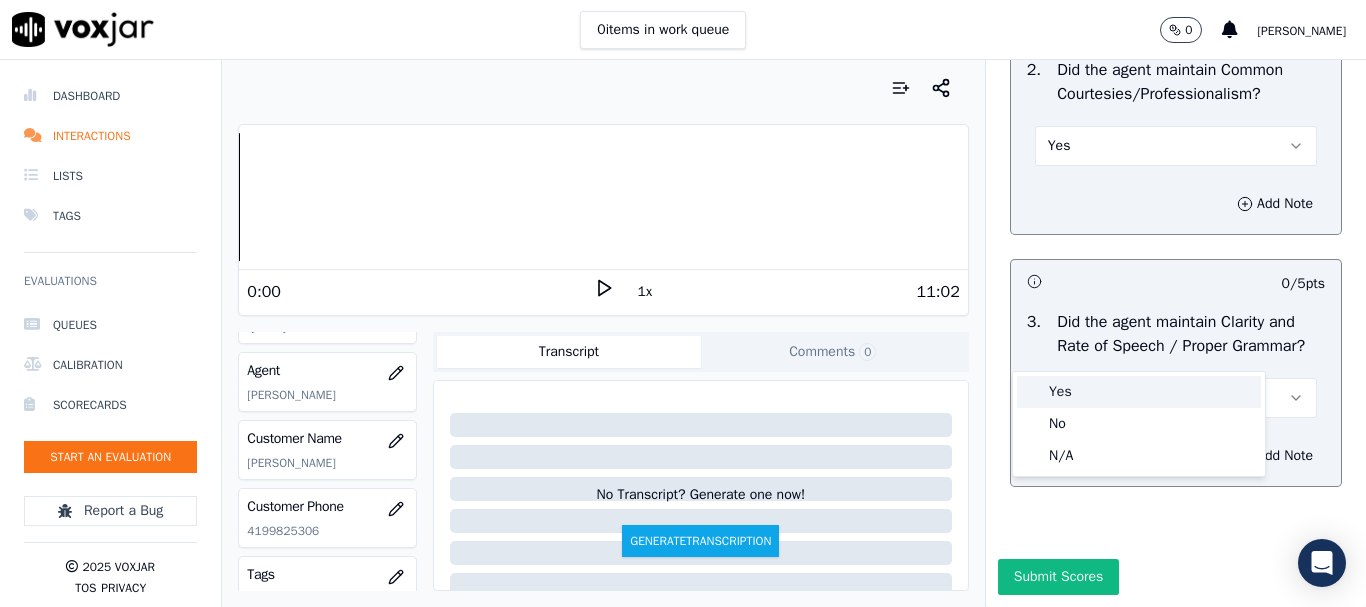 drag, startPoint x: 1087, startPoint y: 385, endPoint x: 1029, endPoint y: 492, distance: 121.70867 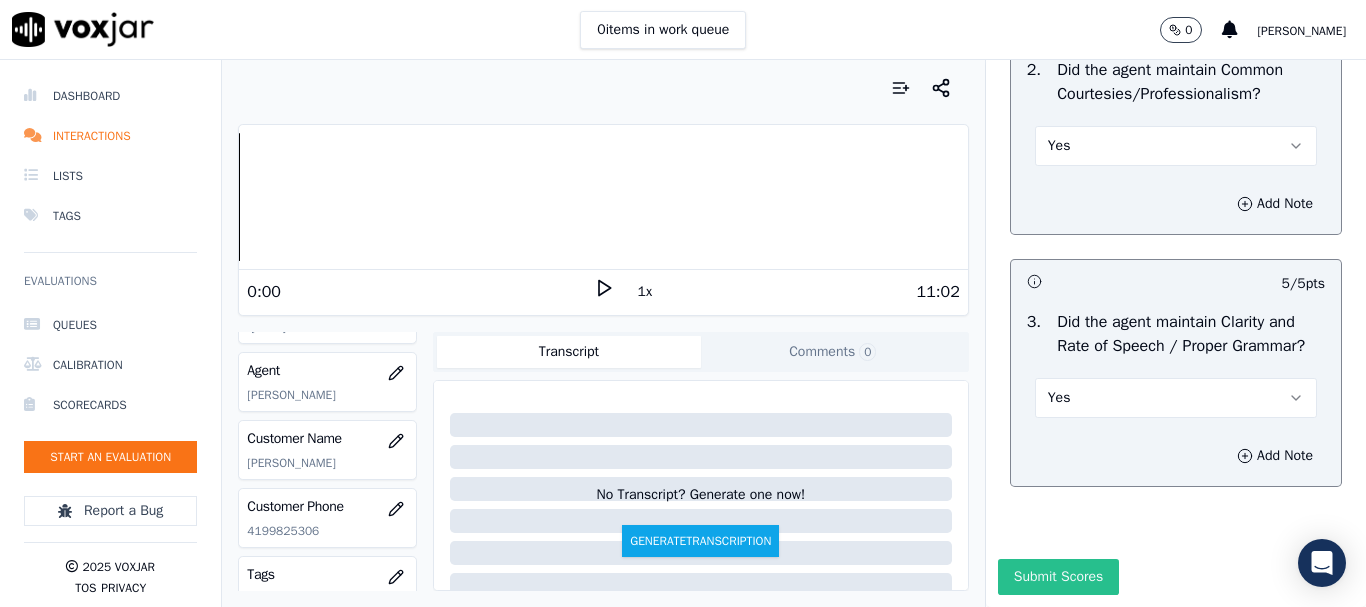 click on "Submit Scores" at bounding box center (1058, 577) 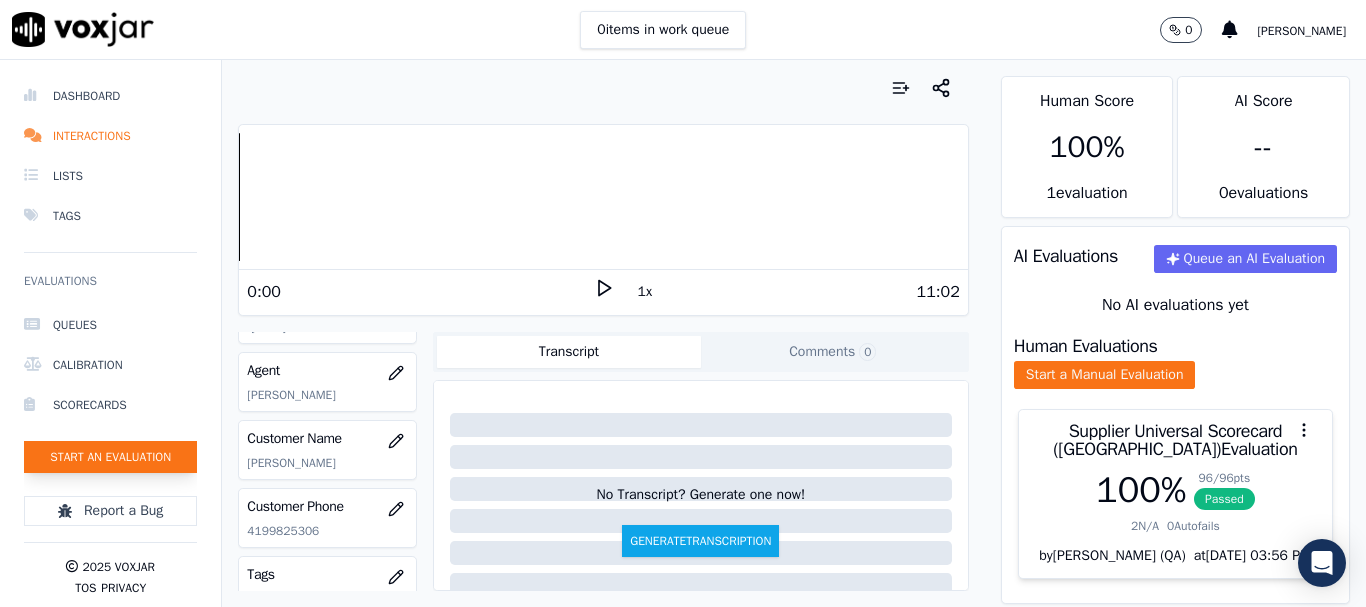 click on "Start an Evaluation" 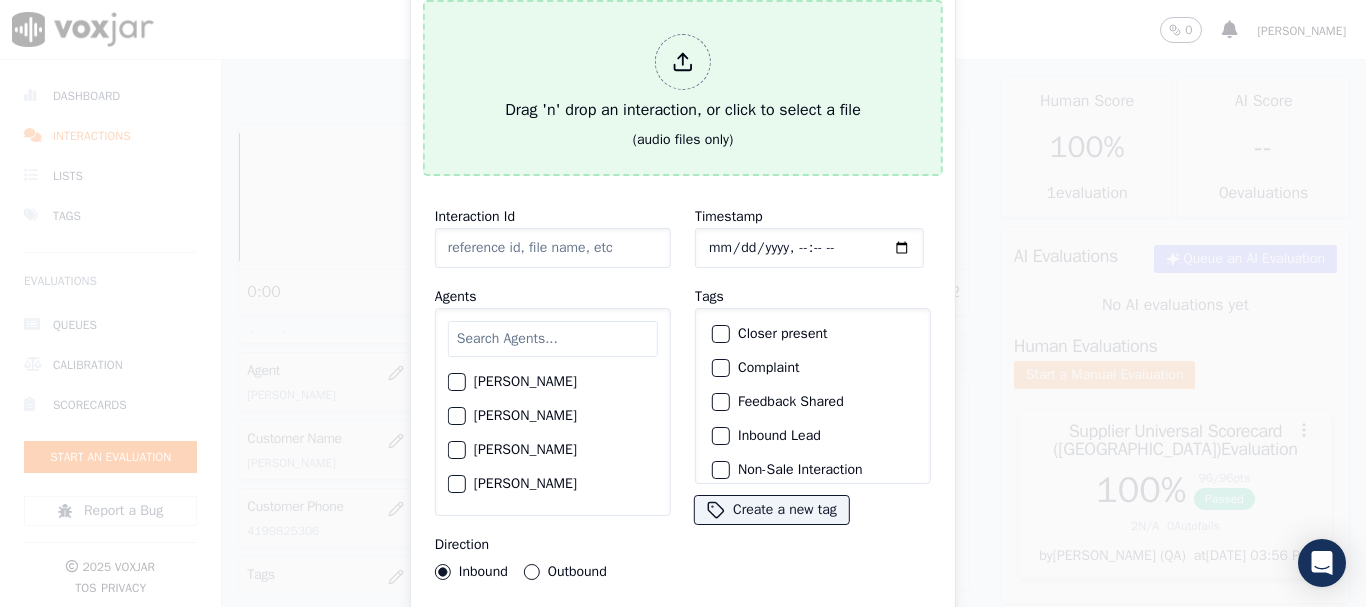 click on "Drag 'n' drop an interaction, or click to select a file" at bounding box center (683, 78) 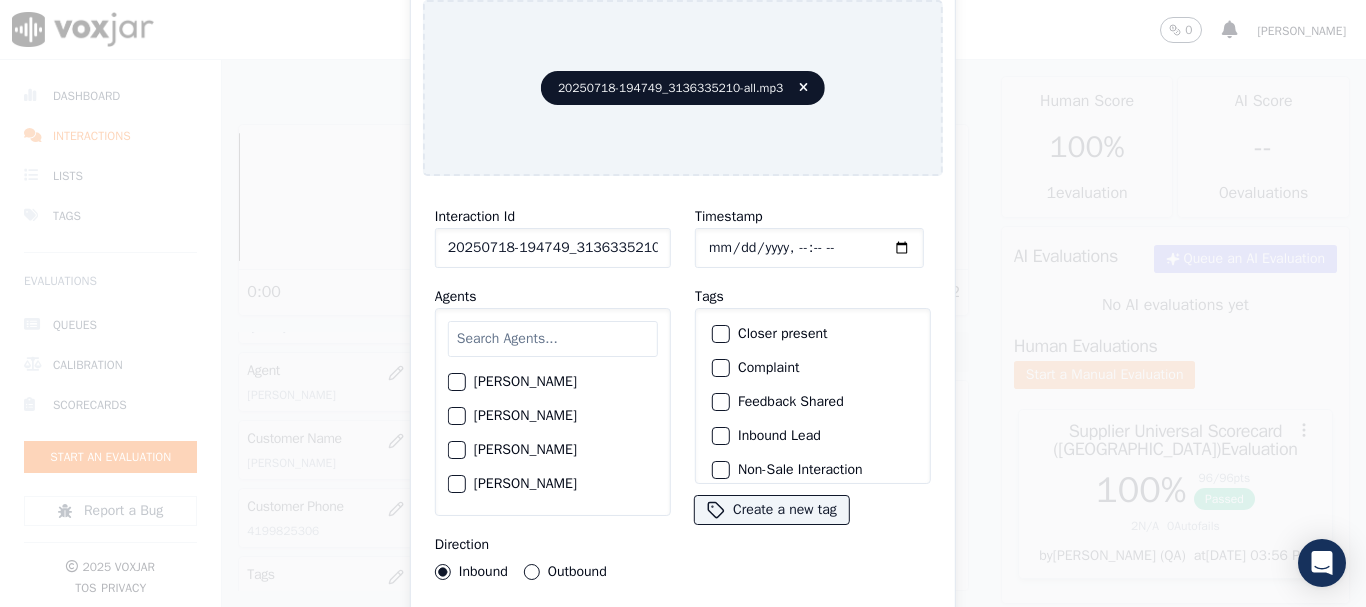 click at bounding box center [553, 339] 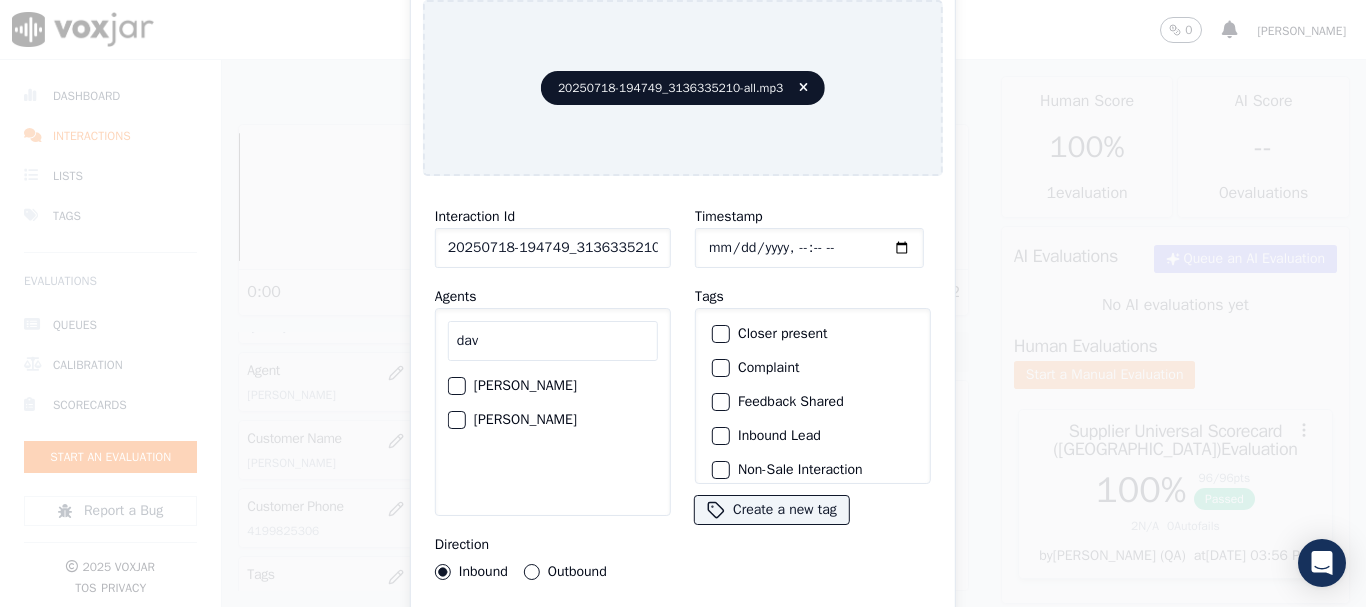 type on "dav" 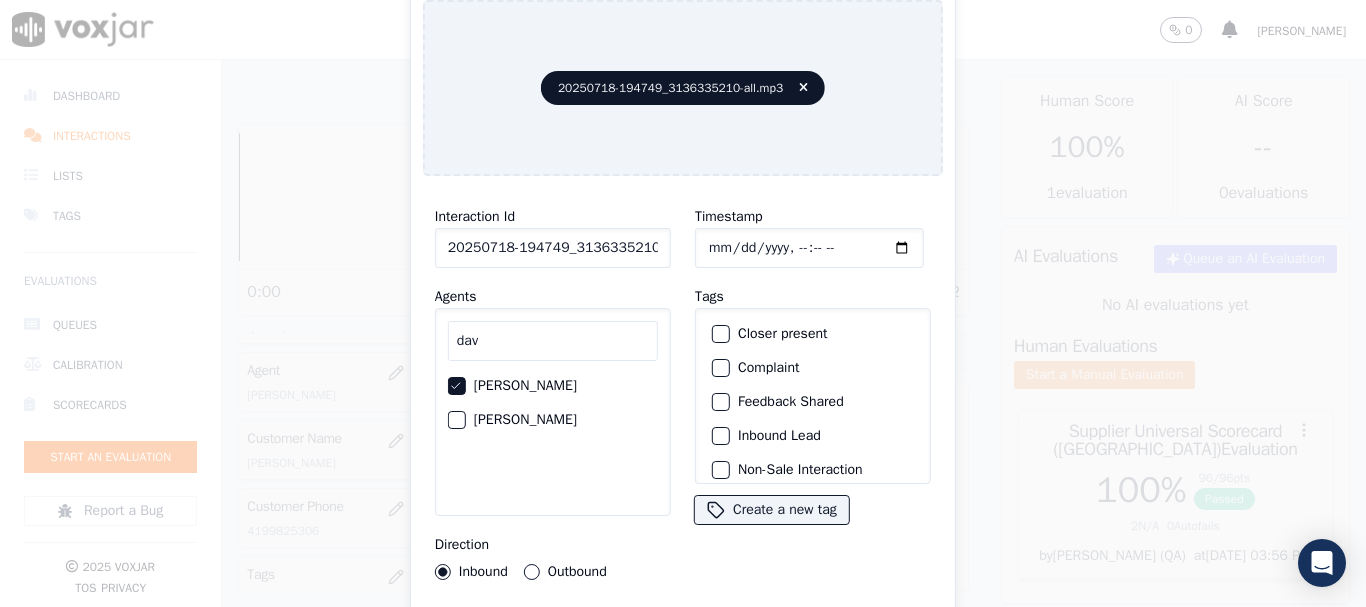 click on "Outbound" 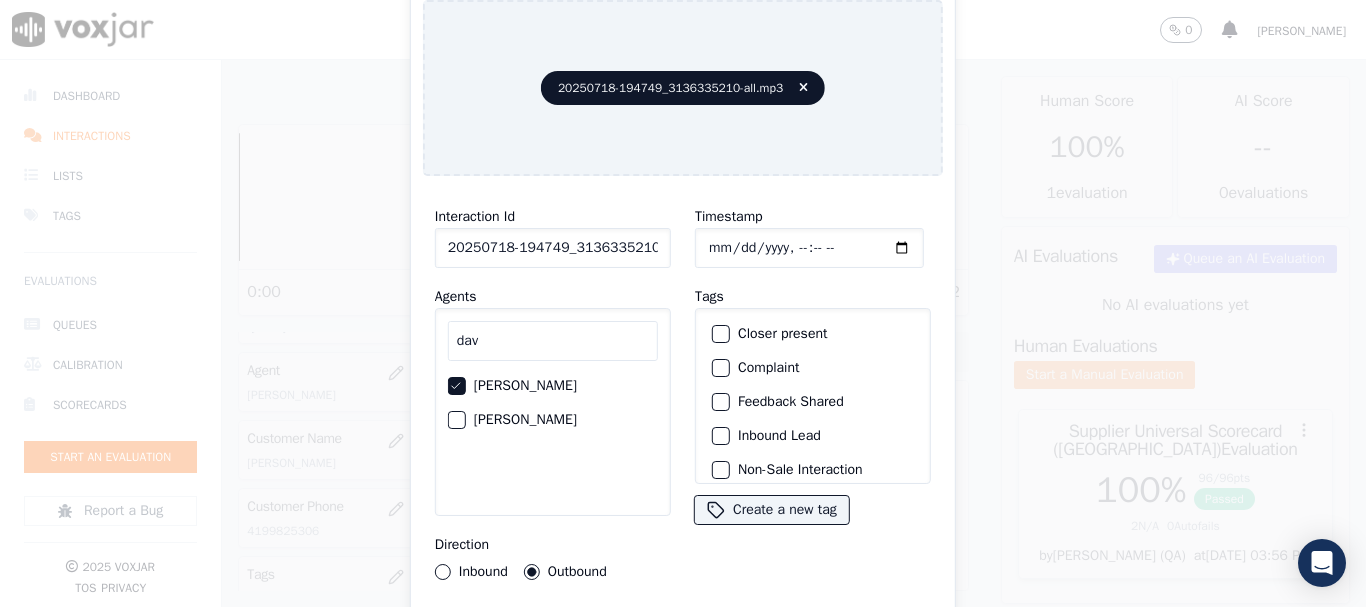 click on "Timestamp" 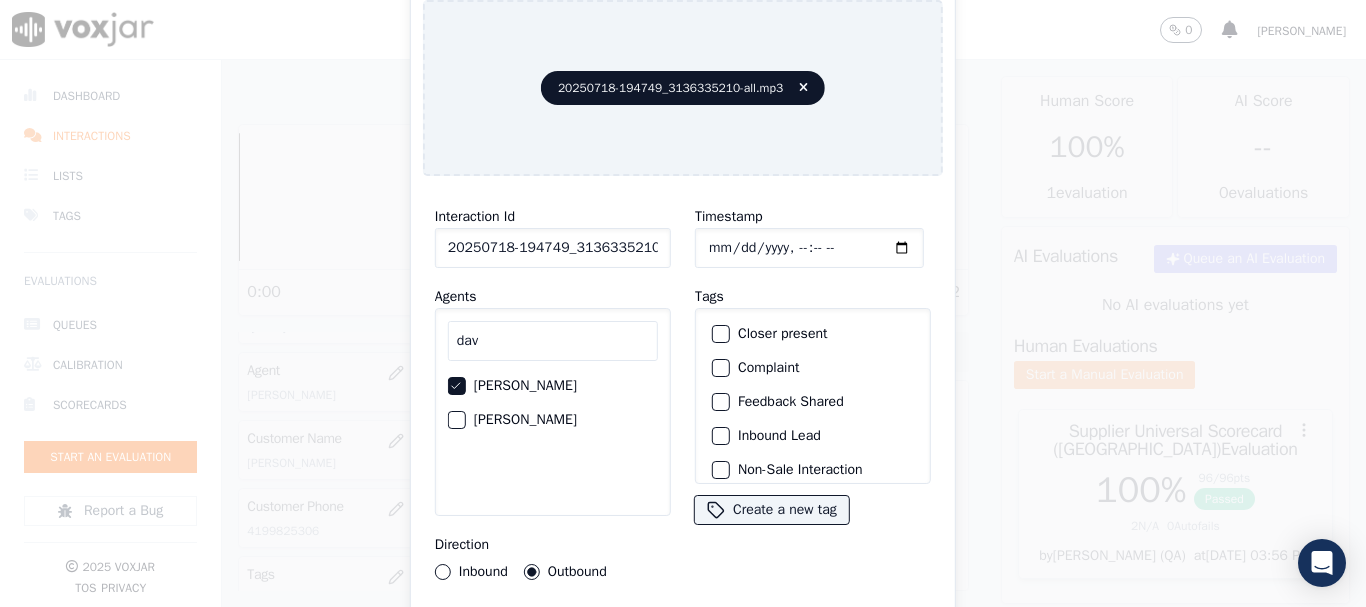 scroll, scrollTop: 175, scrollLeft: 0, axis: vertical 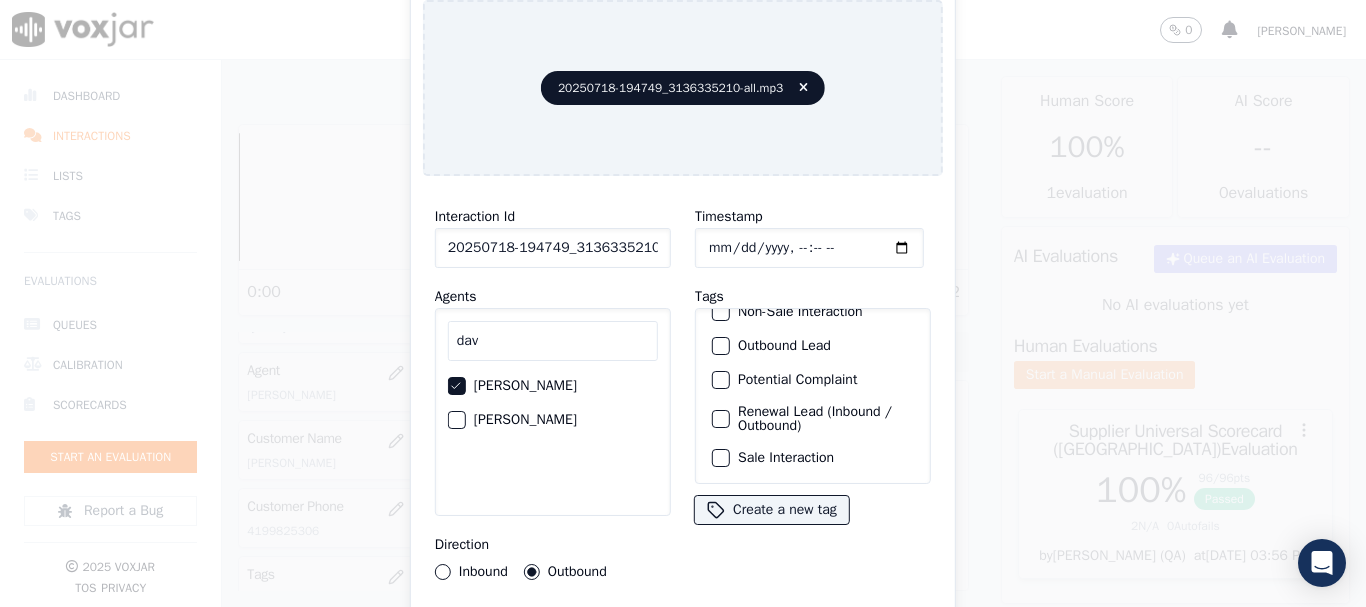 click on "Sale Interaction" 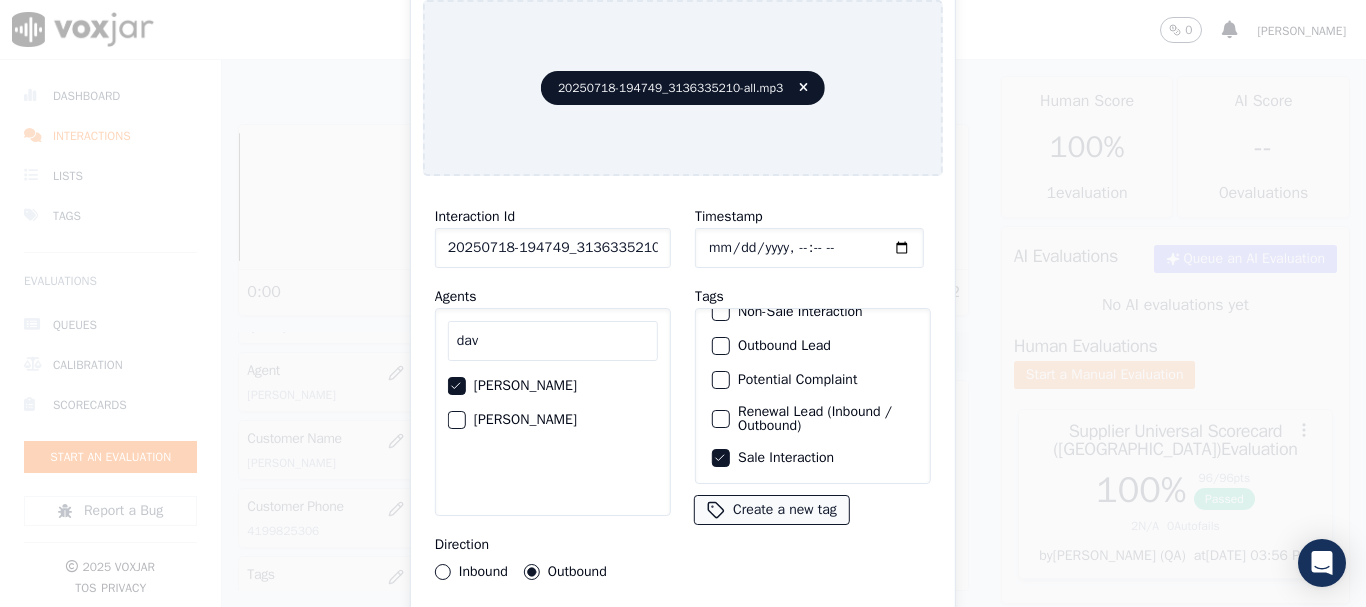 type 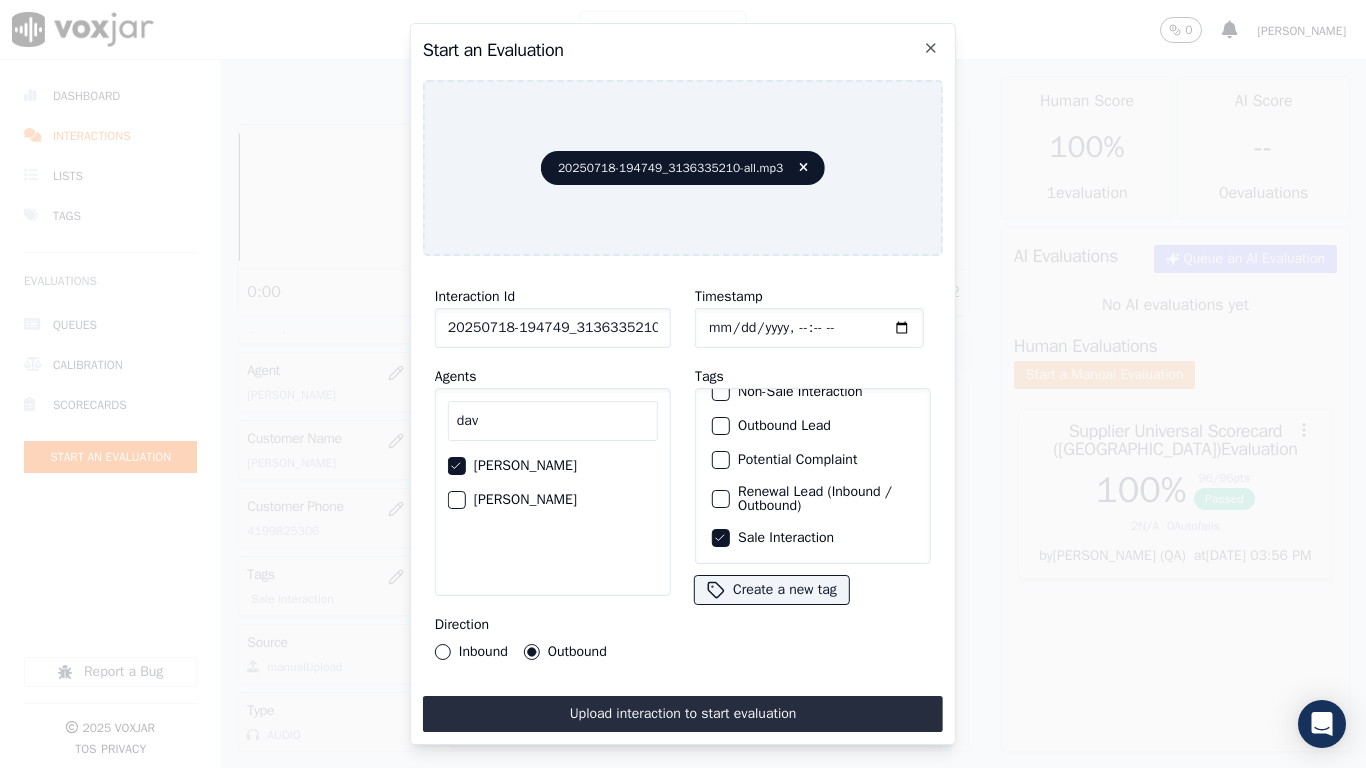 click on "Upload interaction to start evaluation" at bounding box center (683, 714) 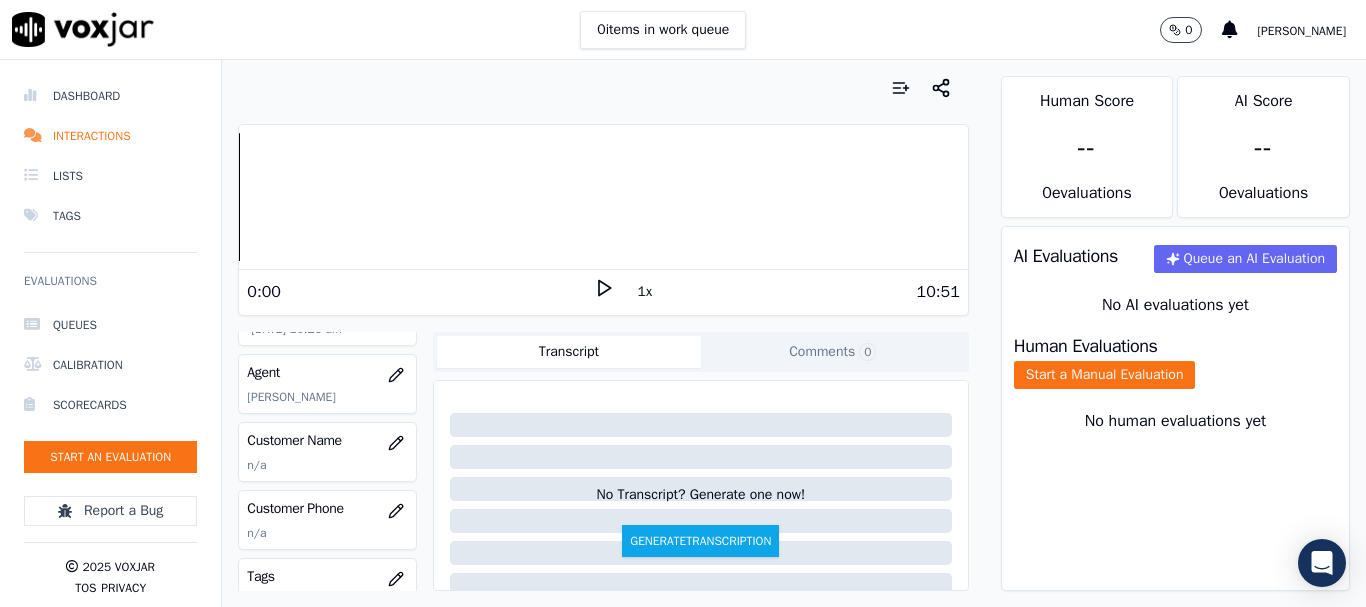 scroll, scrollTop: 200, scrollLeft: 0, axis: vertical 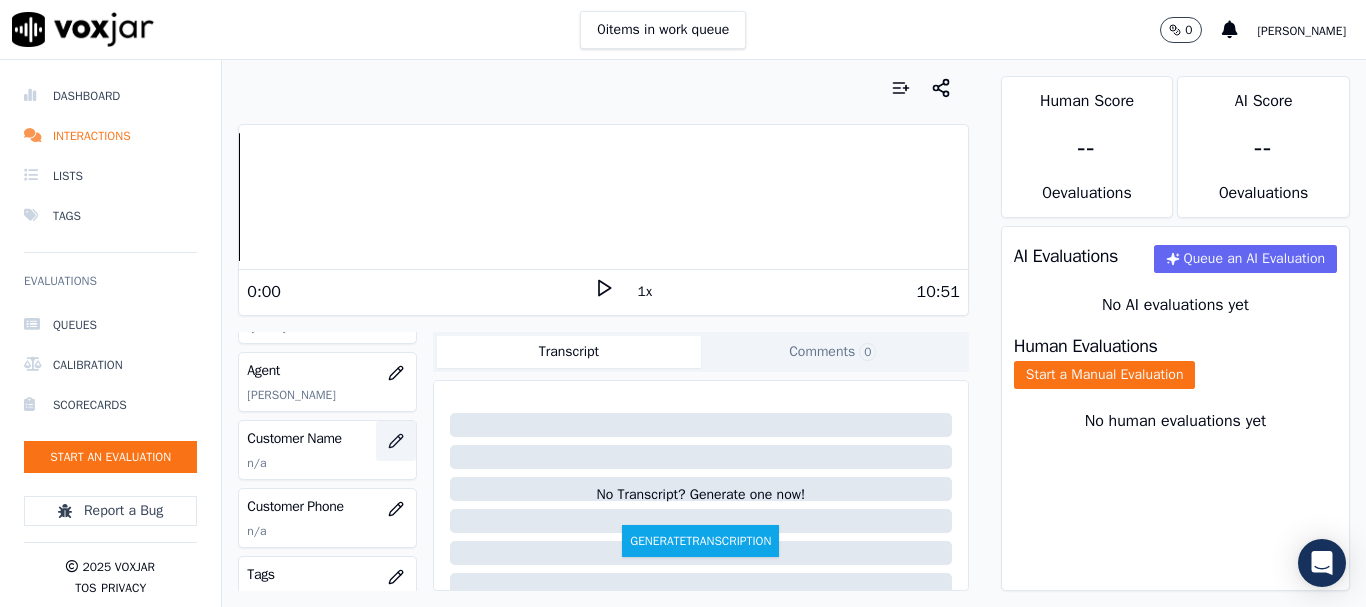 click 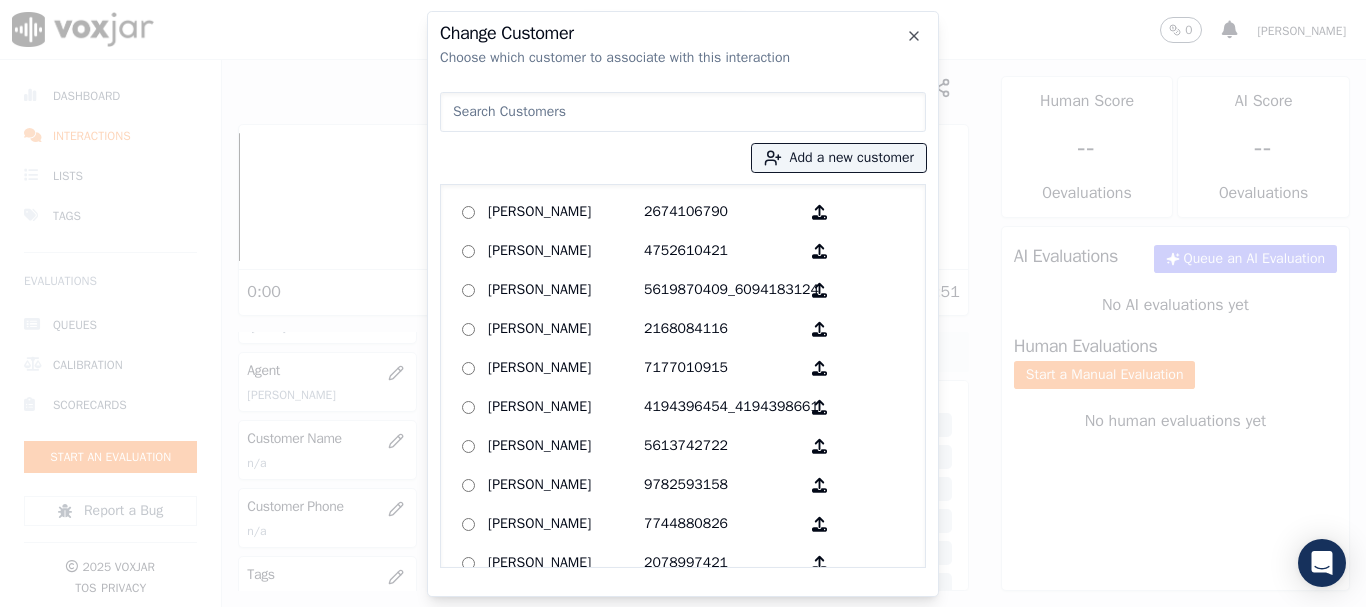 paste on "[PERSON_NAME]" 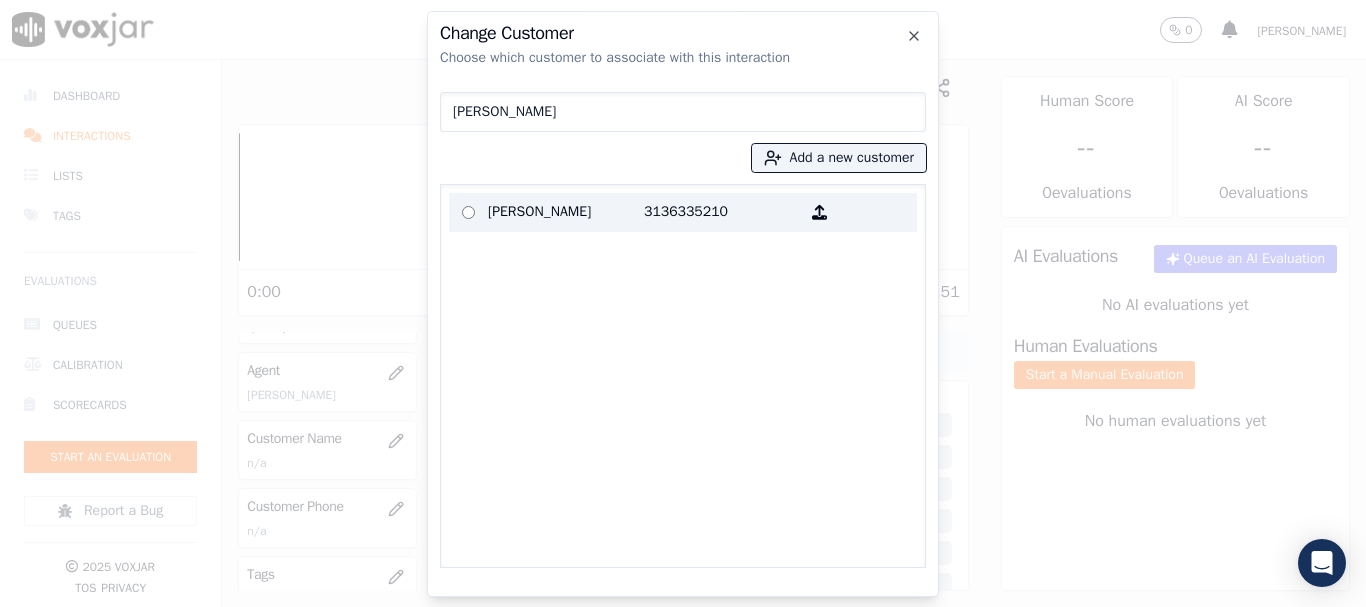 type on "[PERSON_NAME]" 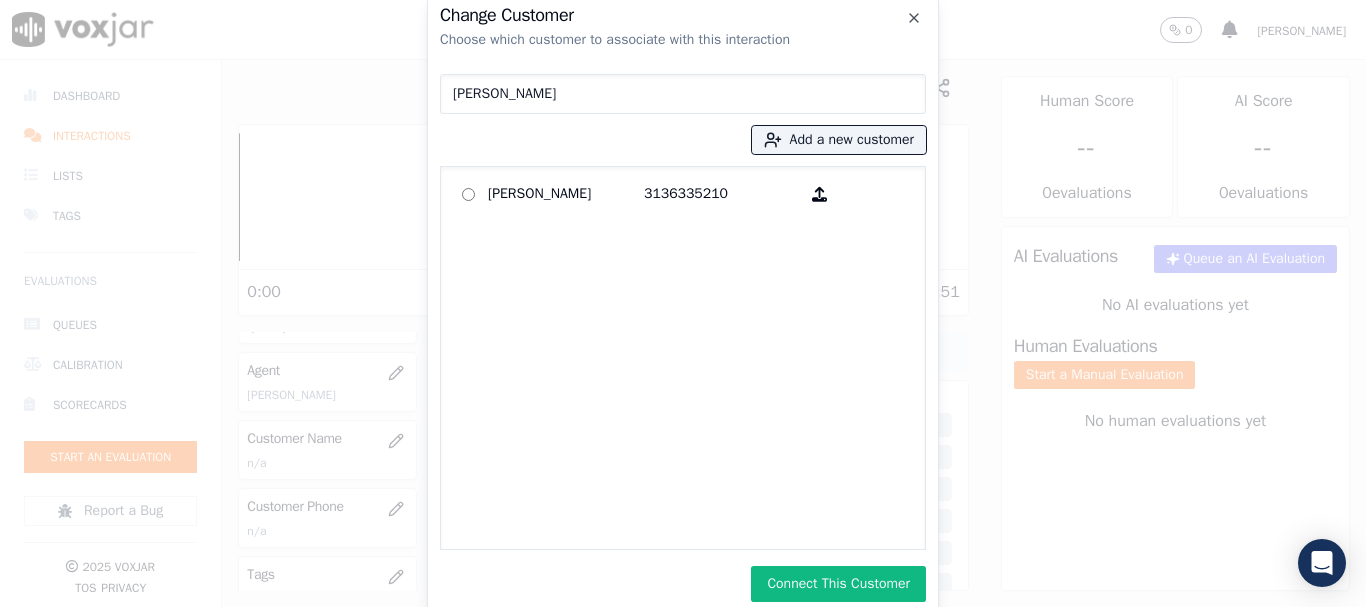 drag, startPoint x: 863, startPoint y: 587, endPoint x: 1139, endPoint y: 581, distance: 276.06522 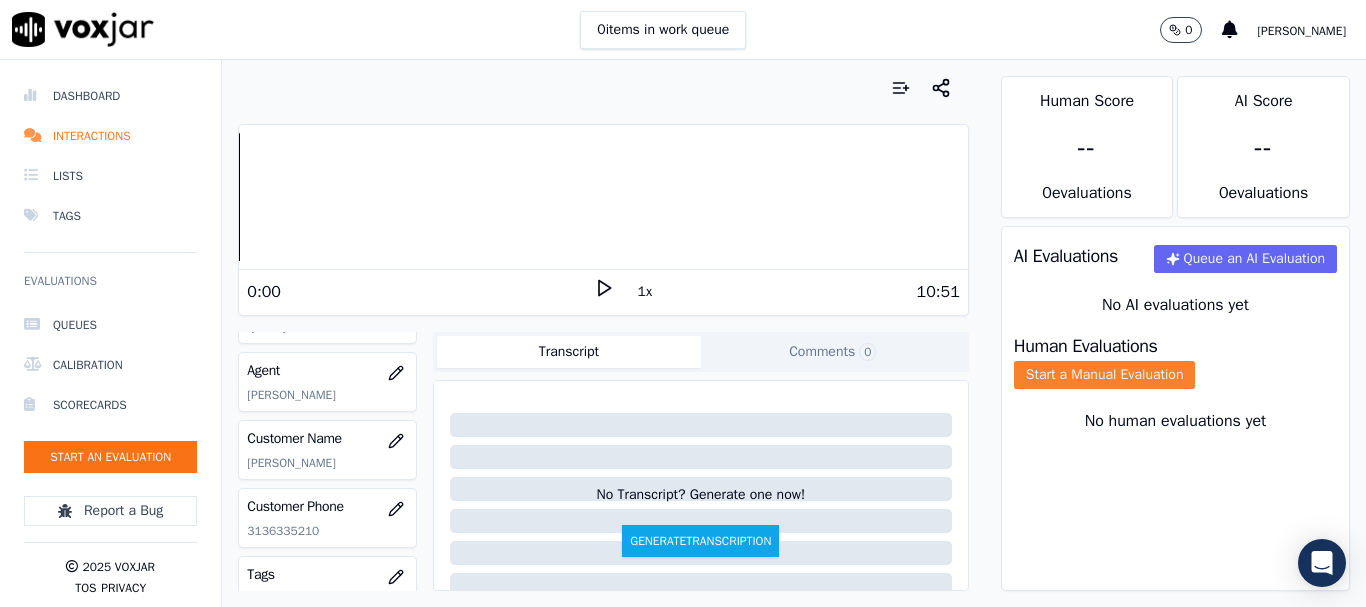 click on "Start a Manual Evaluation" 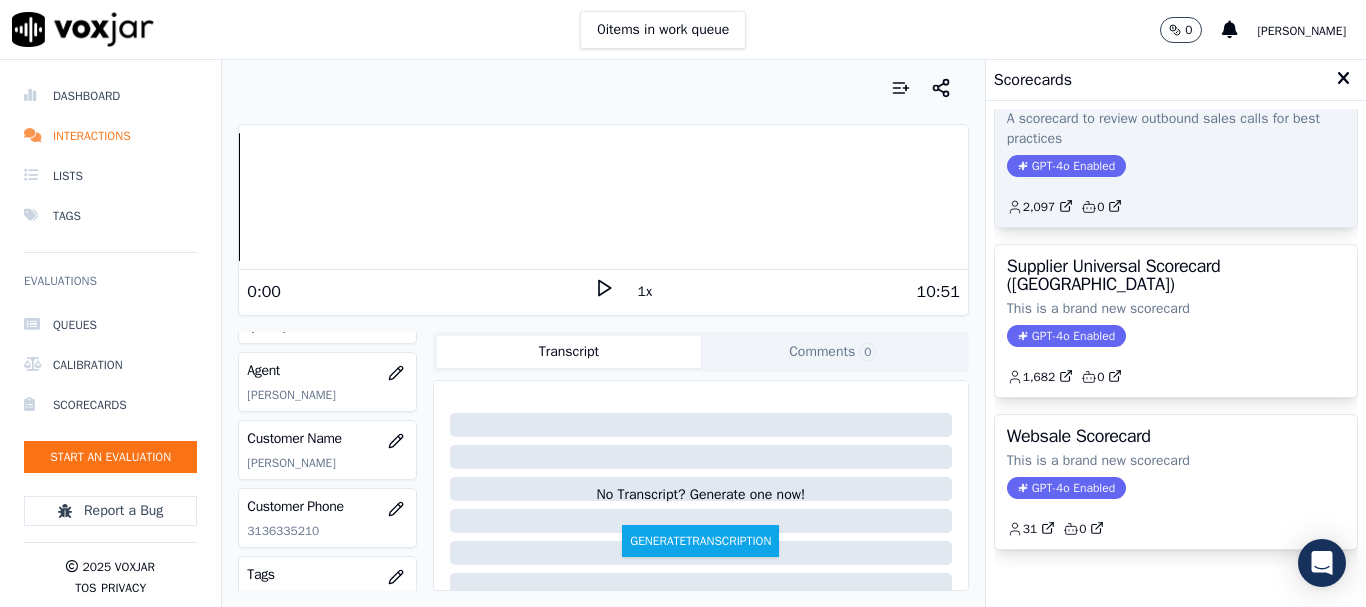 scroll, scrollTop: 400, scrollLeft: 0, axis: vertical 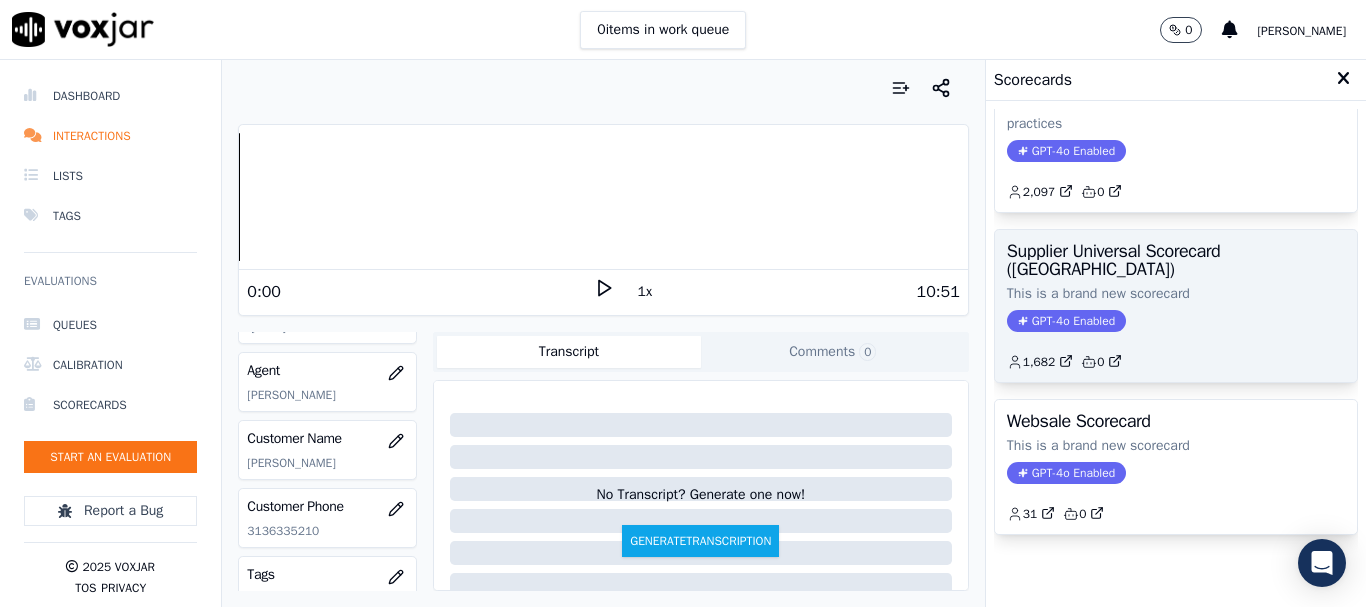 click on "This is a brand new scorecard" 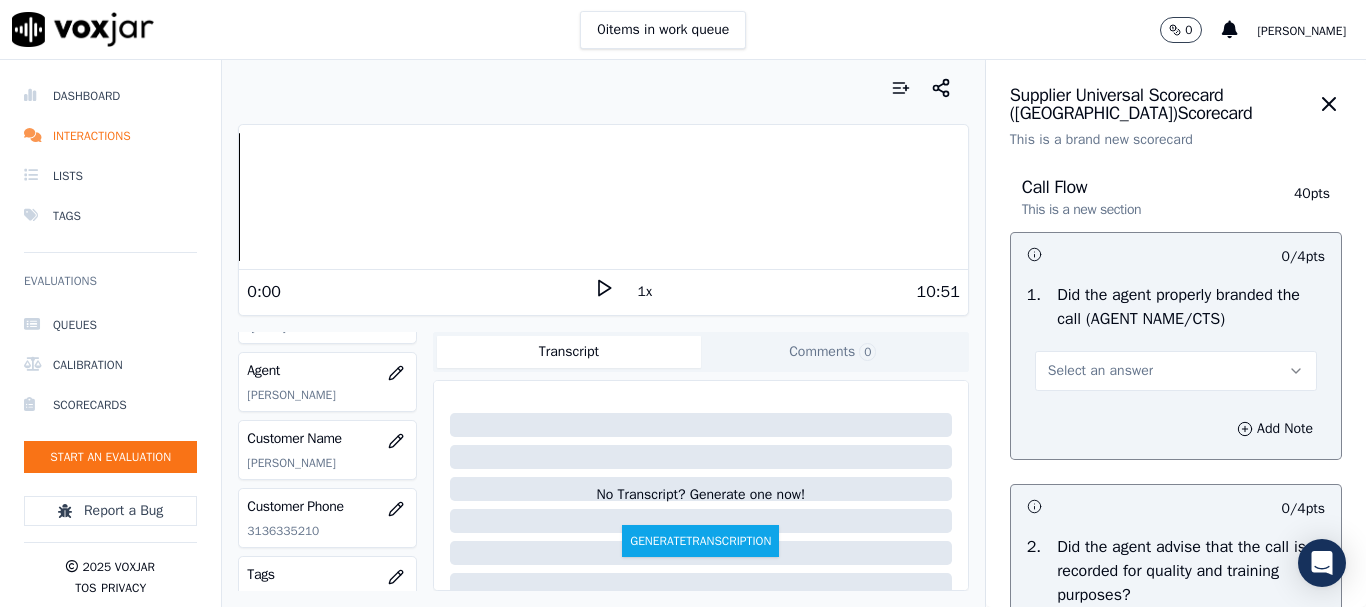 click on "Select an answer" at bounding box center [1176, 371] 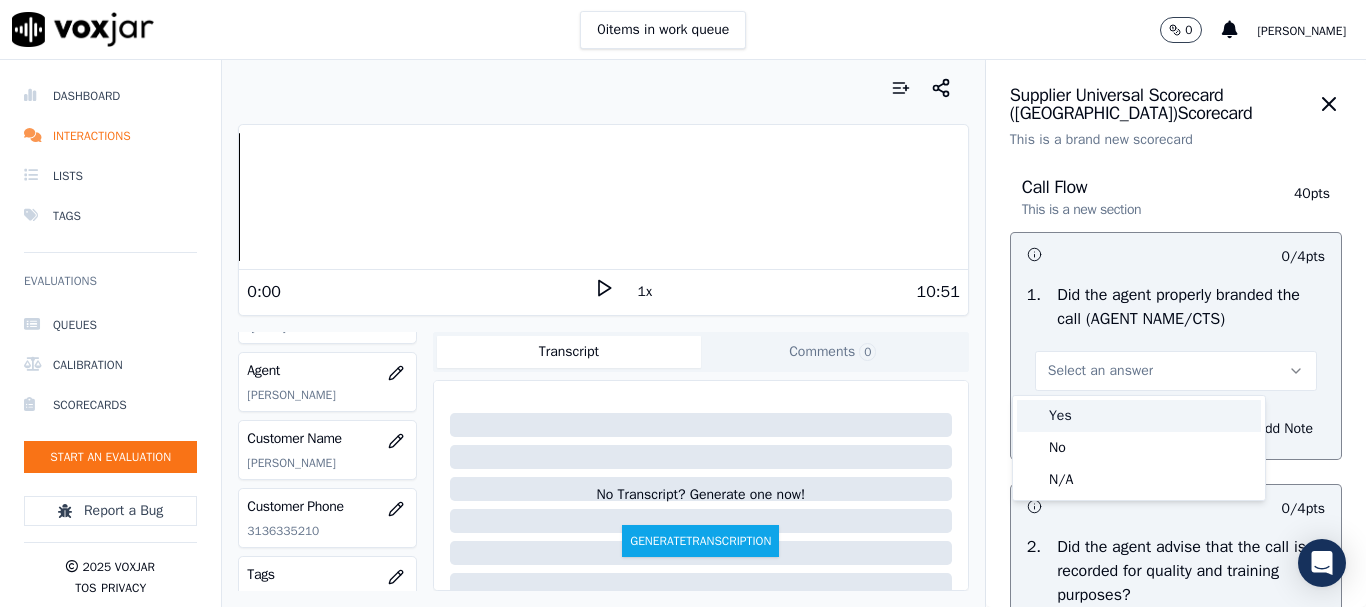 click on "Yes" at bounding box center [1139, 416] 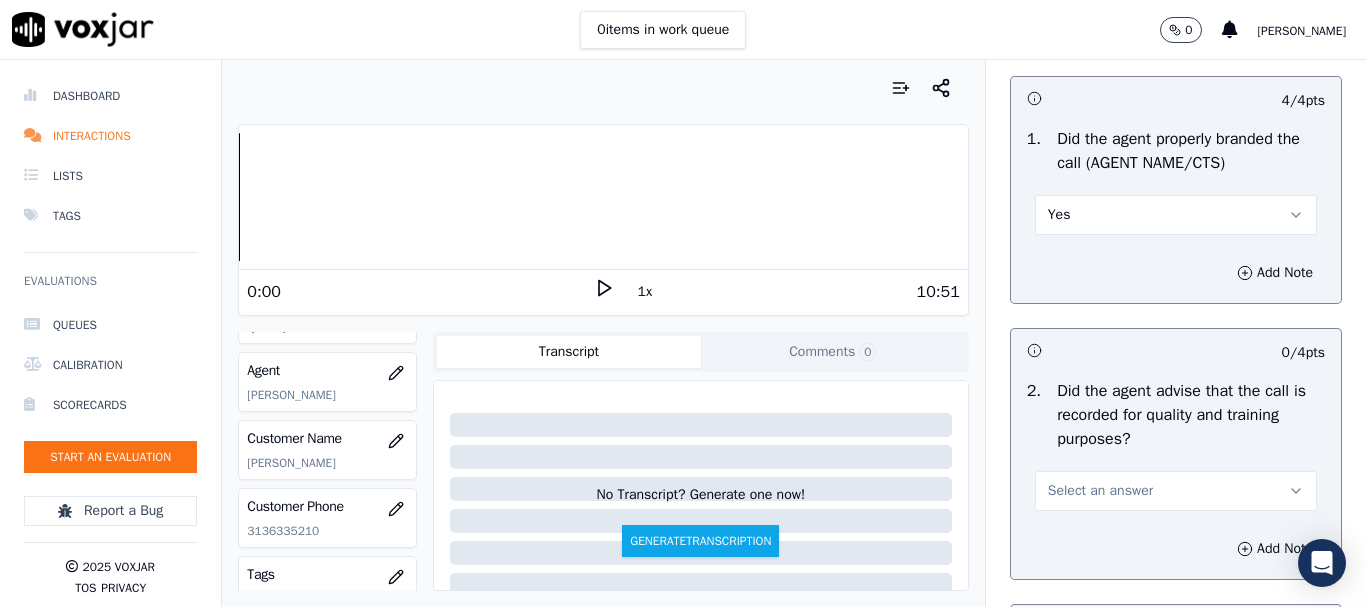 scroll, scrollTop: 500, scrollLeft: 0, axis: vertical 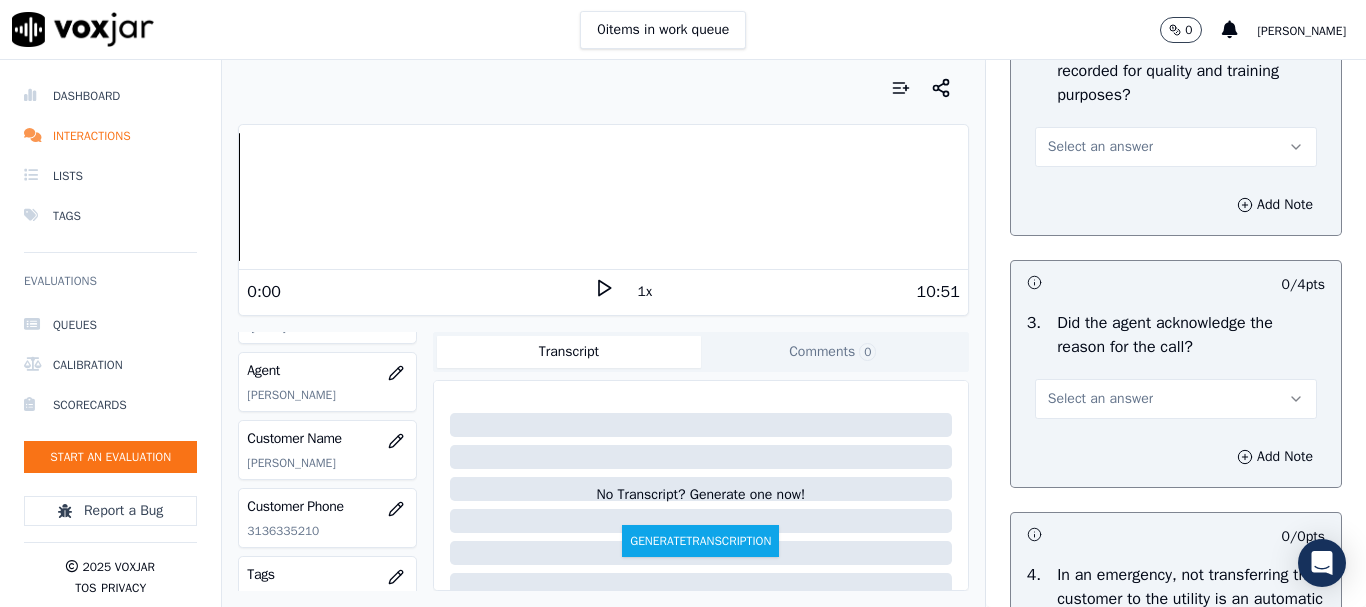 click on "Select an answer" at bounding box center [1176, 147] 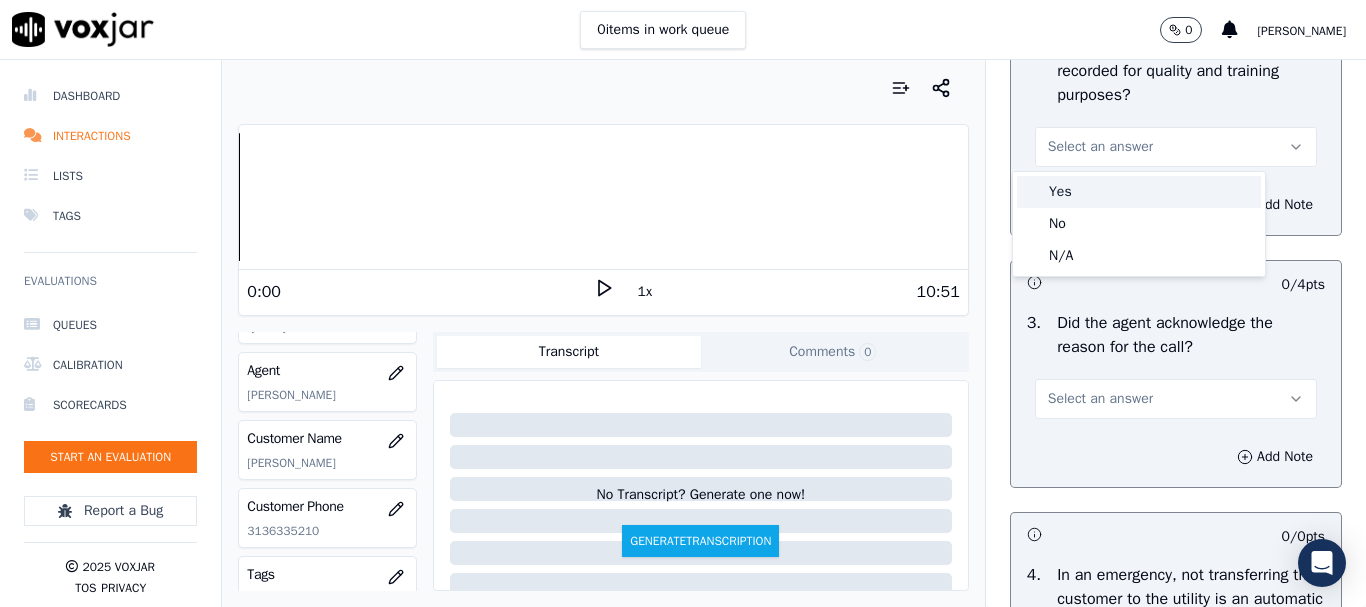 click on "Yes" at bounding box center (1139, 192) 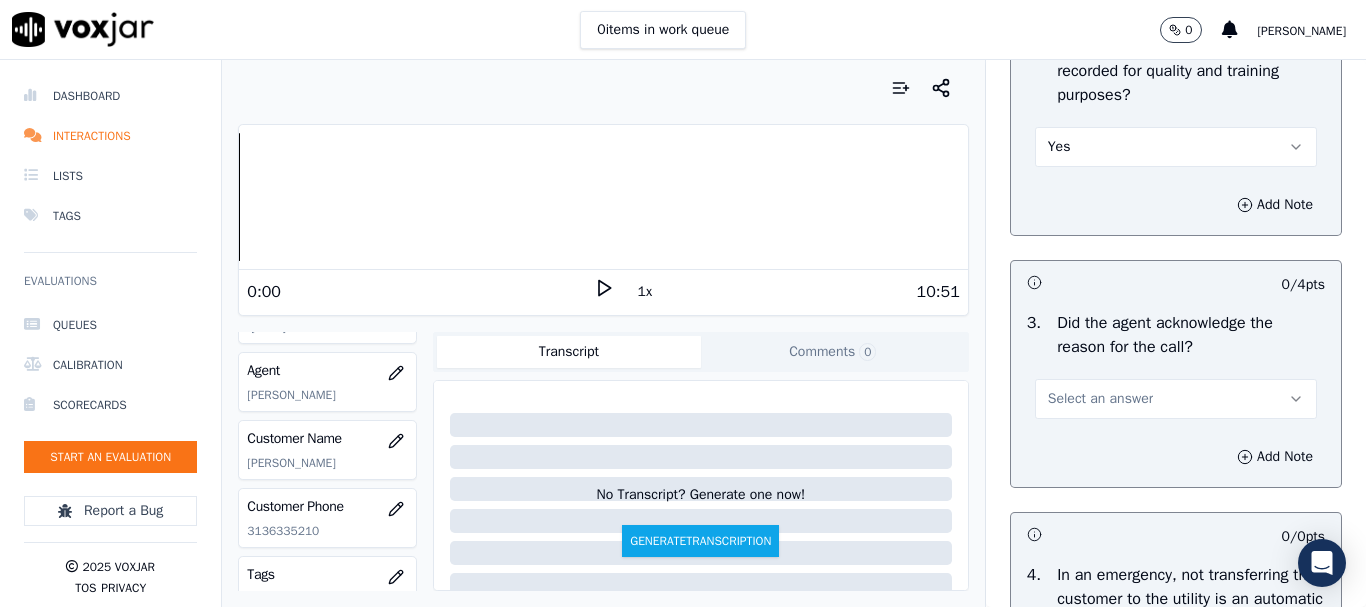 click on "Select an answer" at bounding box center (1100, 399) 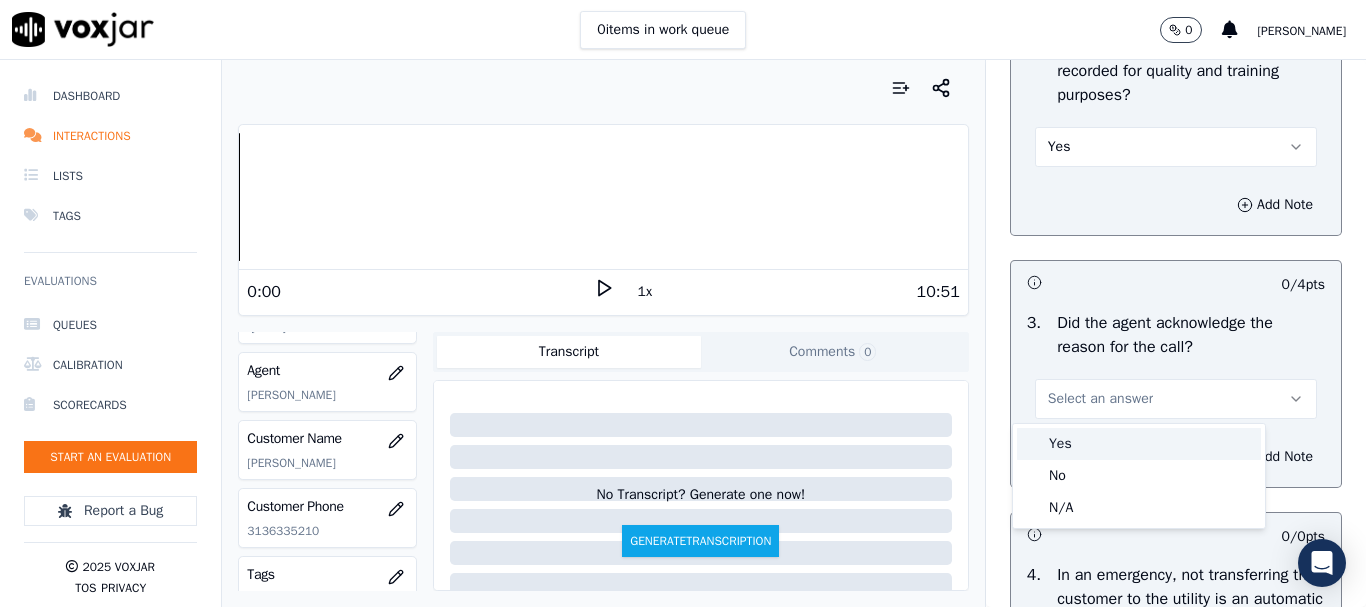 click on "Yes" at bounding box center [1139, 444] 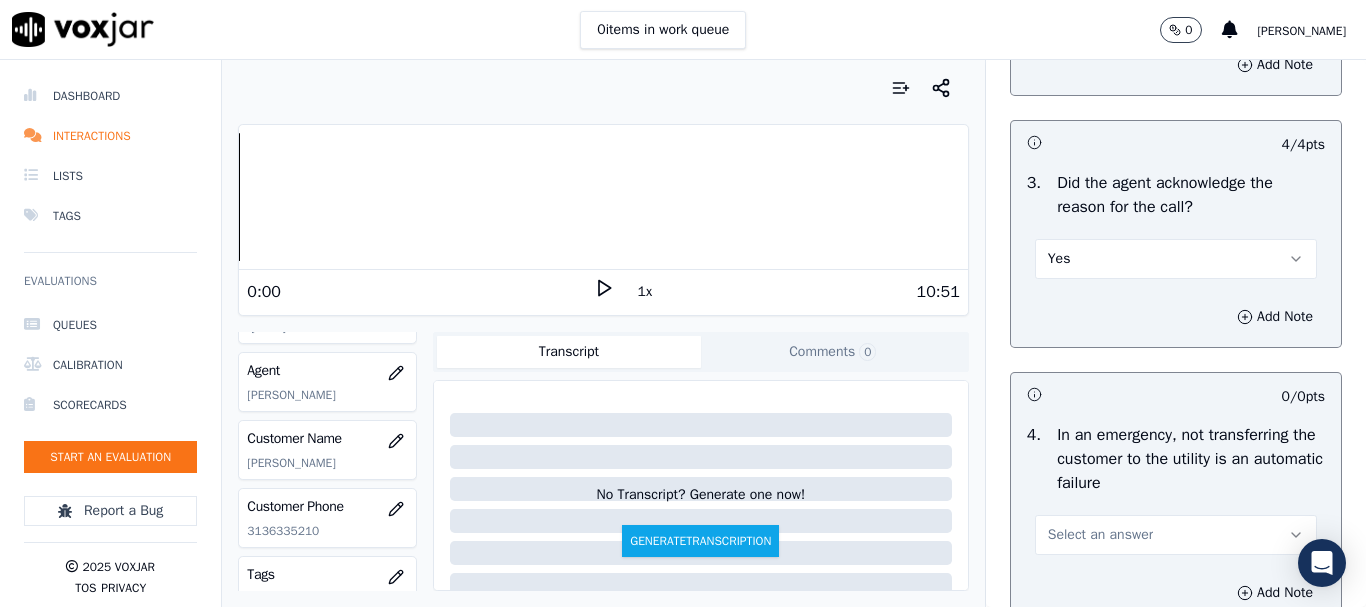 scroll, scrollTop: 900, scrollLeft: 0, axis: vertical 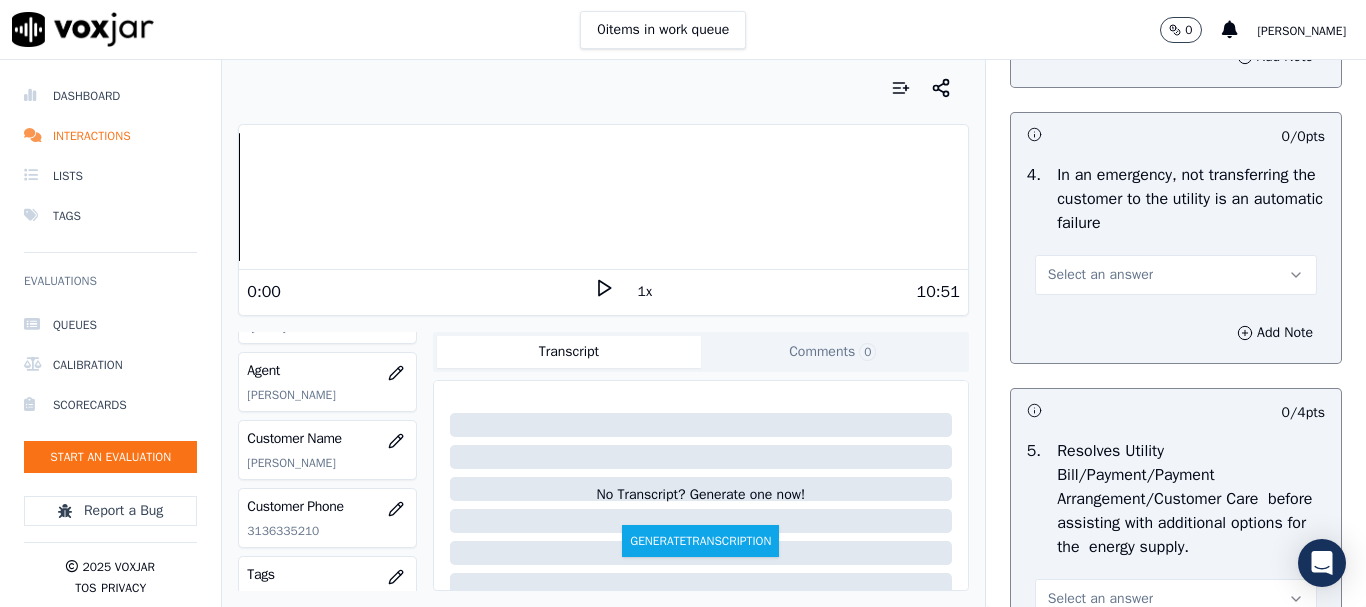 click on "Select an answer" at bounding box center (1100, 275) 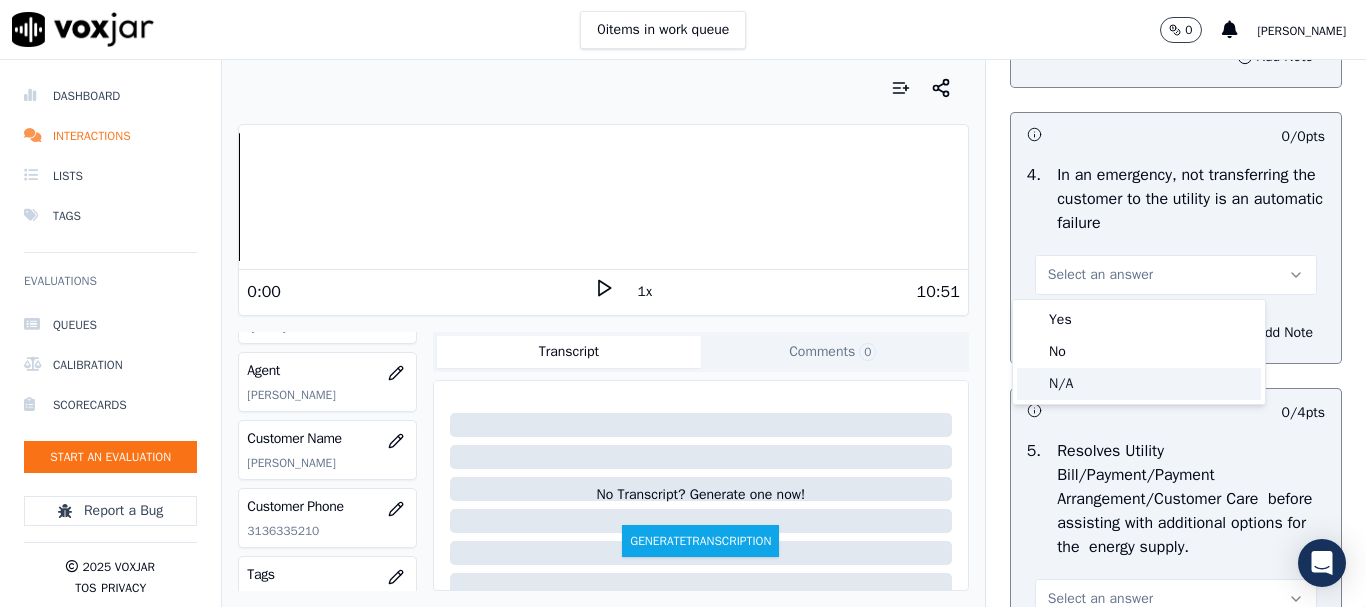click on "N/A" 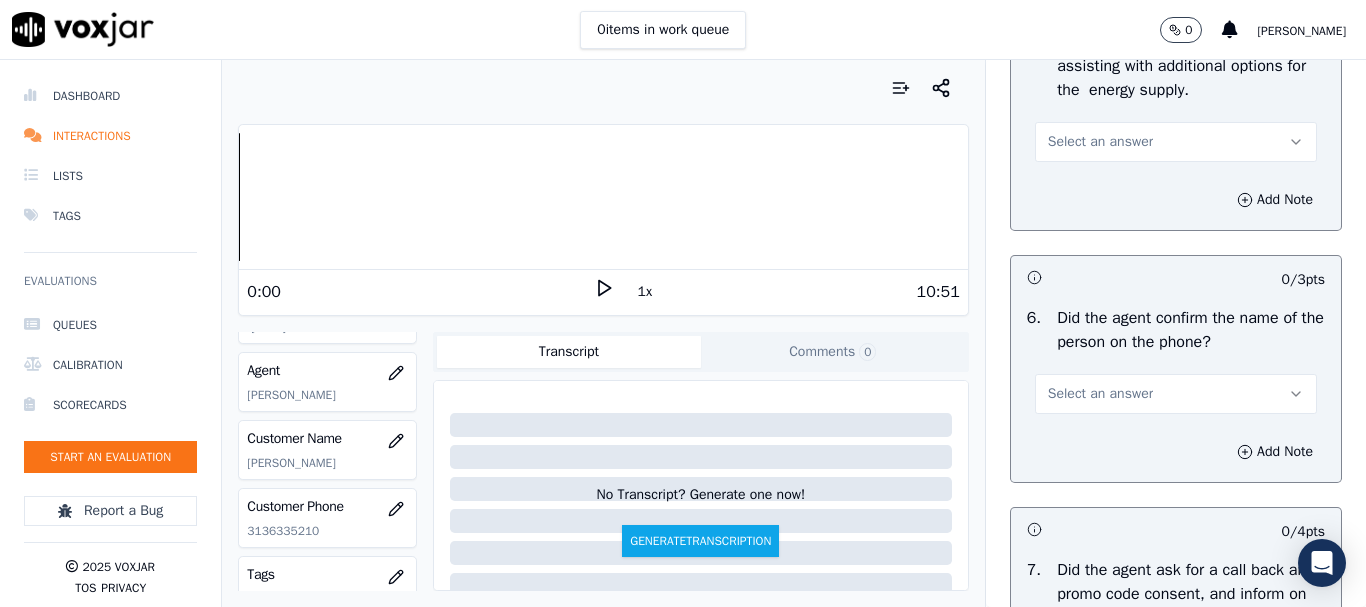 scroll, scrollTop: 1400, scrollLeft: 0, axis: vertical 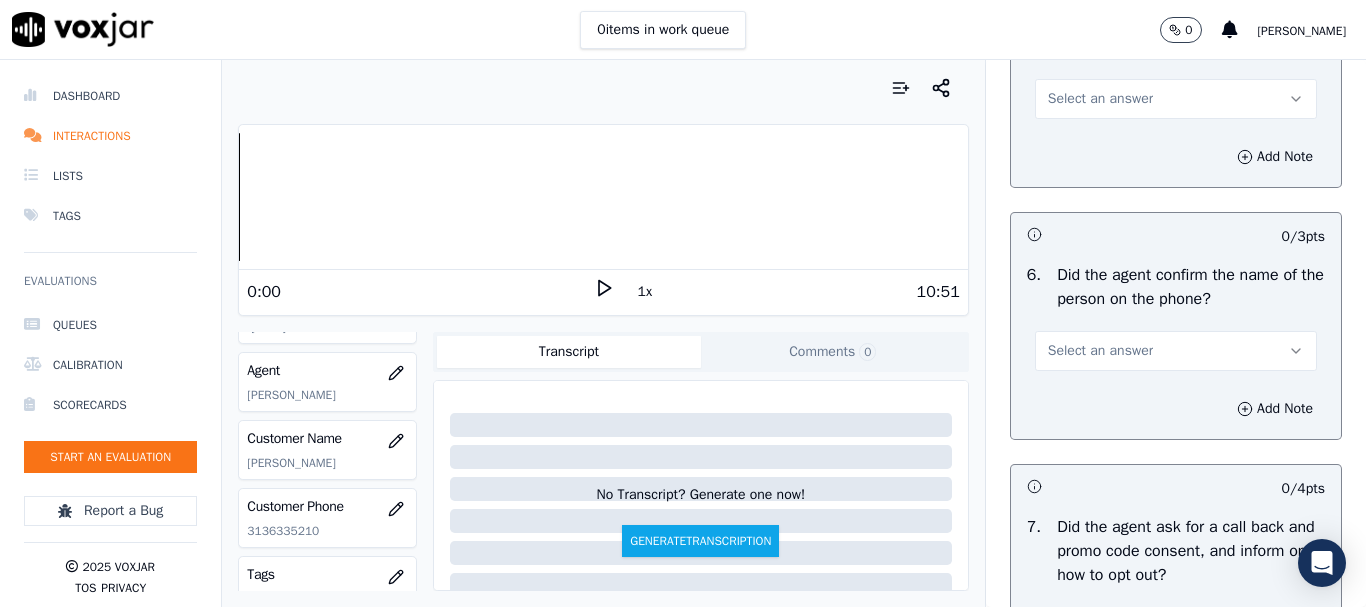 click on "Select an answer" at bounding box center [1100, 99] 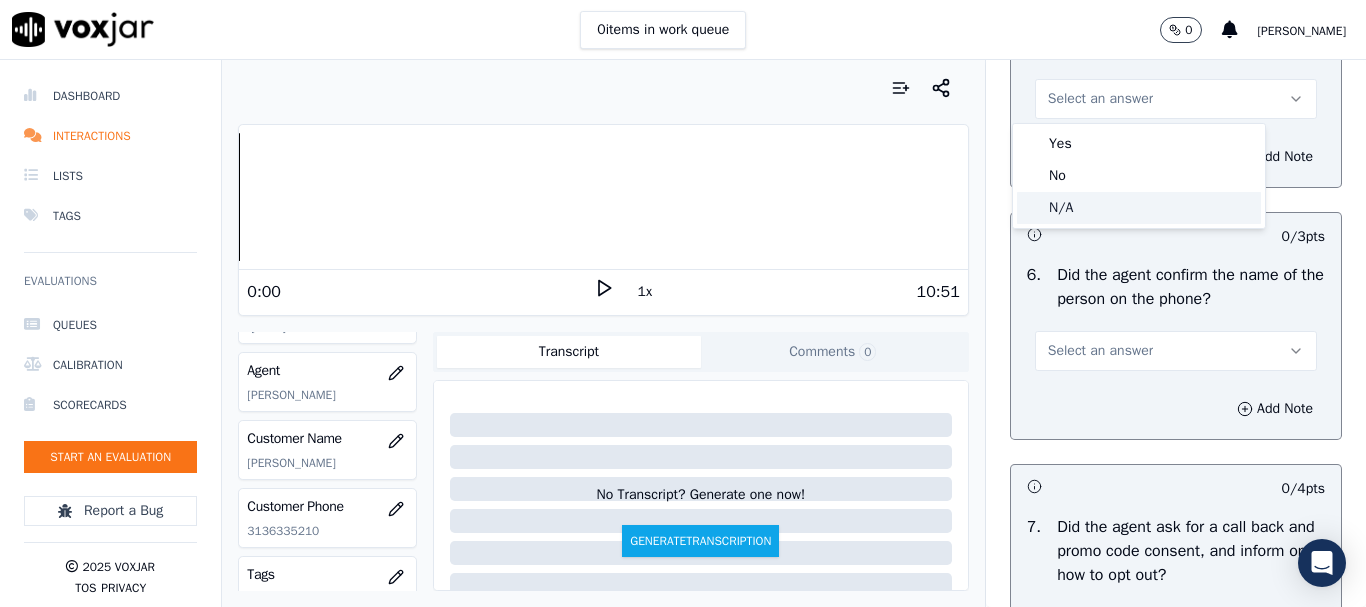 drag, startPoint x: 1088, startPoint y: 210, endPoint x: 1110, endPoint y: 296, distance: 88.76936 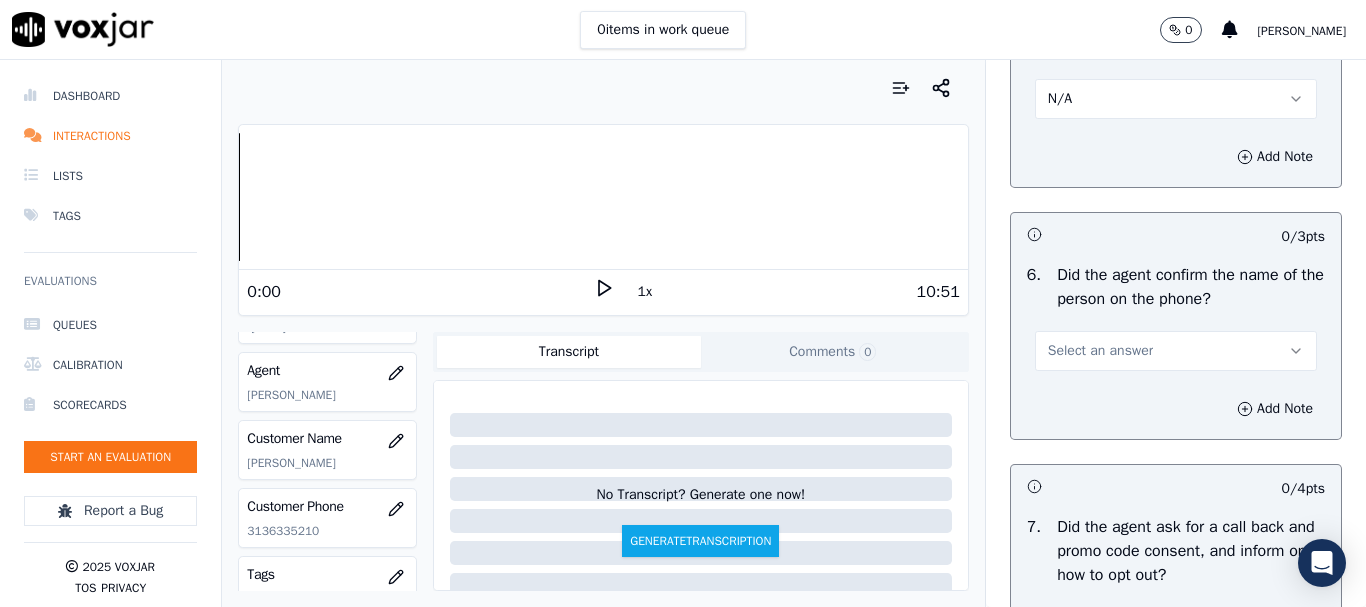 click on "Select an answer" at bounding box center (1100, 351) 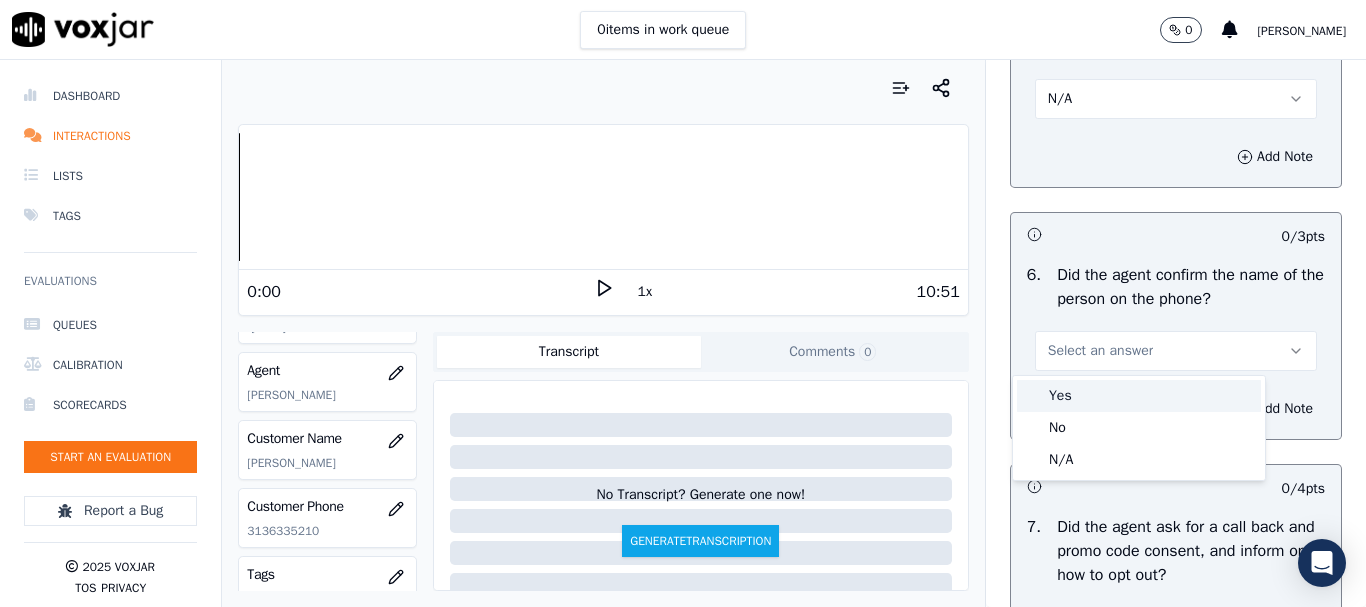 click on "Yes" at bounding box center [1139, 396] 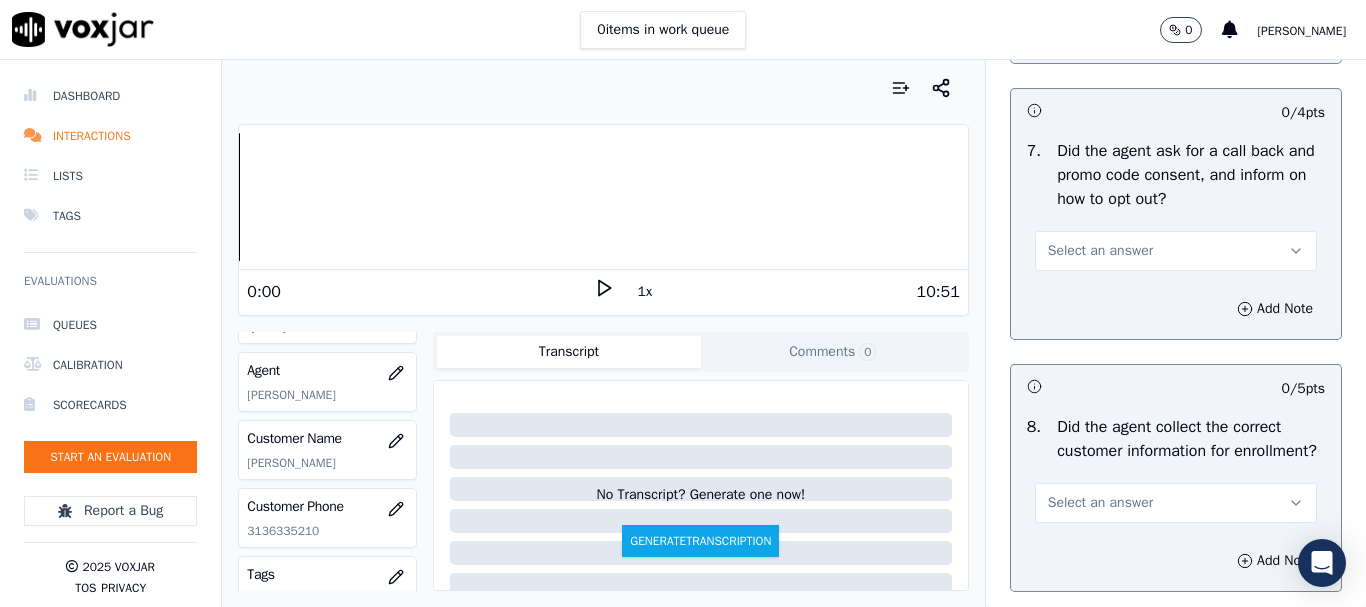 scroll, scrollTop: 1800, scrollLeft: 0, axis: vertical 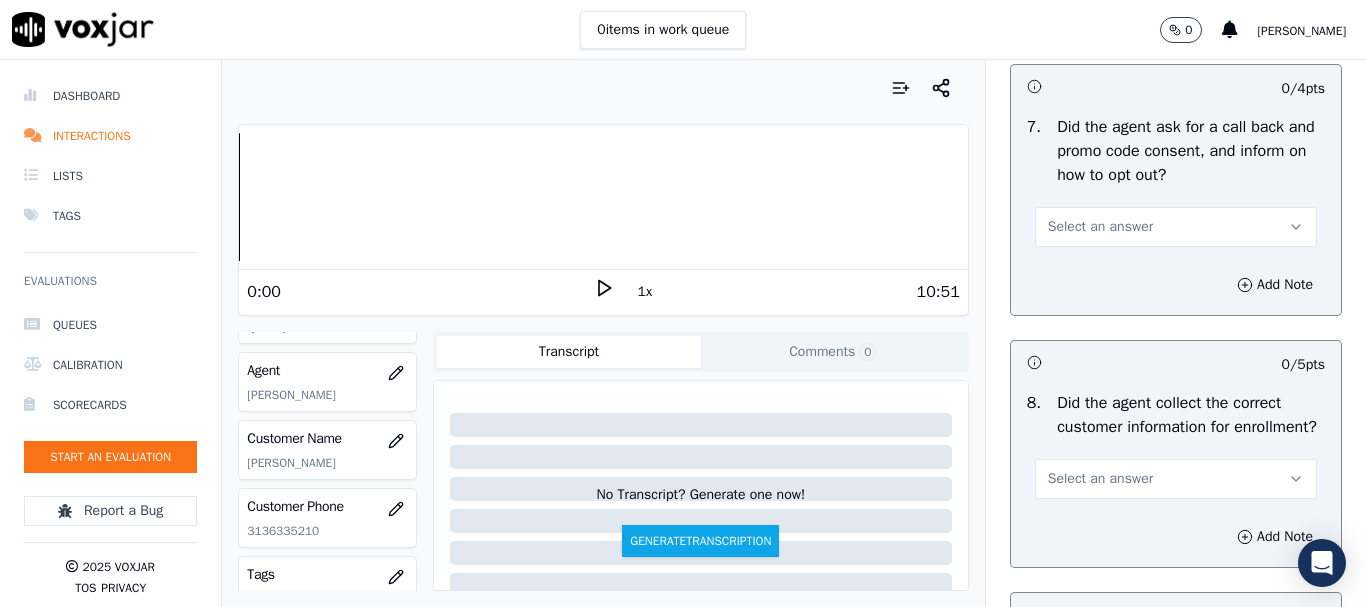 click on "Select an answer" at bounding box center [1100, 227] 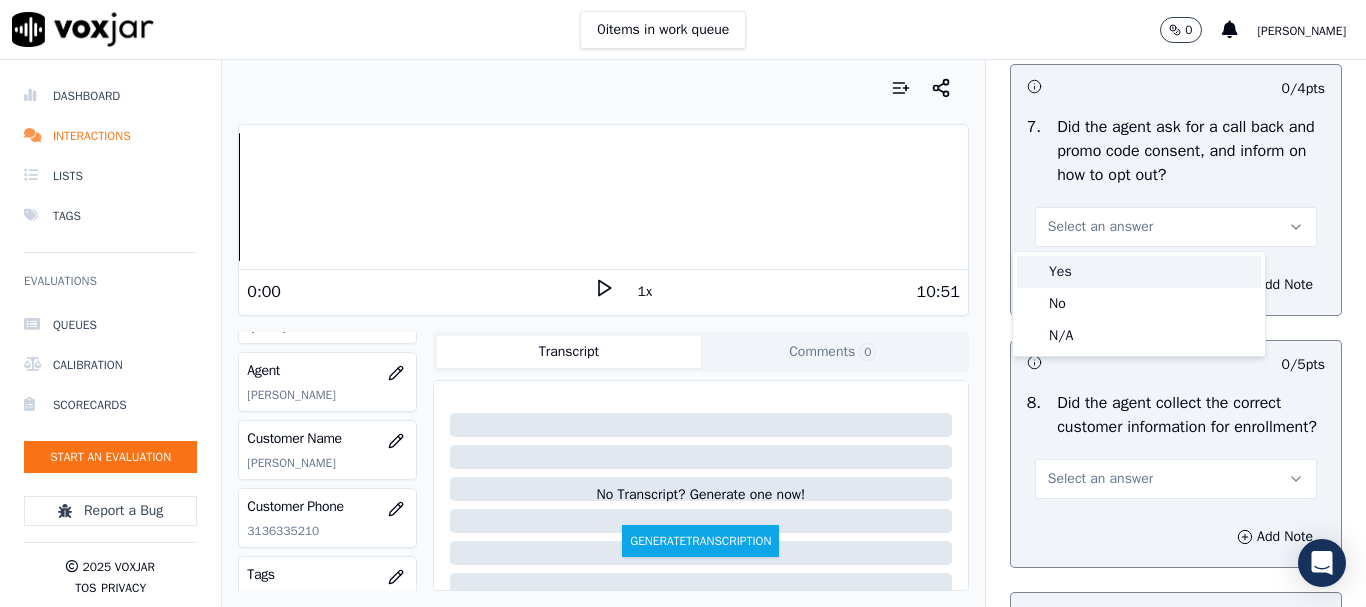 click on "Yes" at bounding box center [1139, 272] 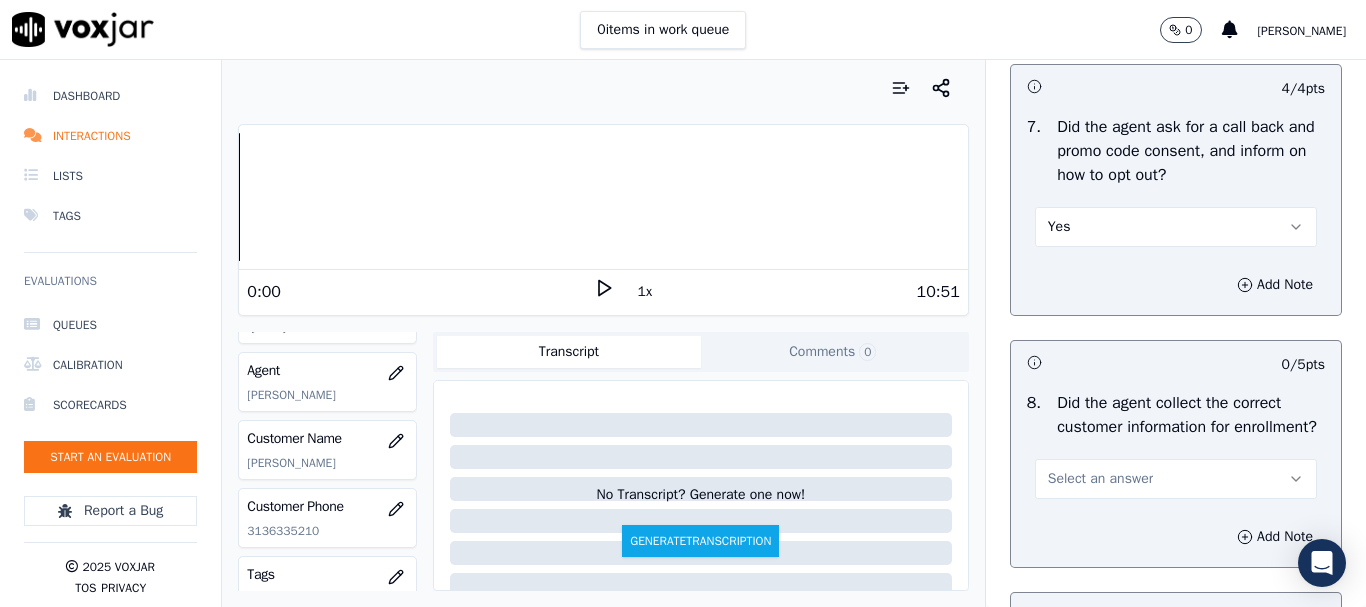 click on "Select an answer" at bounding box center [1100, 479] 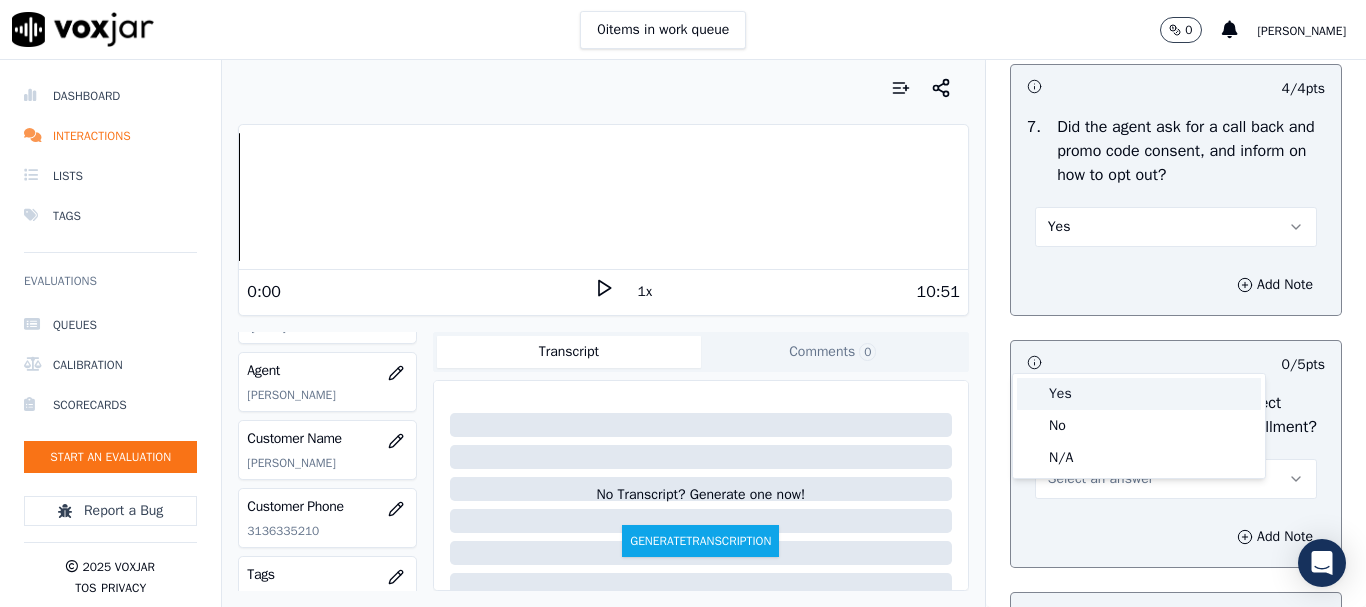click on "Yes" at bounding box center [1139, 394] 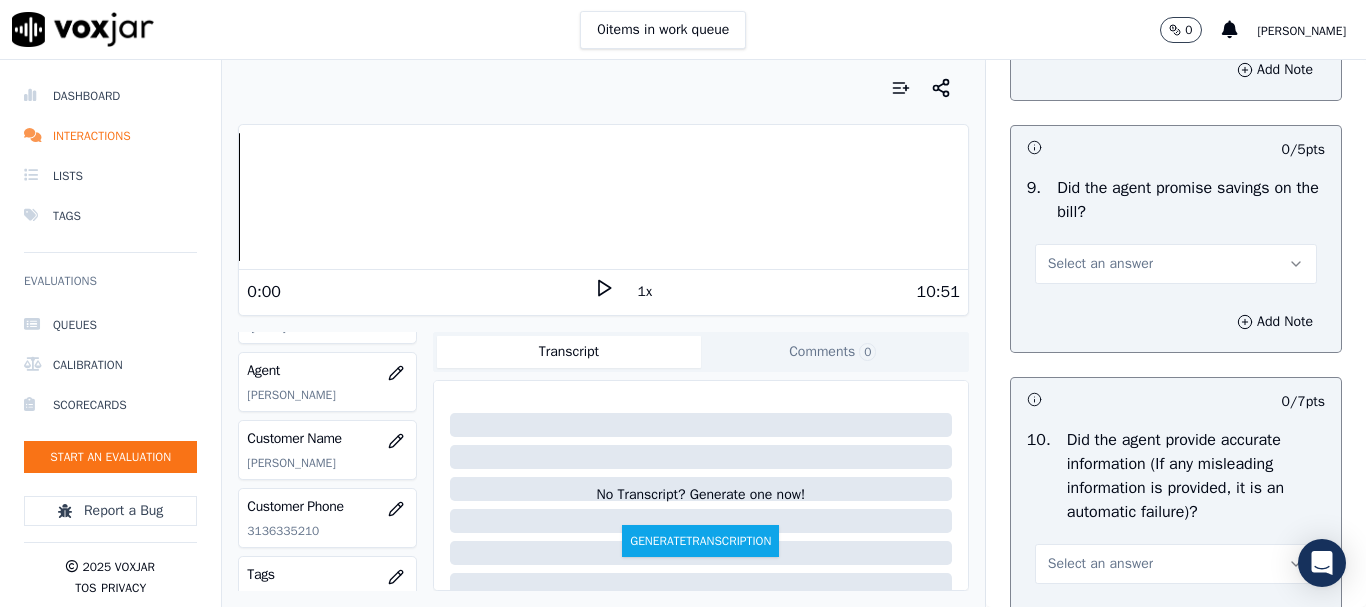 scroll, scrollTop: 2300, scrollLeft: 0, axis: vertical 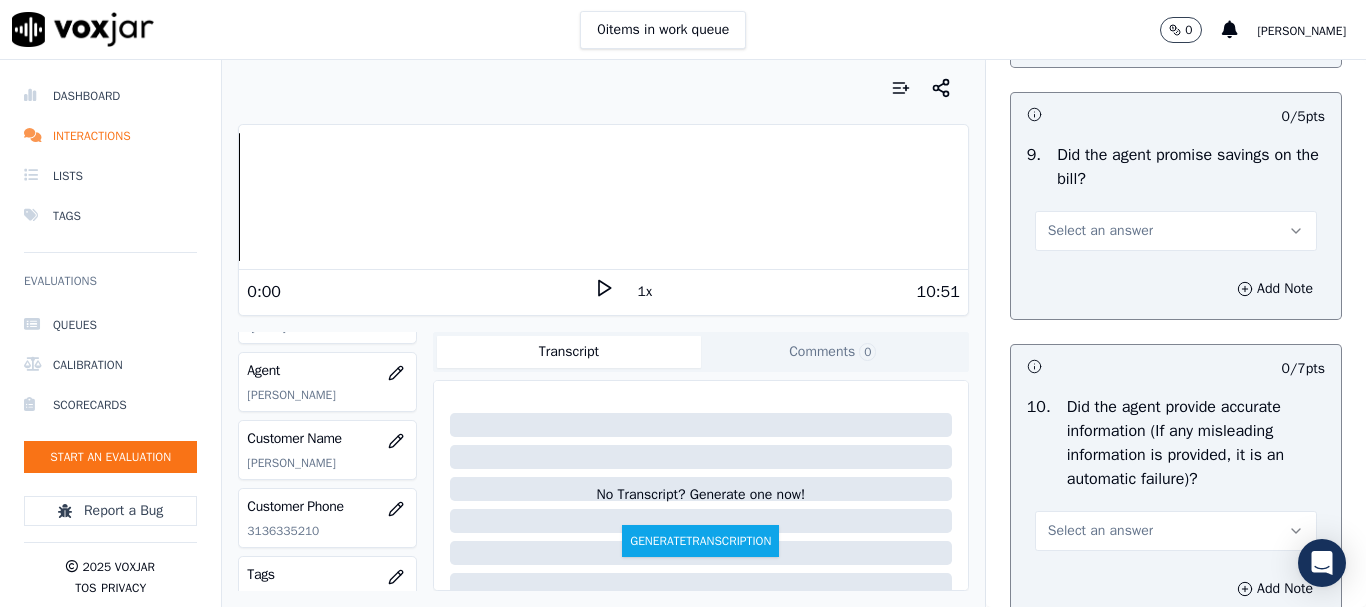 click on "Select an answer" at bounding box center [1100, 231] 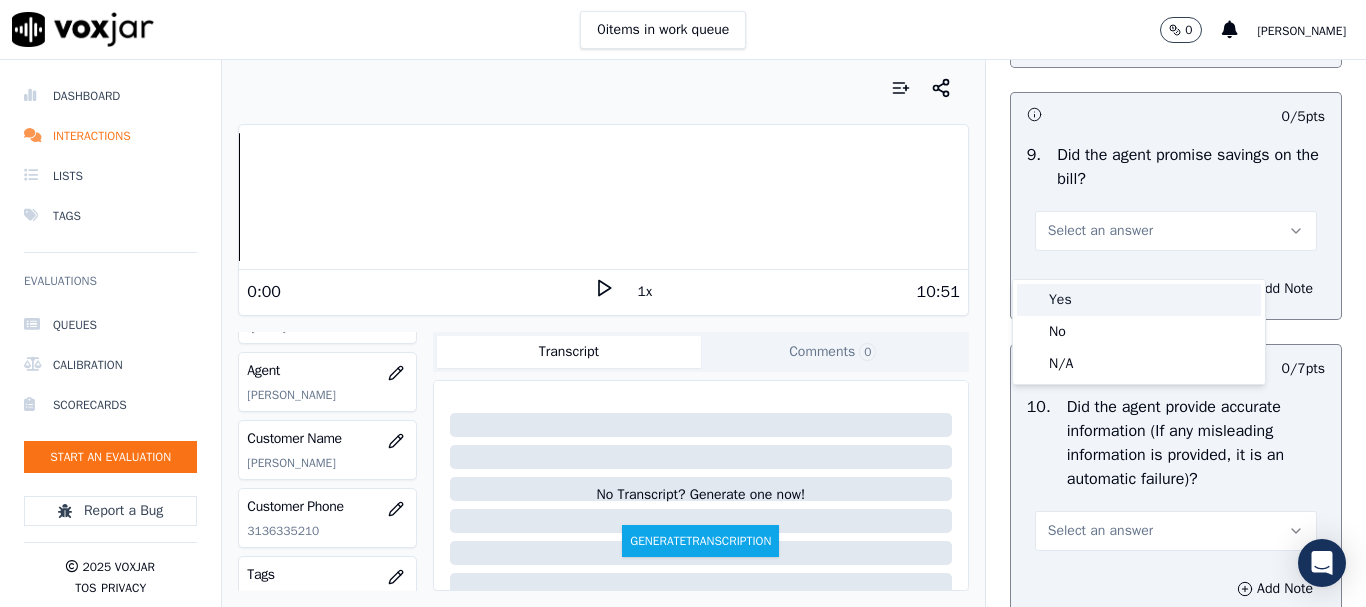 click on "Yes" at bounding box center [1139, 300] 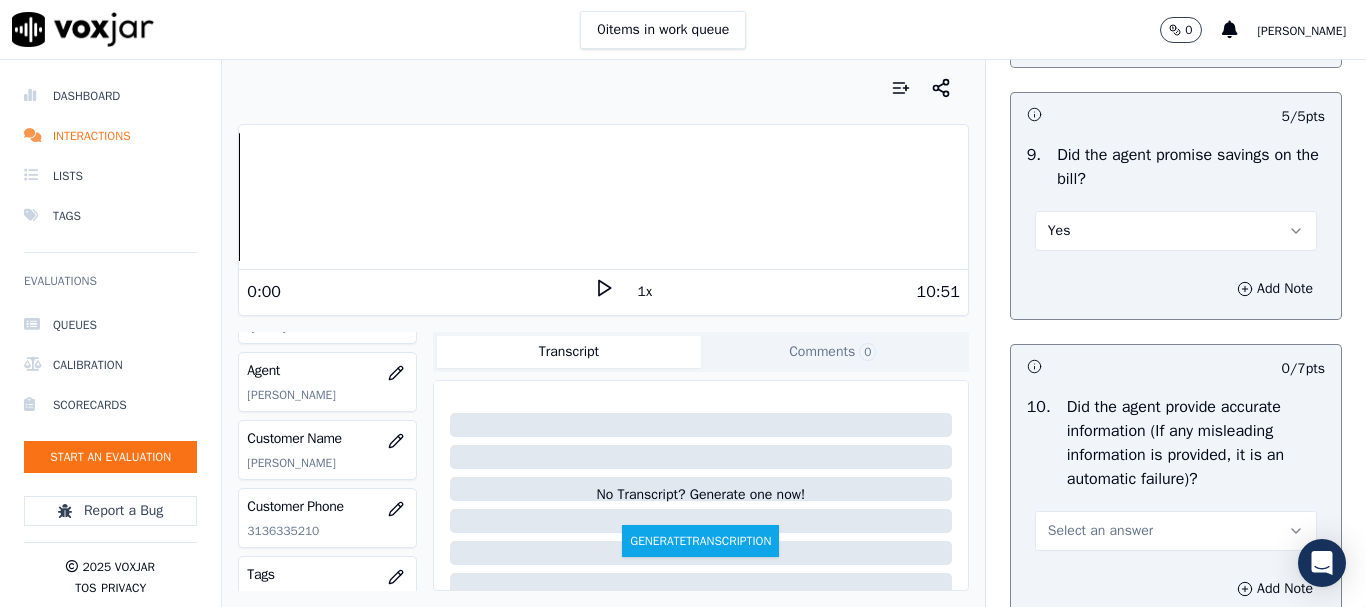 click on "Select an answer" at bounding box center [1100, 531] 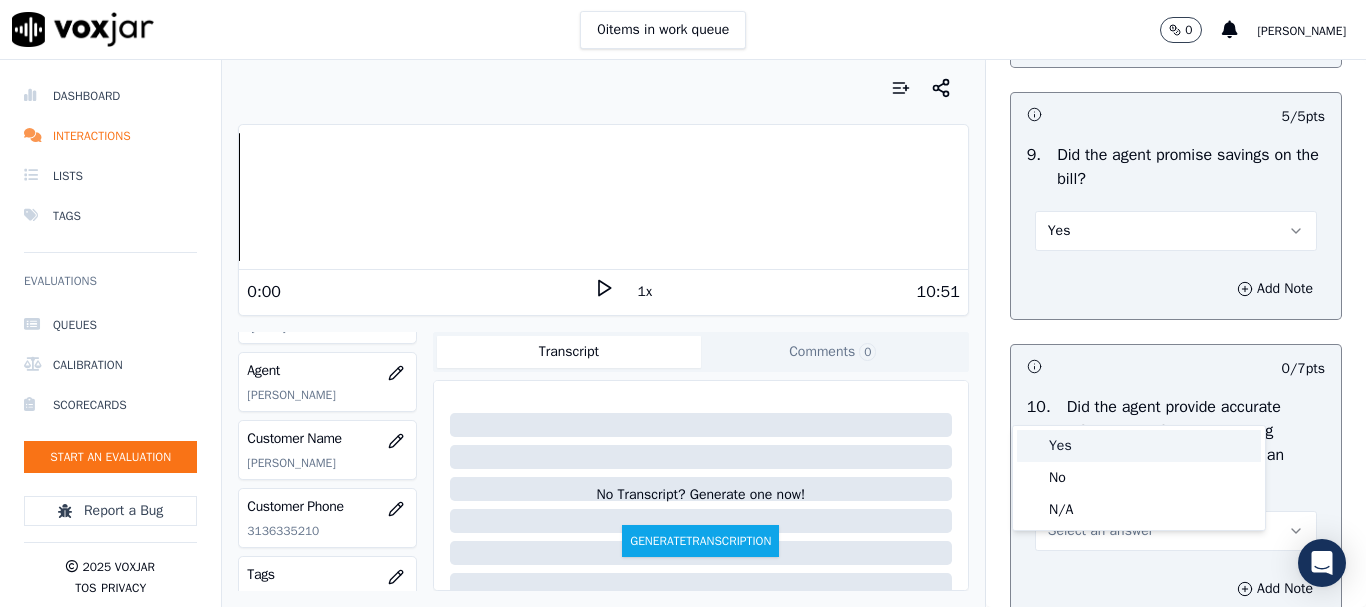 click on "Yes" at bounding box center [1139, 446] 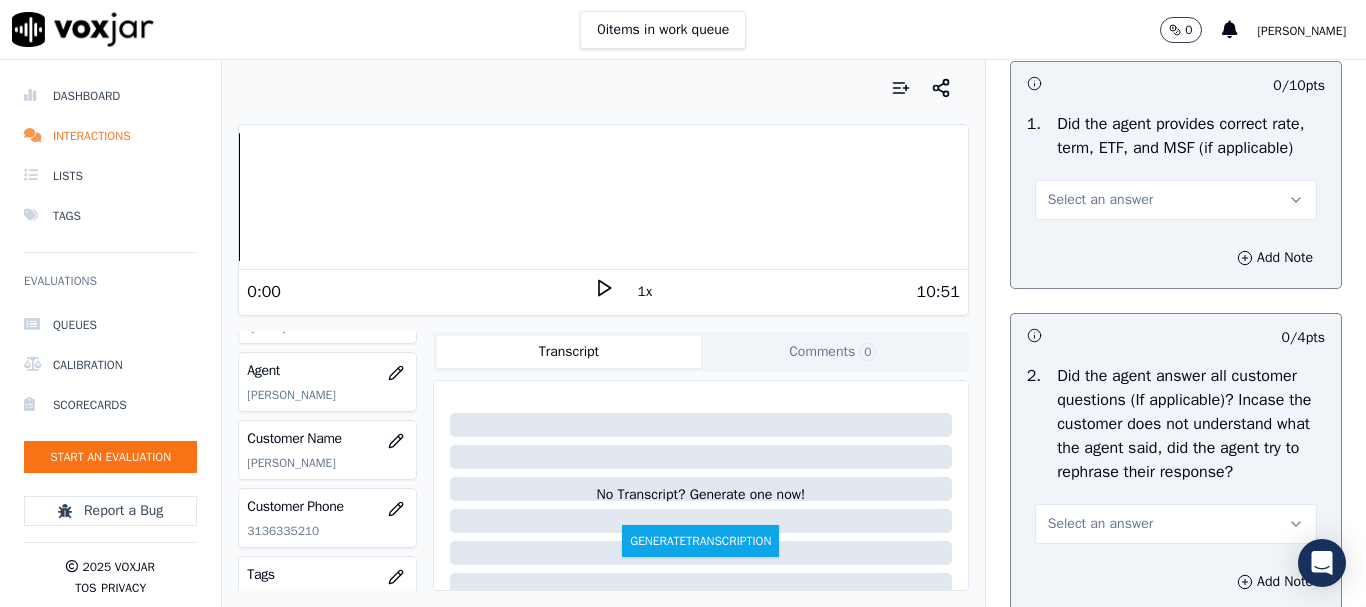 scroll, scrollTop: 3000, scrollLeft: 0, axis: vertical 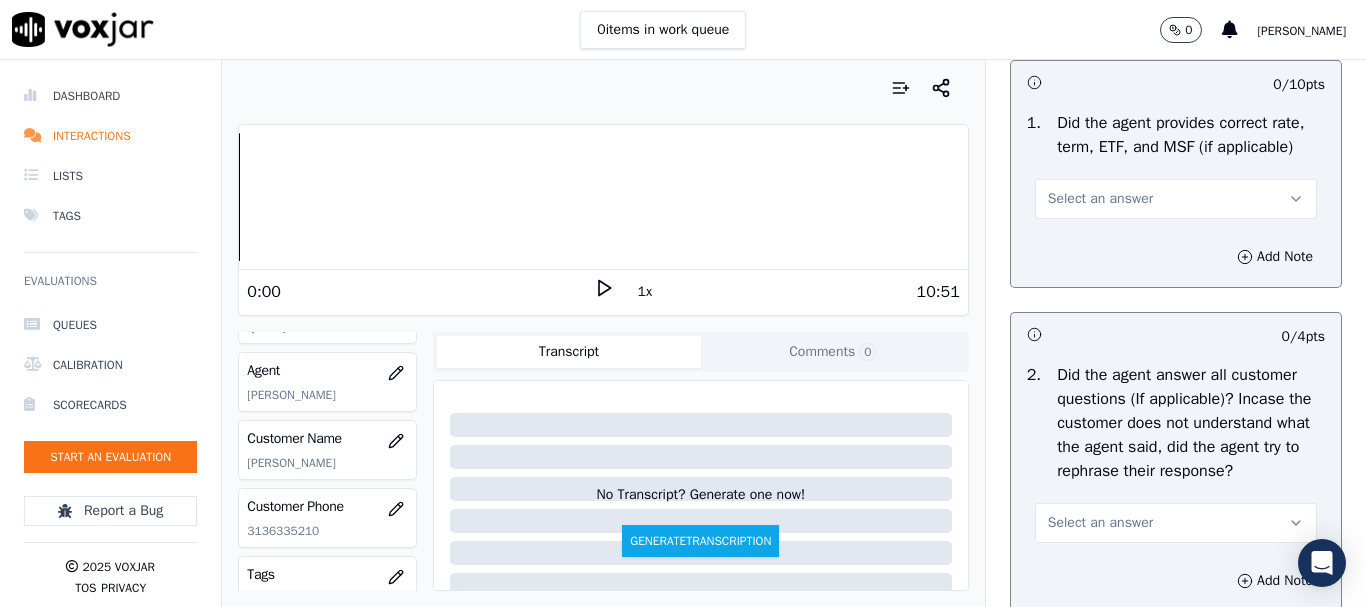 click on "Select an answer" at bounding box center (1176, 199) 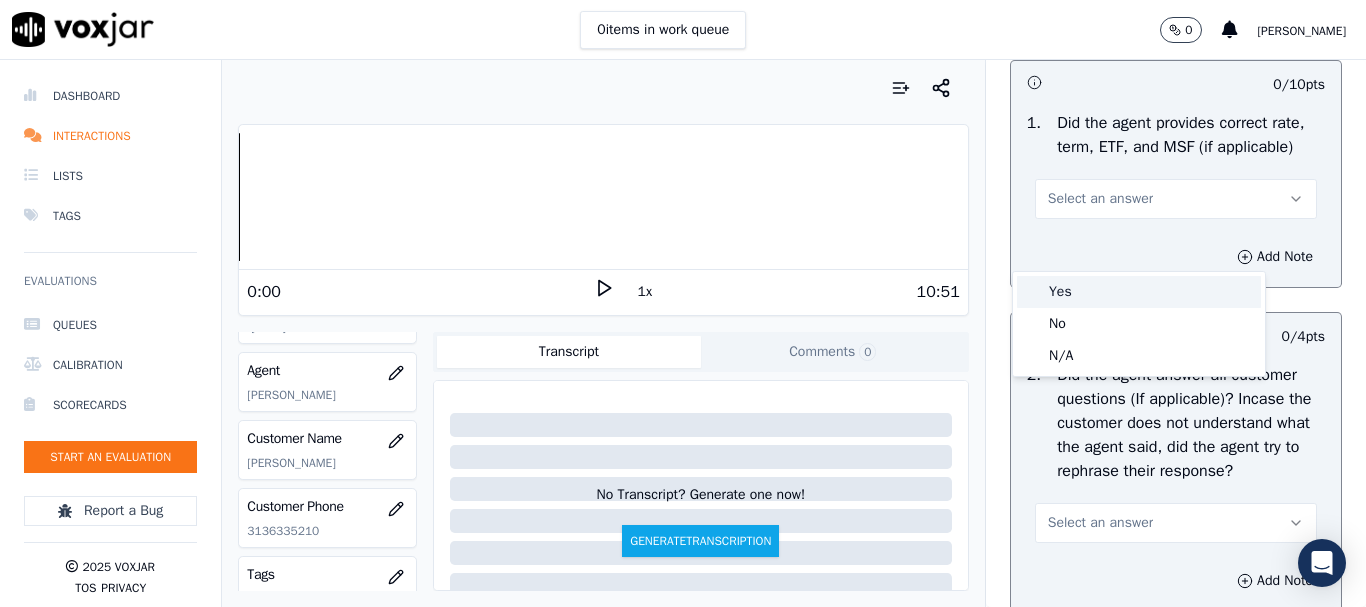 click on "Yes" at bounding box center [1139, 292] 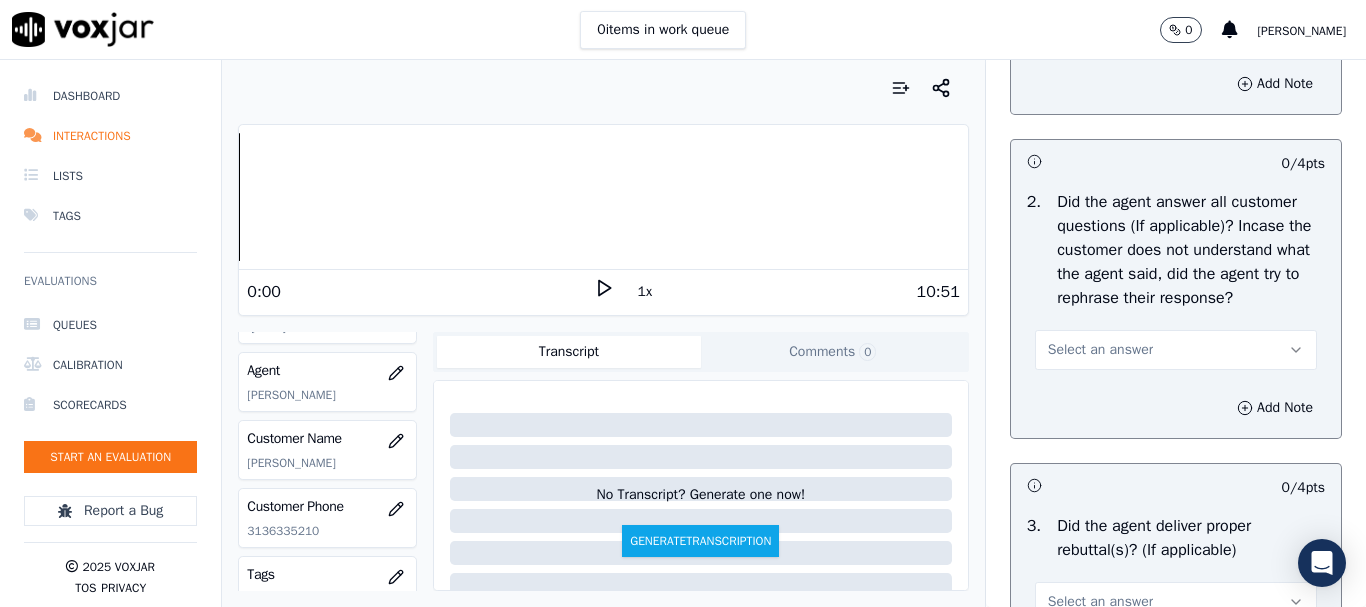 scroll, scrollTop: 3500, scrollLeft: 0, axis: vertical 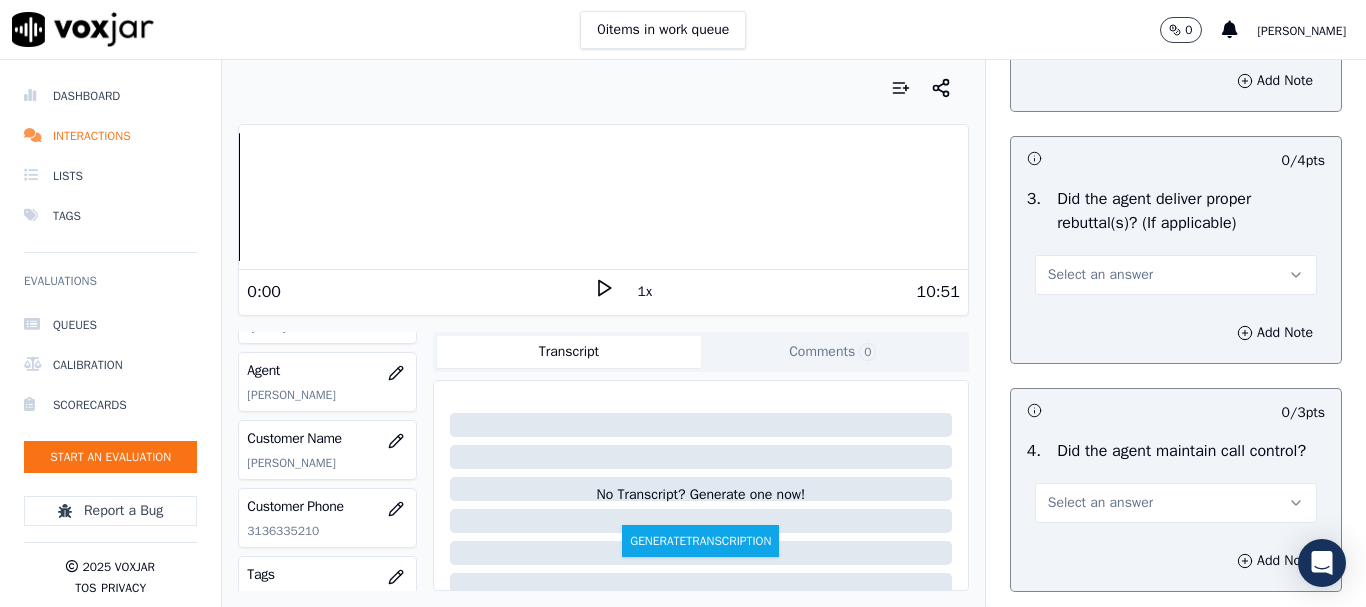 click on "Select an answer" at bounding box center (1100, 23) 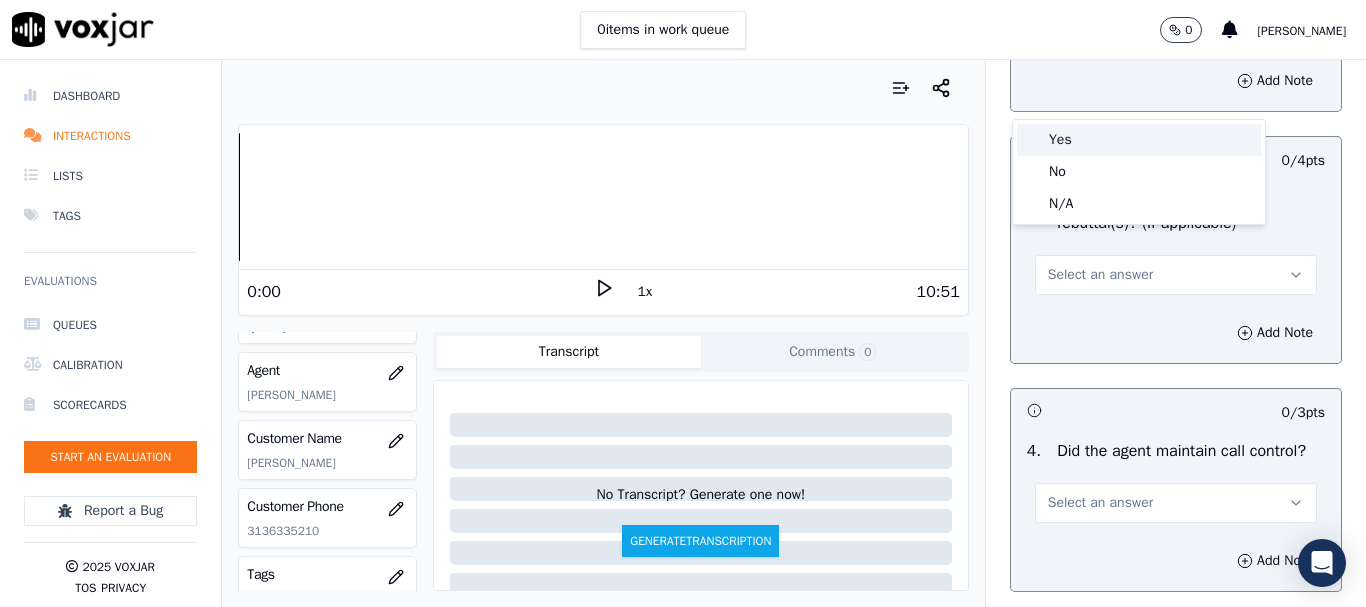 click on "Yes" at bounding box center (1139, 140) 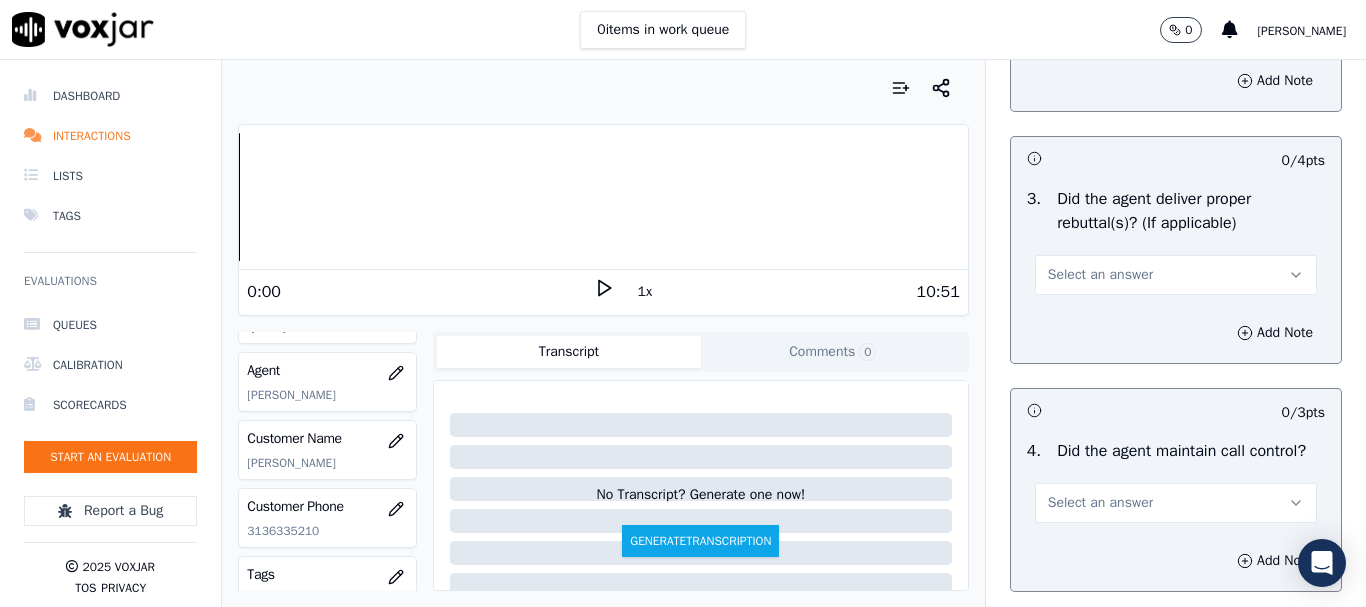 click on "Select an answer" at bounding box center [1100, 275] 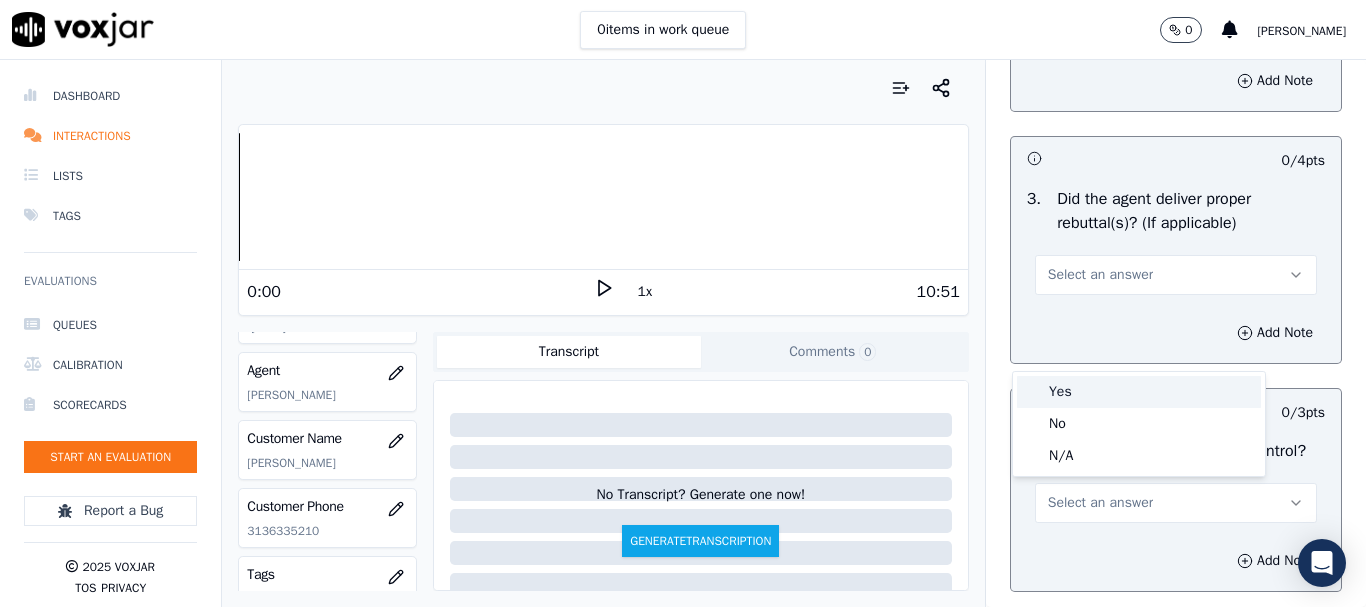 click on "Yes" at bounding box center (1139, 392) 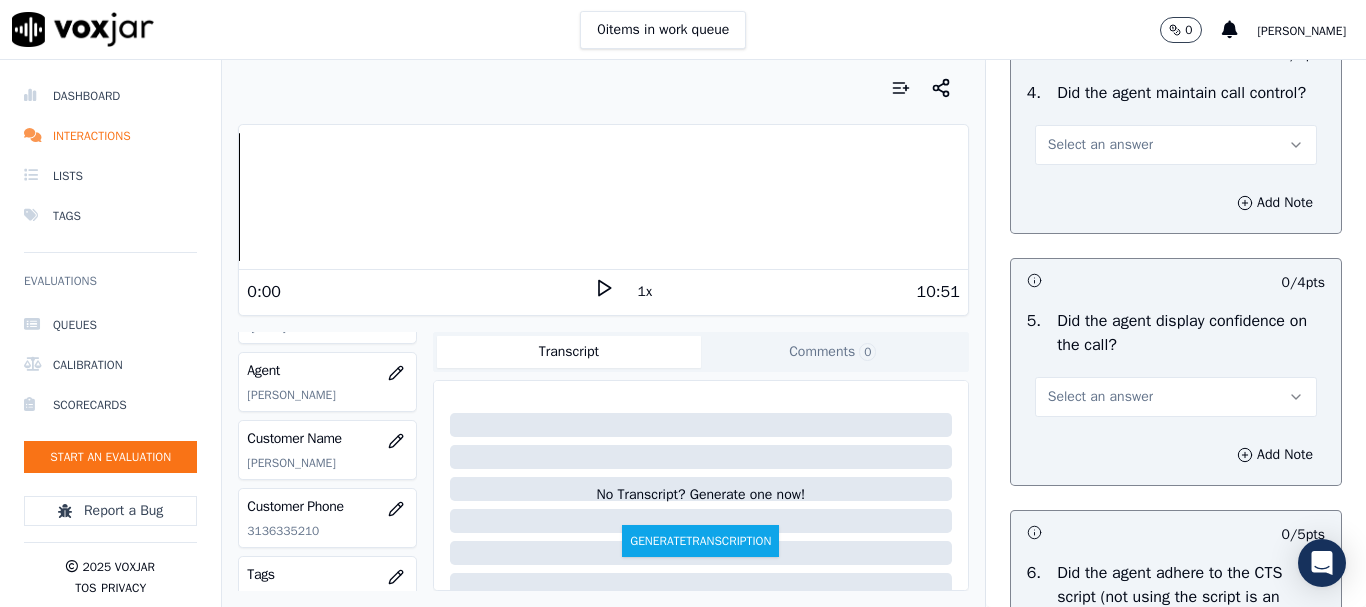 scroll, scrollTop: 3900, scrollLeft: 0, axis: vertical 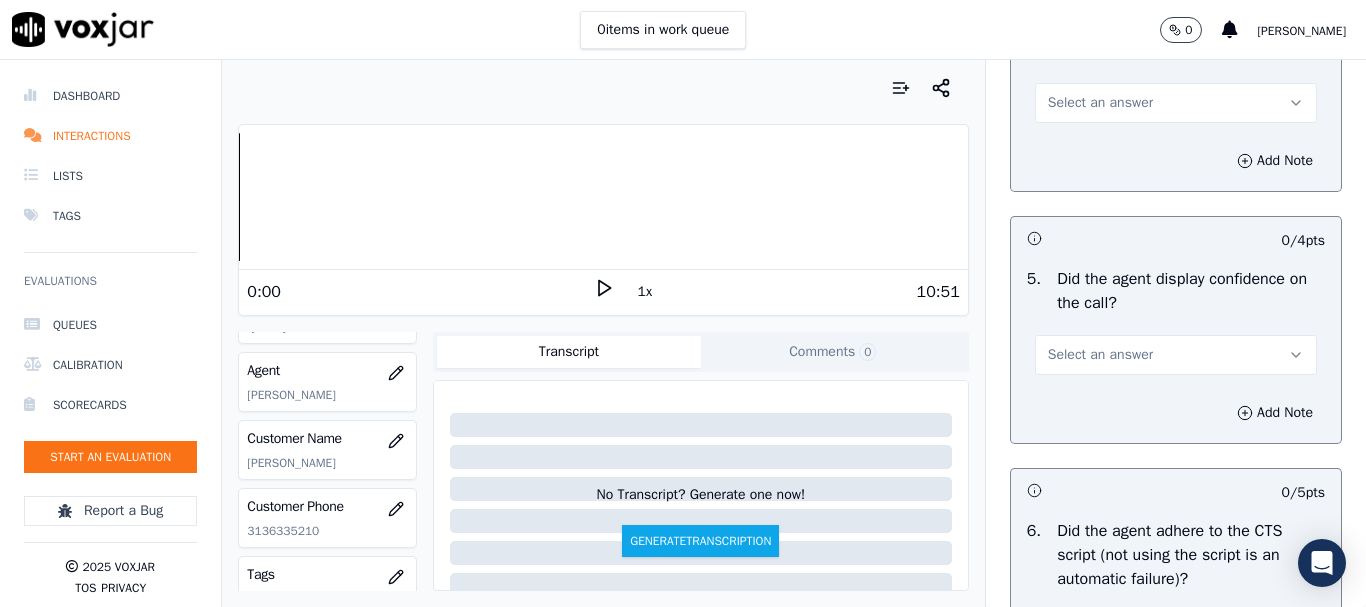 click on "Select an answer" at bounding box center [1100, 103] 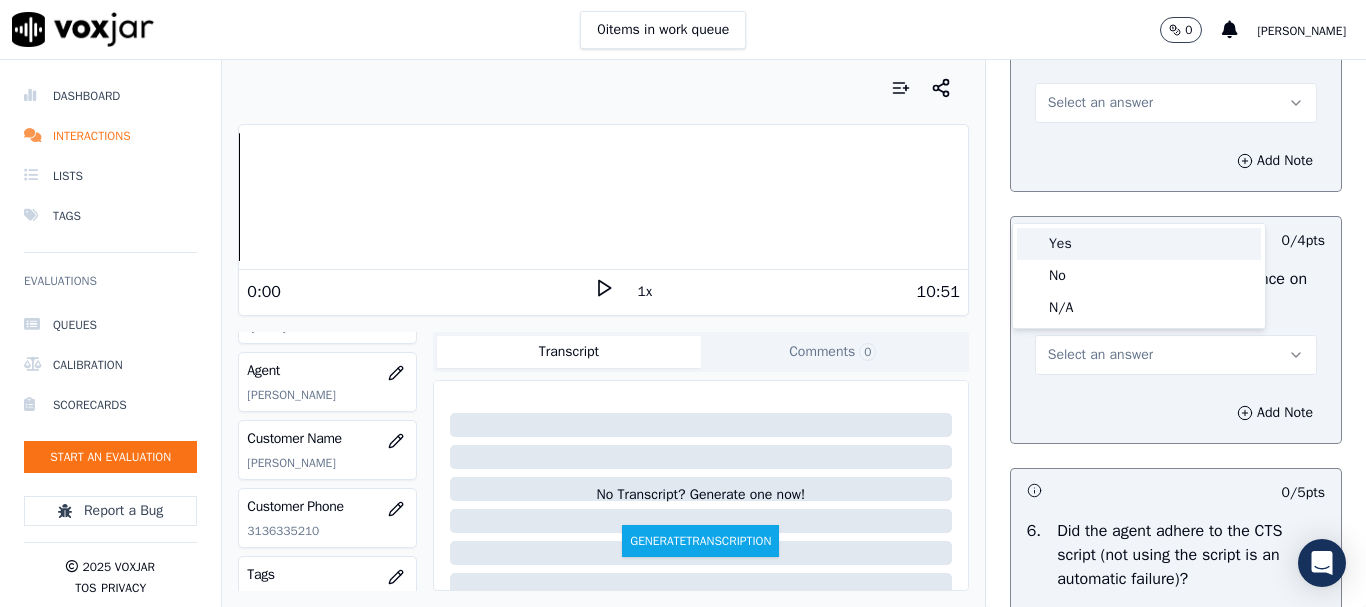click on "Yes" at bounding box center (1139, 244) 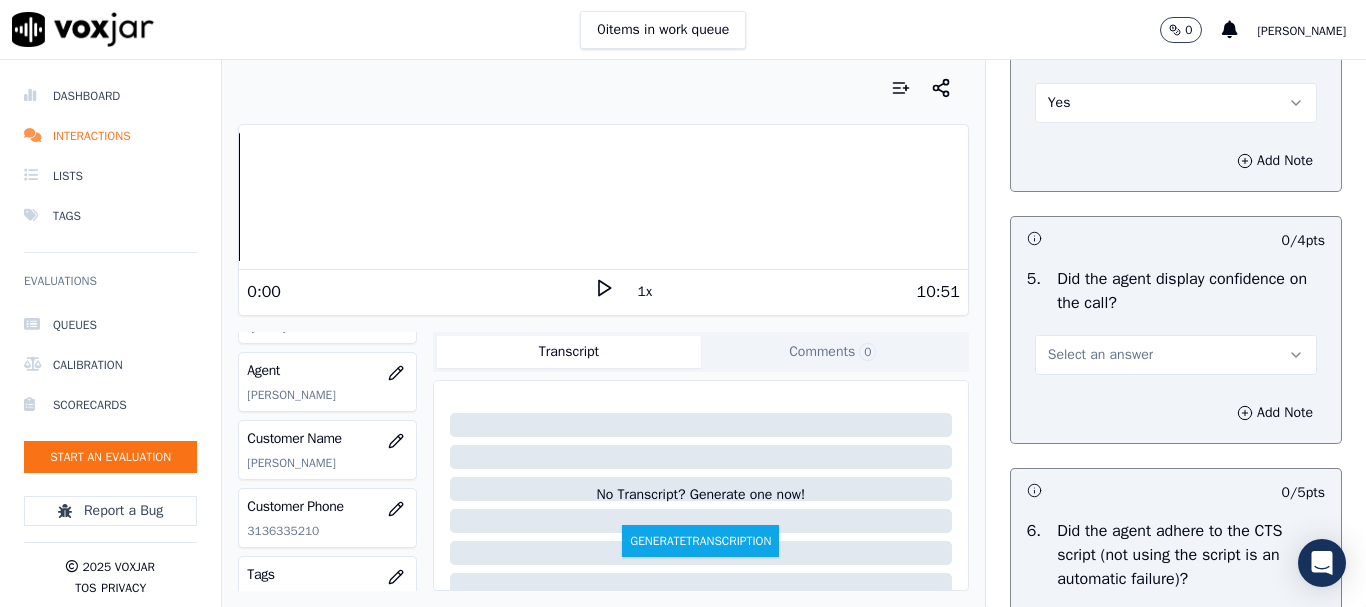 click on "Select an answer" at bounding box center (1100, 355) 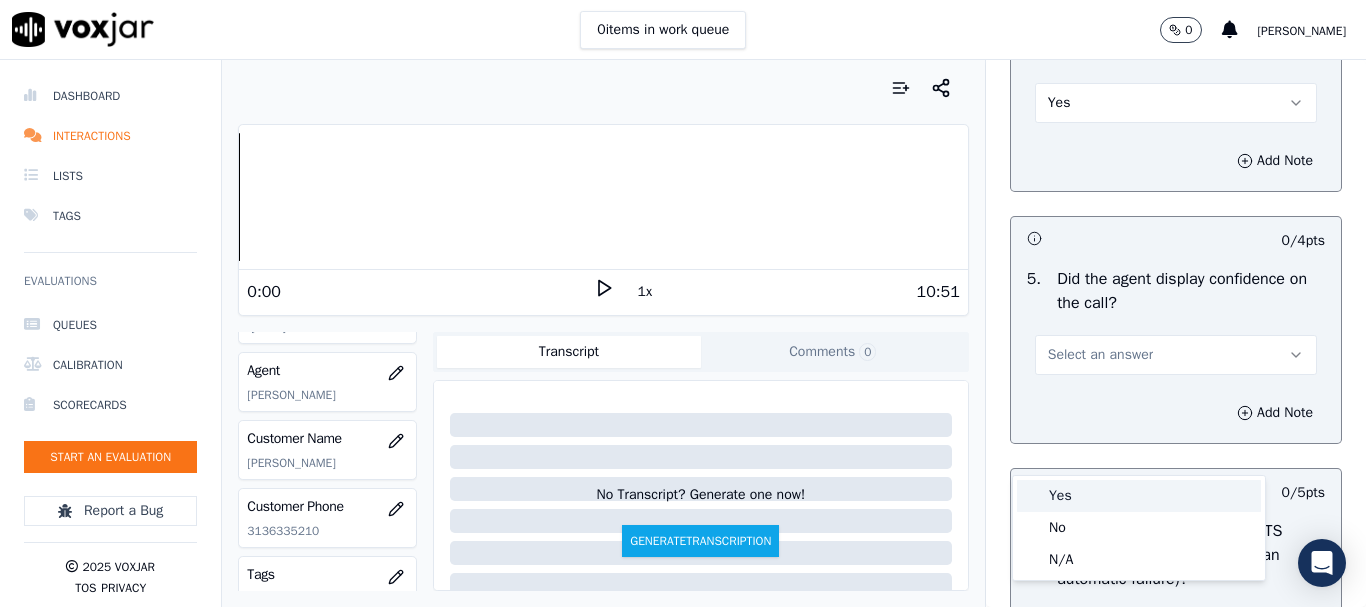 click on "Yes" at bounding box center (1139, 496) 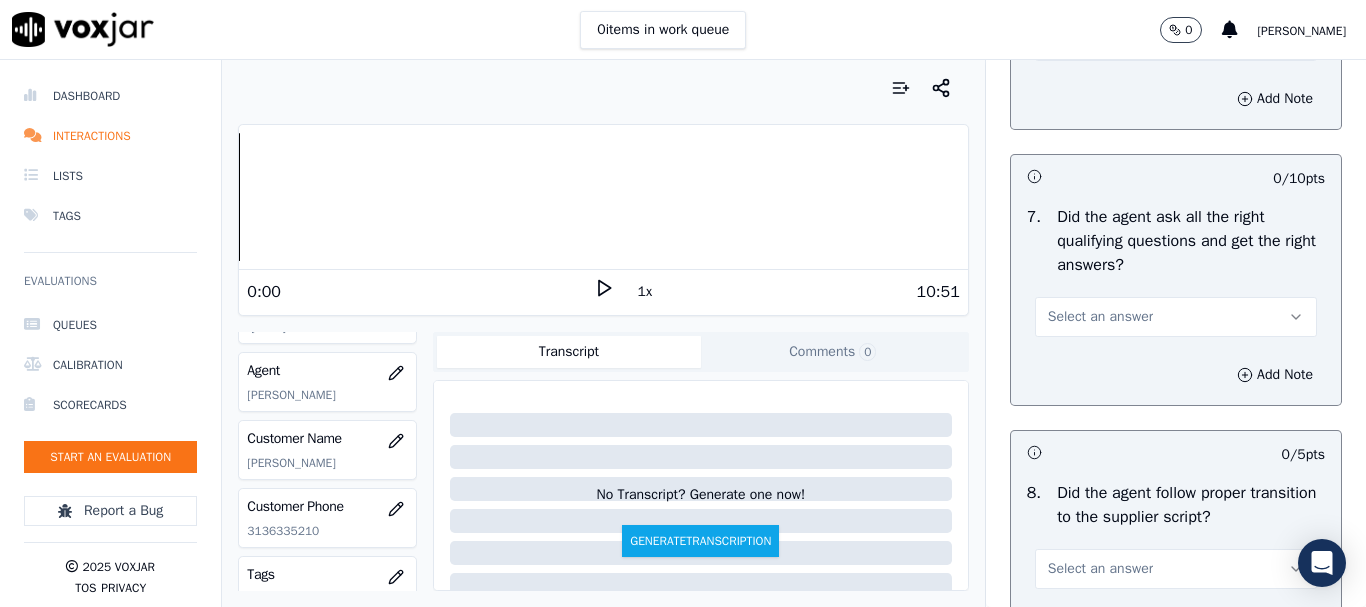 scroll, scrollTop: 4500, scrollLeft: 0, axis: vertical 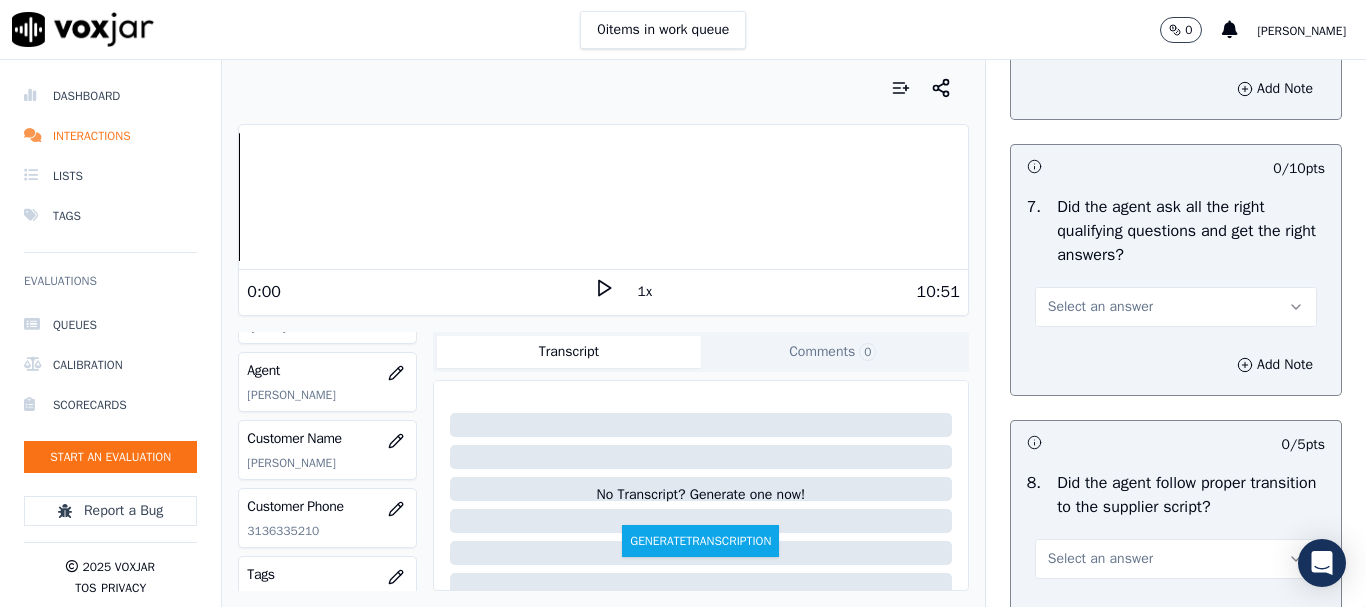 click on "Select an answer" at bounding box center (1176, 31) 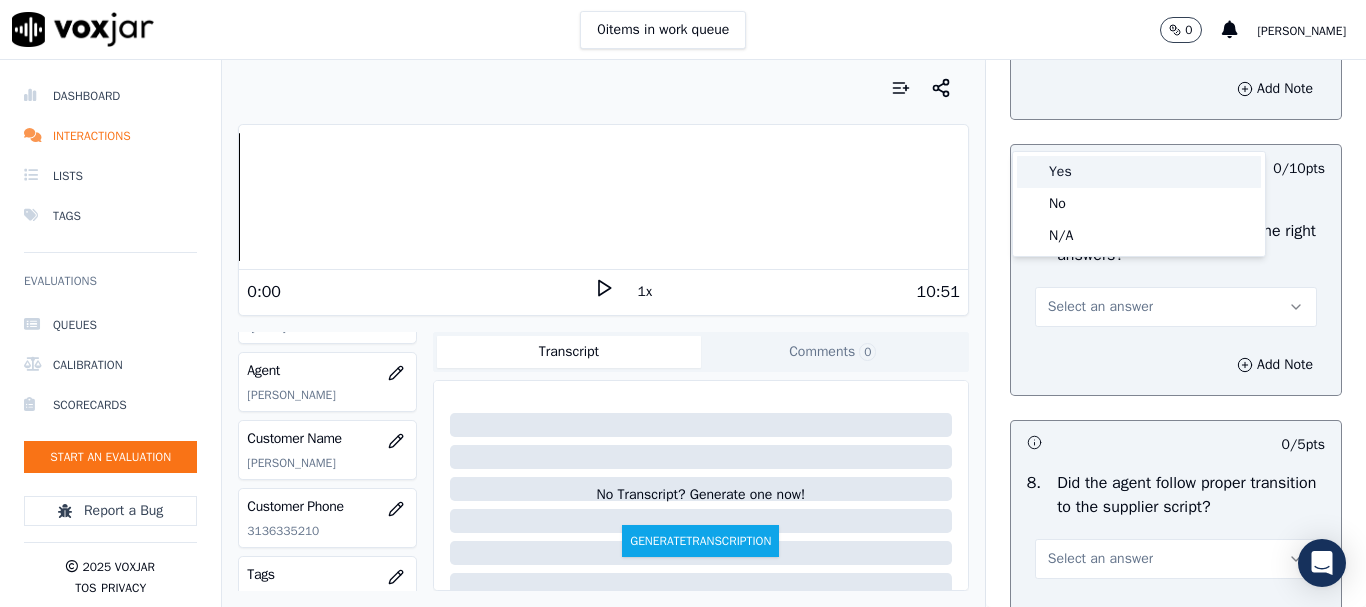 click on "Yes" at bounding box center [1139, 172] 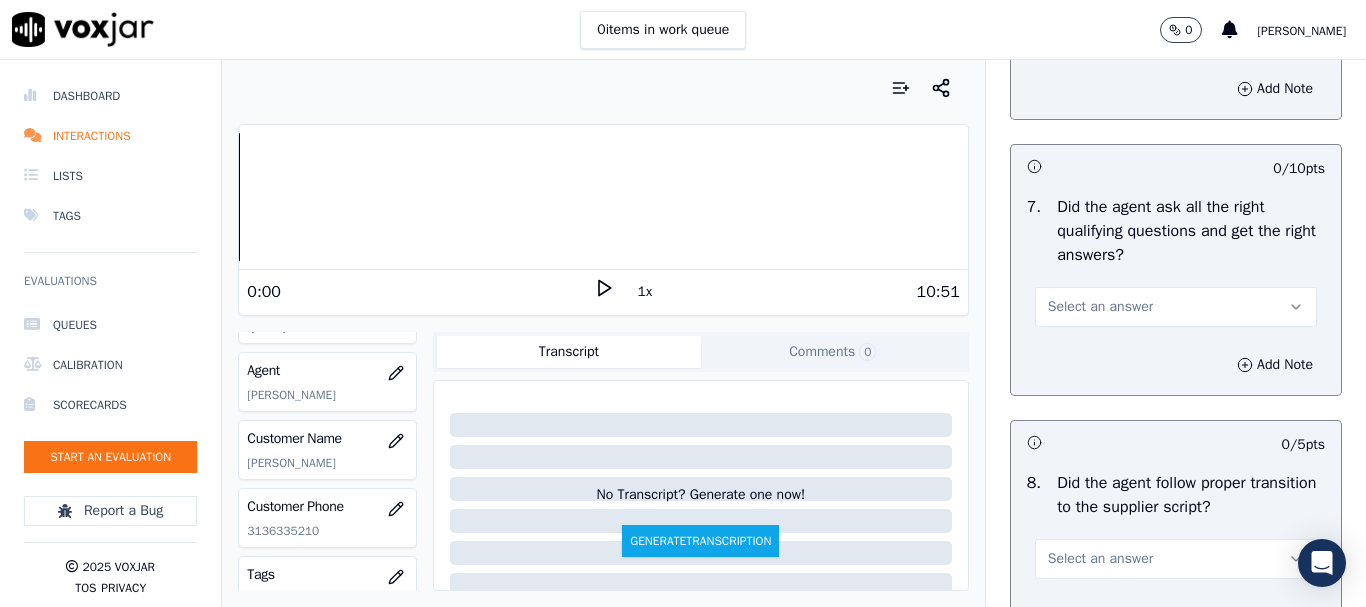 click on "Select an answer" at bounding box center [1100, 307] 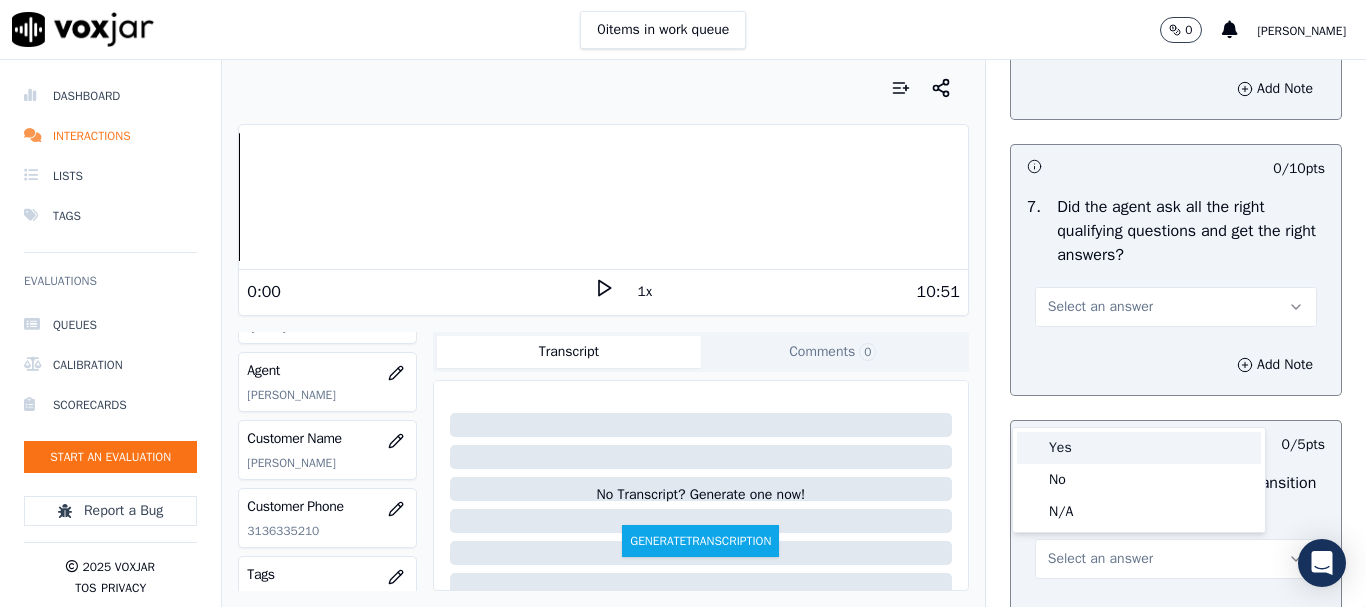 click on "Yes" at bounding box center [1139, 448] 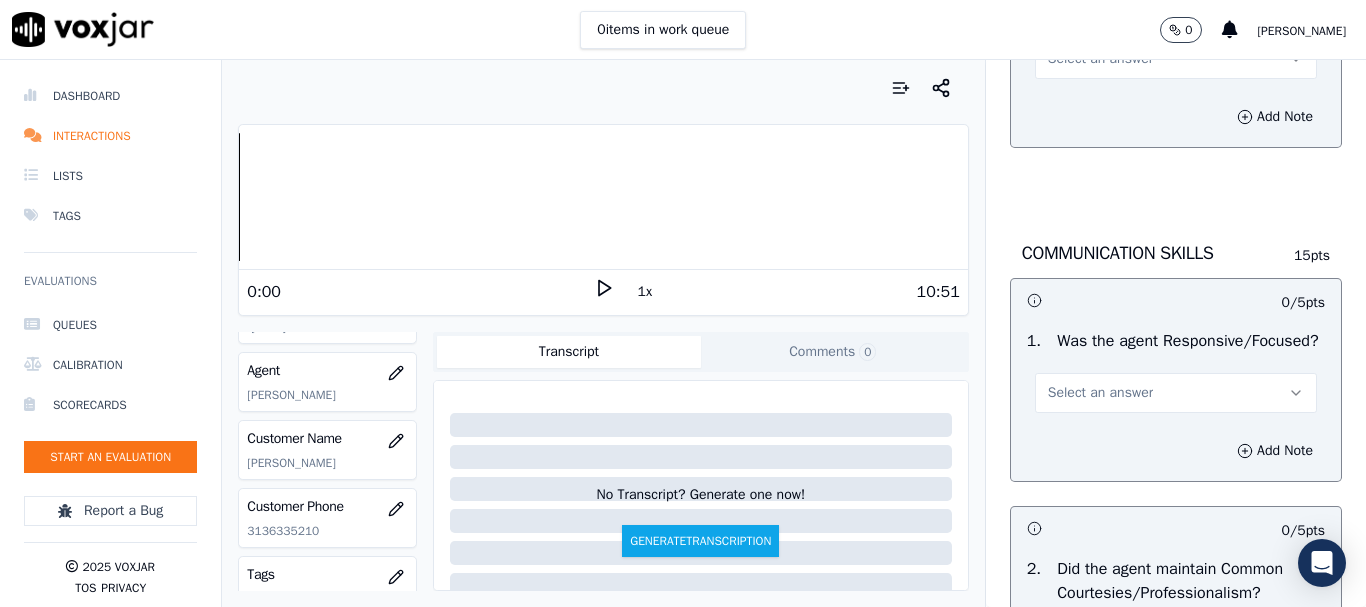 scroll, scrollTop: 5100, scrollLeft: 0, axis: vertical 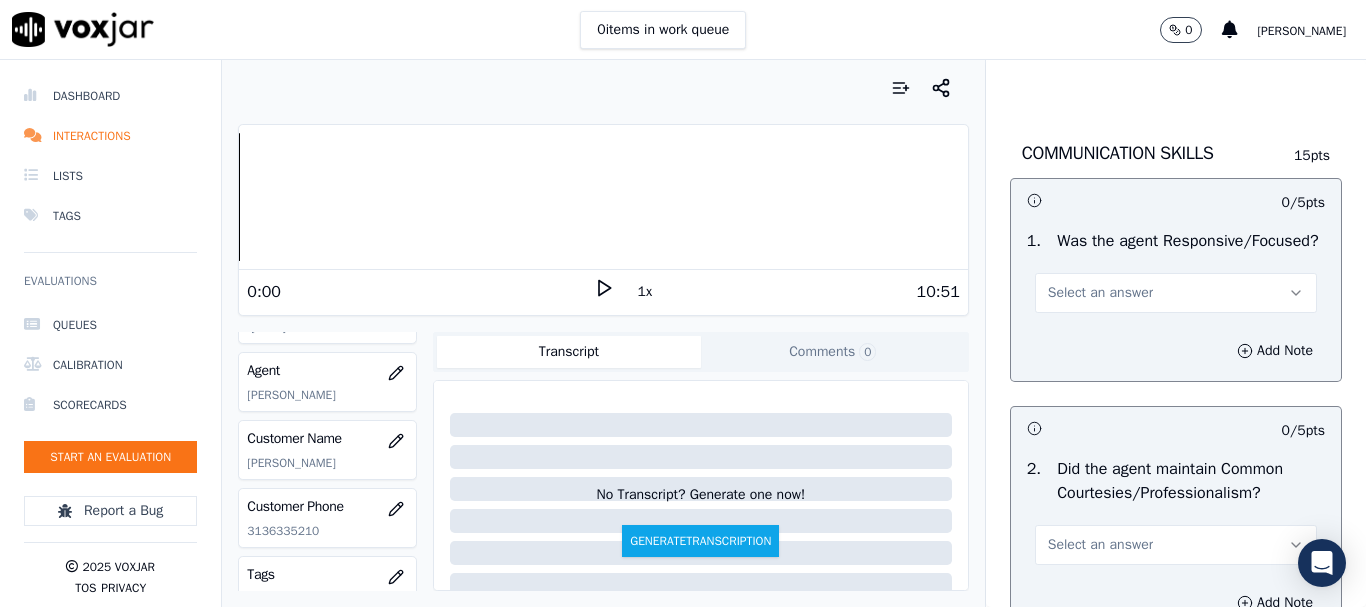 click on "Select an answer" at bounding box center [1176, -41] 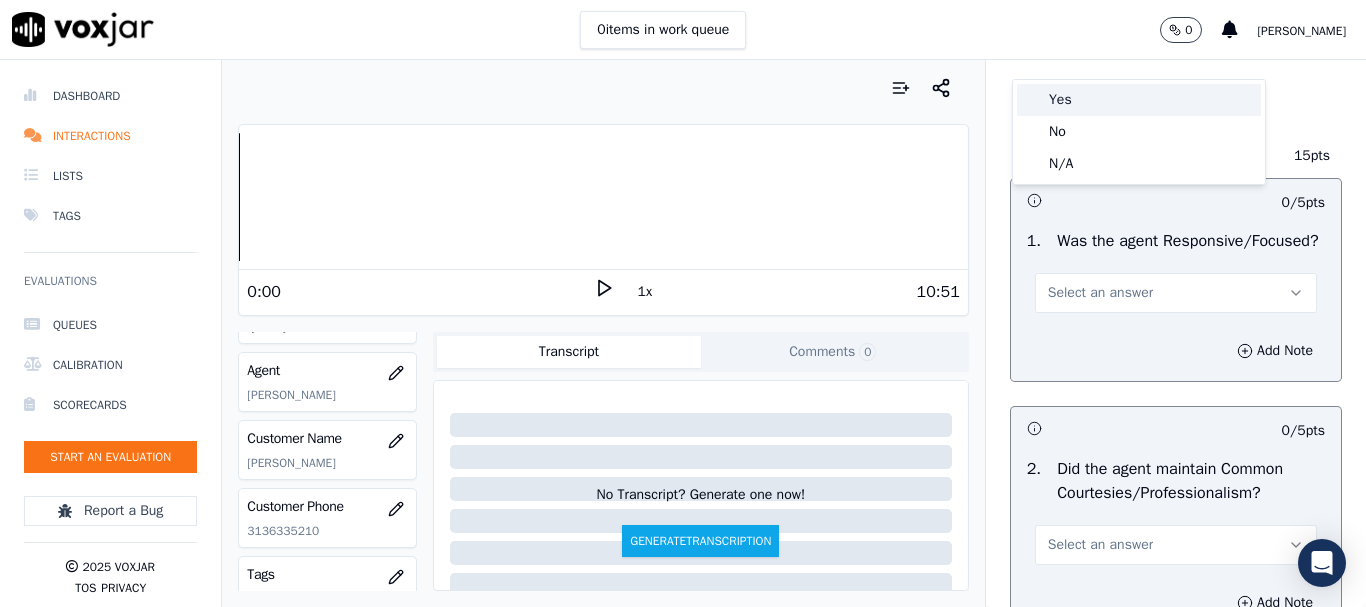 click on "Yes" at bounding box center (1139, 100) 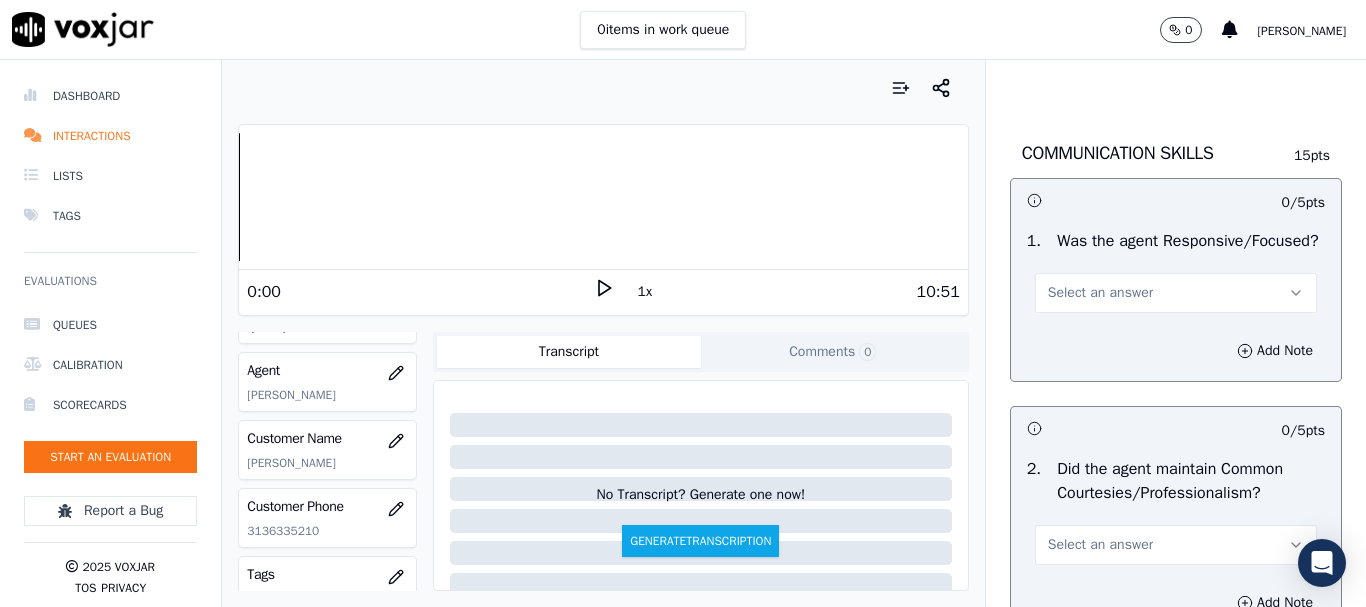 click on "Select an answer" at bounding box center (1100, 293) 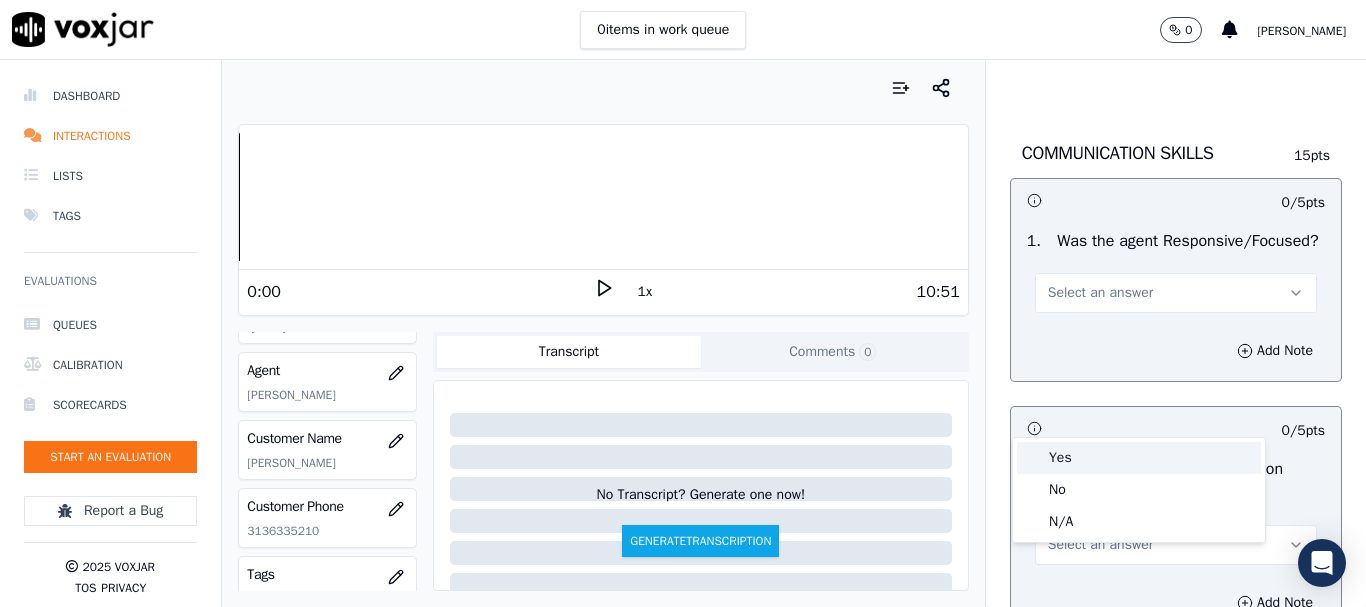 click on "Yes" at bounding box center (1139, 458) 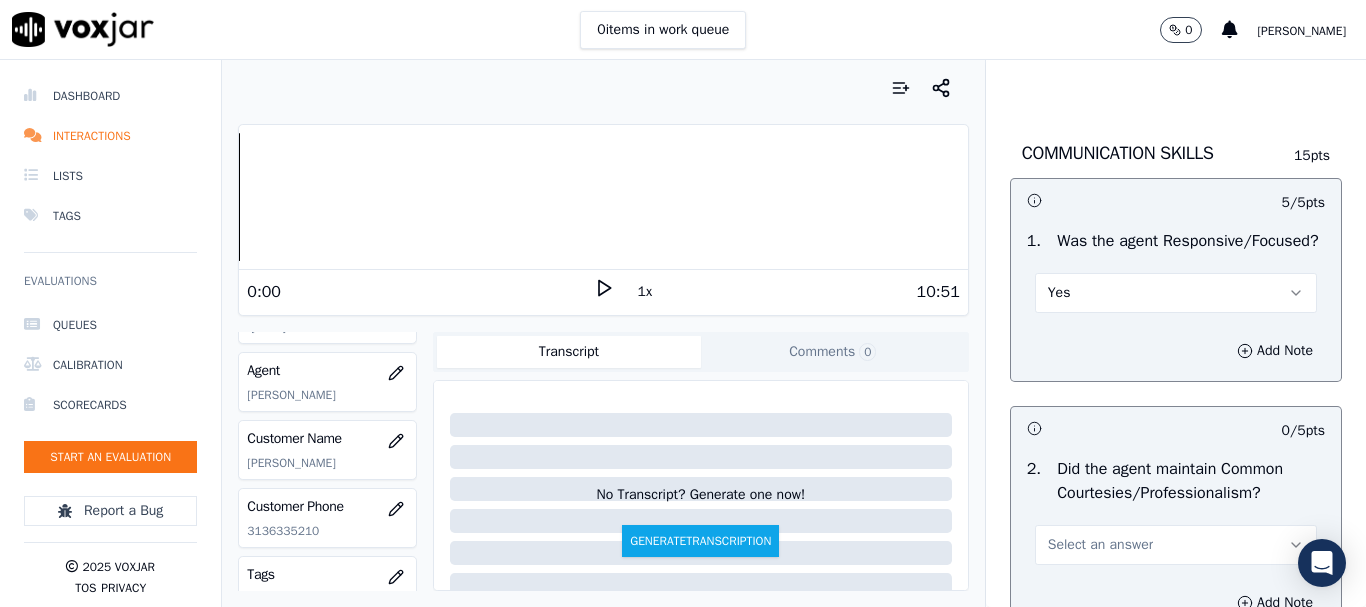 scroll, scrollTop: 5500, scrollLeft: 0, axis: vertical 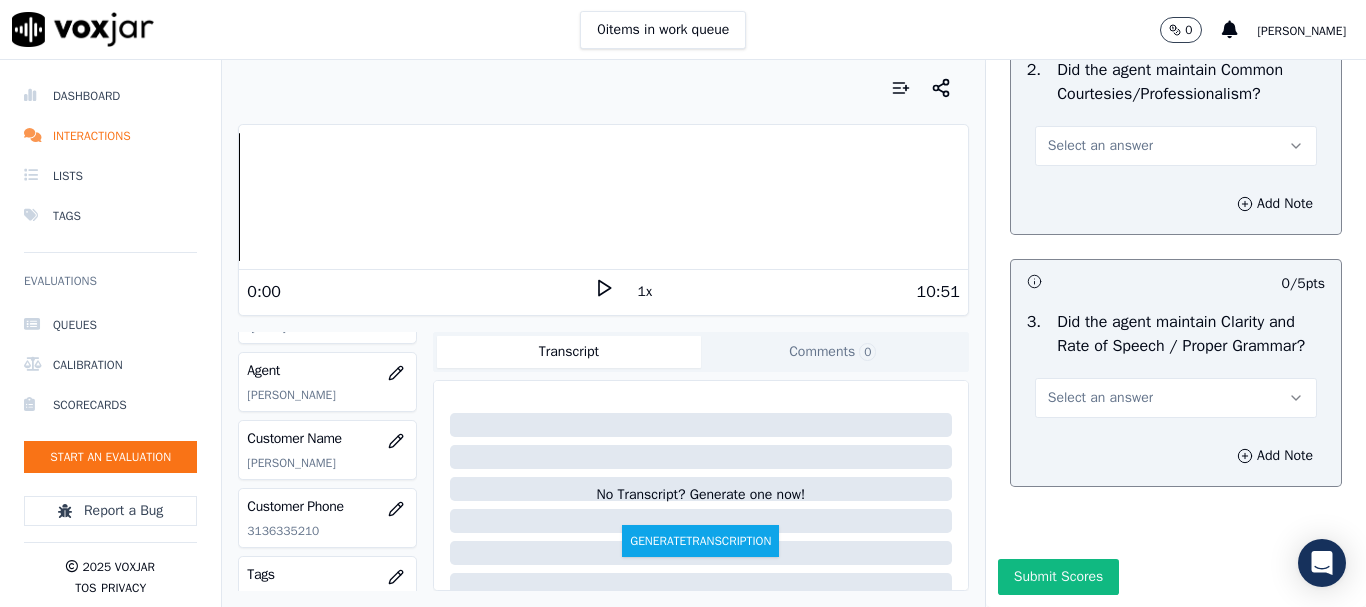 click on "Select an answer" at bounding box center (1100, 146) 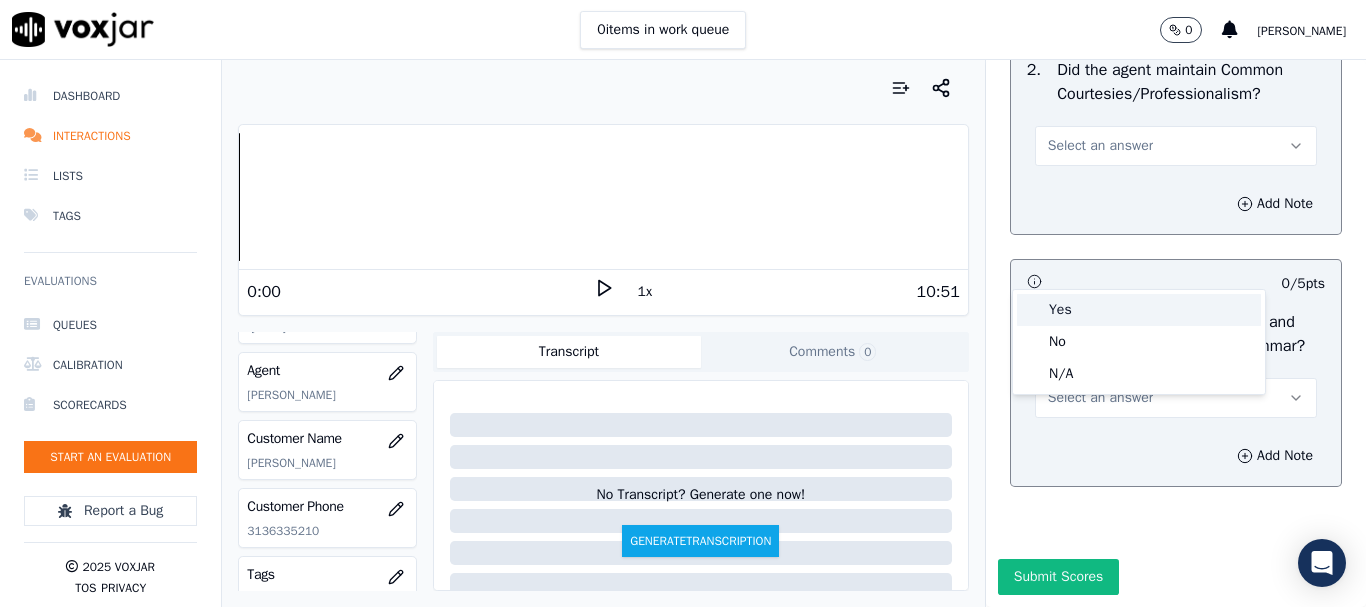 click on "Yes" at bounding box center [1139, 310] 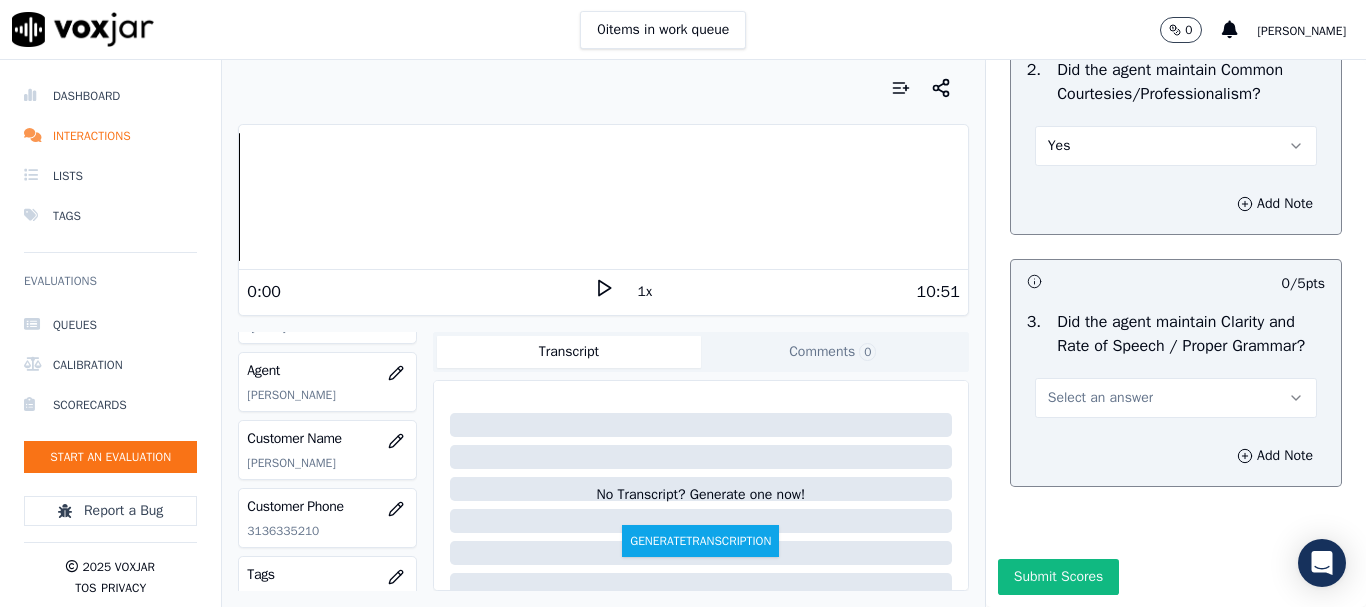 click on "Select an answer" at bounding box center [1100, 398] 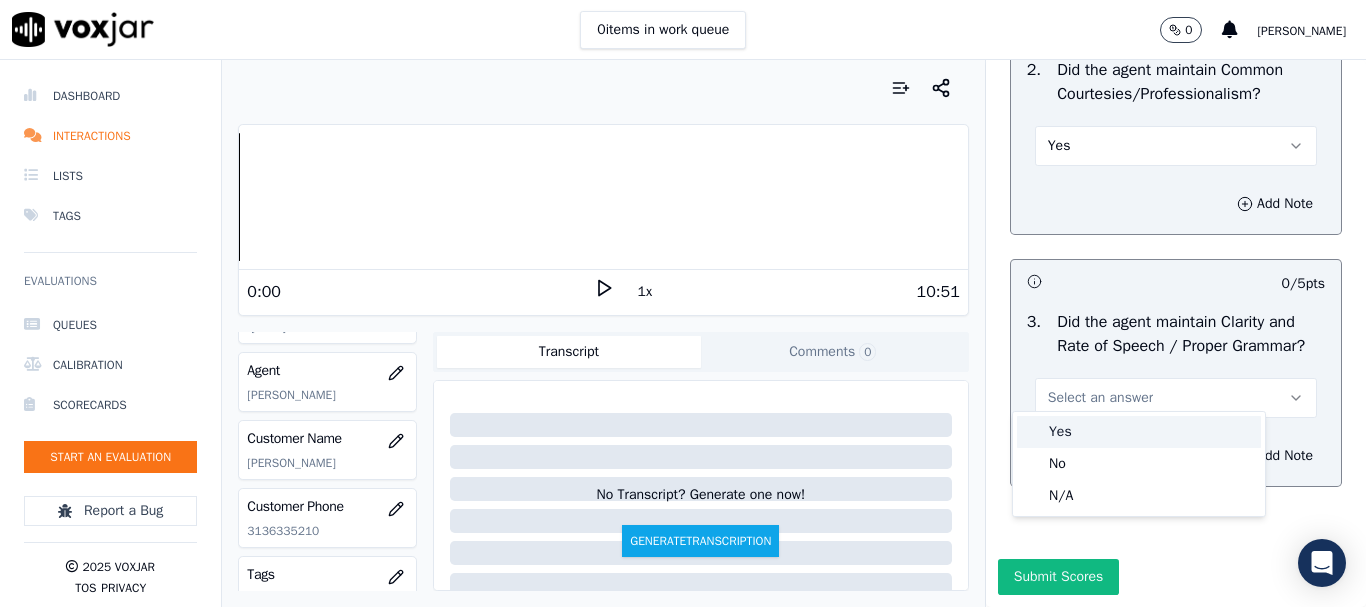 click on "Yes" at bounding box center [1139, 432] 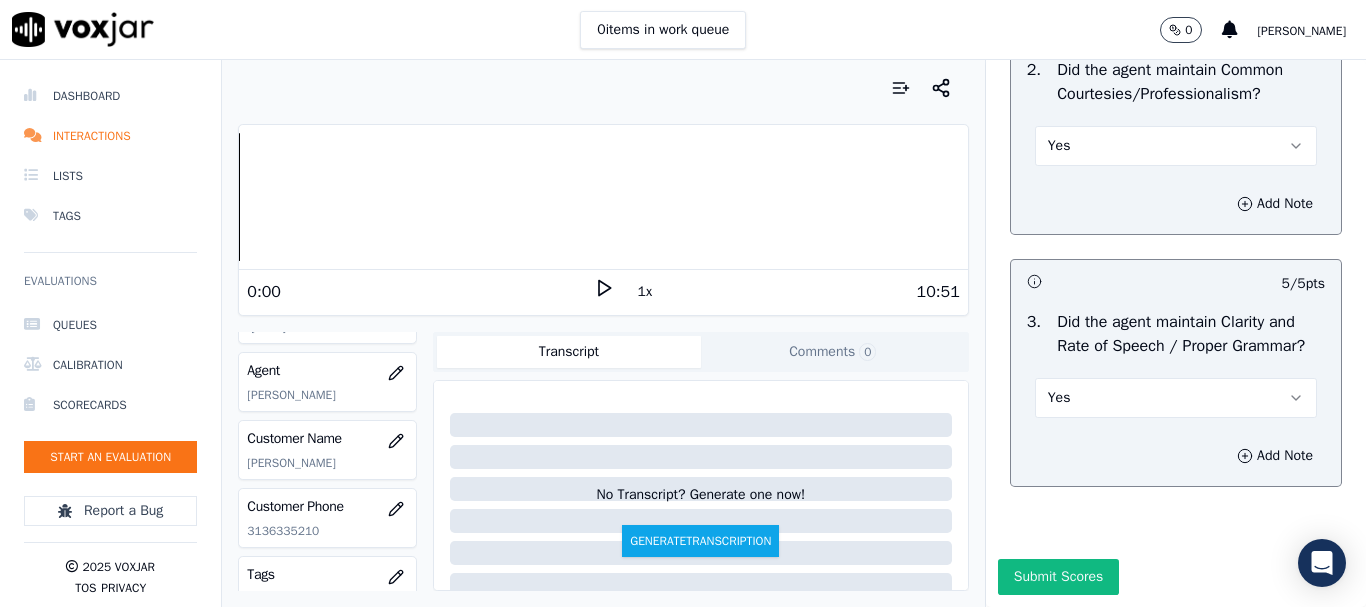 scroll, scrollTop: 5694, scrollLeft: 0, axis: vertical 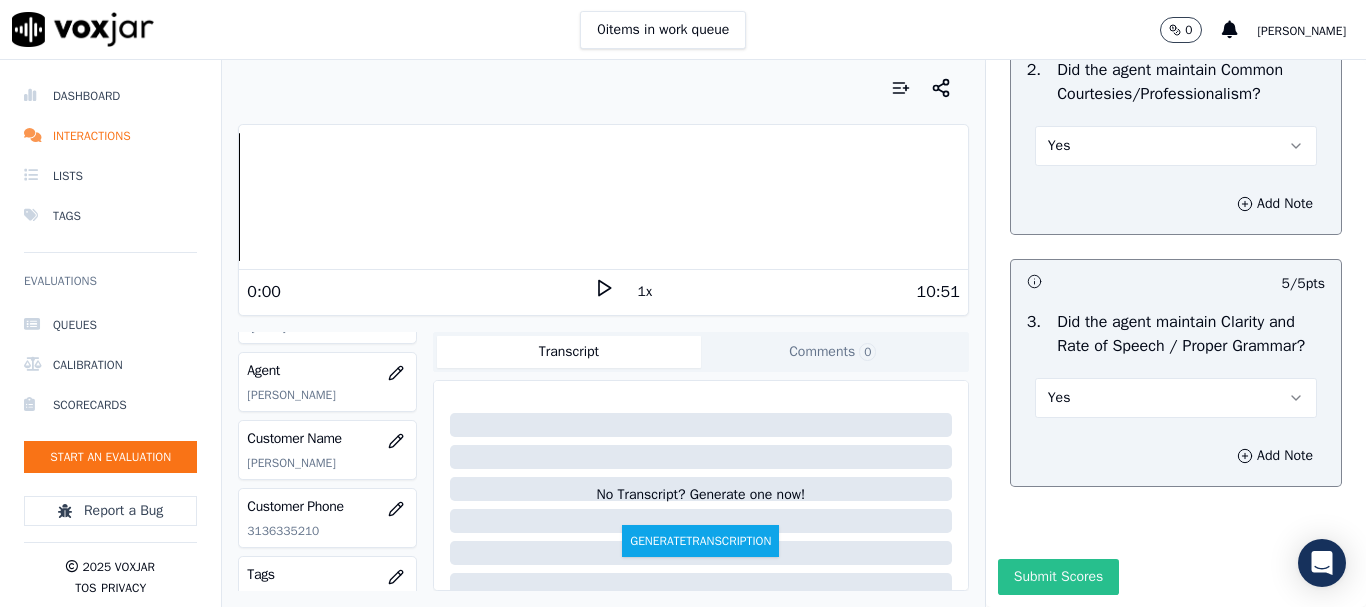 click on "Submit Scores" at bounding box center [1058, 577] 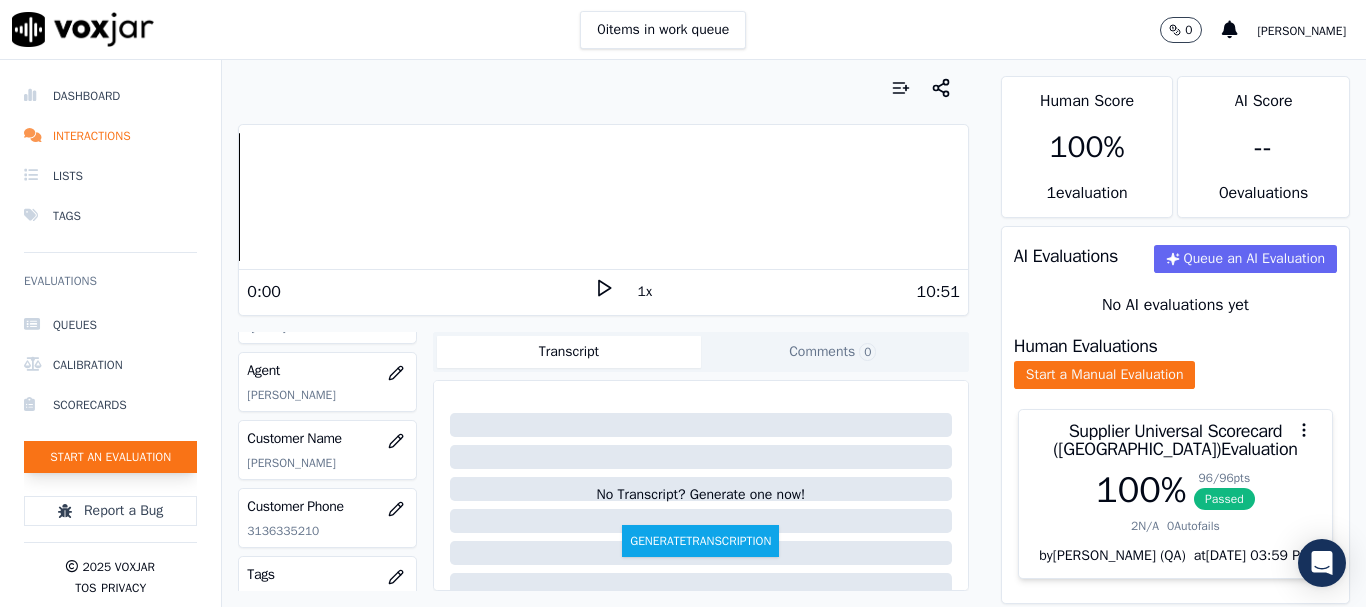 click on "Start an Evaluation" 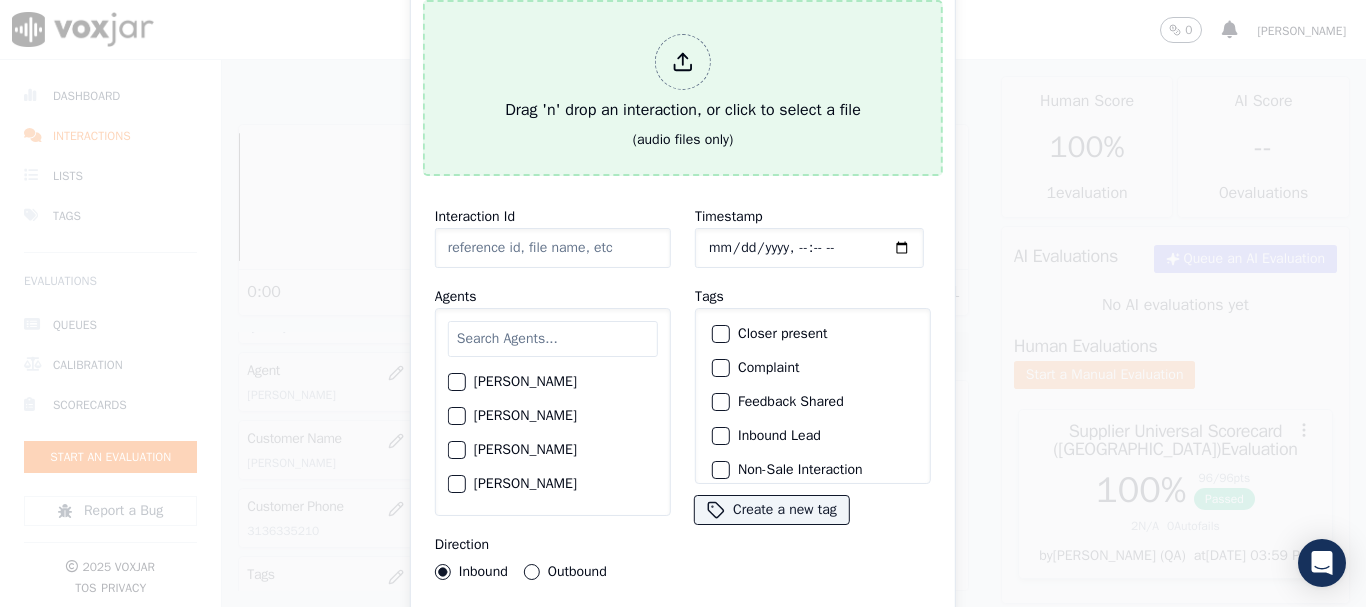 click on "Drag 'n' drop an interaction, or click to select a file" at bounding box center [683, 78] 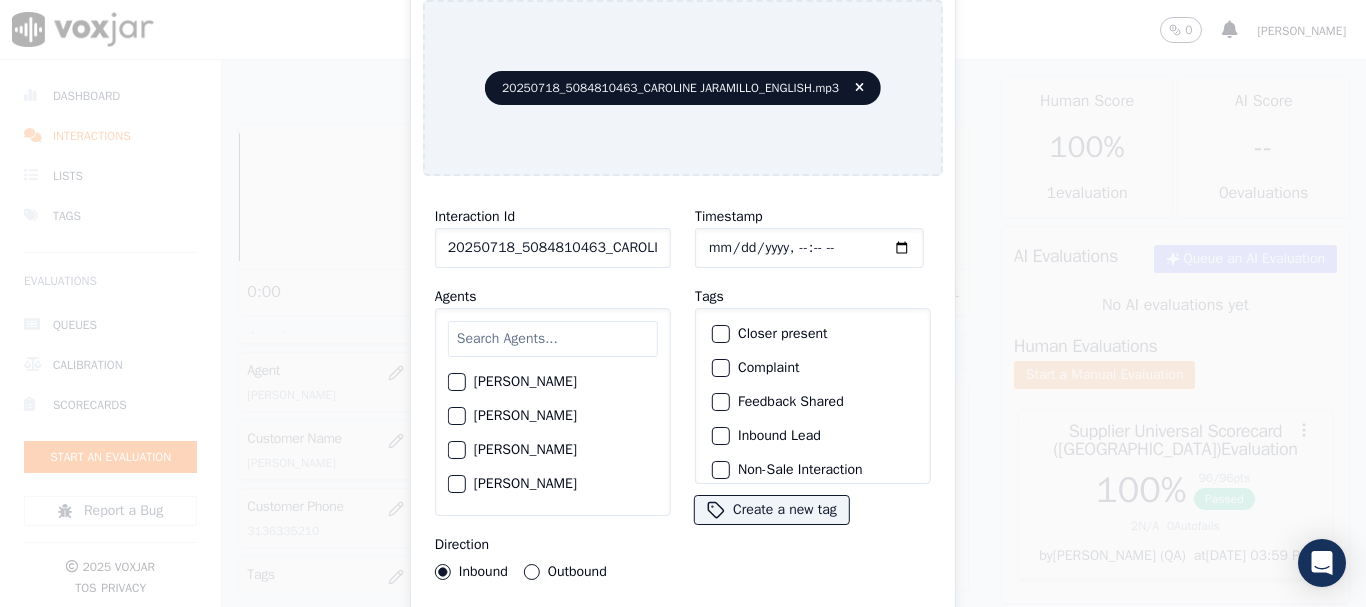 click at bounding box center (553, 339) 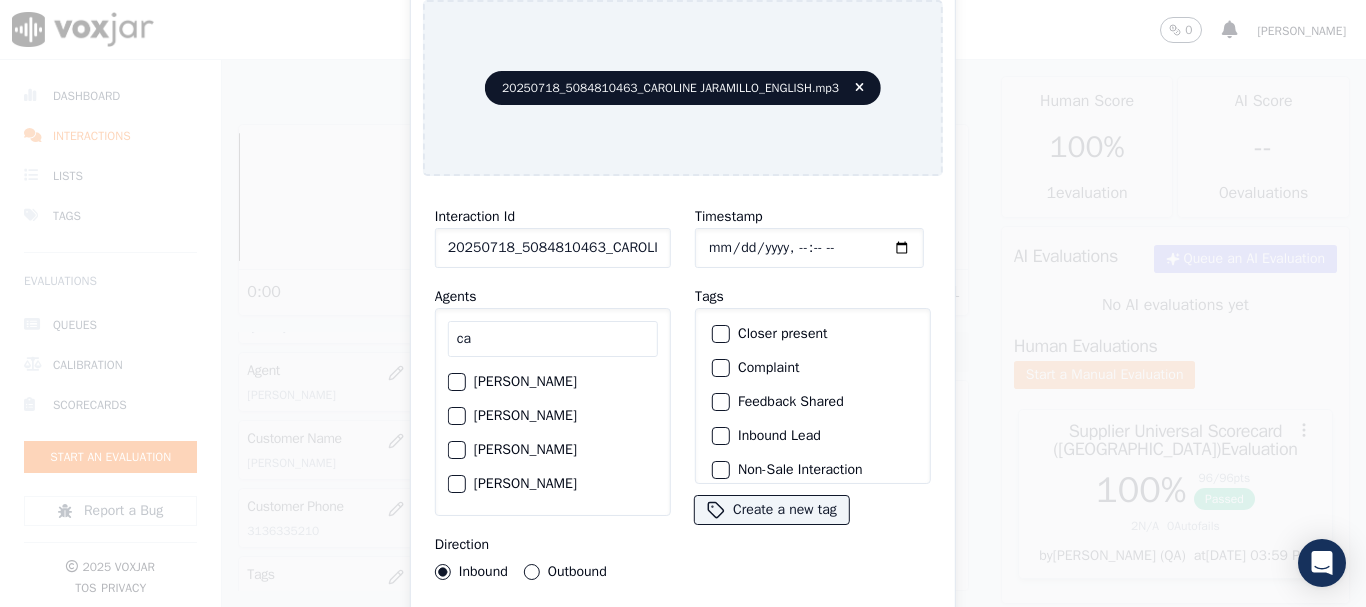 type on "ca" 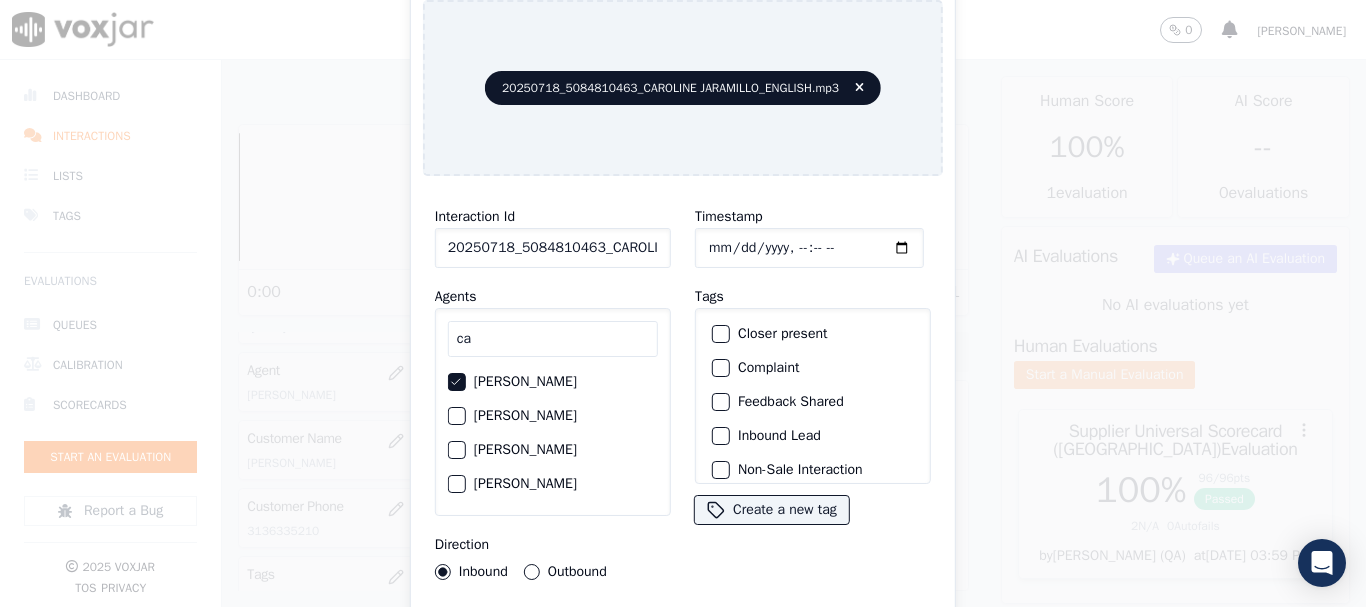 type 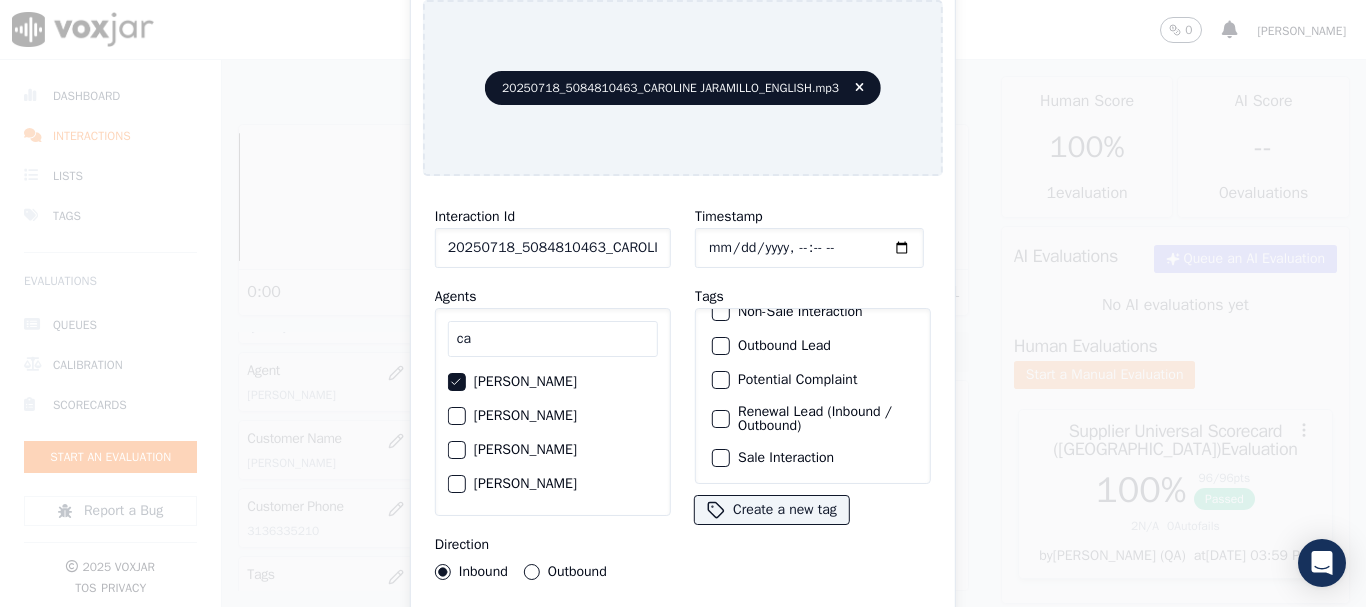 click on "Sale Interaction" 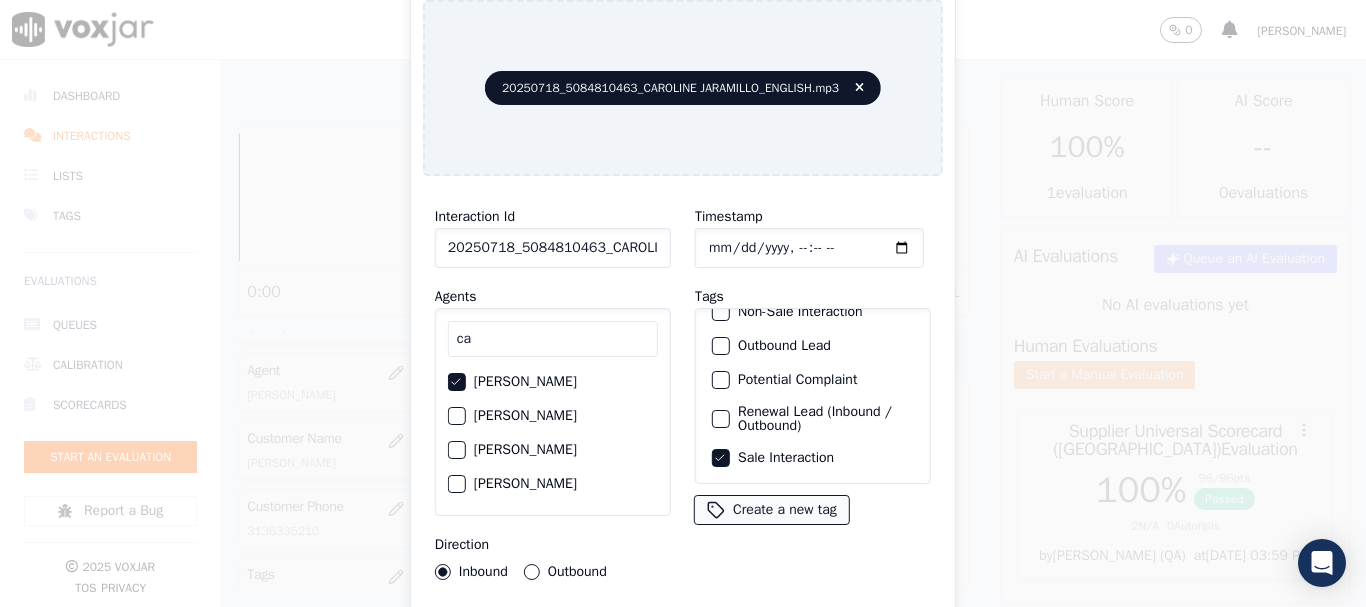 type 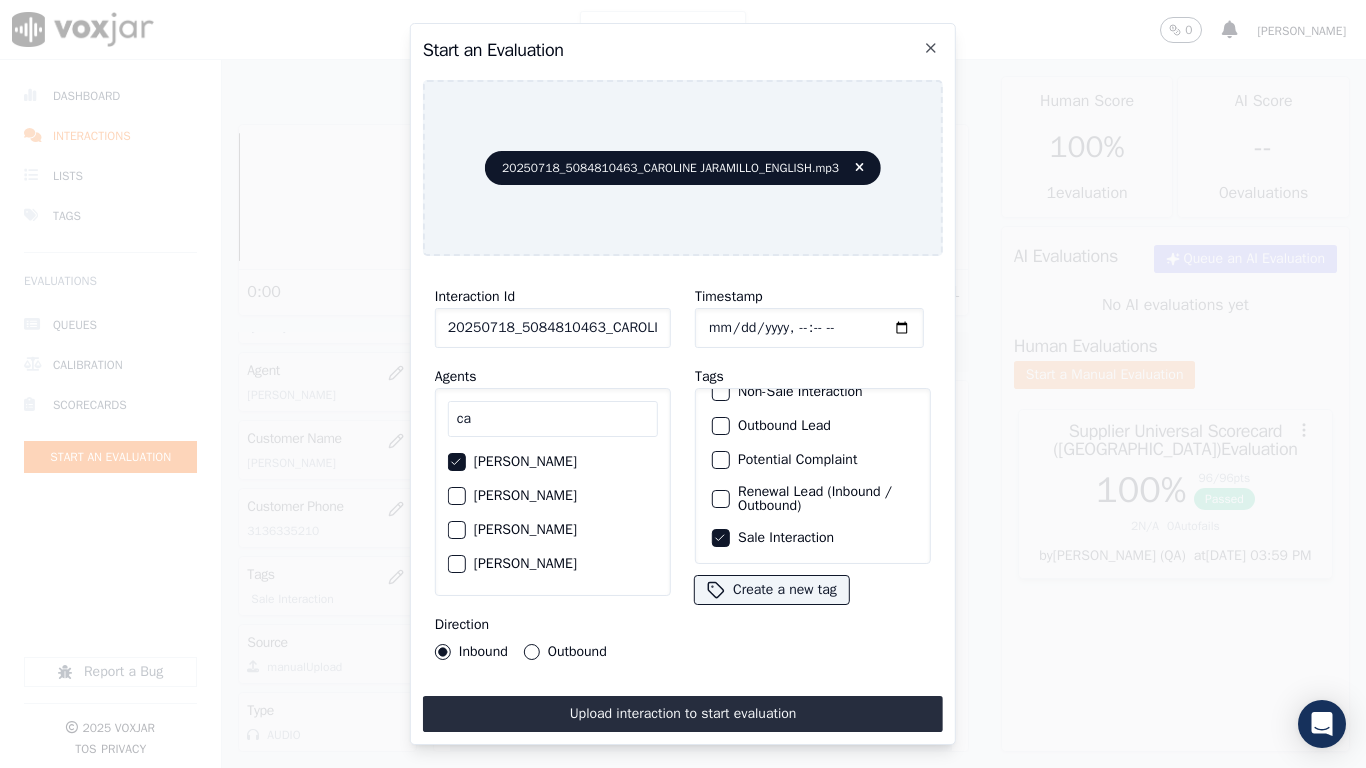 click on "Upload interaction to start evaluation" at bounding box center [683, 714] 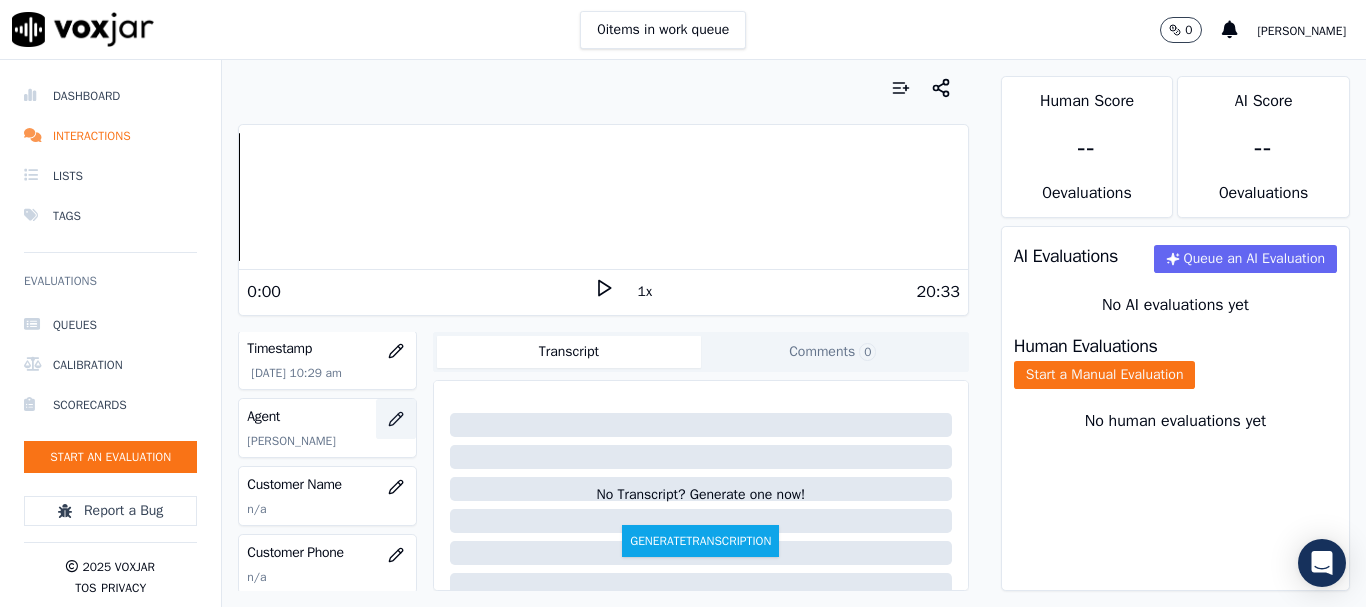 scroll, scrollTop: 300, scrollLeft: 0, axis: vertical 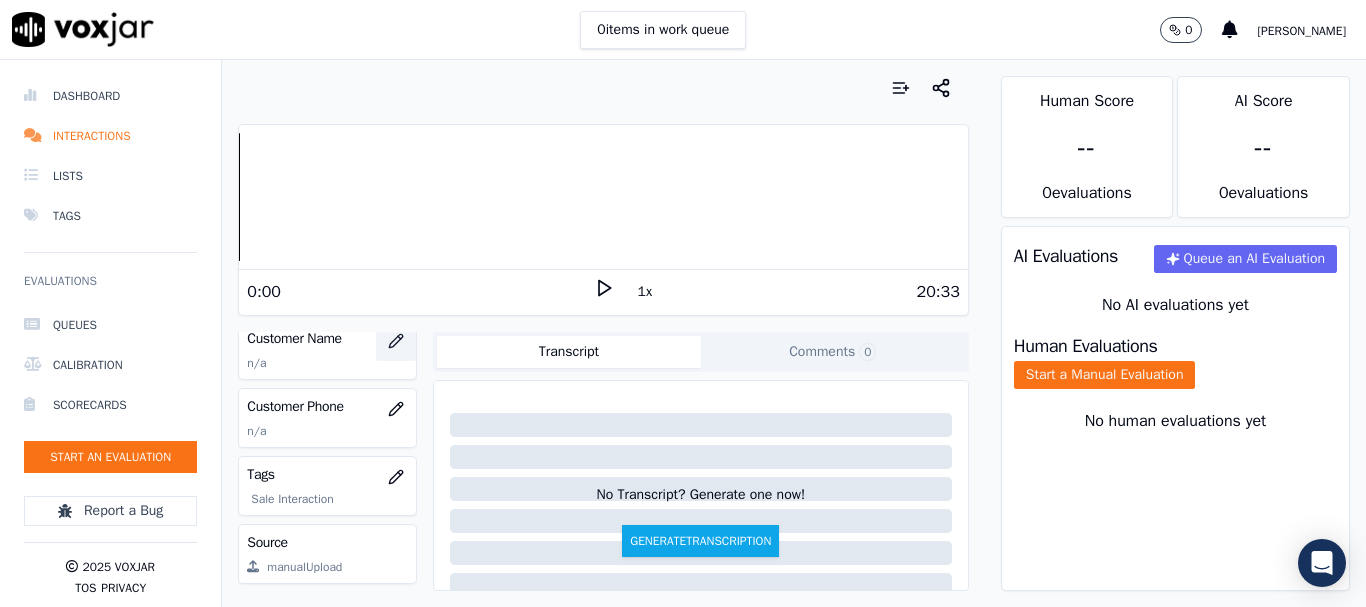 click 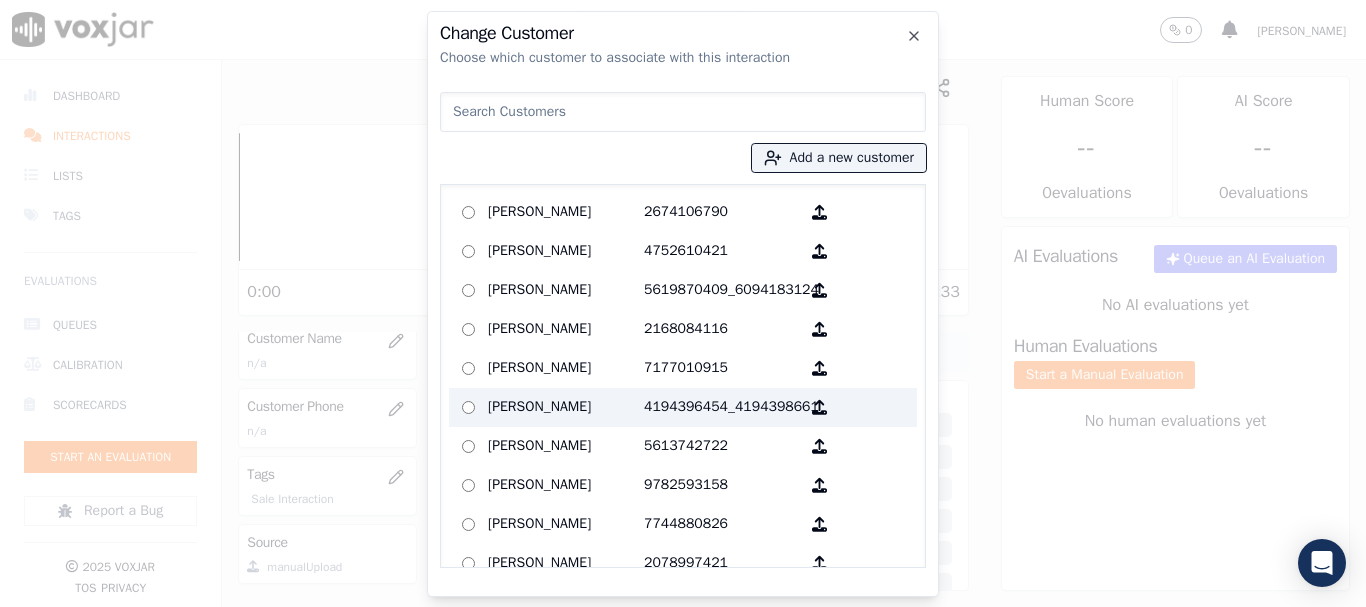 paste on "[PERSON_NAME]" 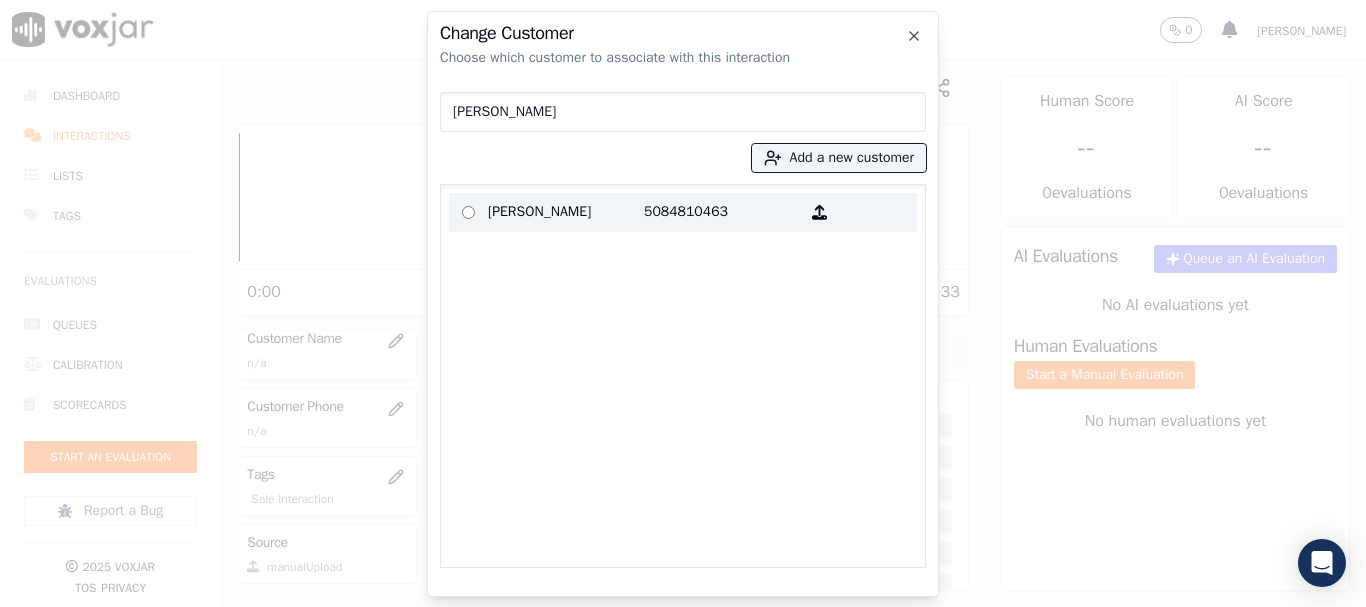 type on "[PERSON_NAME]" 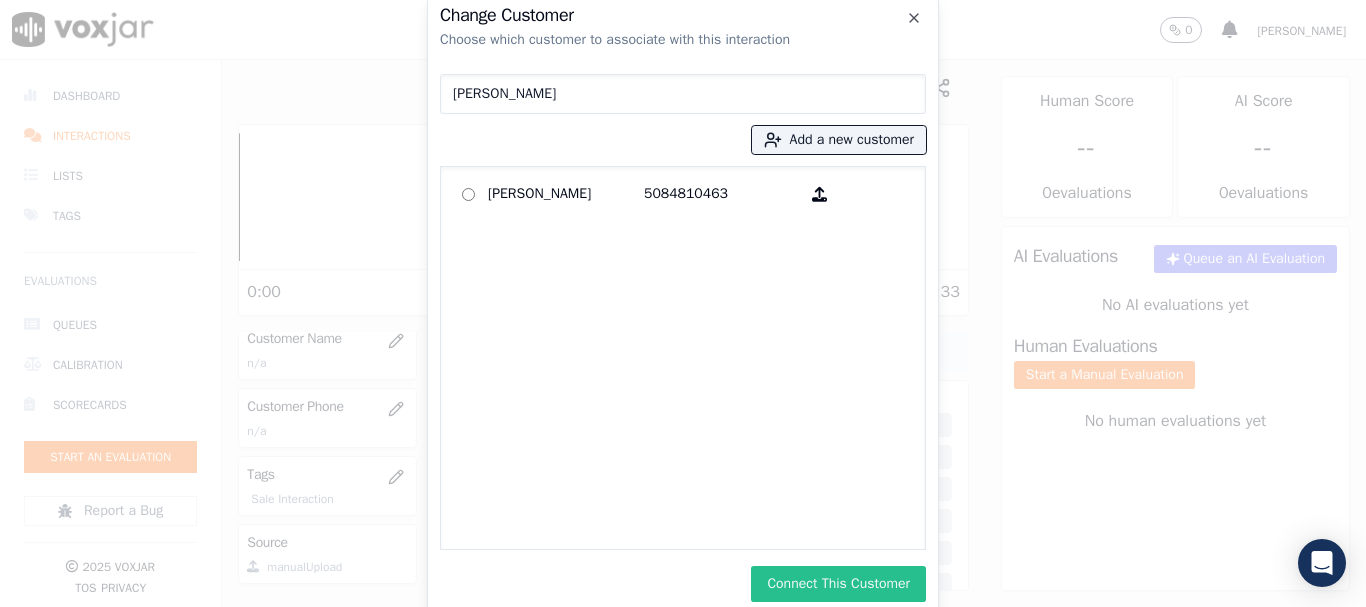 click on "Connect This Customer" at bounding box center (838, 584) 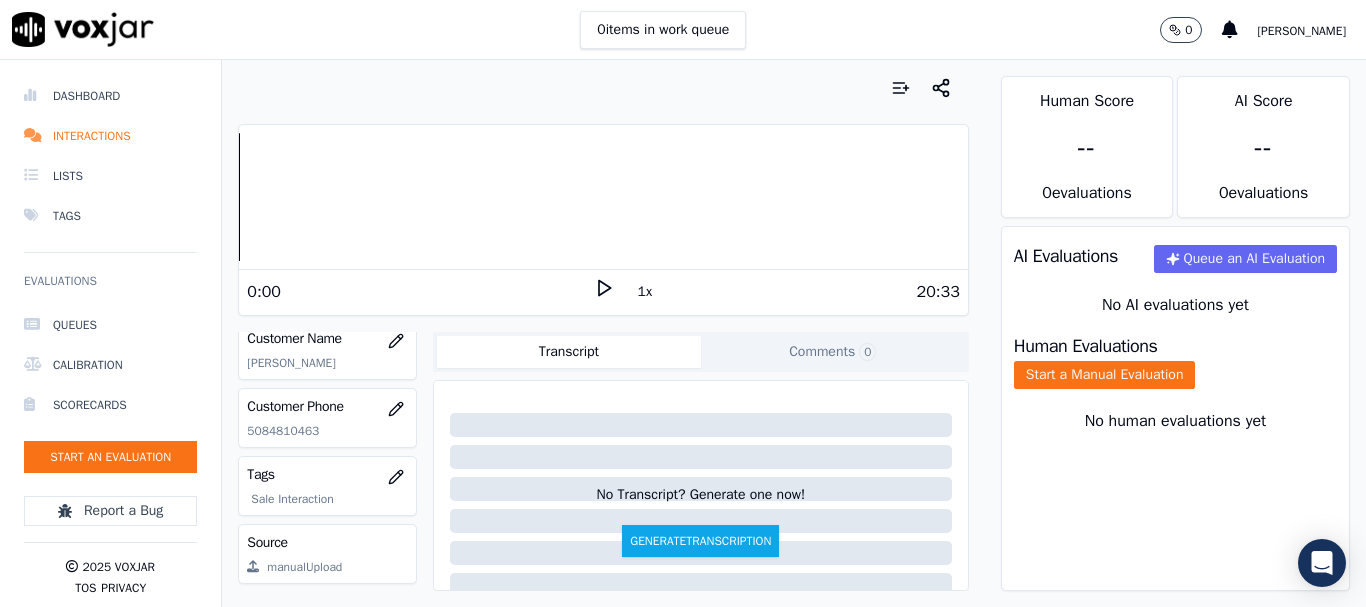 click on "Start a Manual Evaluation" 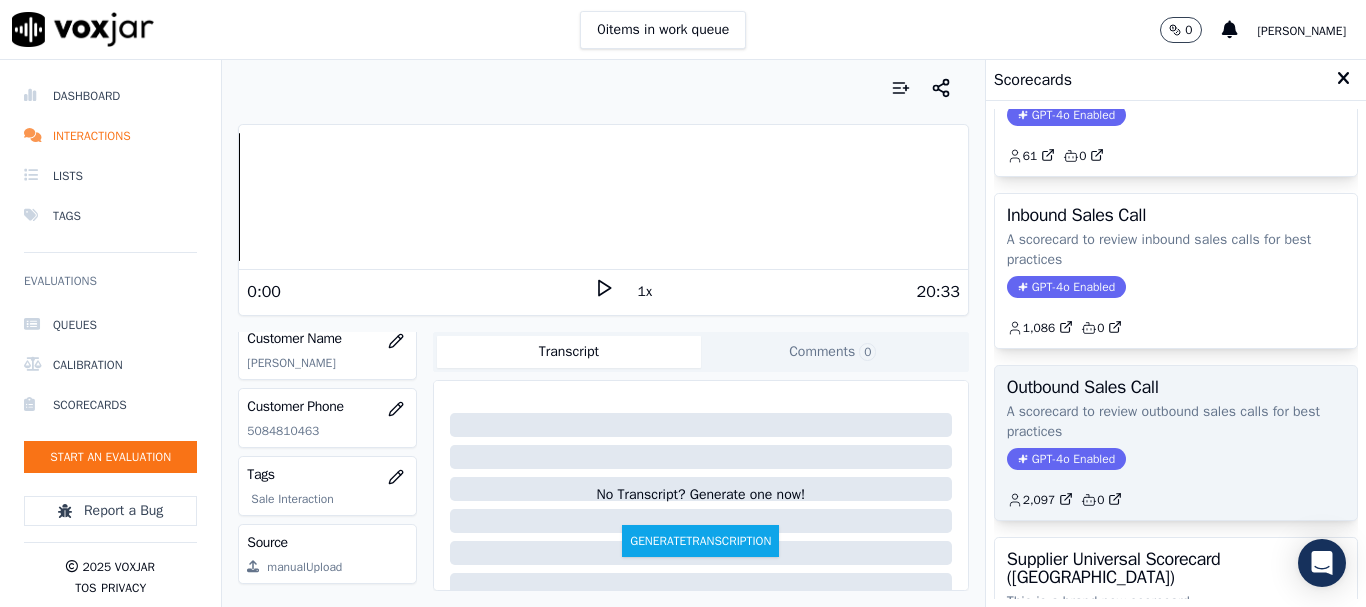 scroll, scrollTop: 300, scrollLeft: 0, axis: vertical 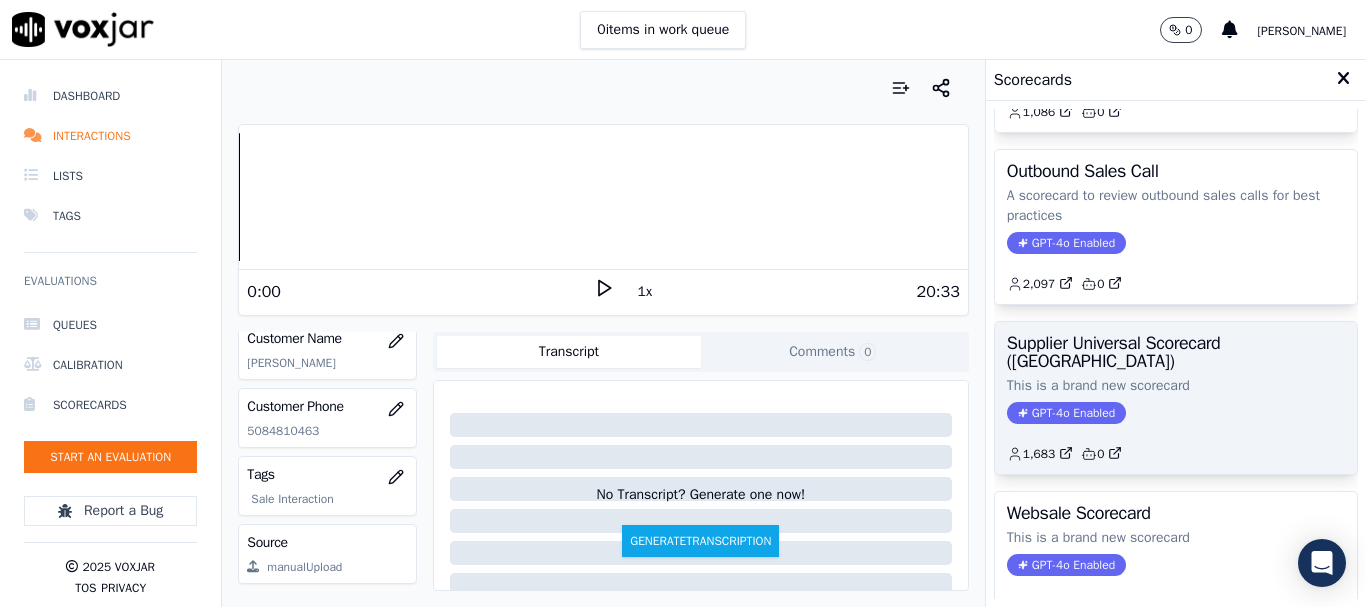 click on "Supplier Universal Scorecard ([GEOGRAPHIC_DATA])" at bounding box center (1176, 352) 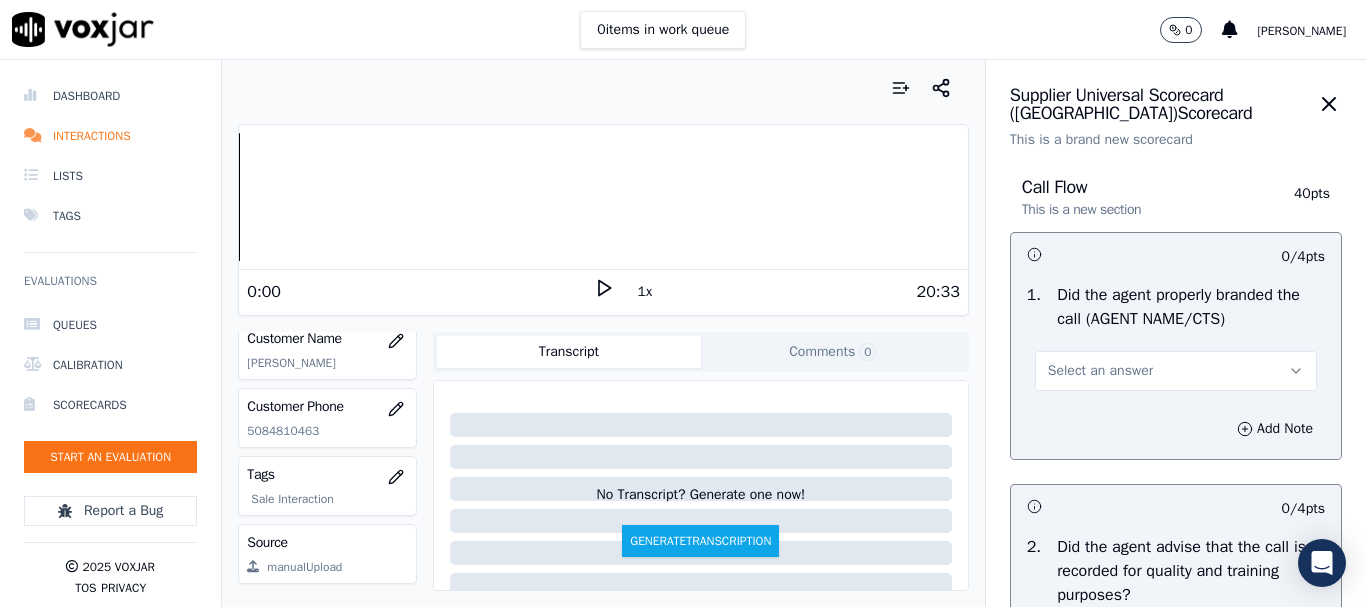 click on "Select an answer" at bounding box center (1176, 371) 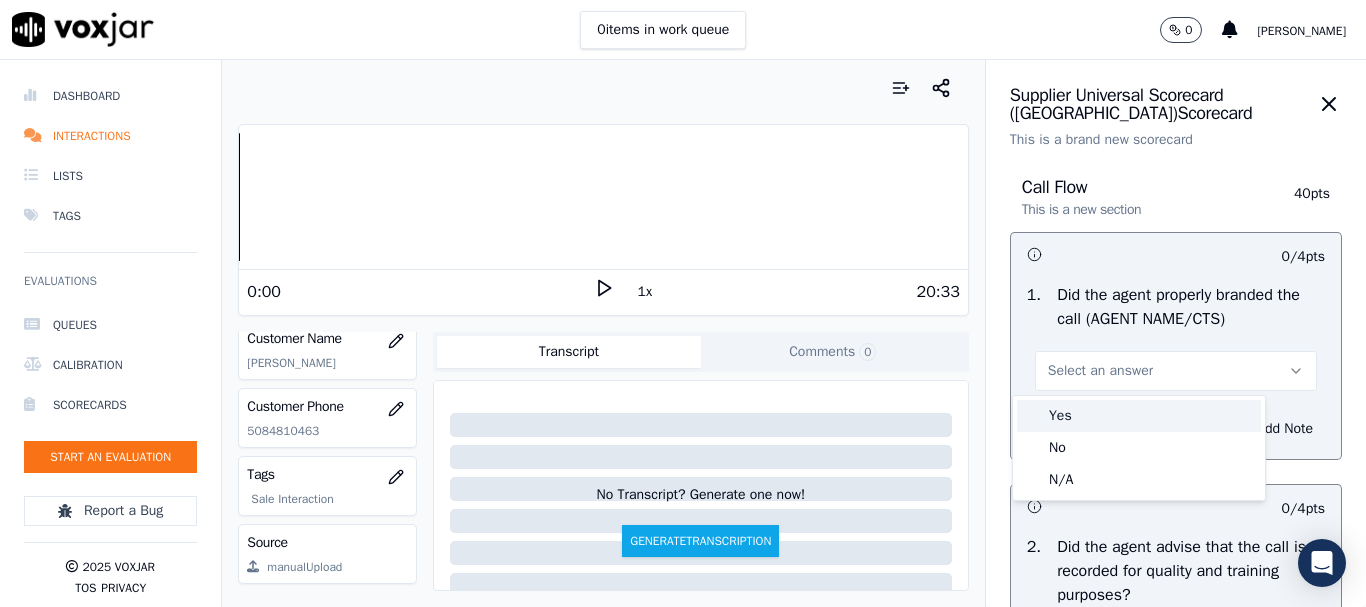 click on "Yes" at bounding box center (1139, 416) 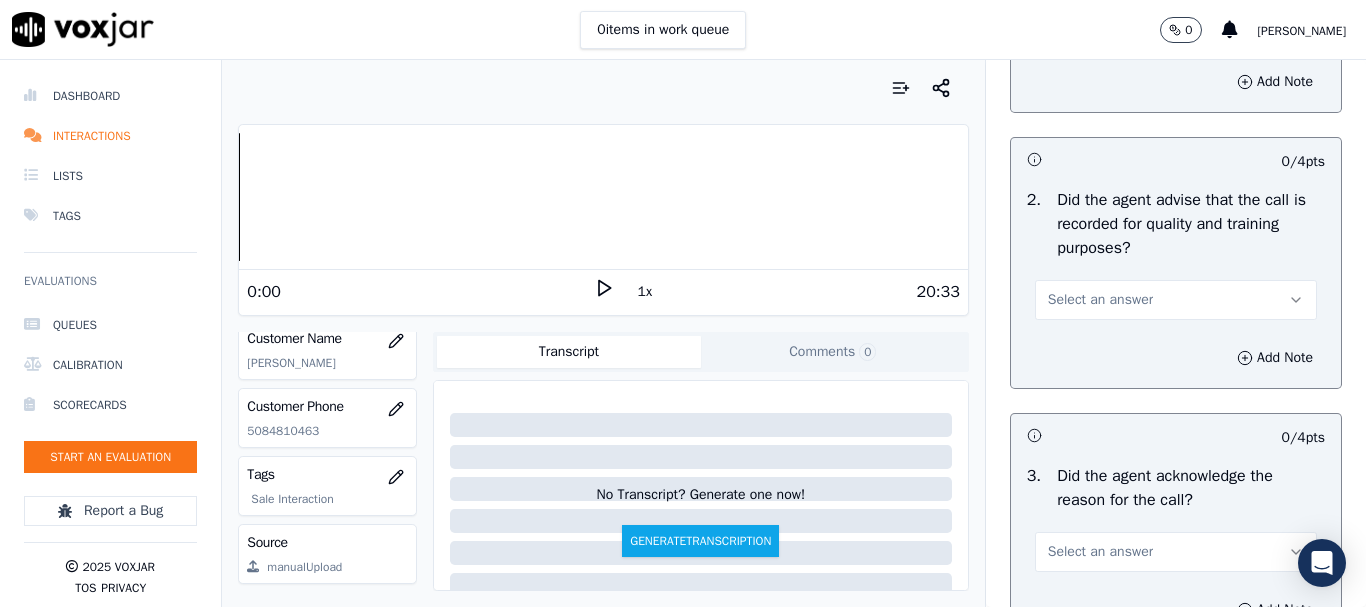 scroll, scrollTop: 400, scrollLeft: 0, axis: vertical 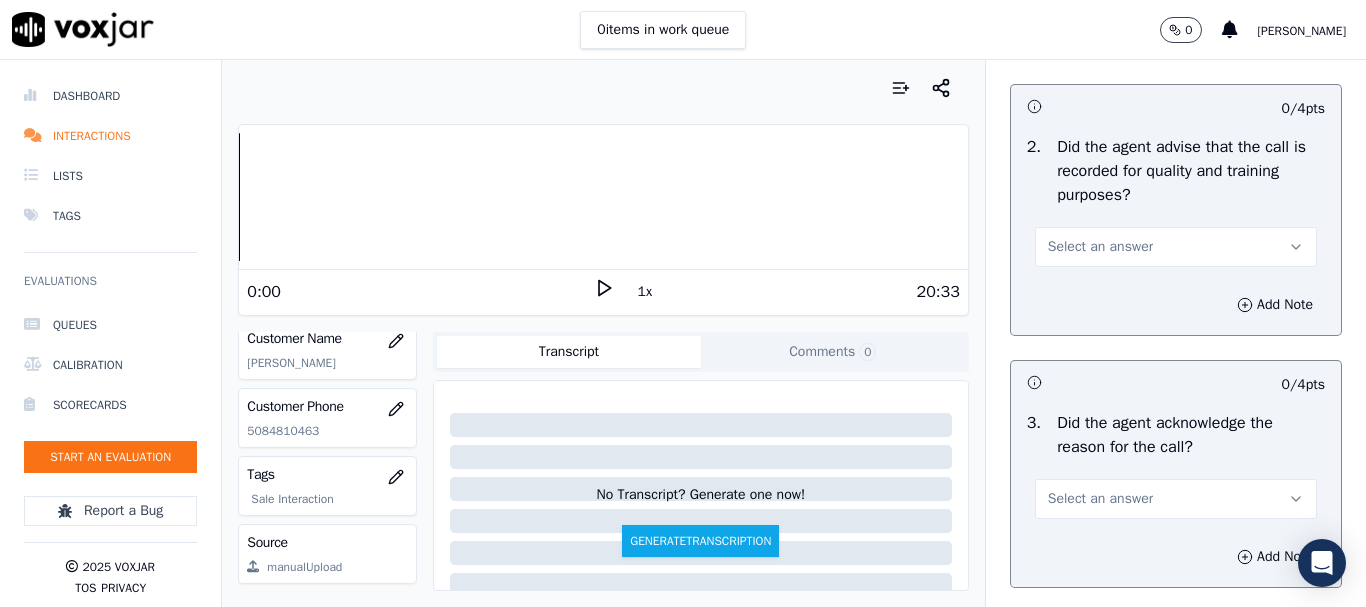 click on "Select an answer" at bounding box center (1100, 247) 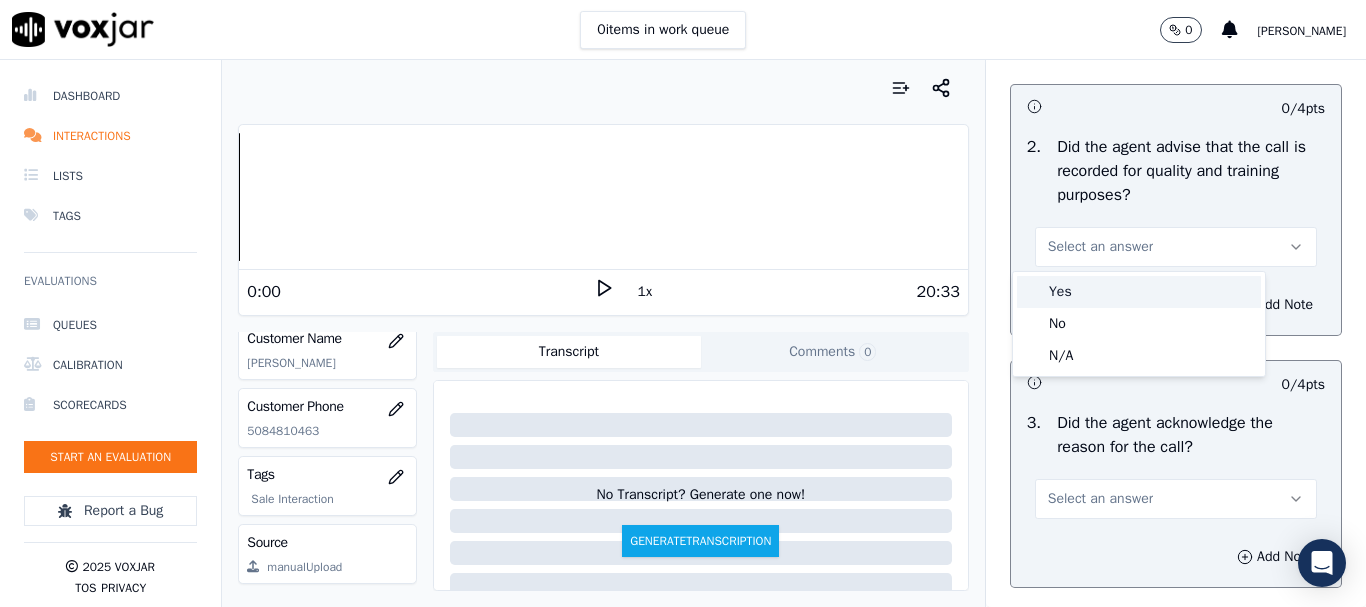 click on "Yes" at bounding box center (1139, 292) 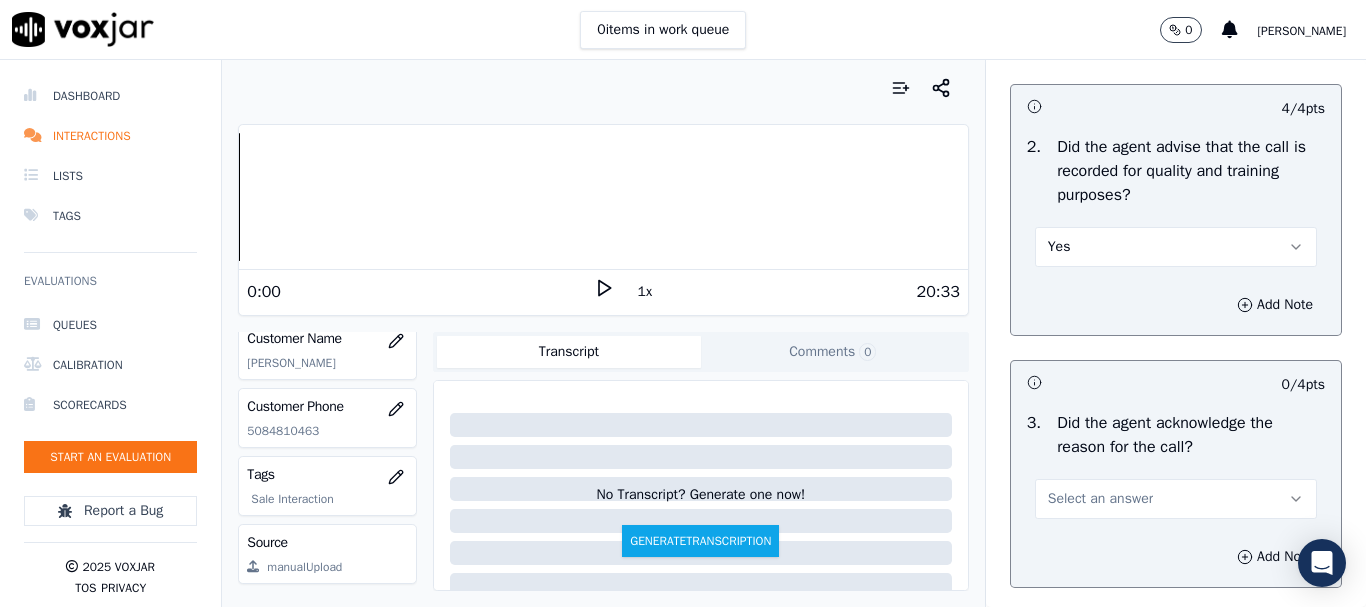 click on "Select an answer" at bounding box center (1100, 499) 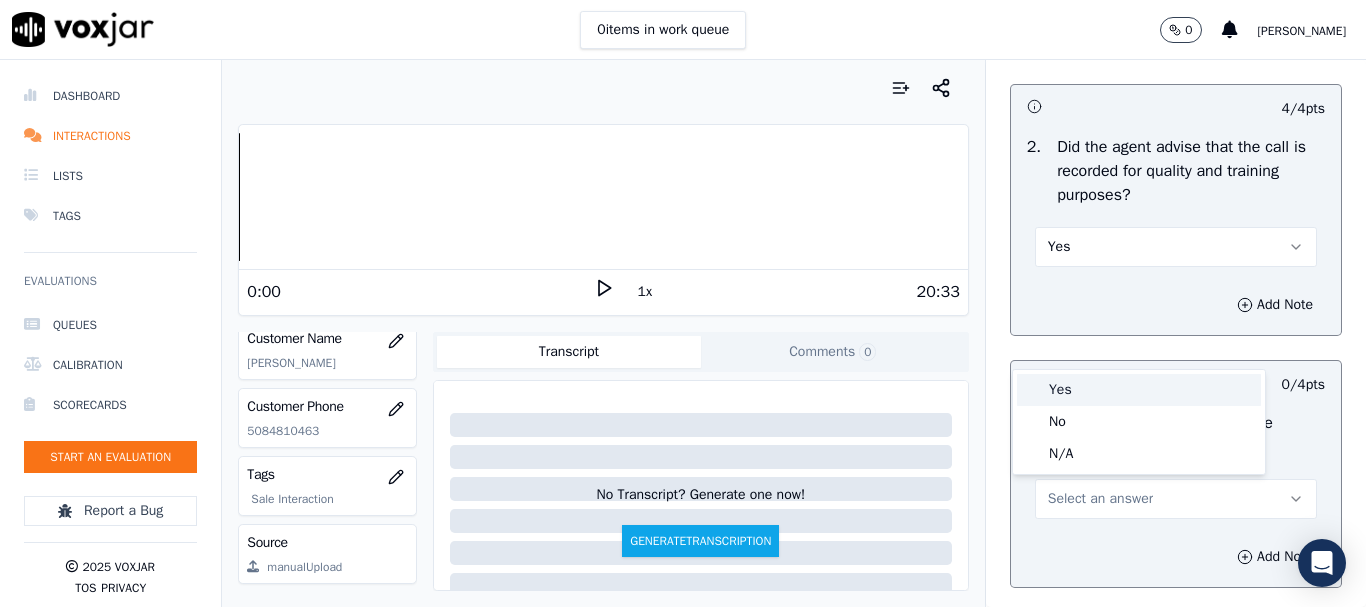 click on "Yes" at bounding box center (1139, 390) 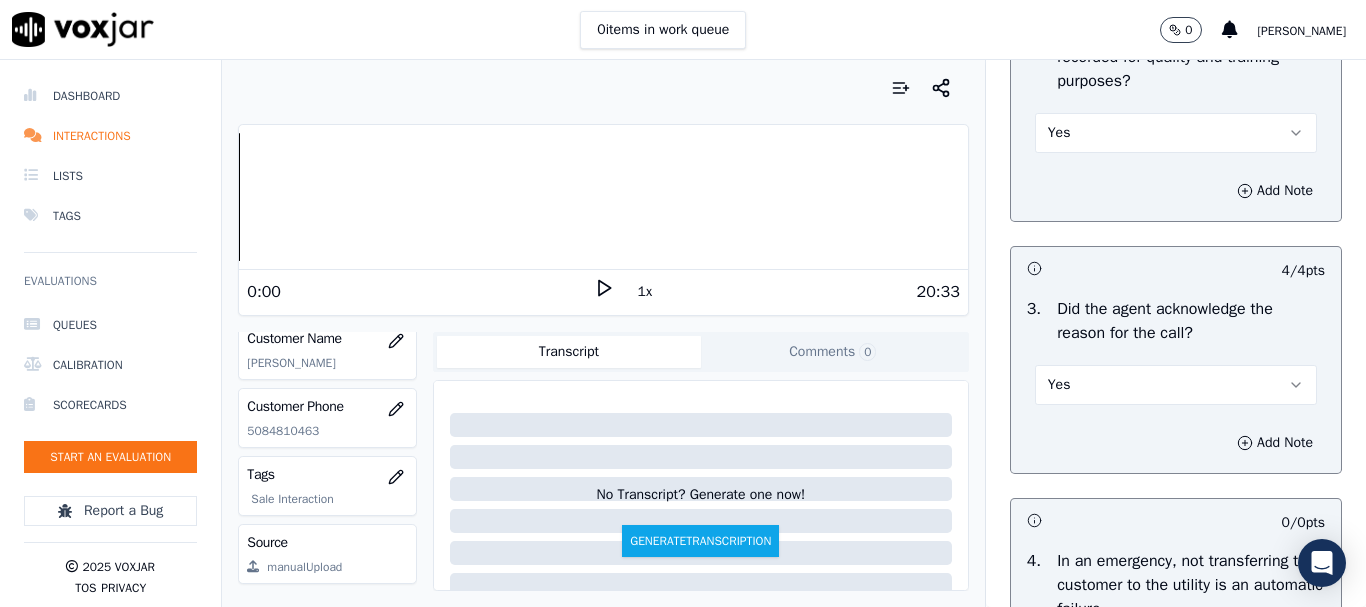 scroll, scrollTop: 800, scrollLeft: 0, axis: vertical 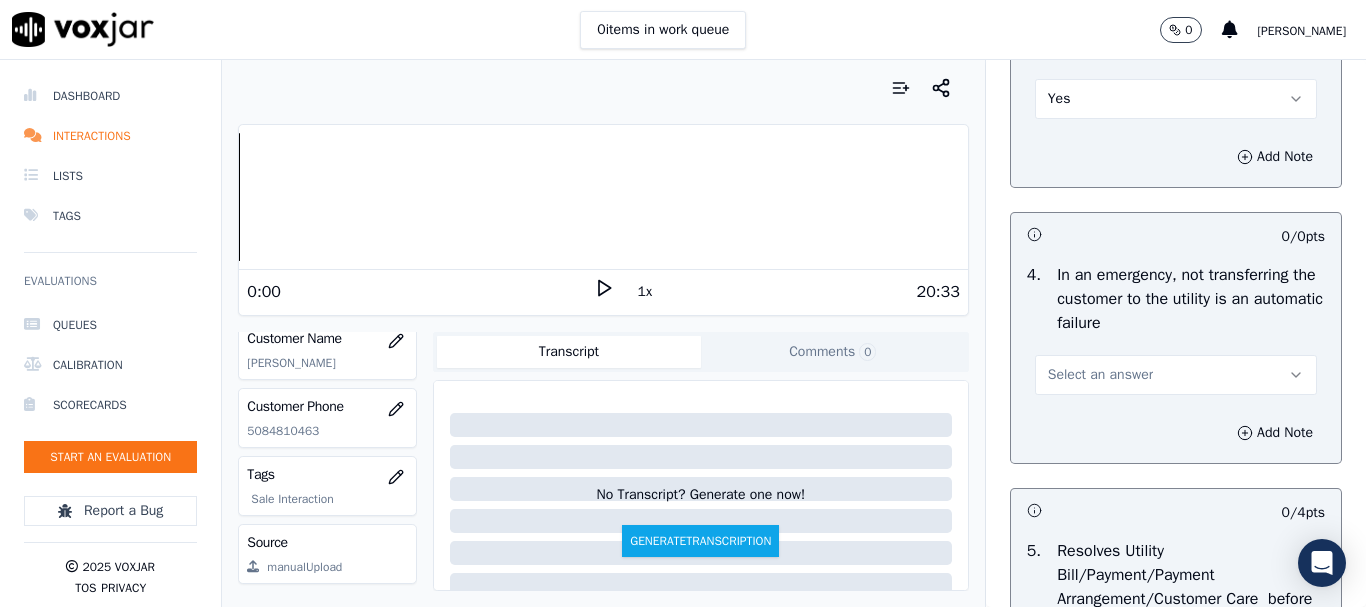 click on "Select an answer" at bounding box center [1100, 375] 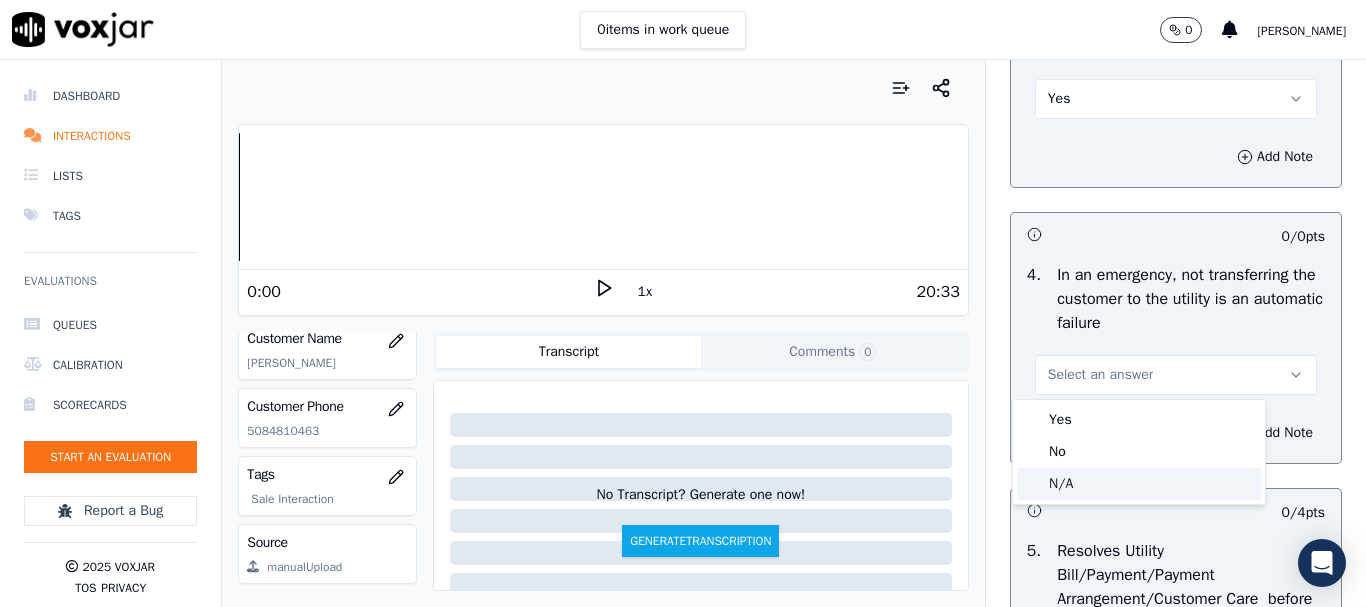 click on "N/A" 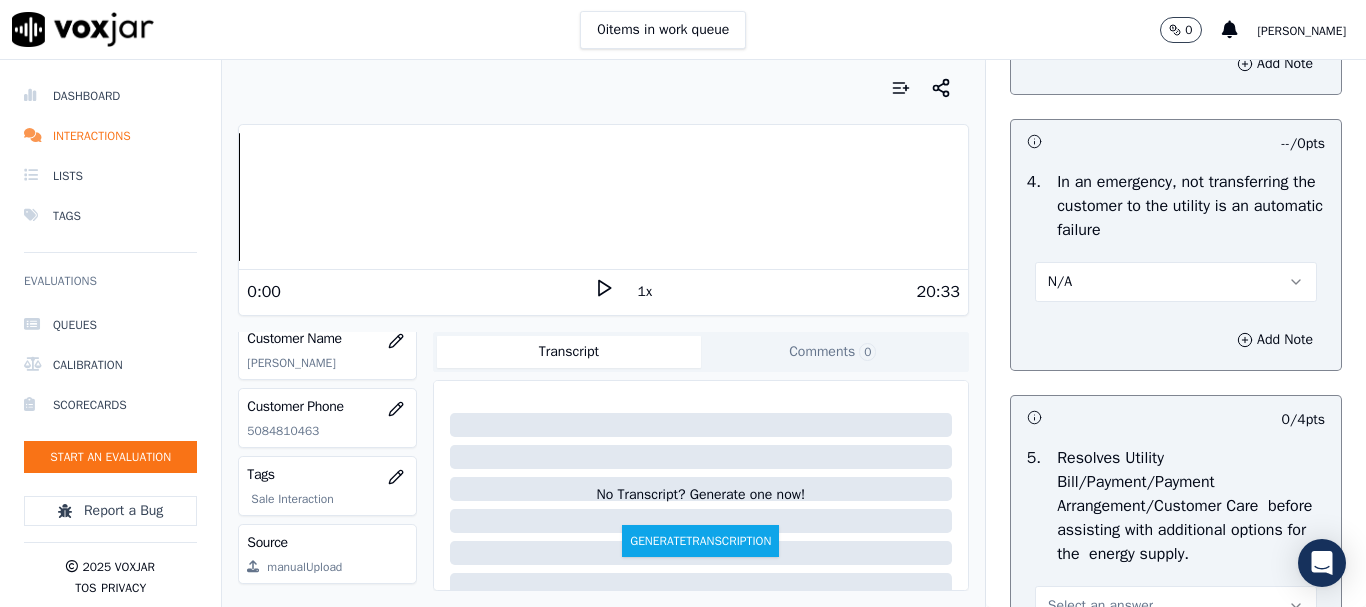 scroll, scrollTop: 1300, scrollLeft: 0, axis: vertical 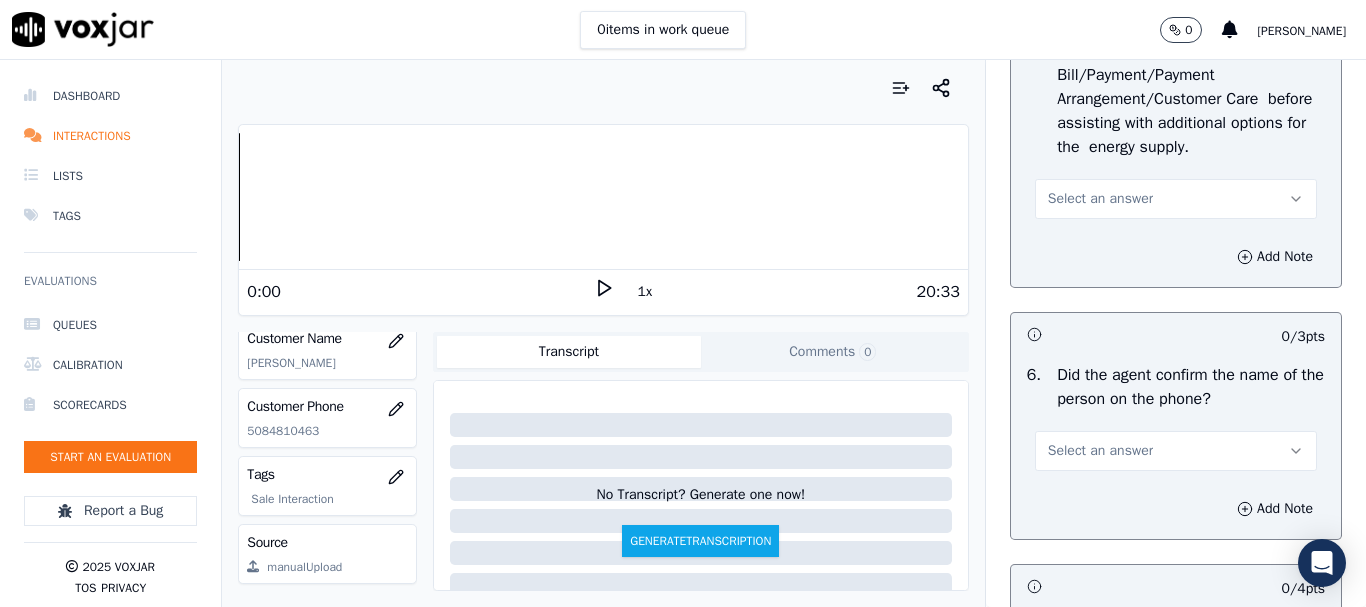 click on "Select an answer" at bounding box center (1100, 199) 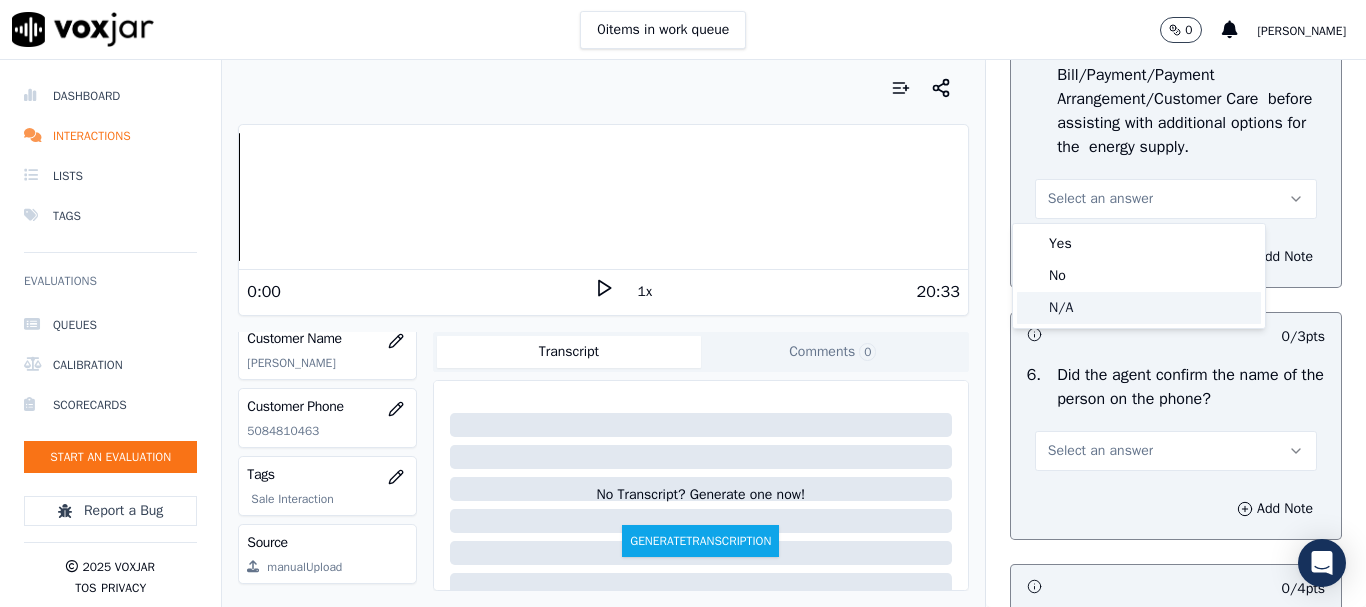 click on "N/A" 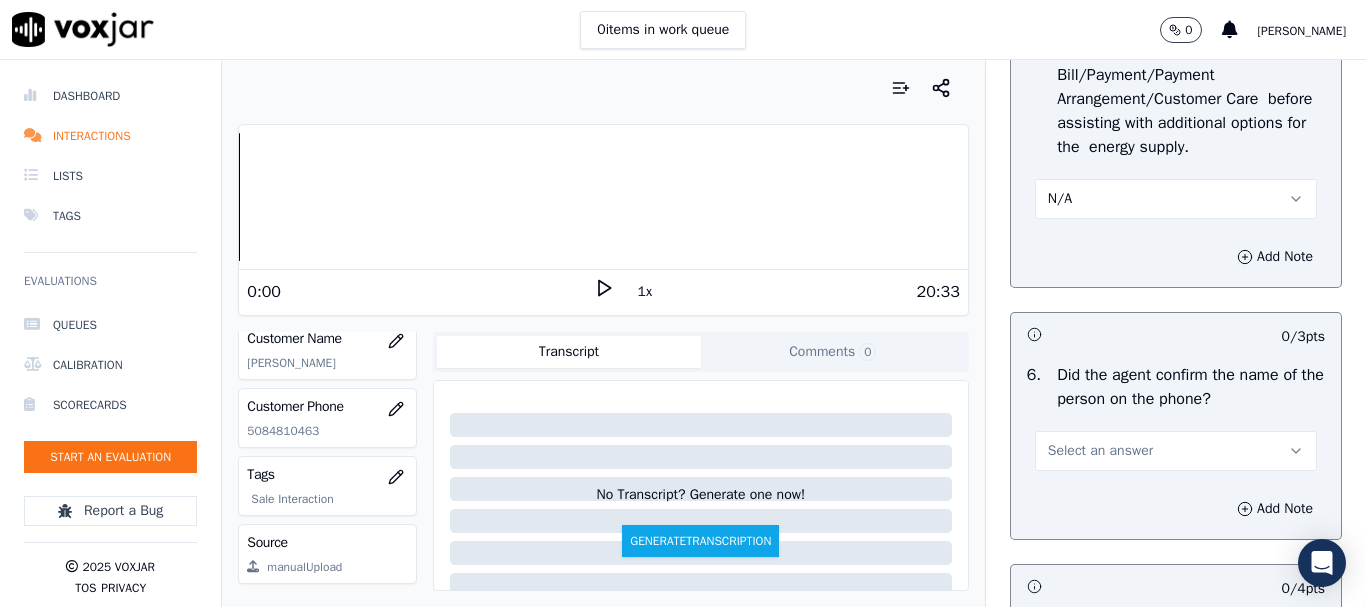 click on "Select an answer" at bounding box center [1100, 451] 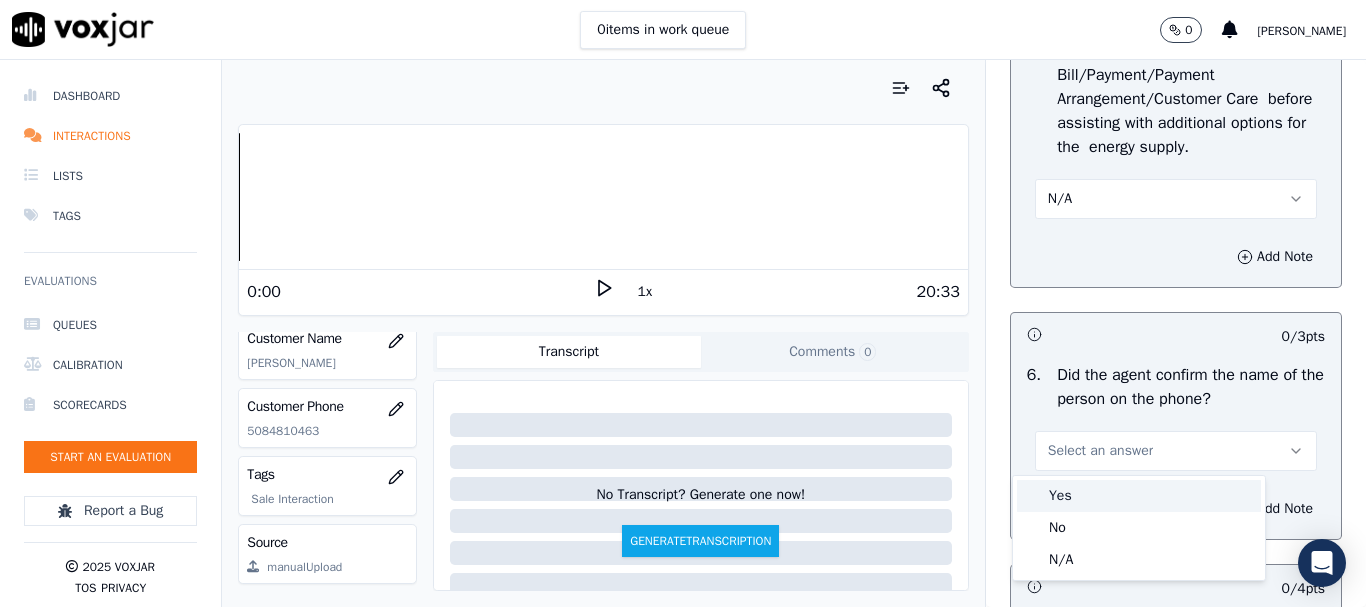 click on "Yes" at bounding box center [1139, 496] 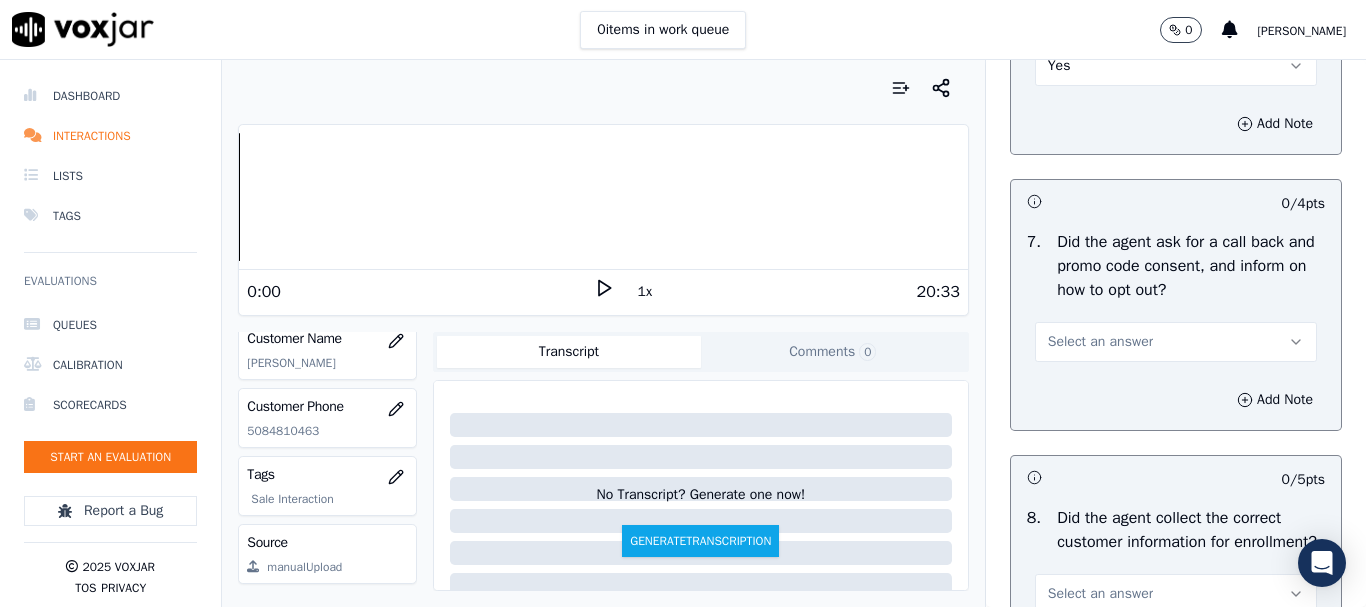 scroll, scrollTop: 1700, scrollLeft: 0, axis: vertical 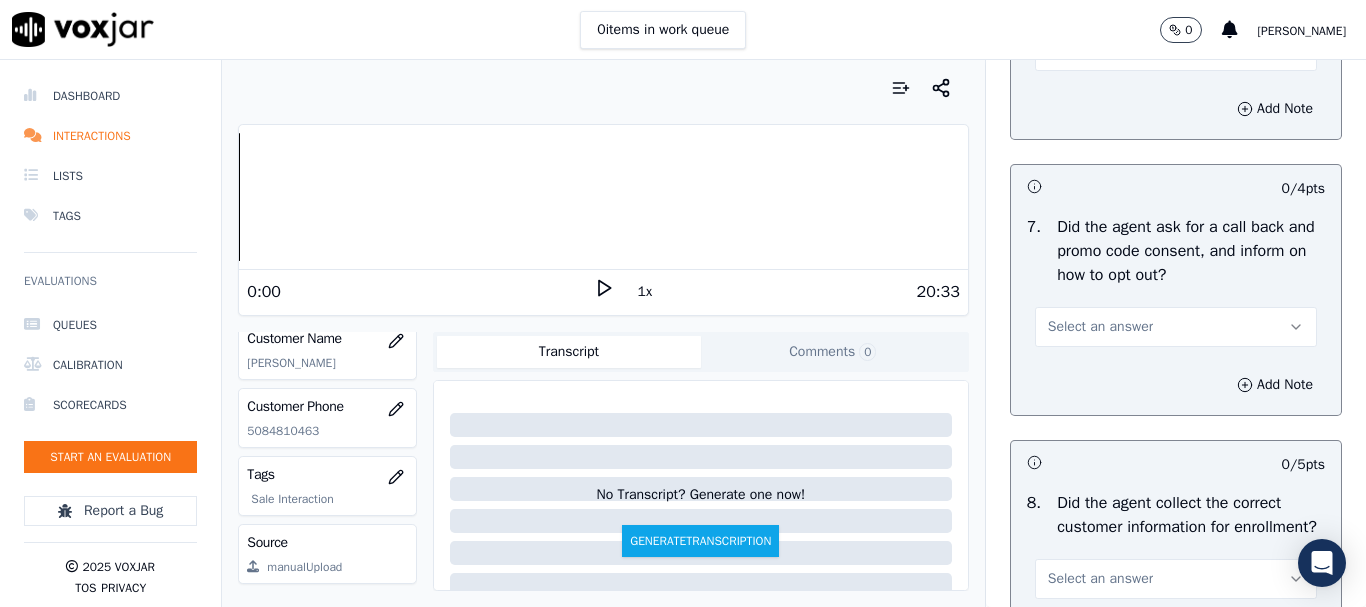 click on "Select an answer" at bounding box center (1100, 327) 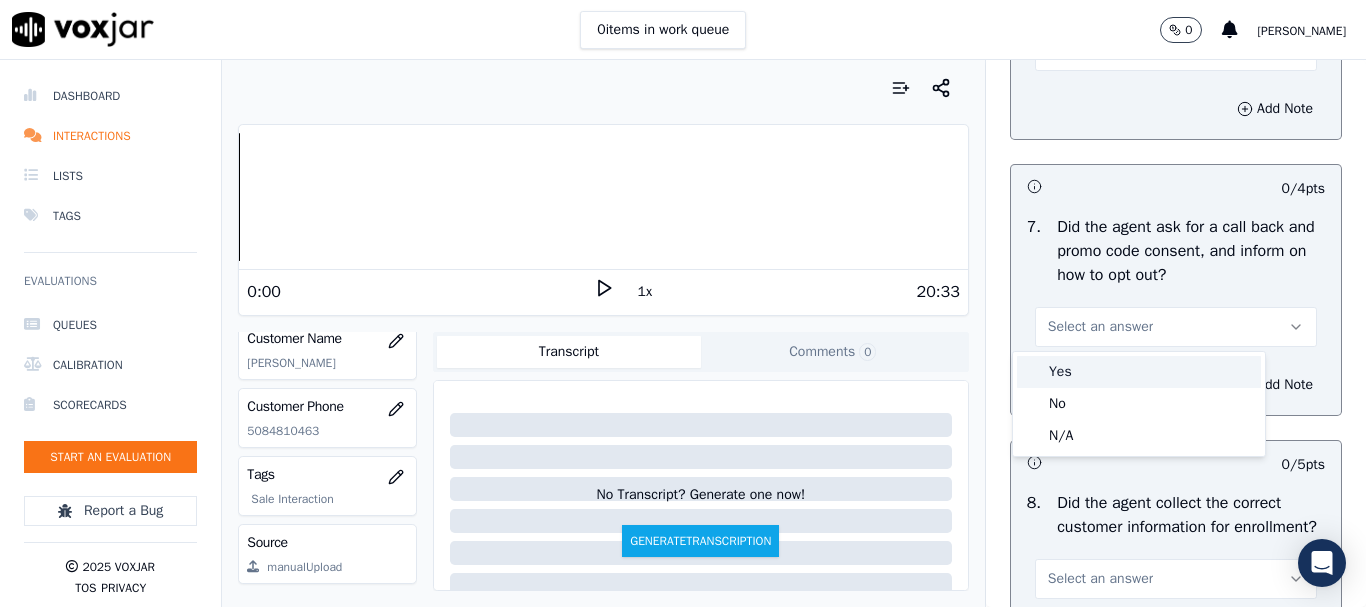 click on "Yes" at bounding box center (1139, 372) 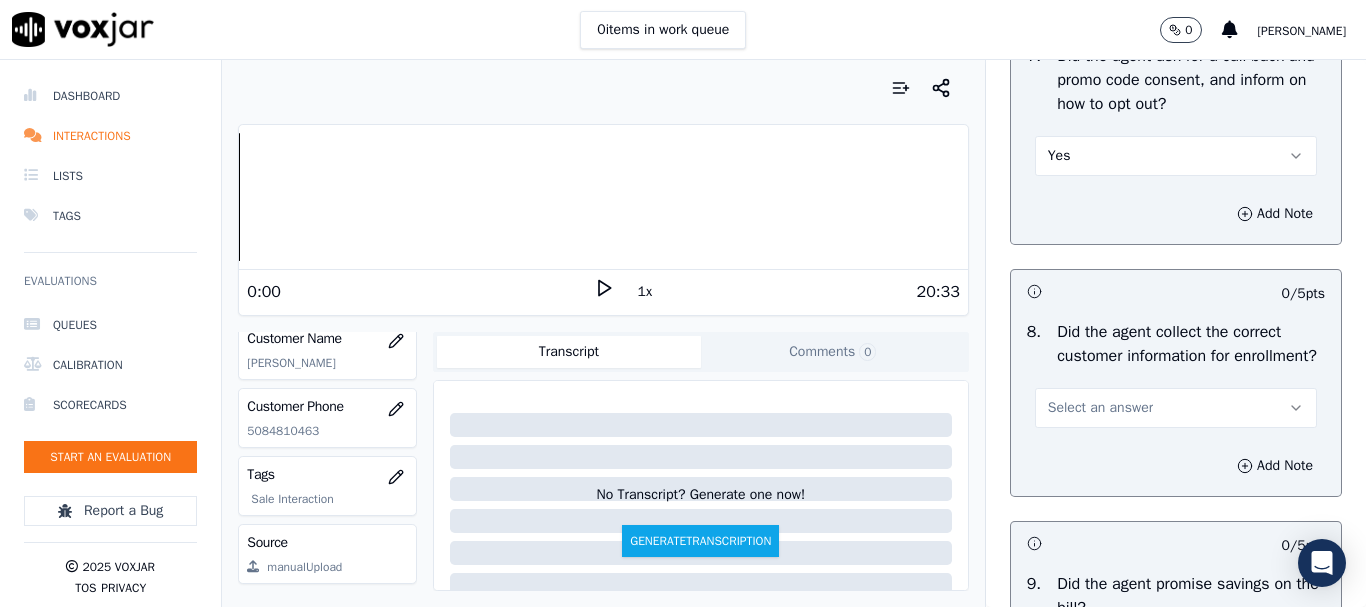 scroll, scrollTop: 2000, scrollLeft: 0, axis: vertical 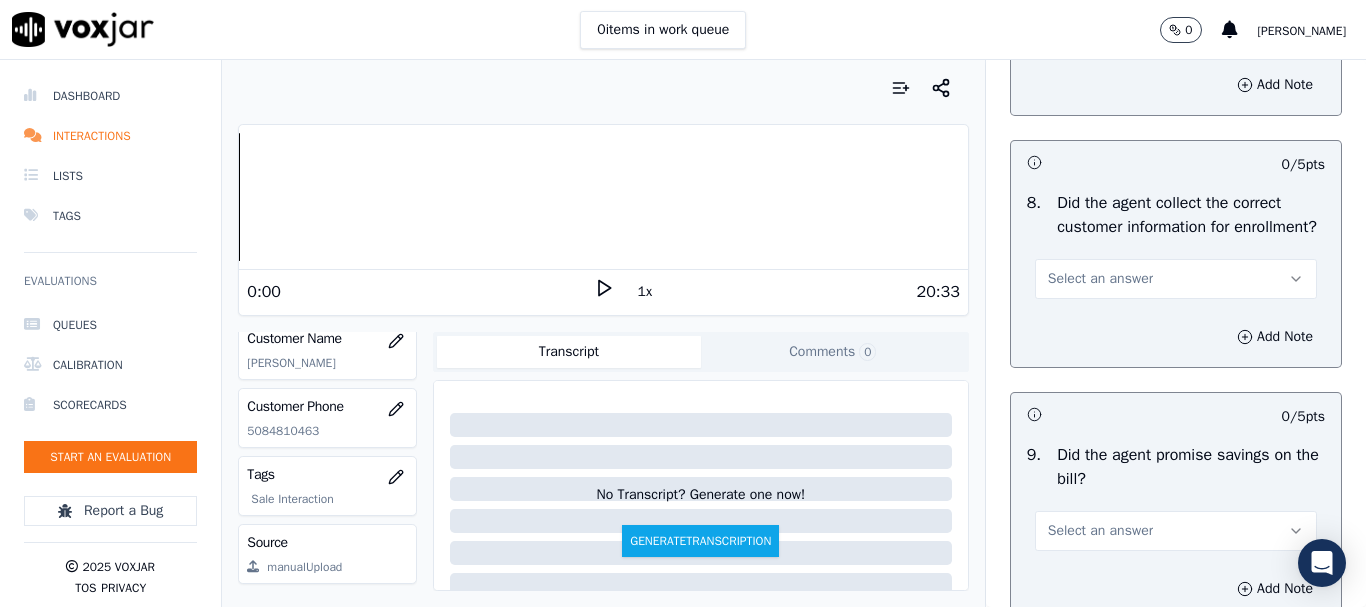 click on "Select an answer" at bounding box center (1100, 279) 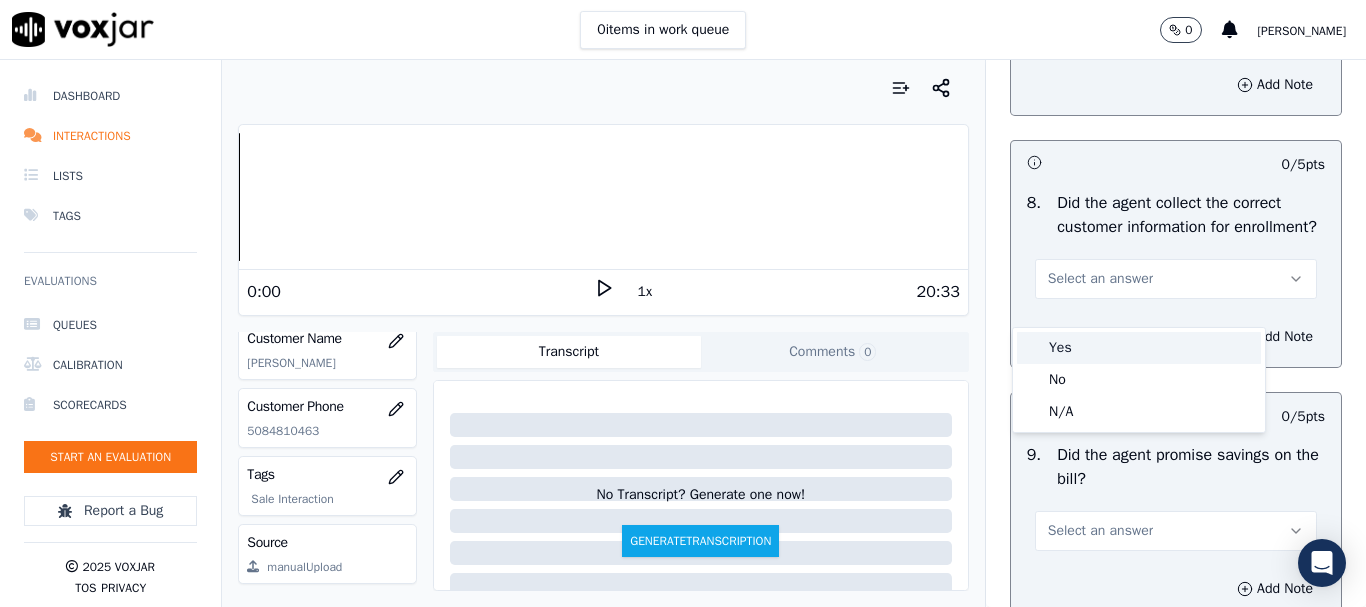 click on "Yes" at bounding box center (1139, 348) 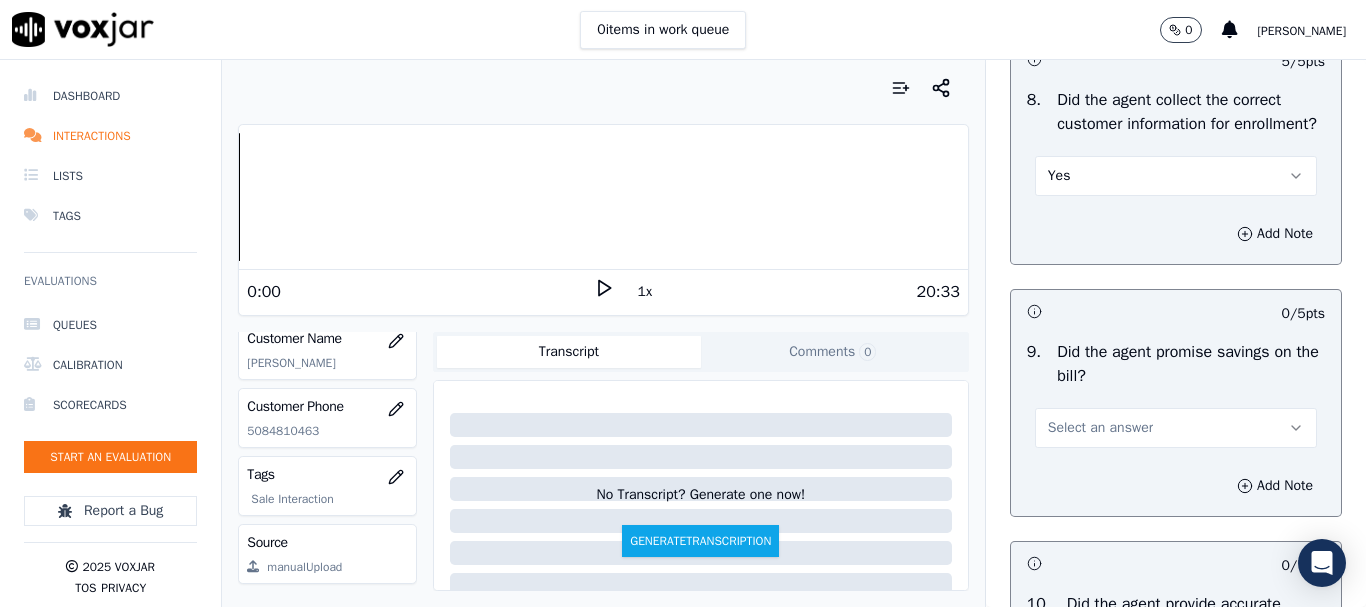 scroll, scrollTop: 2300, scrollLeft: 0, axis: vertical 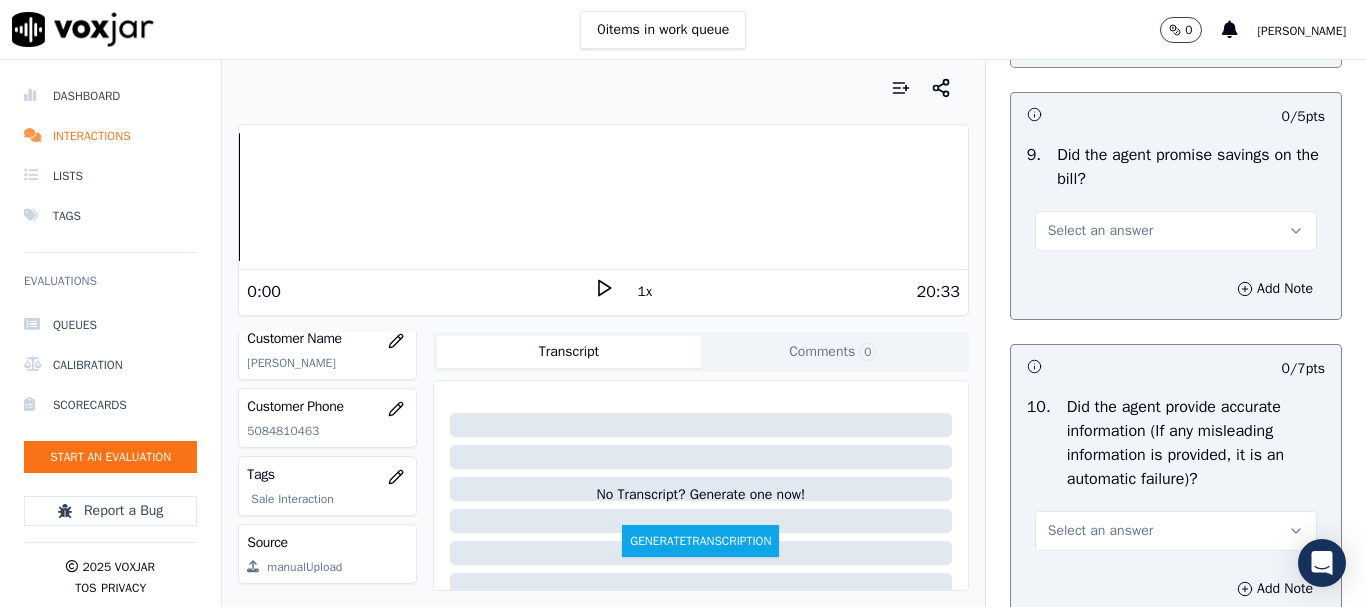 click on "Select an answer" at bounding box center (1100, 231) 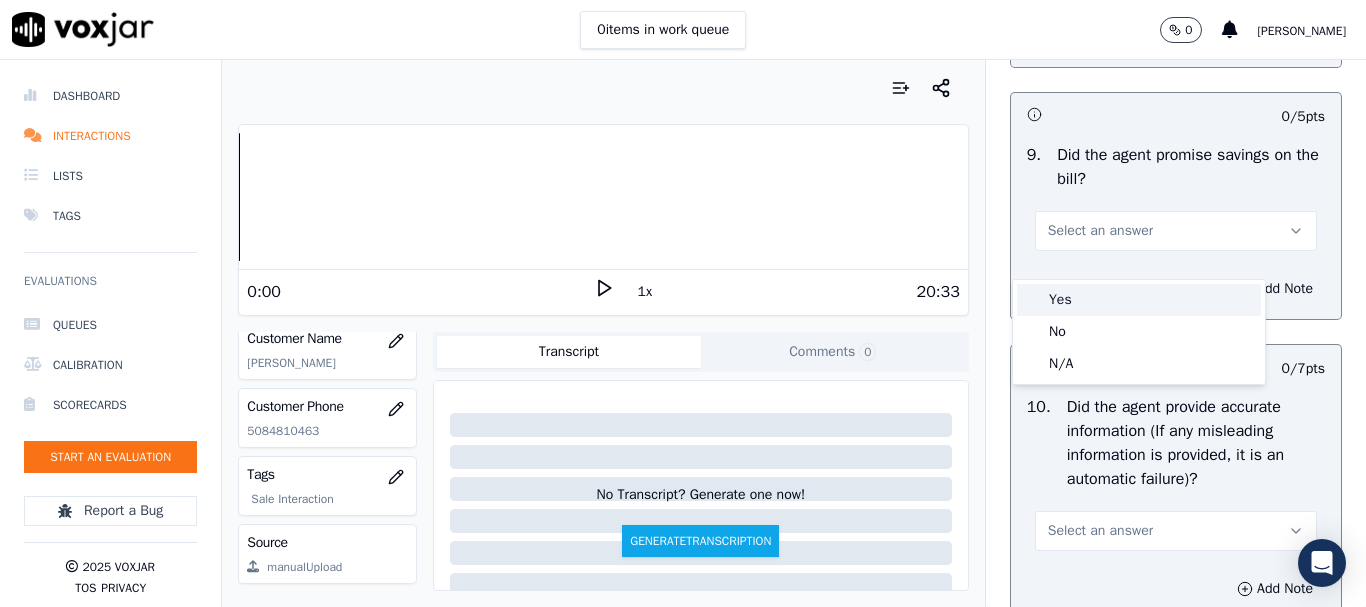 click on "Yes" at bounding box center (1139, 300) 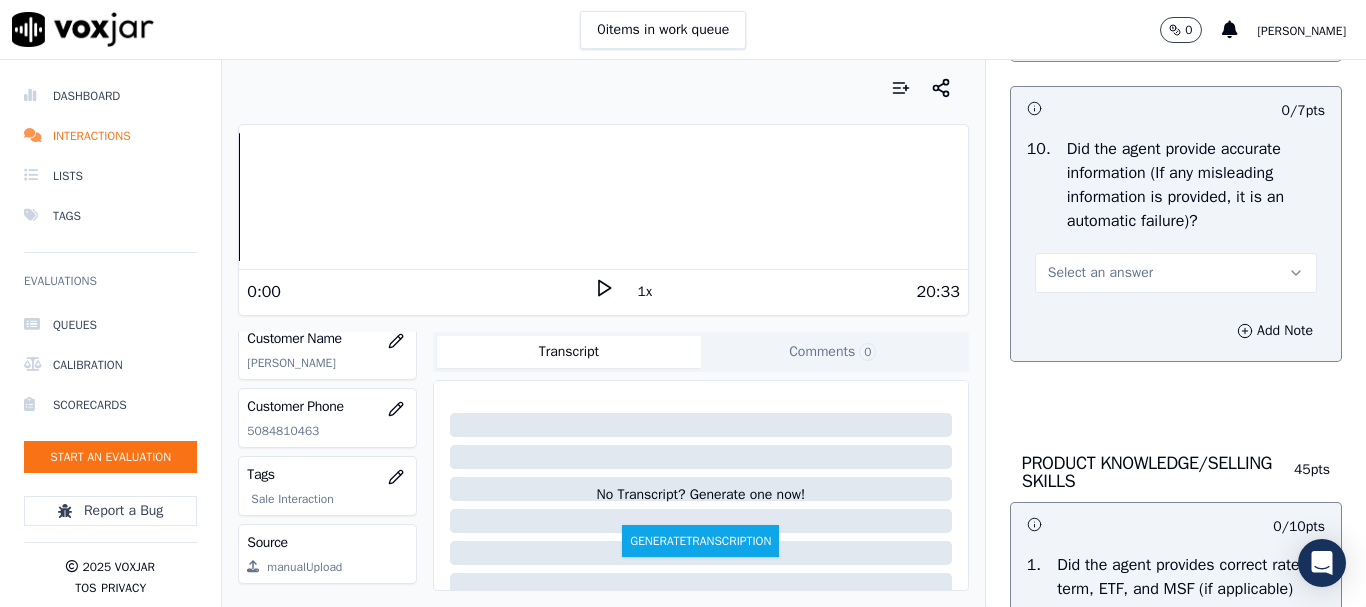 scroll, scrollTop: 2600, scrollLeft: 0, axis: vertical 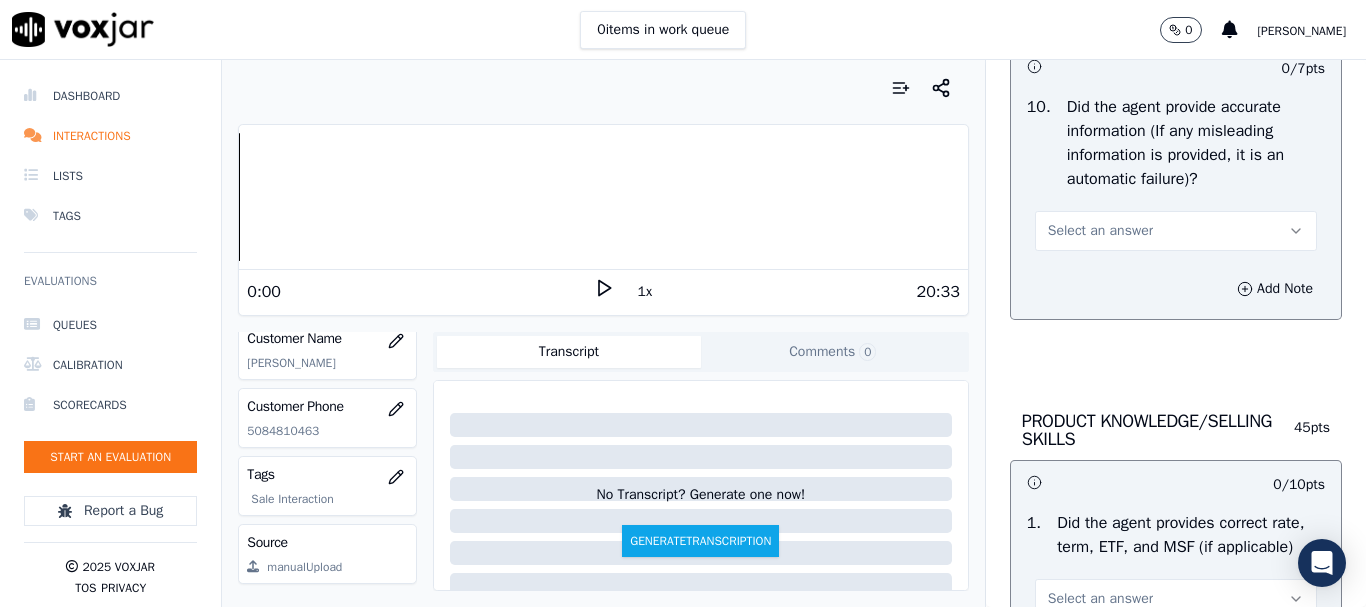 click on "Select an answer" at bounding box center [1100, 231] 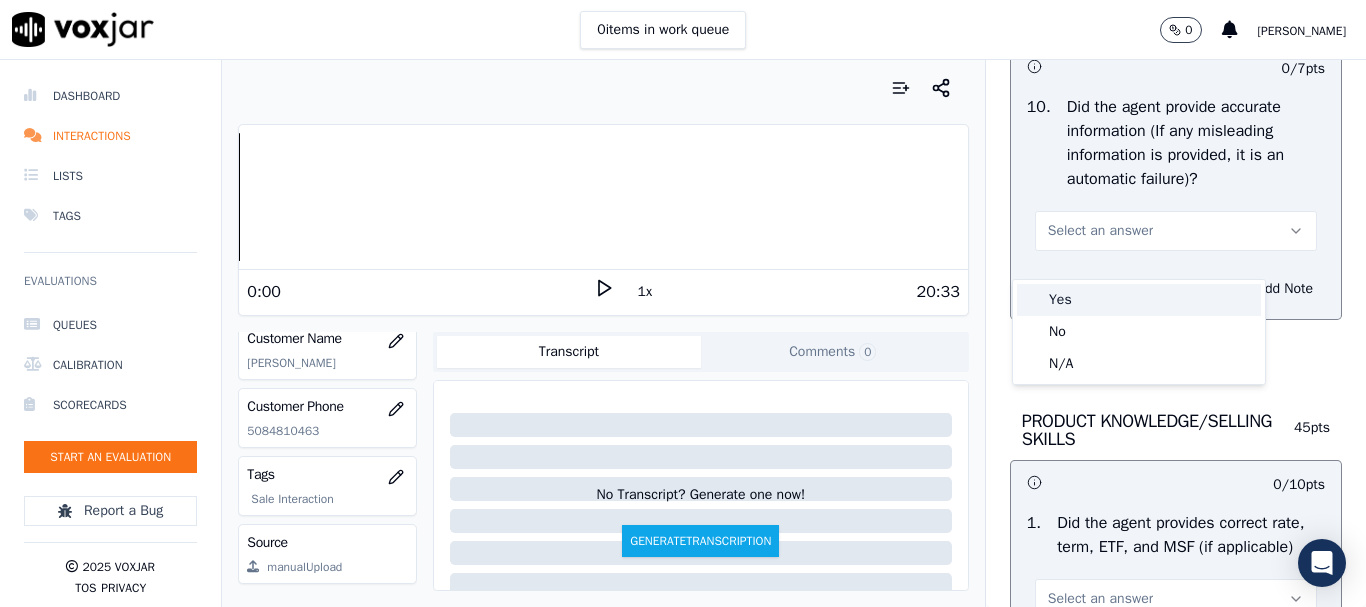 click on "Yes" at bounding box center (1139, 300) 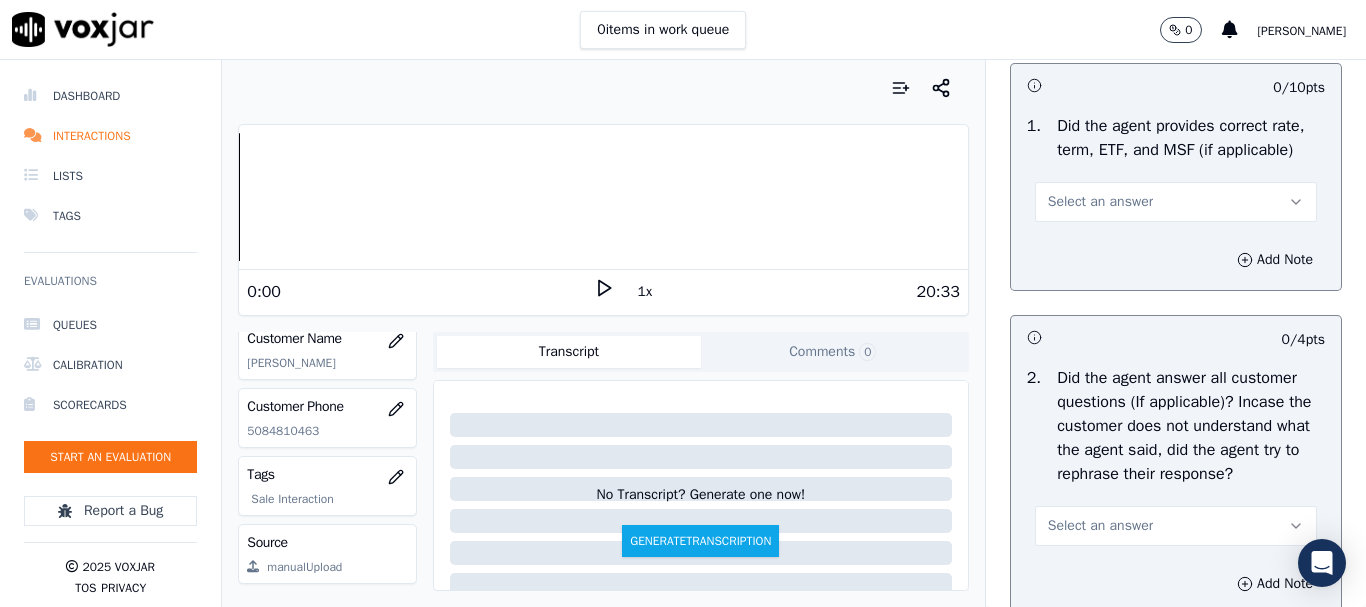 scroll, scrollTop: 3000, scrollLeft: 0, axis: vertical 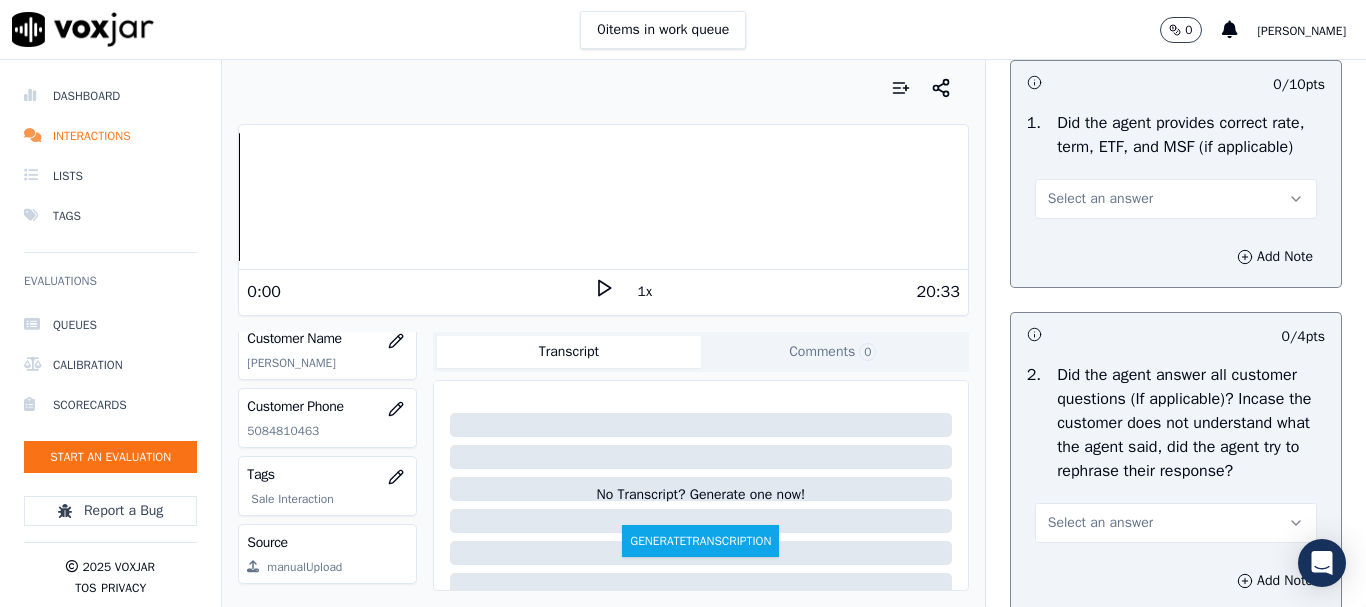 click on "Select an answer" at bounding box center [1100, 199] 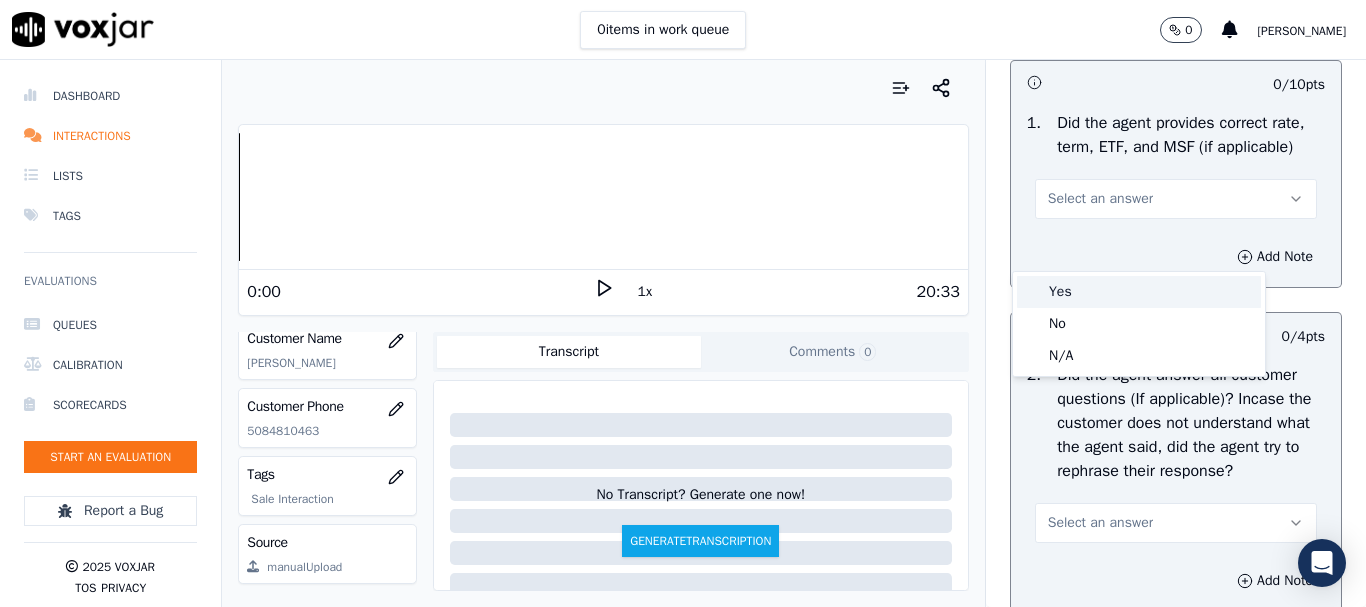 click on "Yes" at bounding box center [1139, 292] 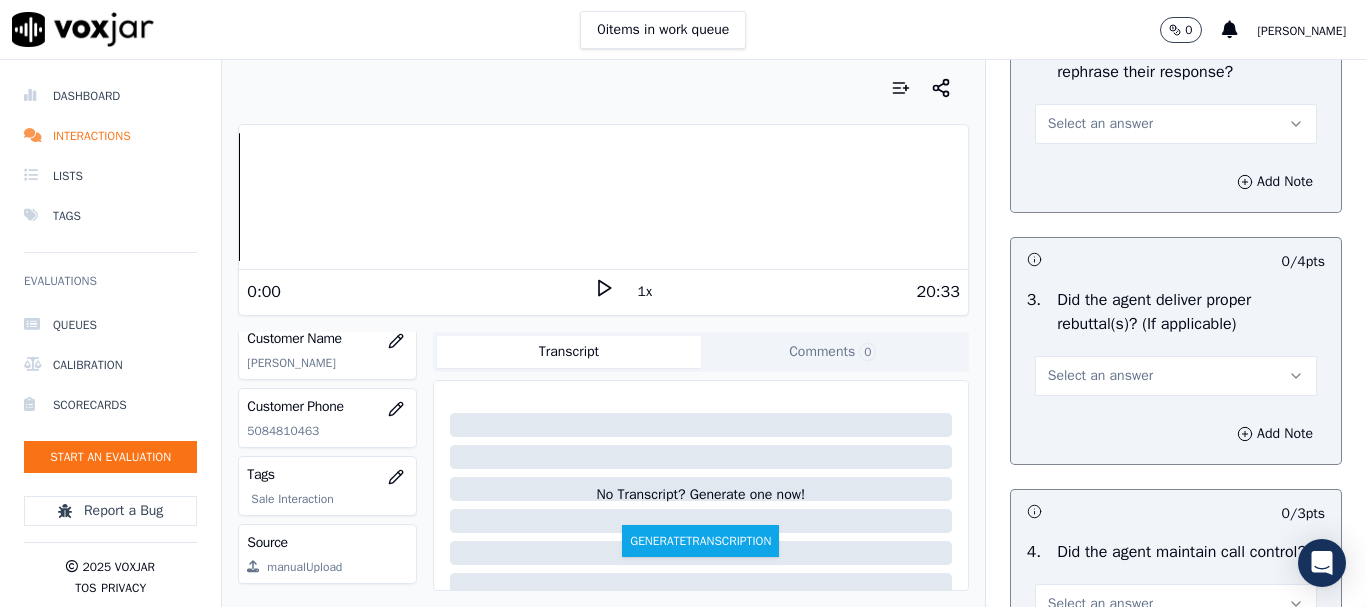 scroll, scrollTop: 3400, scrollLeft: 0, axis: vertical 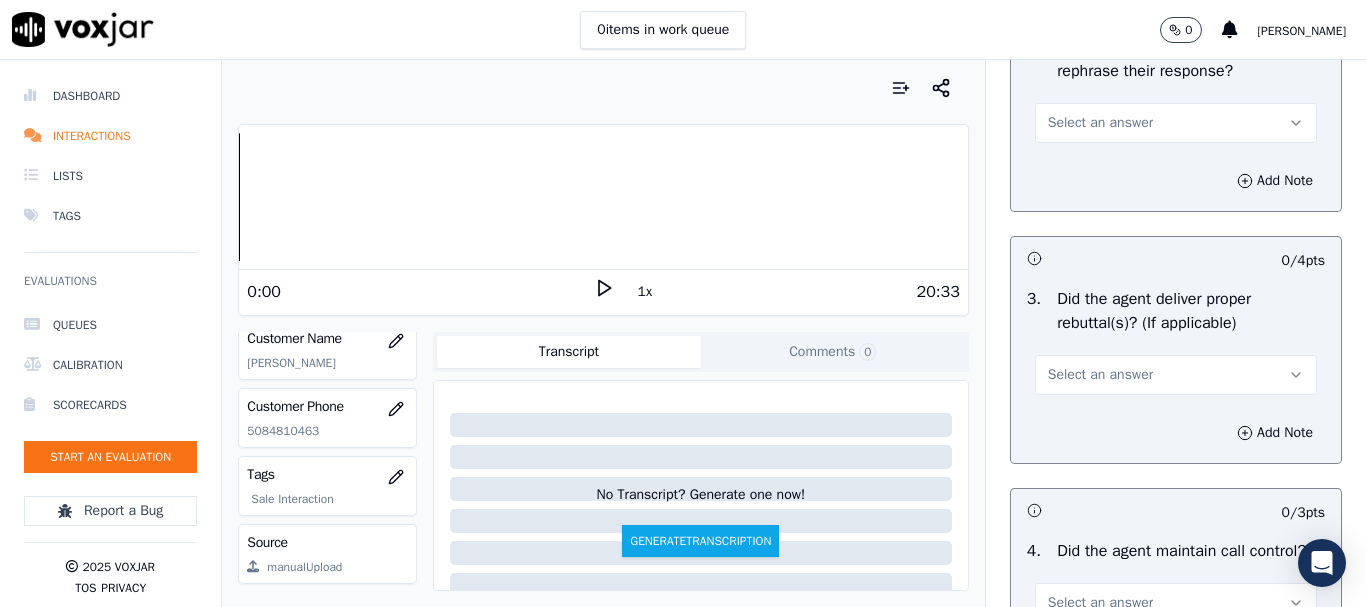 click on "Select an answer" at bounding box center (1100, 123) 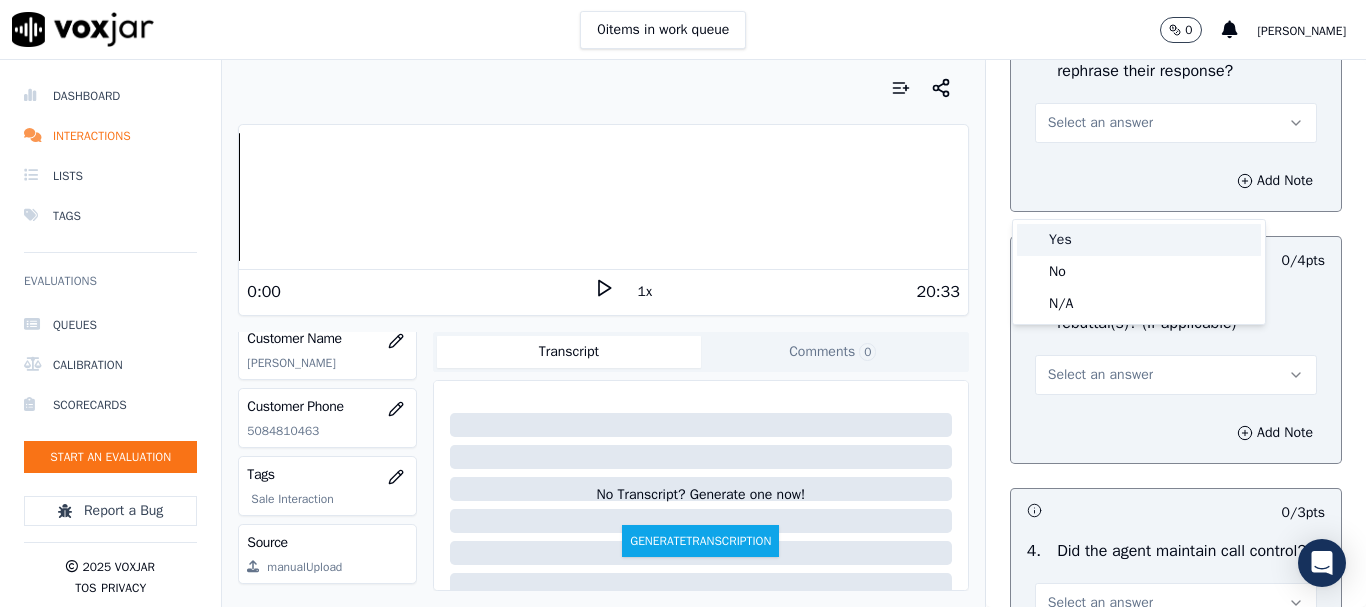 click on "Yes" at bounding box center [1139, 240] 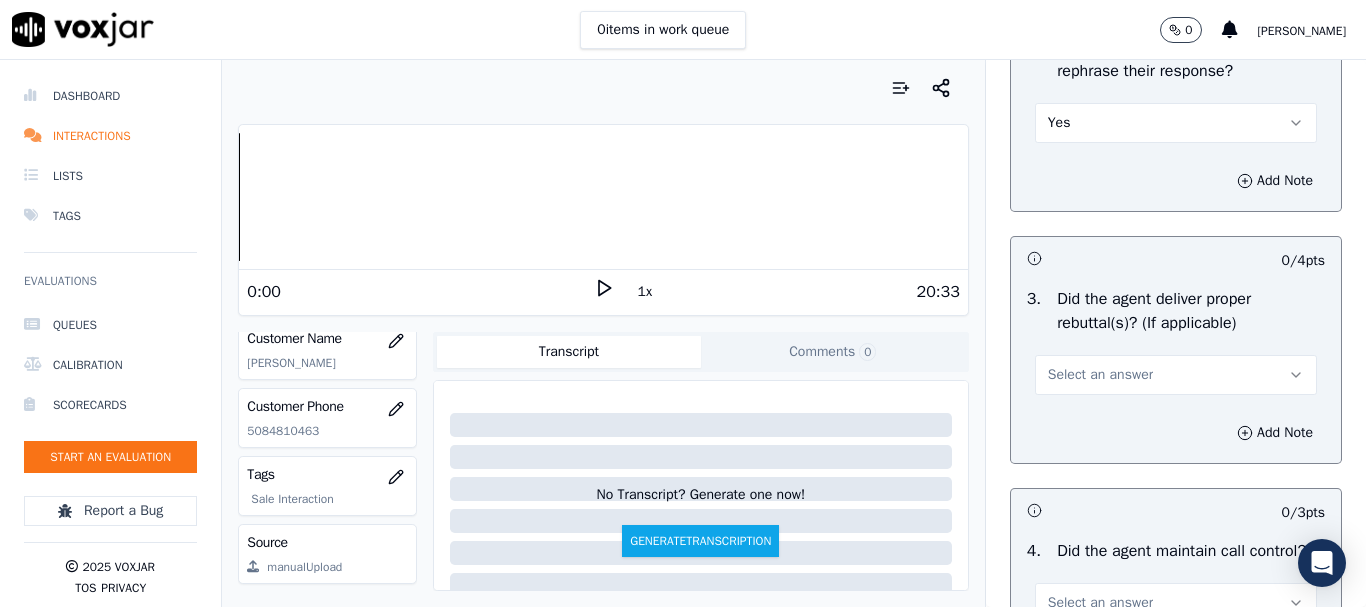 scroll, scrollTop: 3700, scrollLeft: 0, axis: vertical 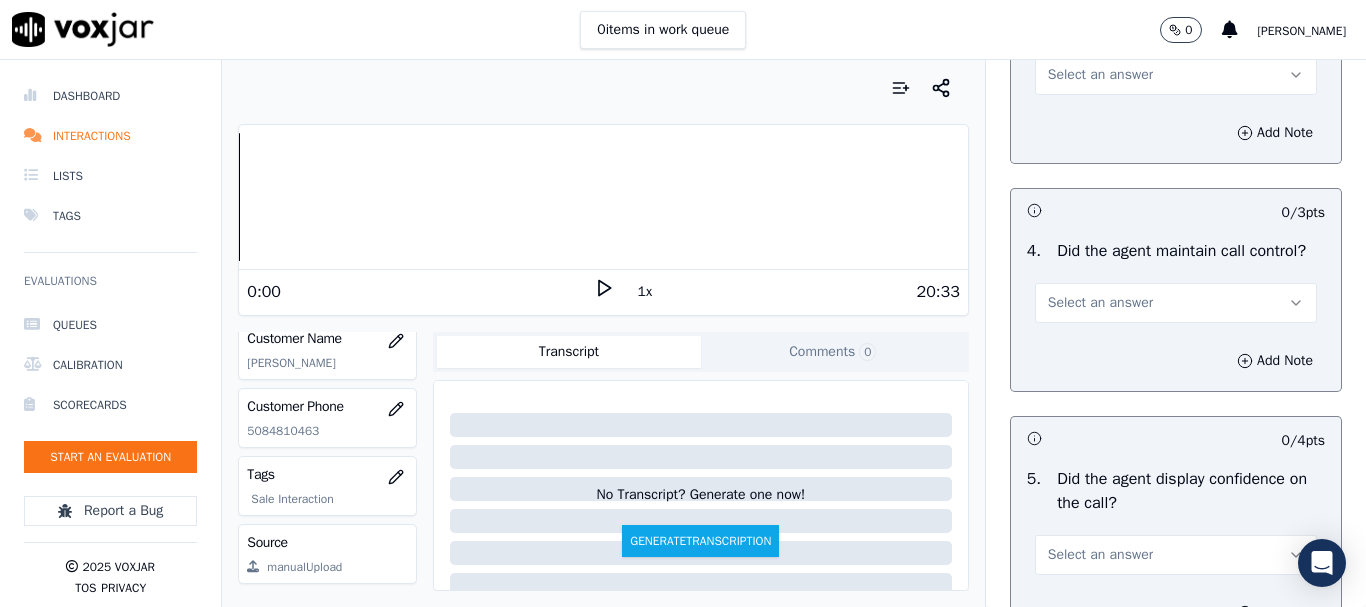 click on "Select an answer" at bounding box center [1100, 75] 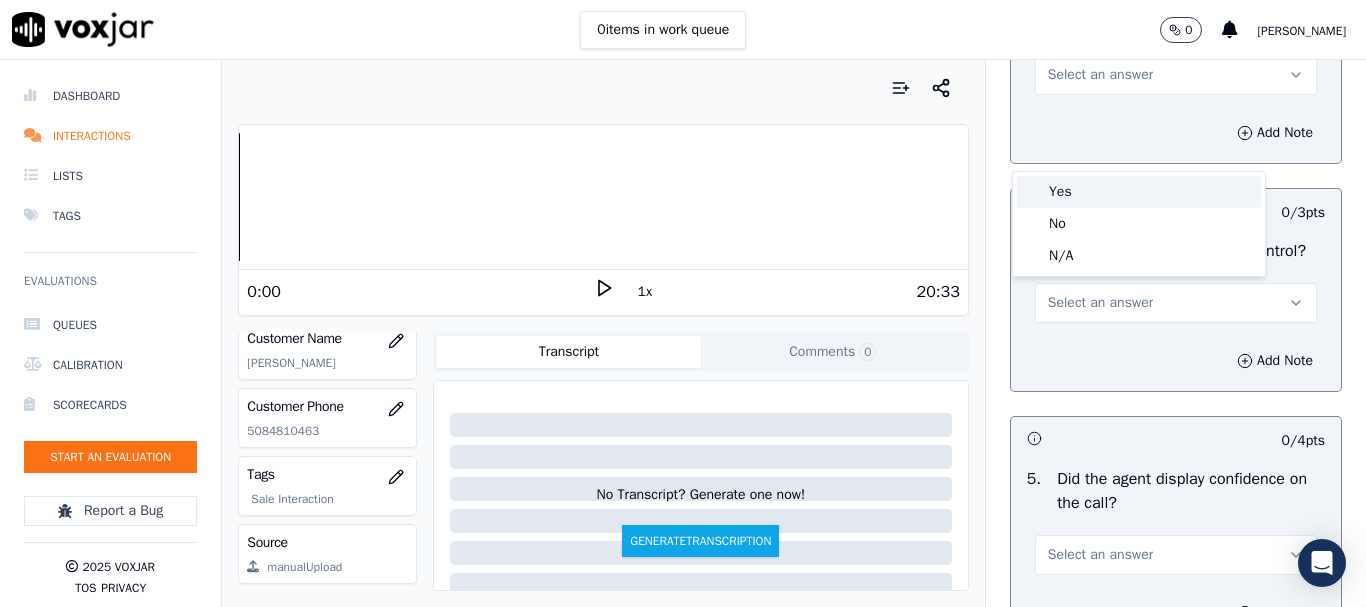 click on "Yes" at bounding box center [1139, 192] 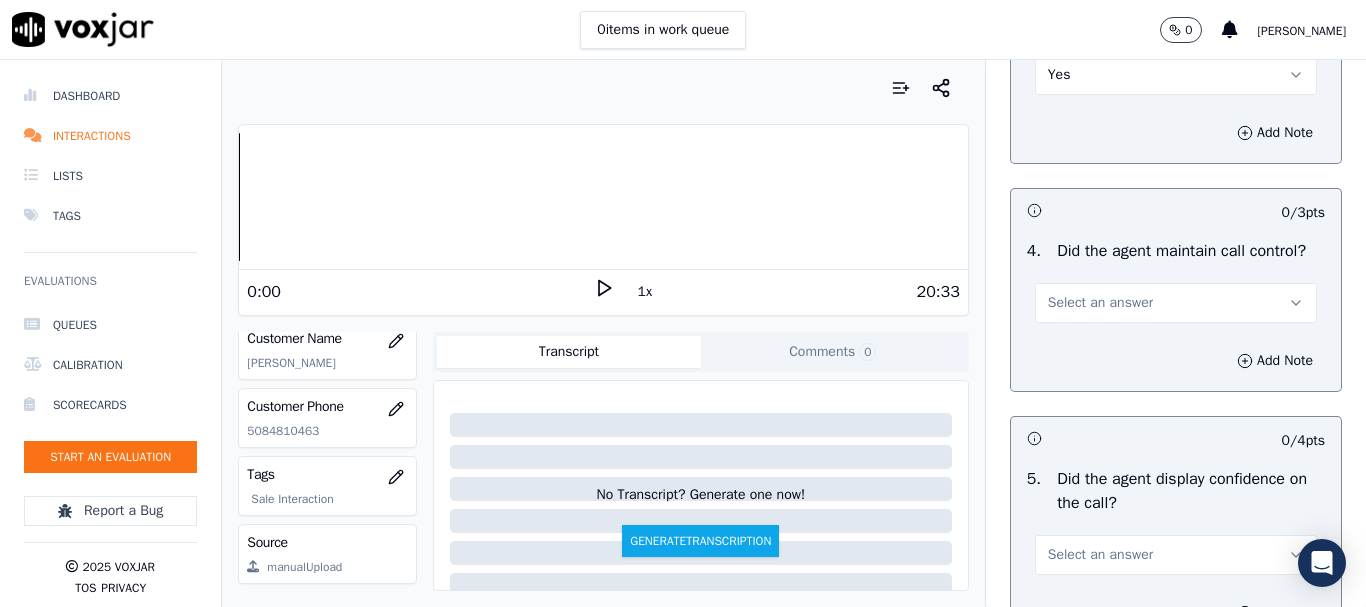 click on "Select an answer" at bounding box center (1100, 303) 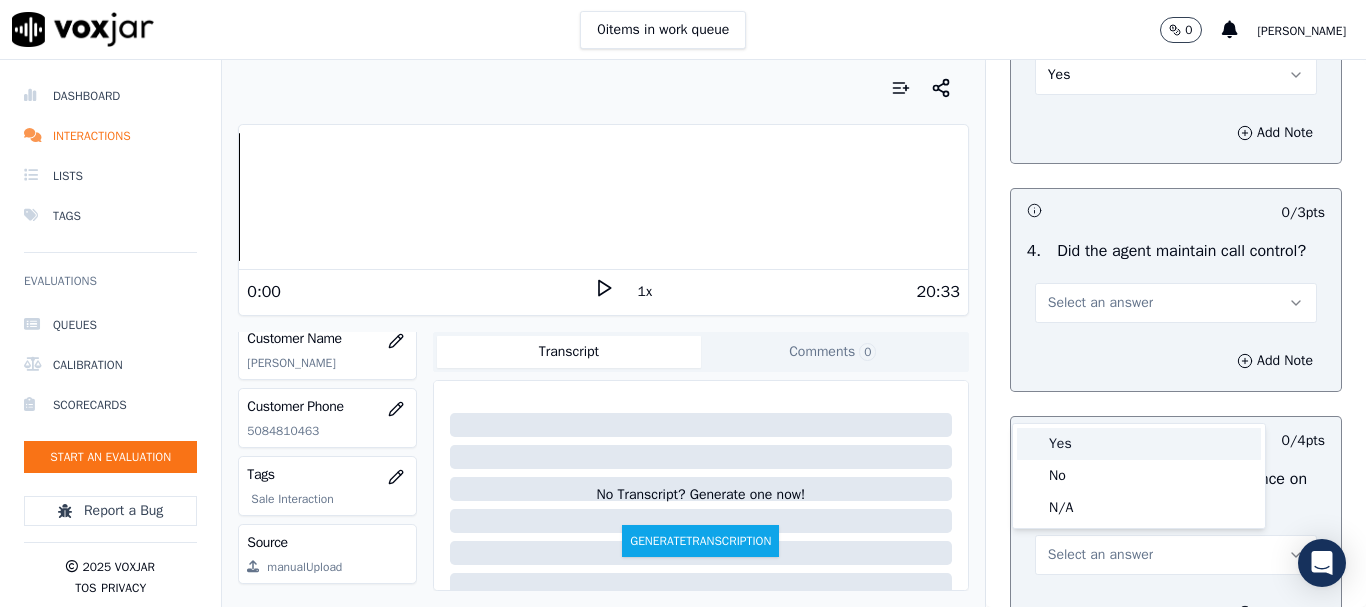 click on "Yes" at bounding box center (1139, 444) 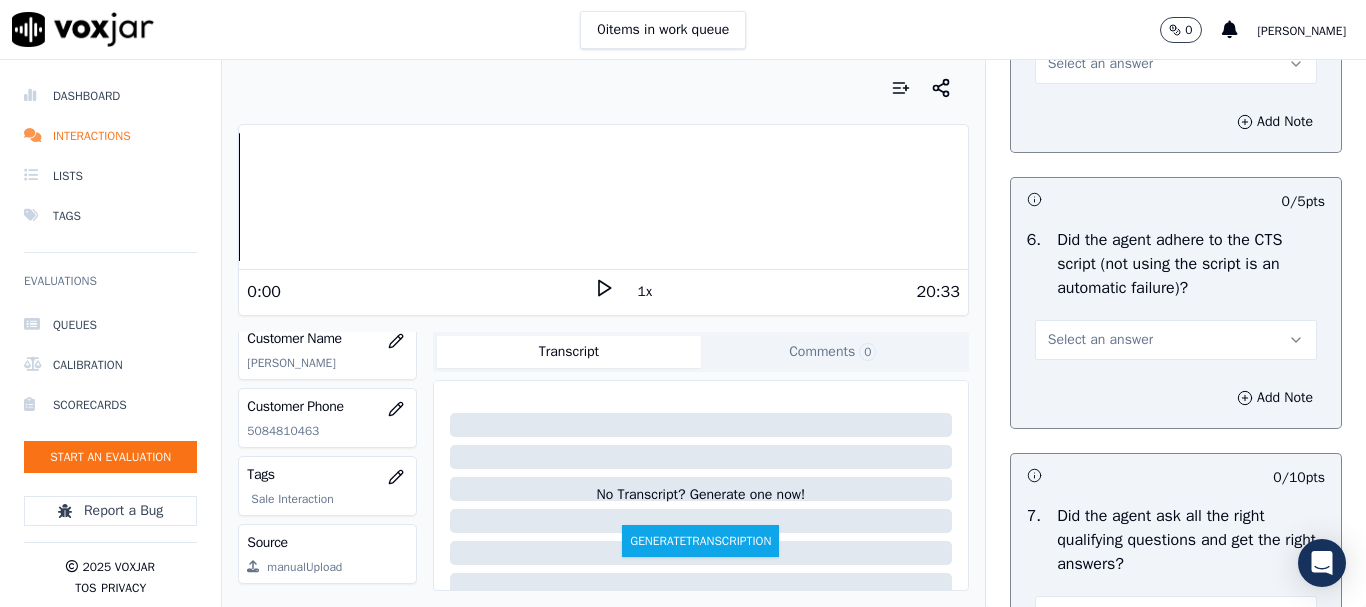 scroll, scrollTop: 4200, scrollLeft: 0, axis: vertical 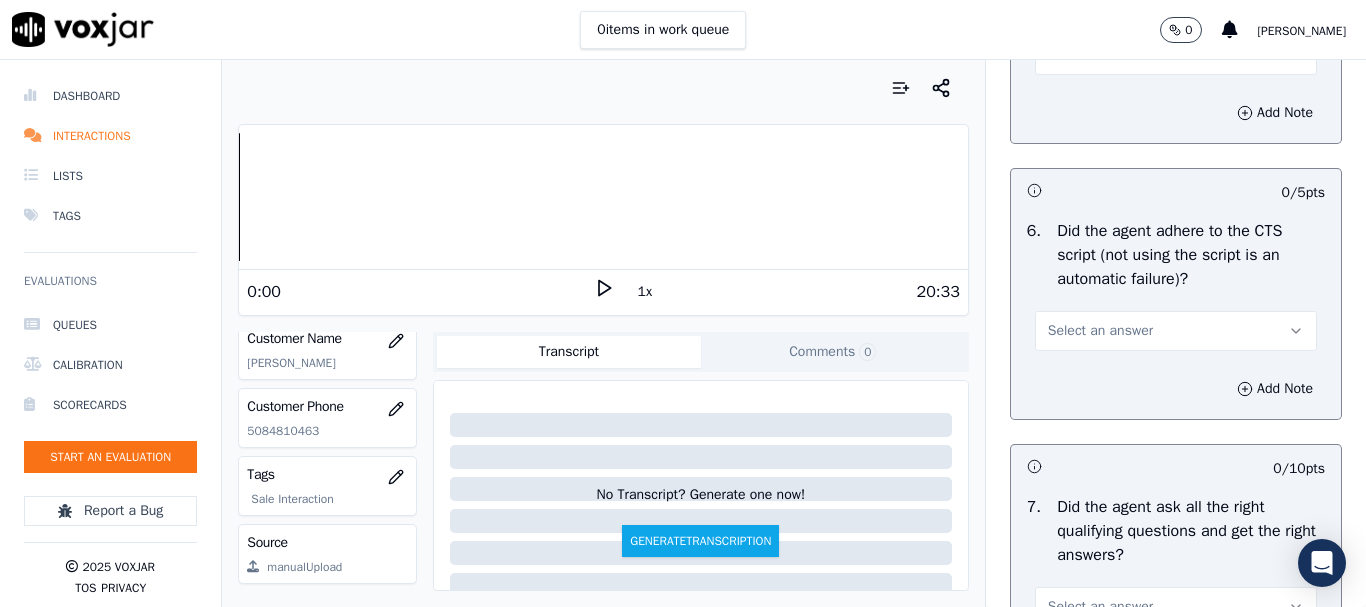 drag, startPoint x: 1083, startPoint y: 151, endPoint x: 1088, endPoint y: 165, distance: 14.866069 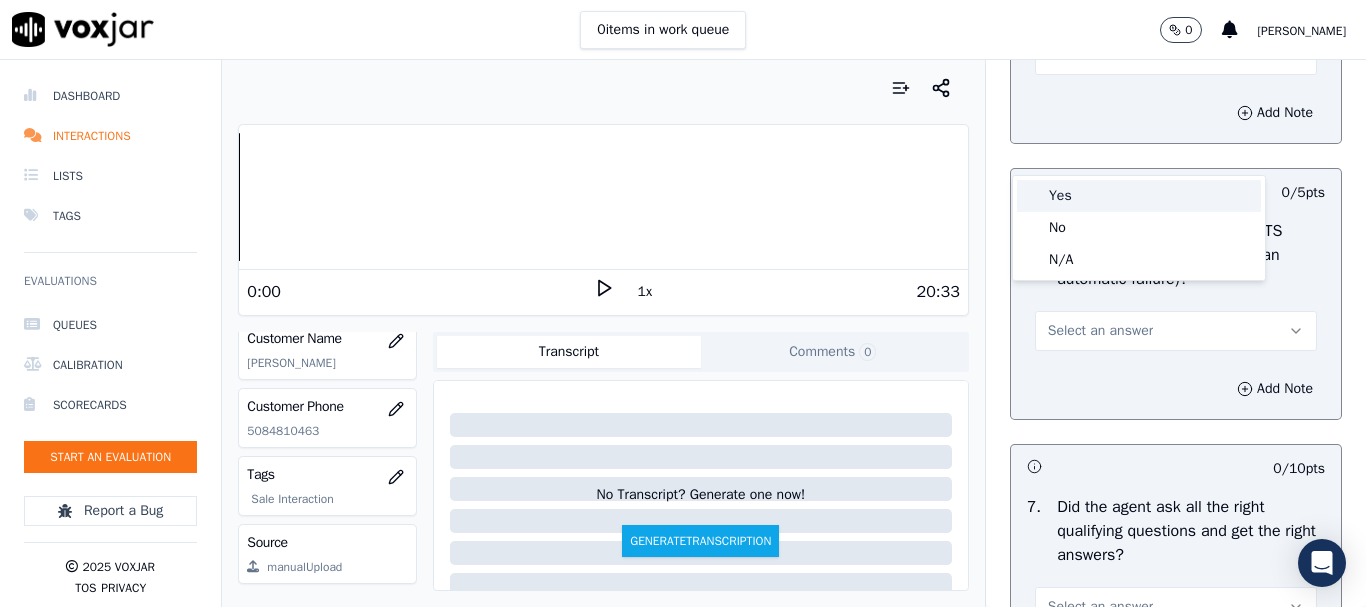 click on "Yes" at bounding box center (1139, 196) 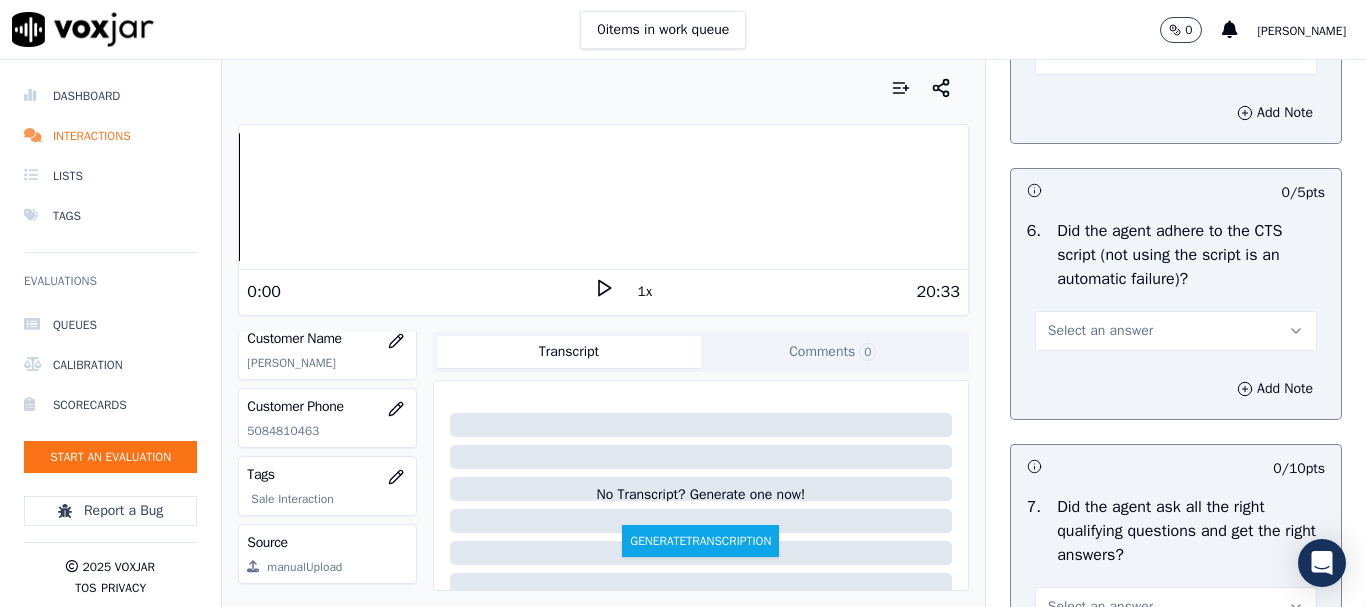 click on "Select an answer" at bounding box center [1100, 331] 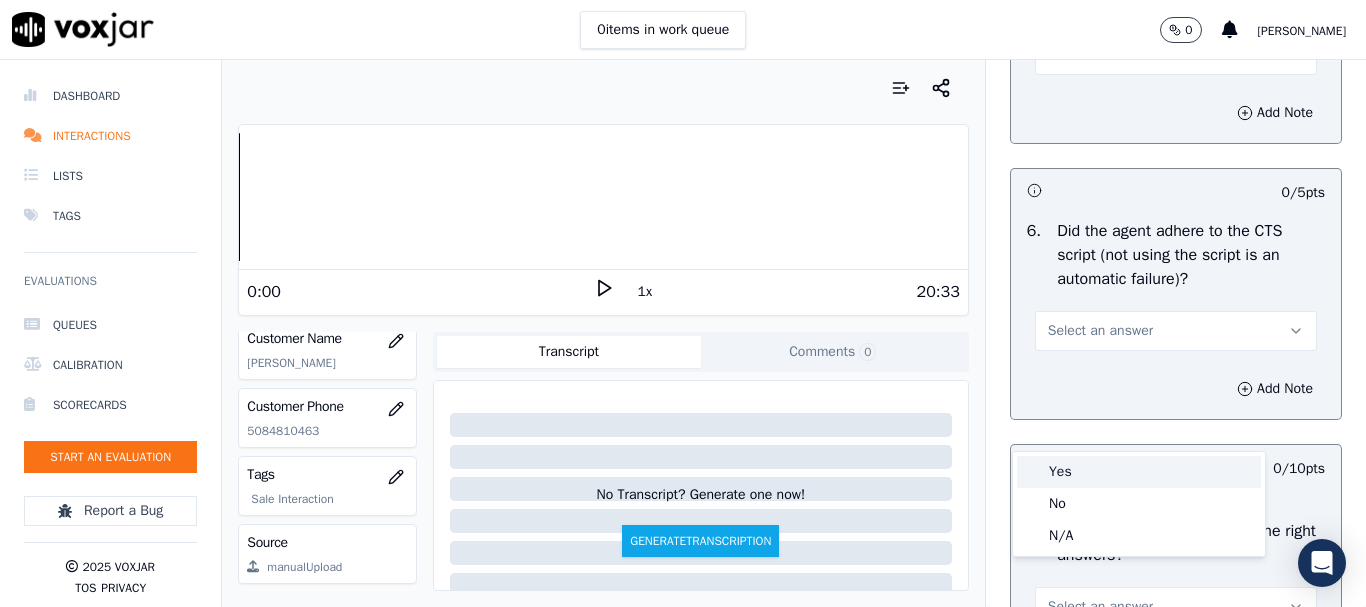 click on "Yes" at bounding box center [1139, 472] 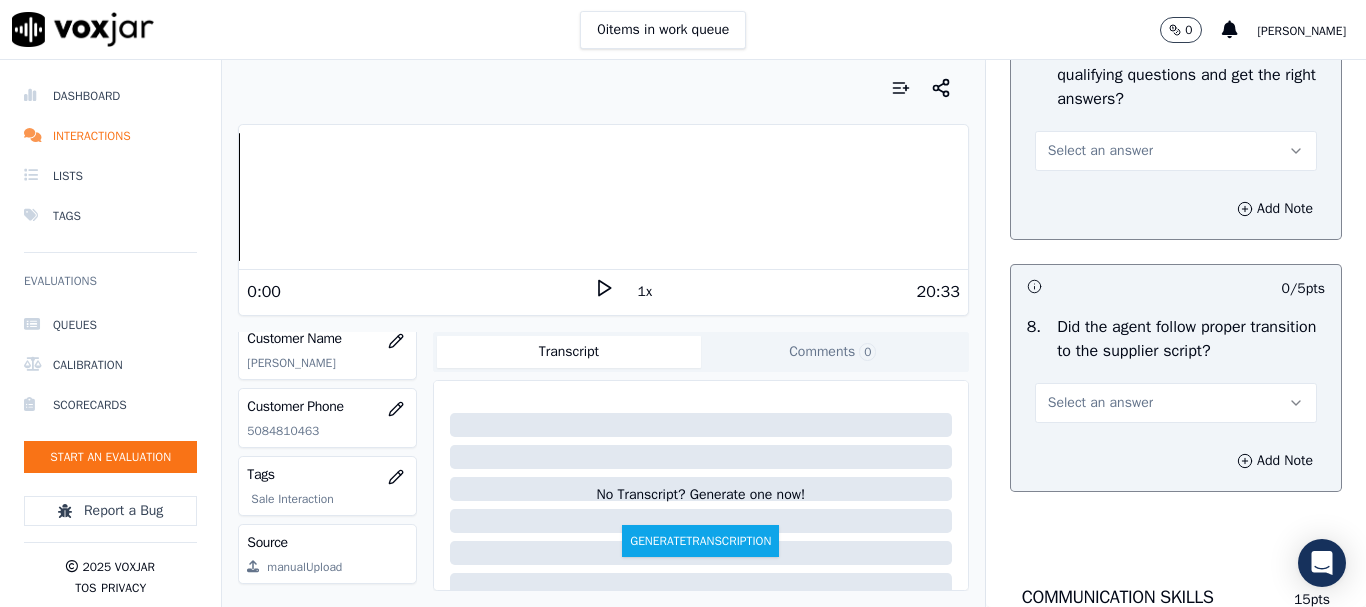 scroll, scrollTop: 4700, scrollLeft: 0, axis: vertical 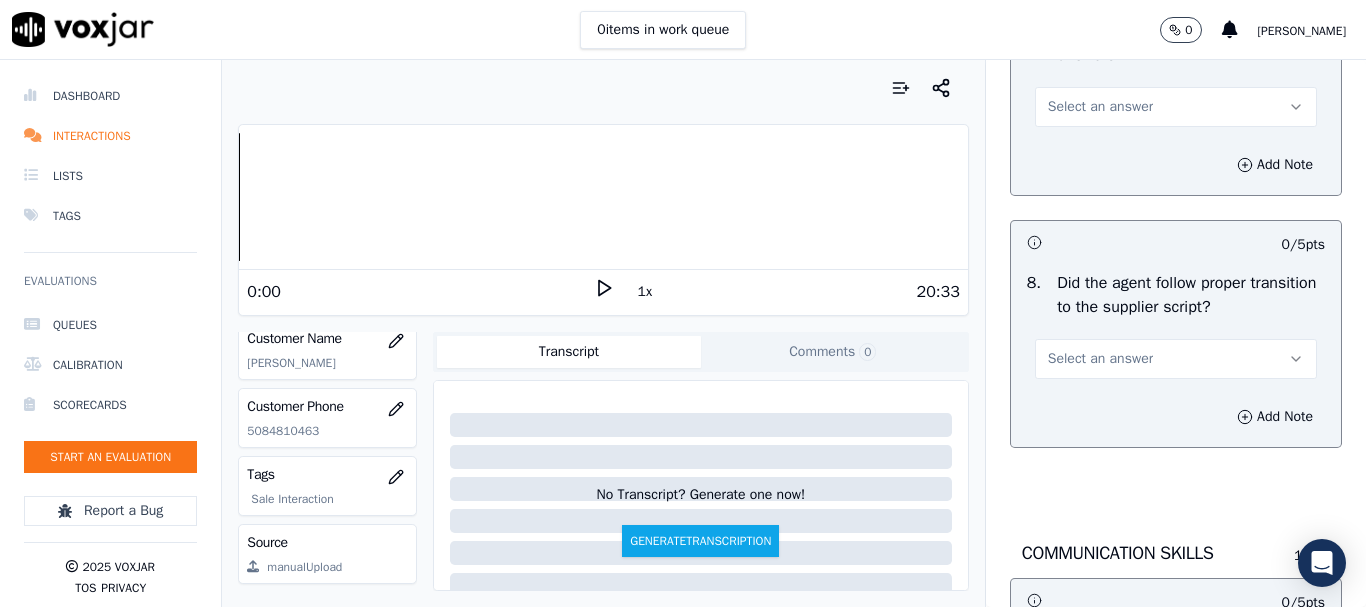 click on "Select an answer" at bounding box center [1176, 107] 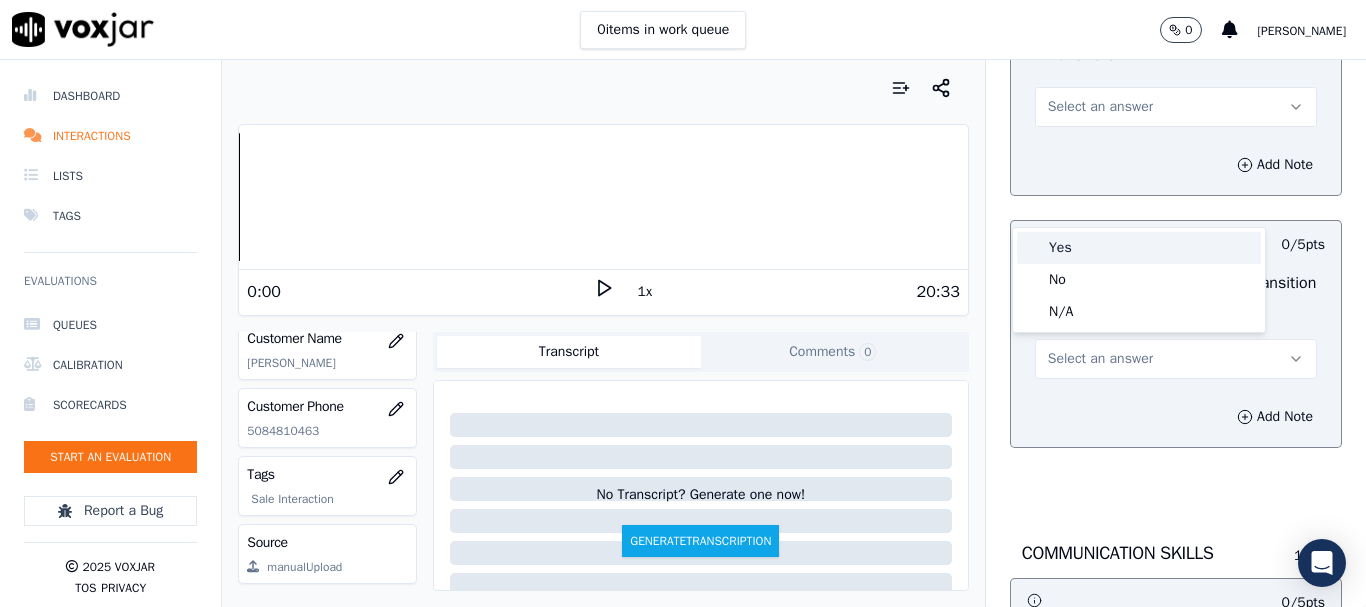 click on "Yes" at bounding box center [1139, 248] 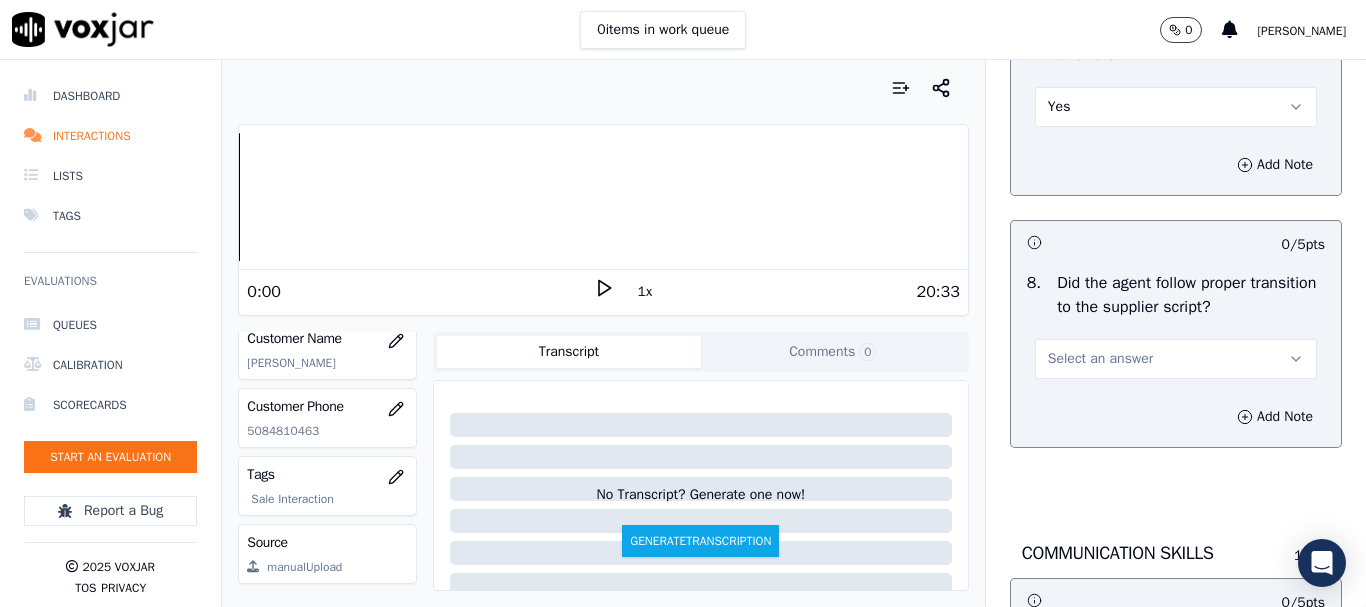 click on "Select an answer" at bounding box center (1176, 359) 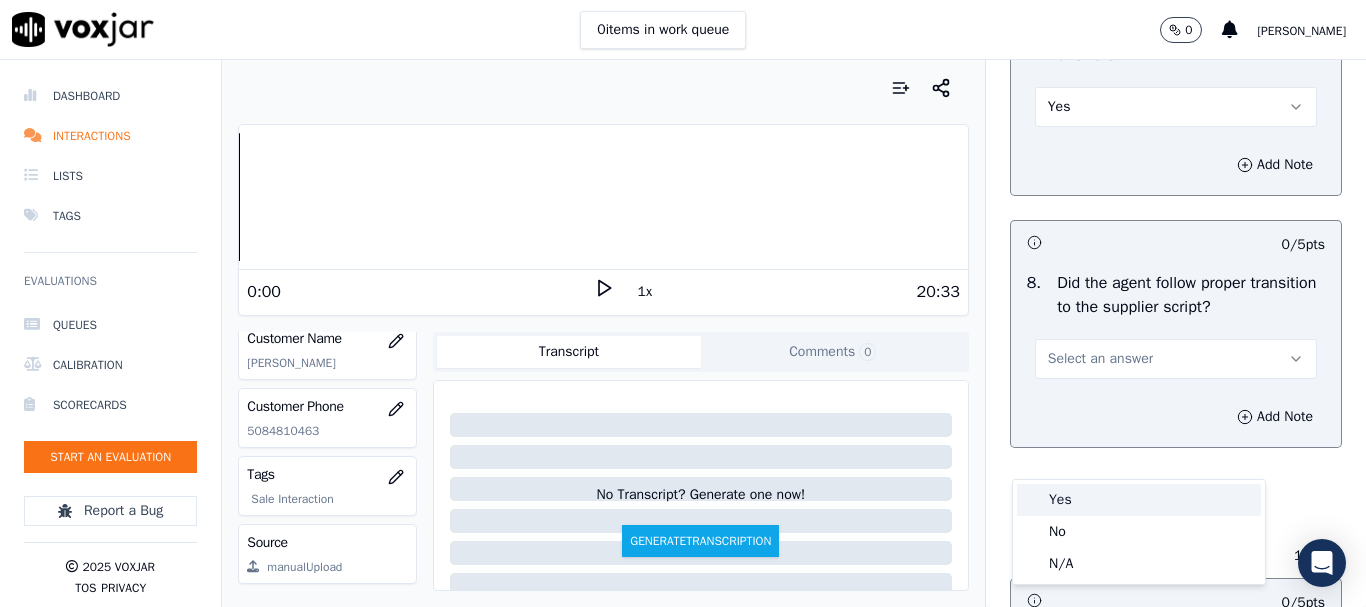click on "Yes" at bounding box center [1139, 500] 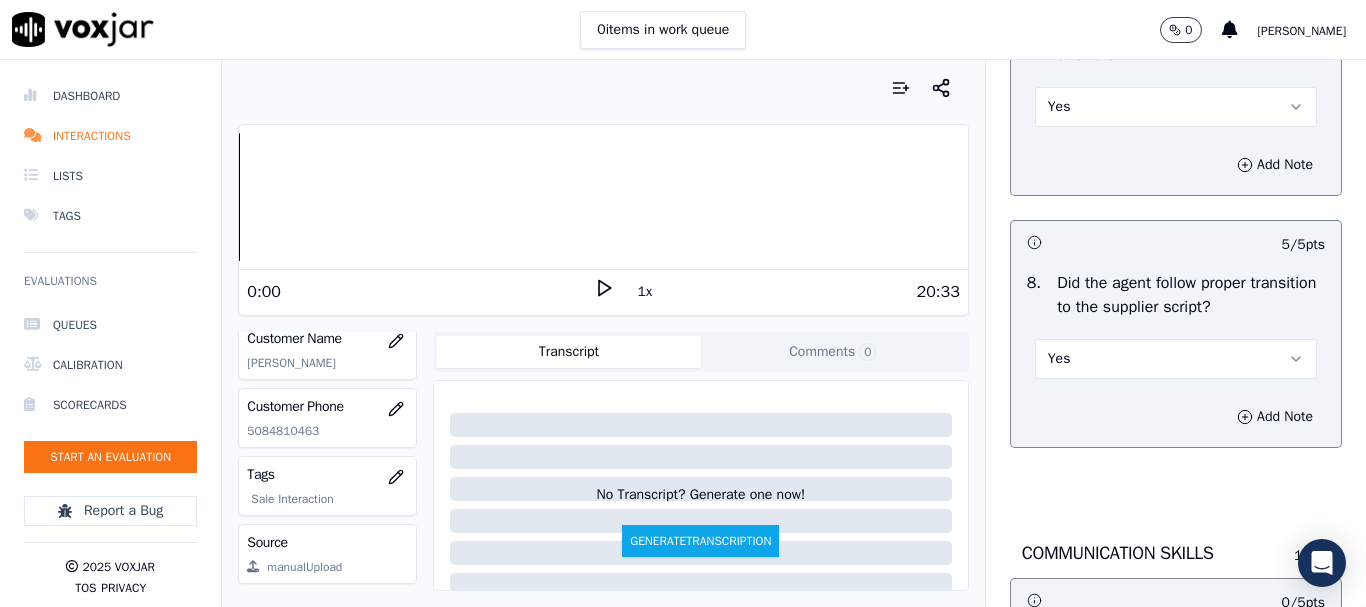 scroll, scrollTop: 5200, scrollLeft: 0, axis: vertical 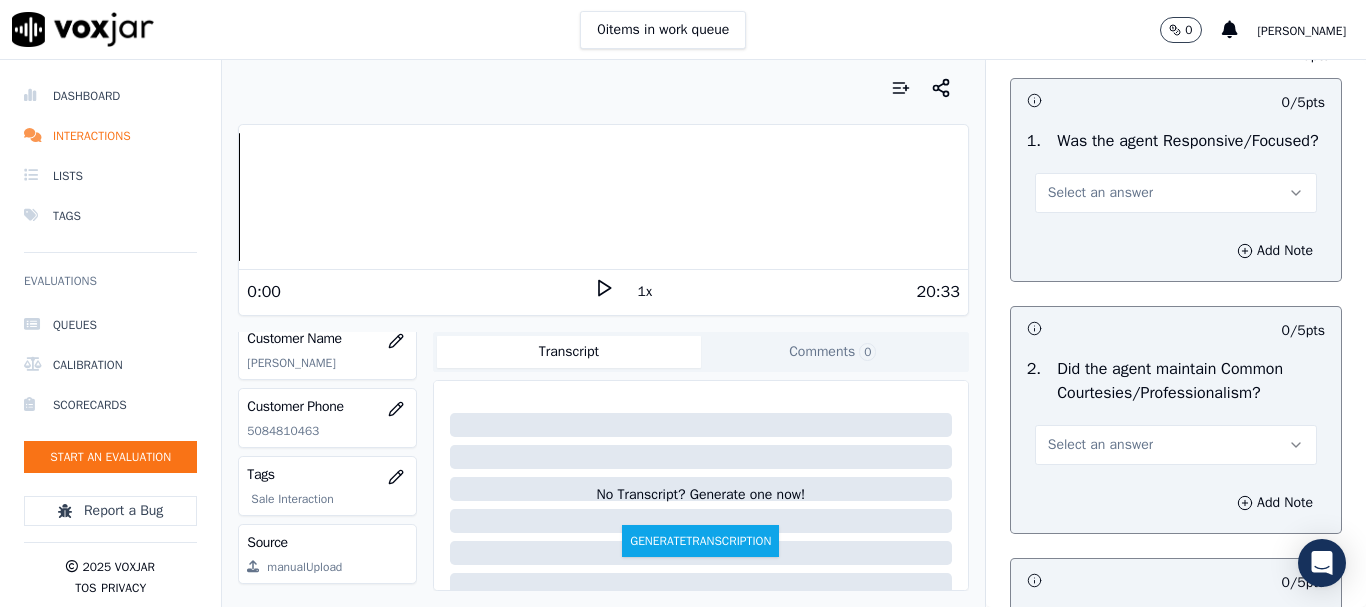 click on "Select an answer" at bounding box center (1100, 193) 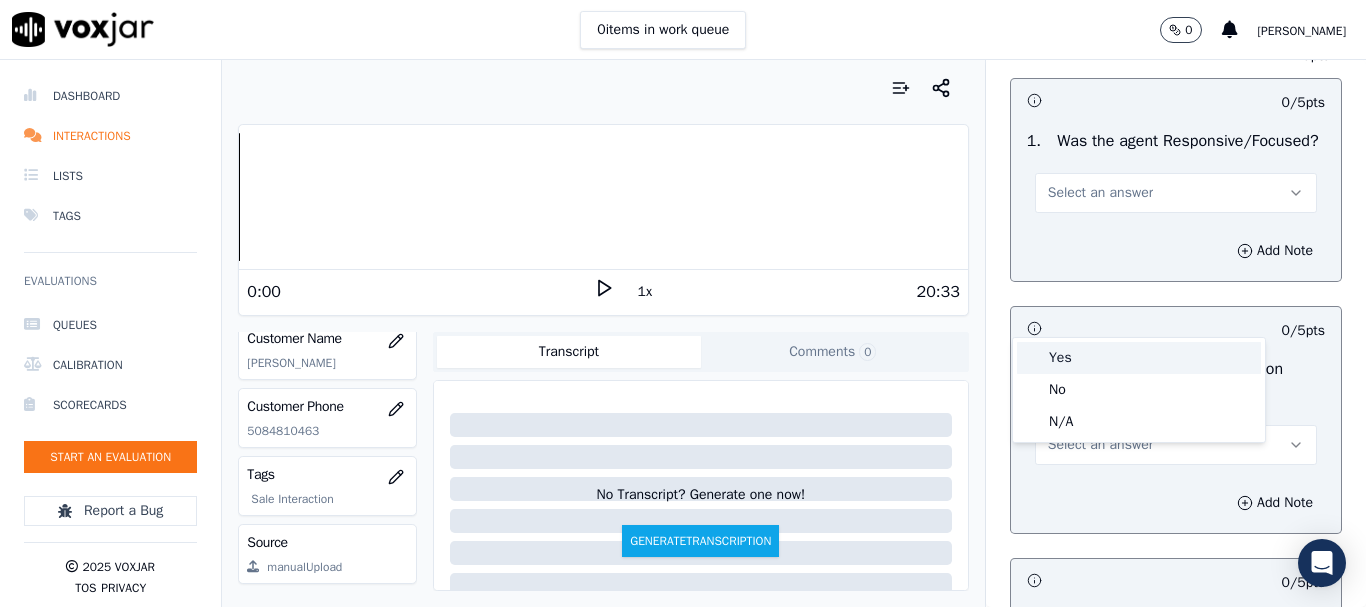 click on "Yes" at bounding box center [1139, 358] 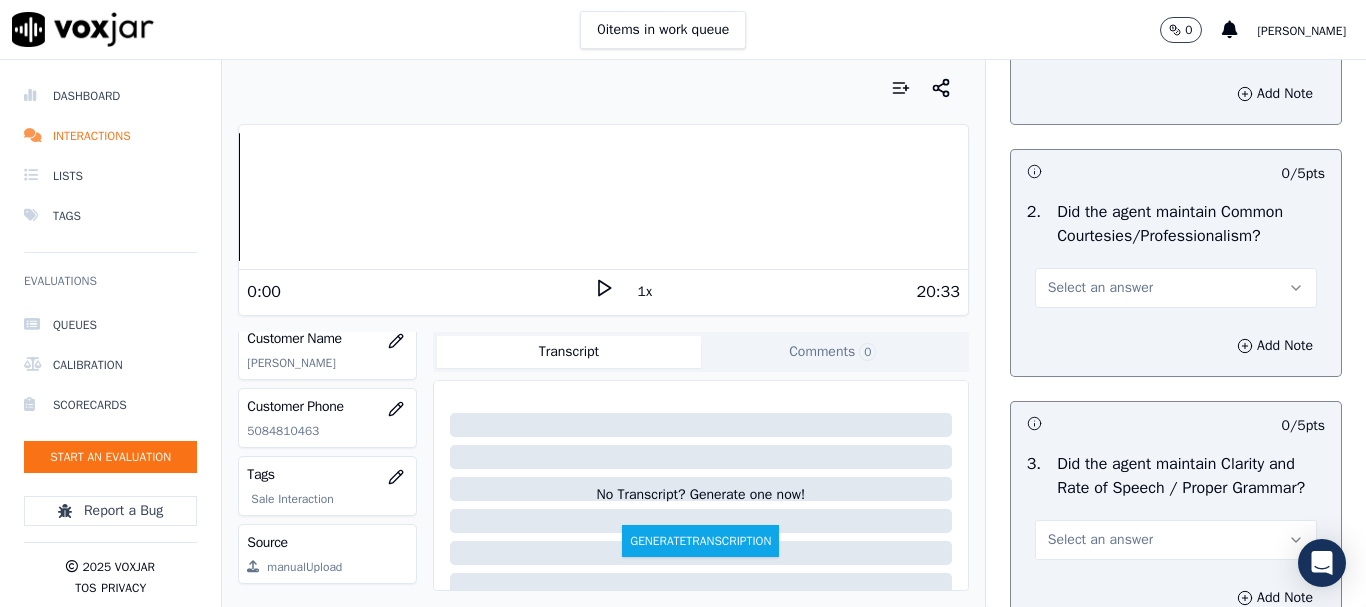 scroll, scrollTop: 5600, scrollLeft: 0, axis: vertical 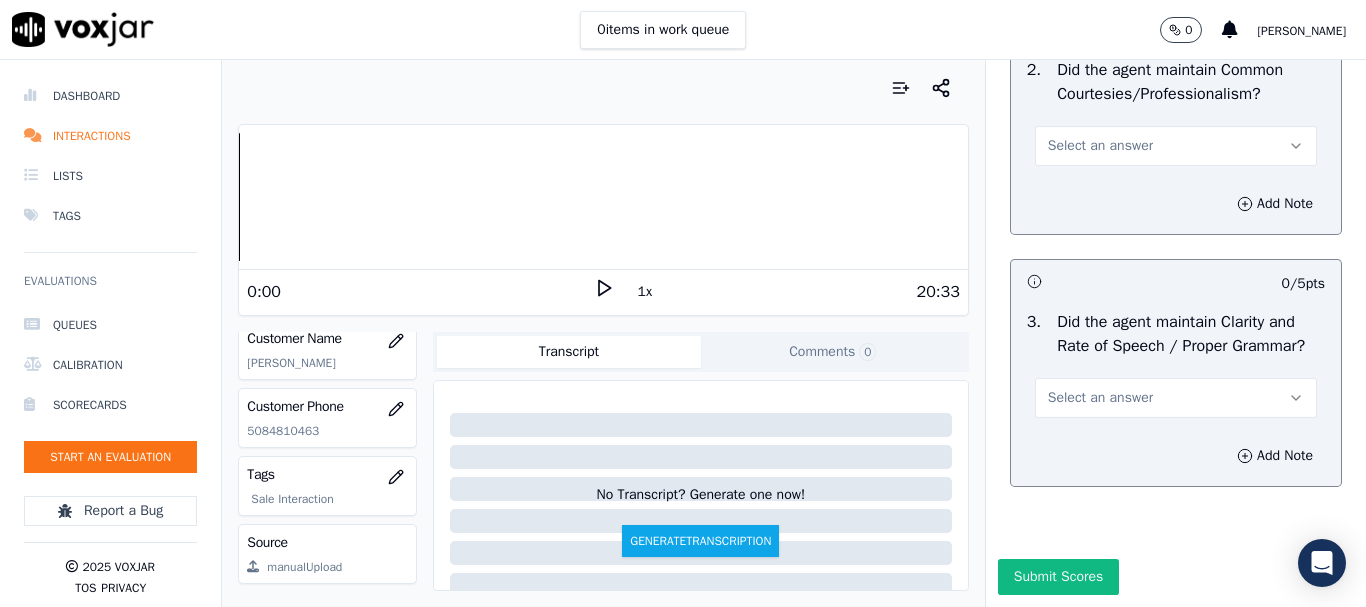 click on "Select an answer" at bounding box center (1100, 146) 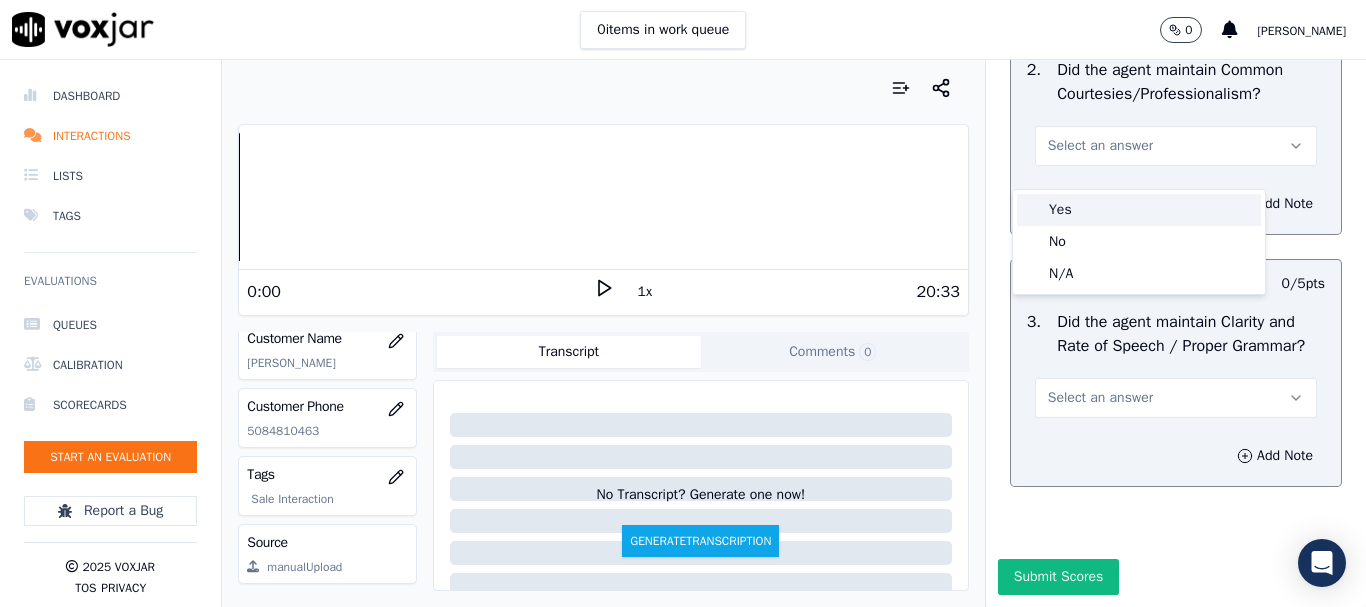 click on "Yes" at bounding box center (1139, 210) 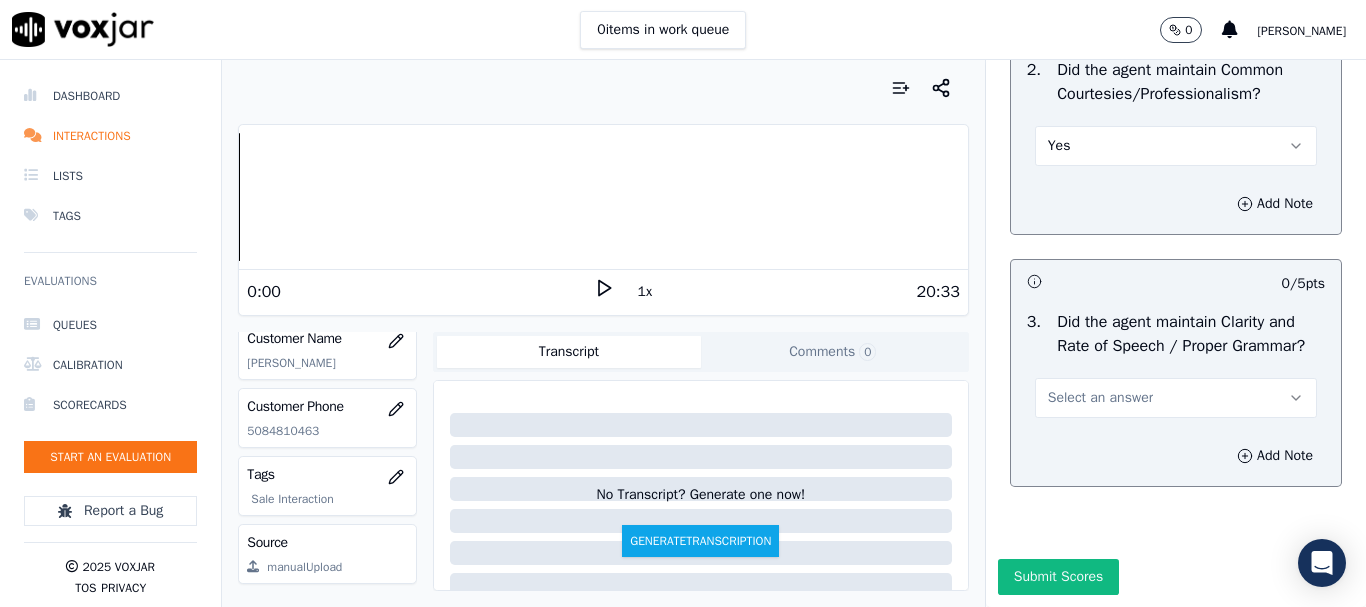 click on "Select an answer" at bounding box center [1100, 398] 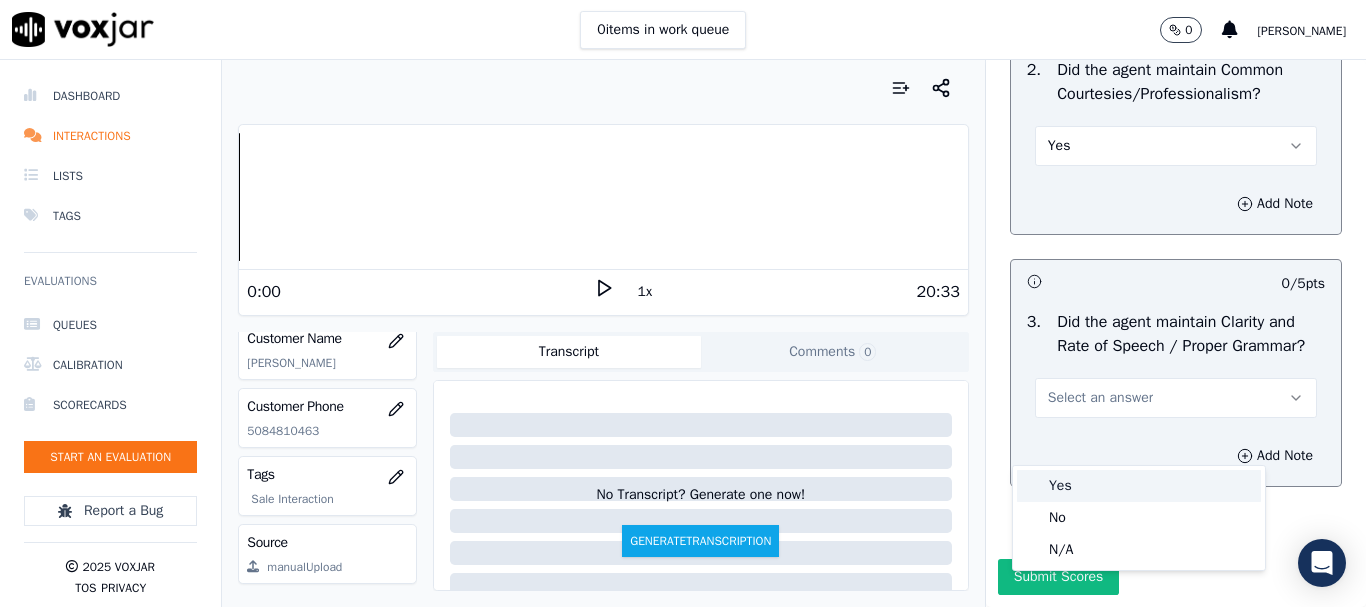 click on "Yes" at bounding box center [1139, 486] 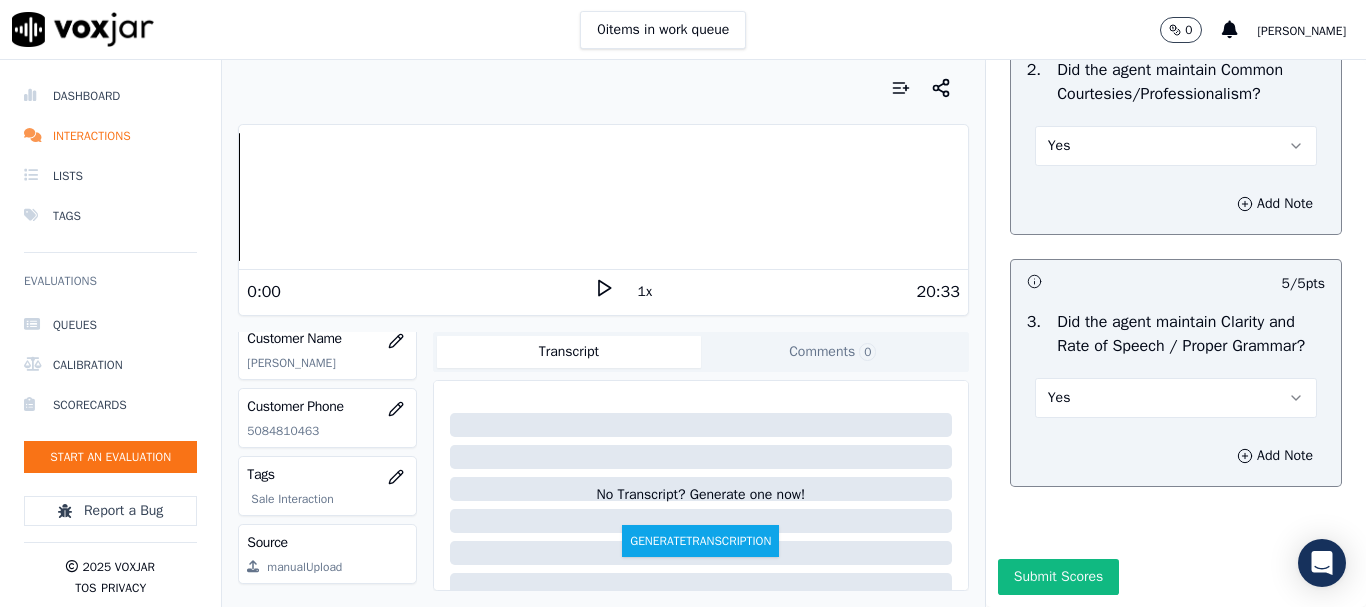 scroll, scrollTop: 5694, scrollLeft: 0, axis: vertical 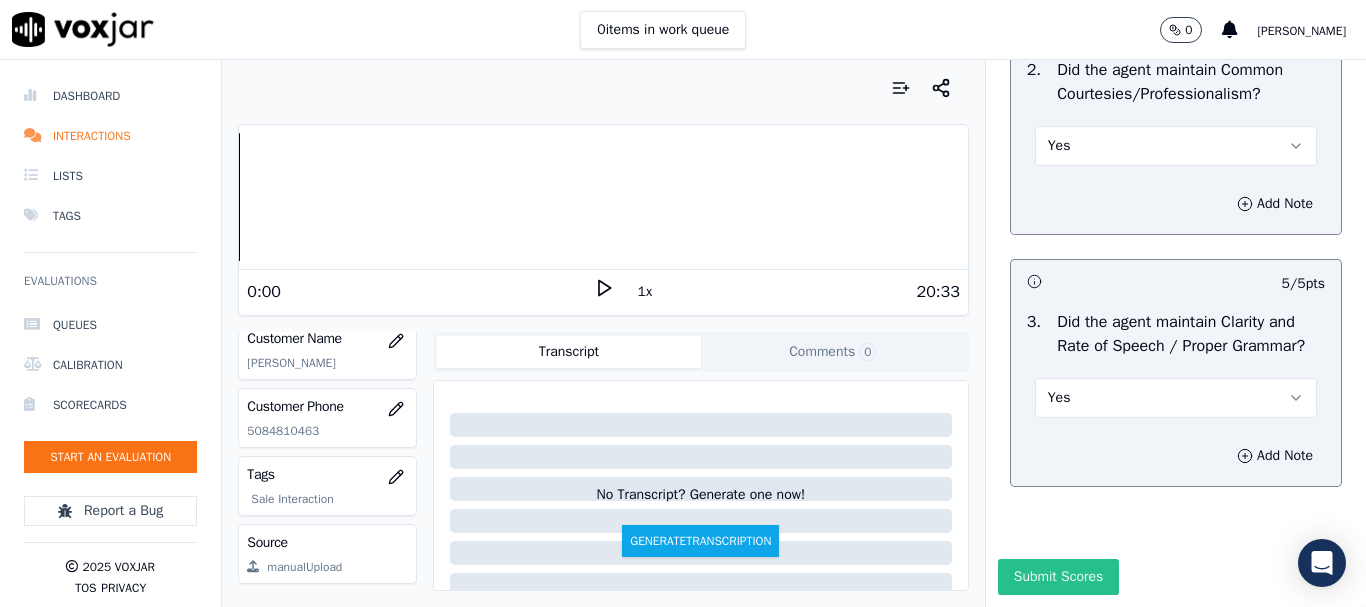 click on "Submit Scores" at bounding box center [1058, 577] 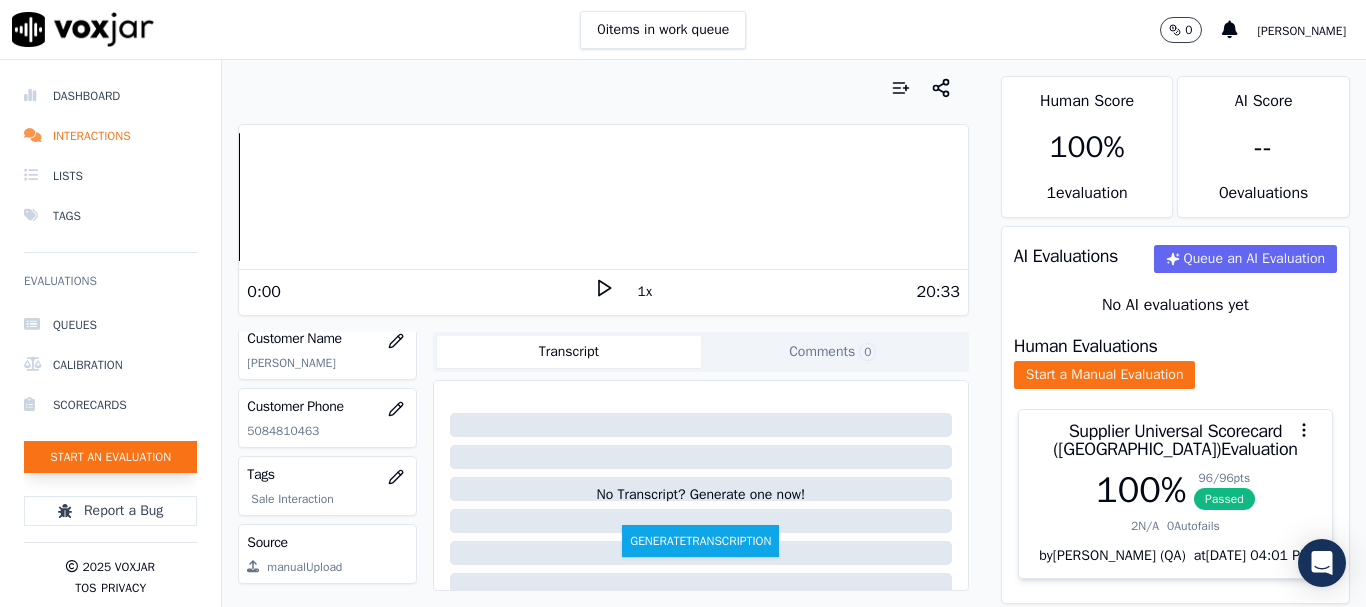 click on "Start an Evaluation" 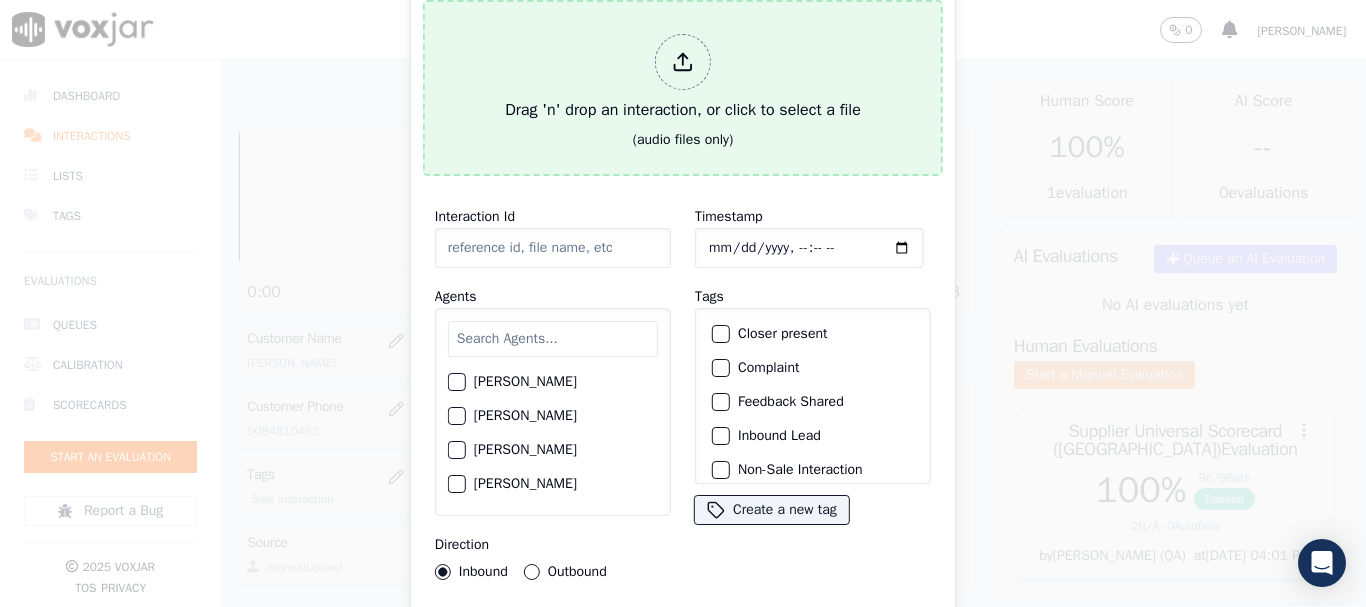 click on "Drag 'n' drop an interaction, or click to select a file" at bounding box center (683, 78) 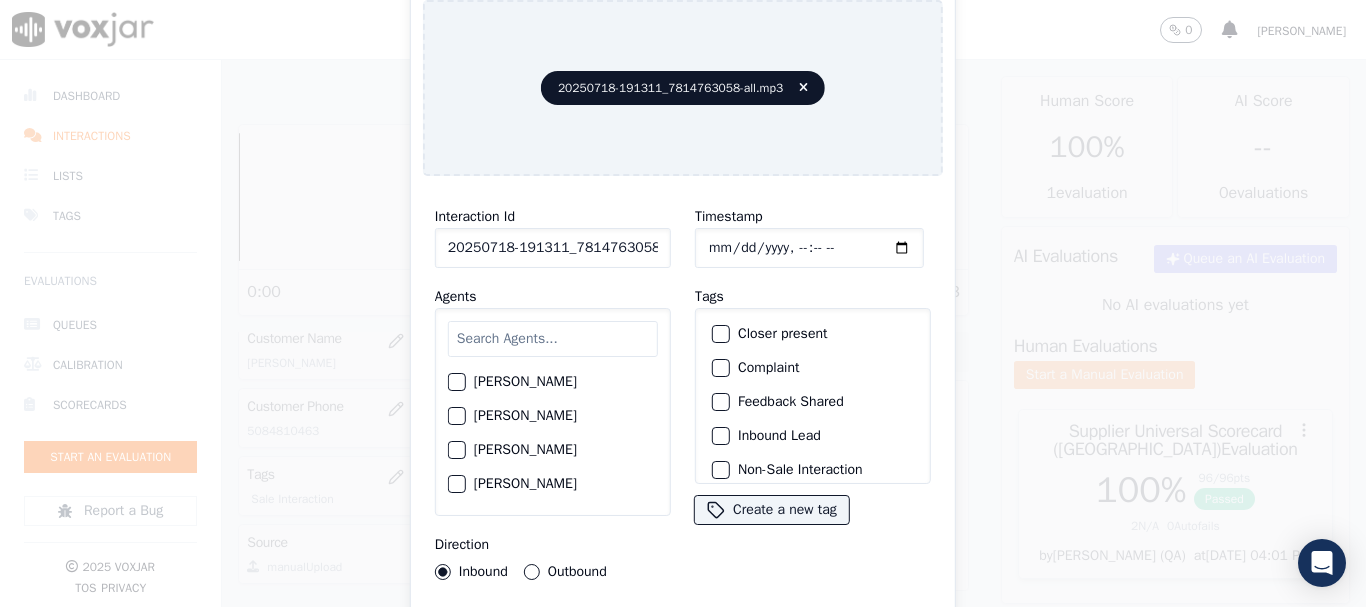 click at bounding box center (553, 339) 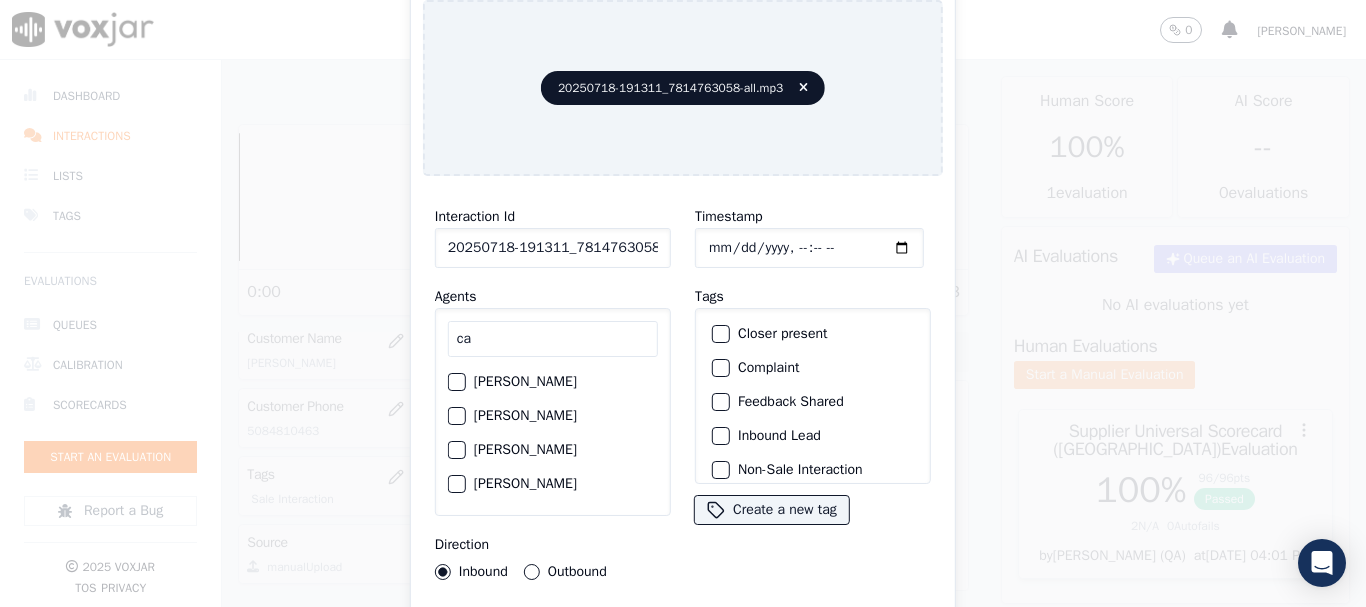 type on "ca" 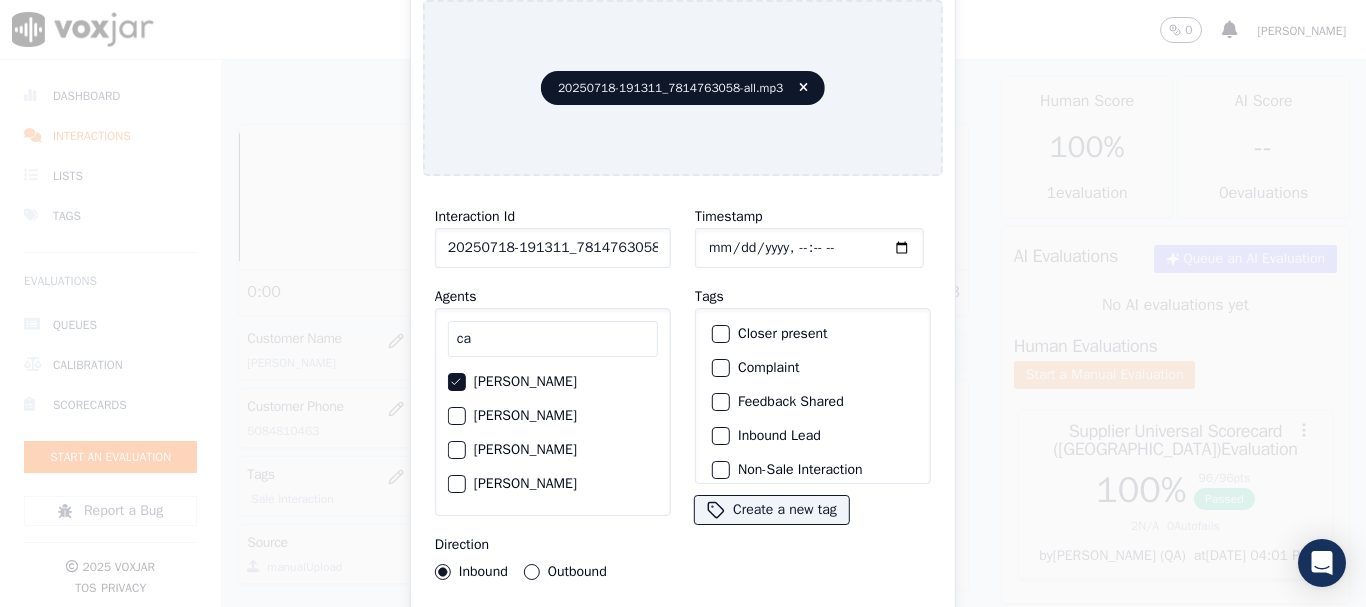 click on "Timestamp" 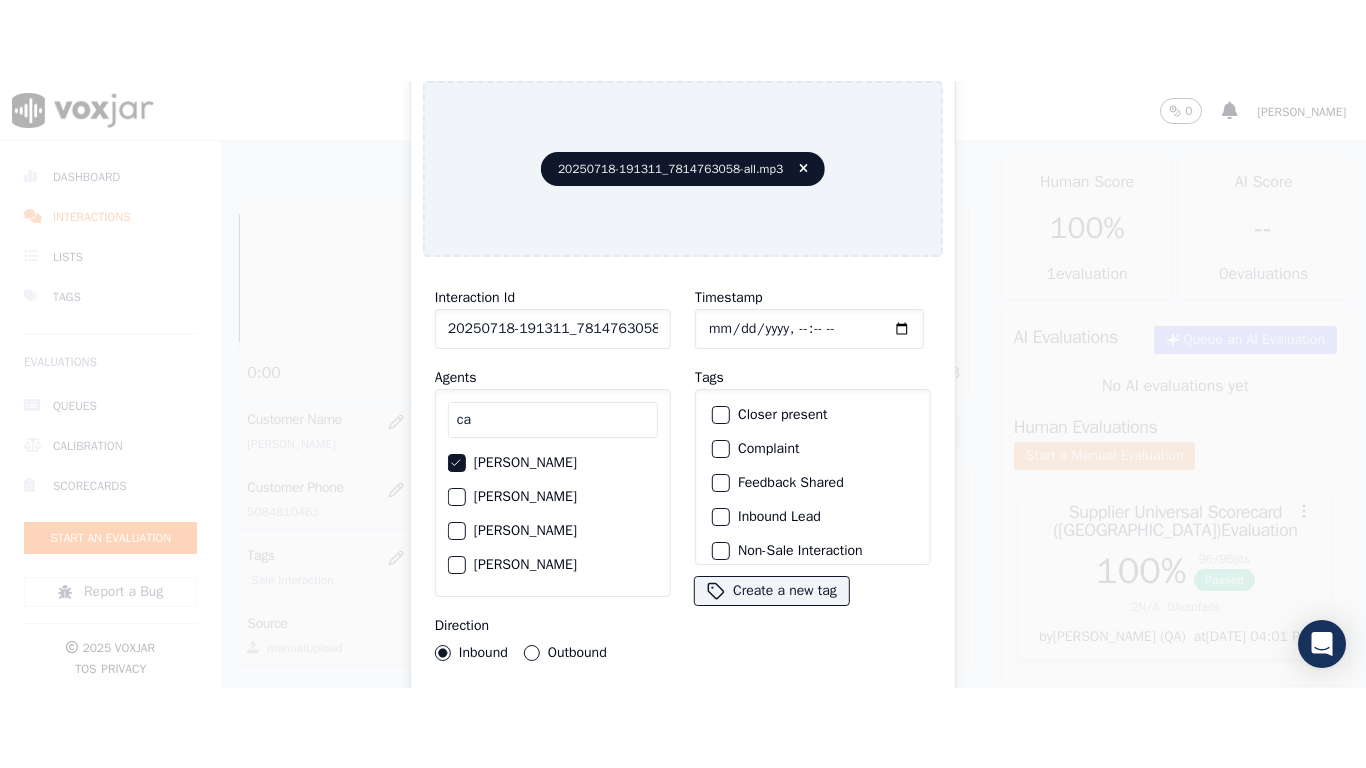 scroll, scrollTop: 175, scrollLeft: 0, axis: vertical 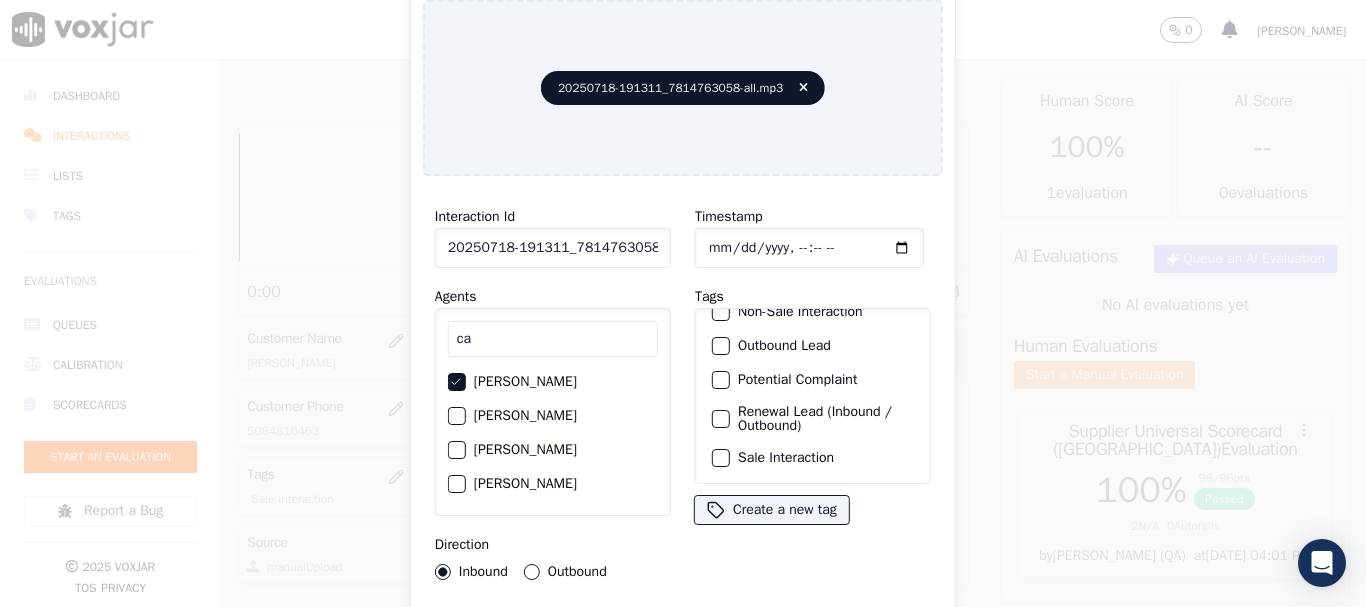 click on "Sale Interaction" 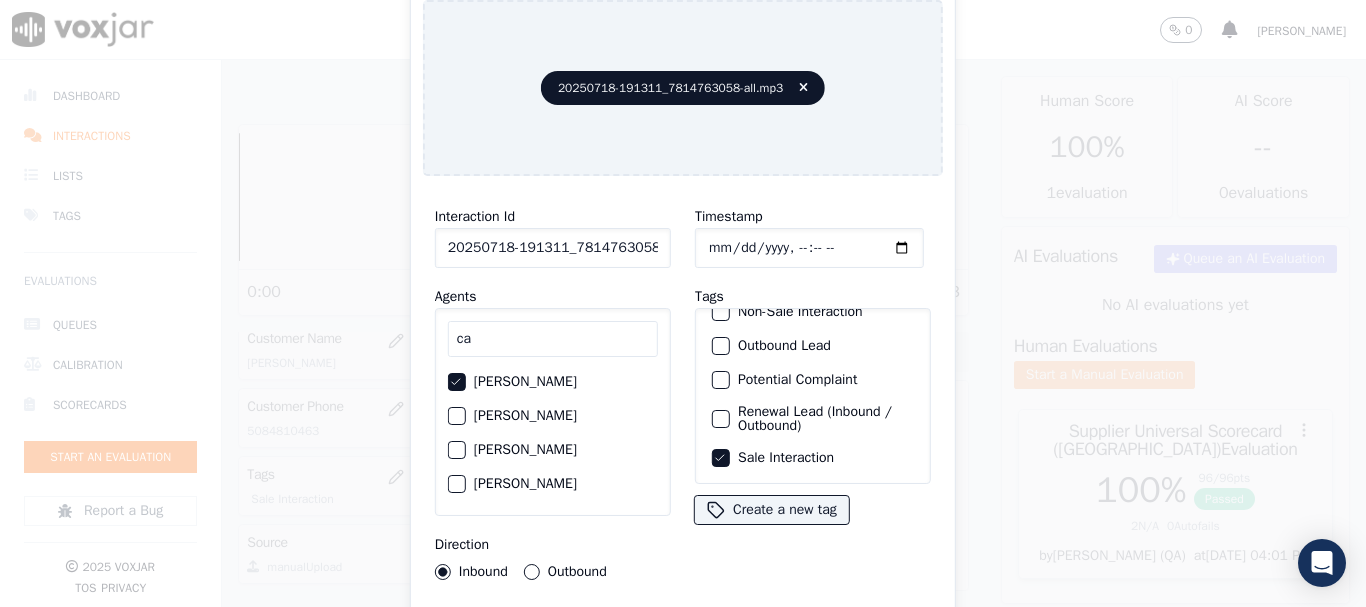 type 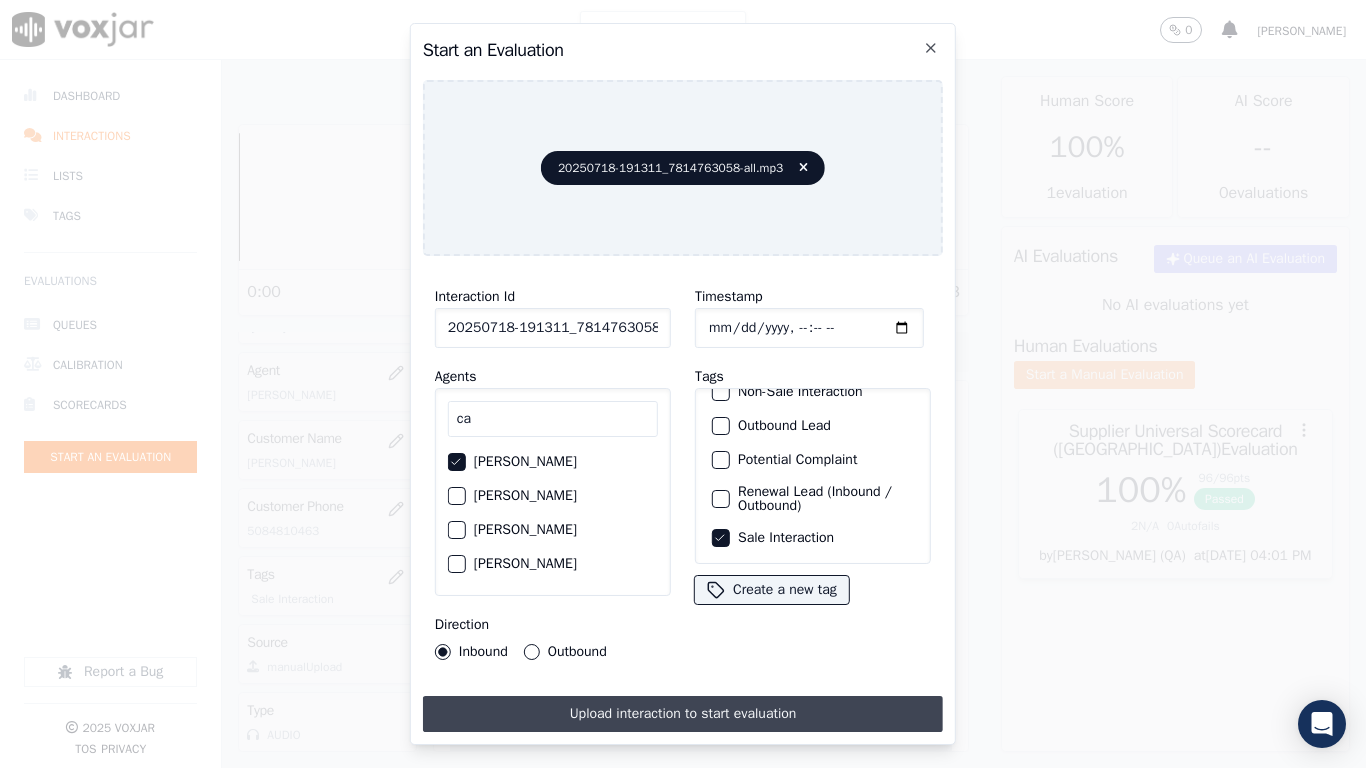 click on "Upload interaction to start evaluation" at bounding box center (683, 714) 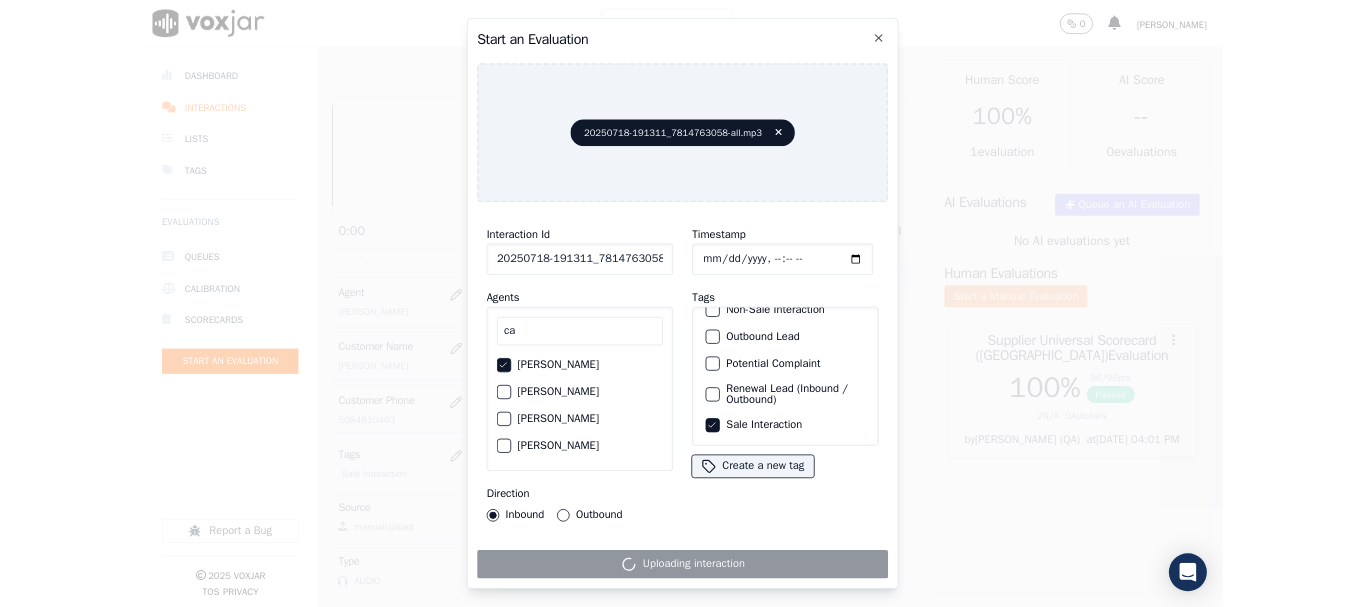 scroll, scrollTop: 300, scrollLeft: 0, axis: vertical 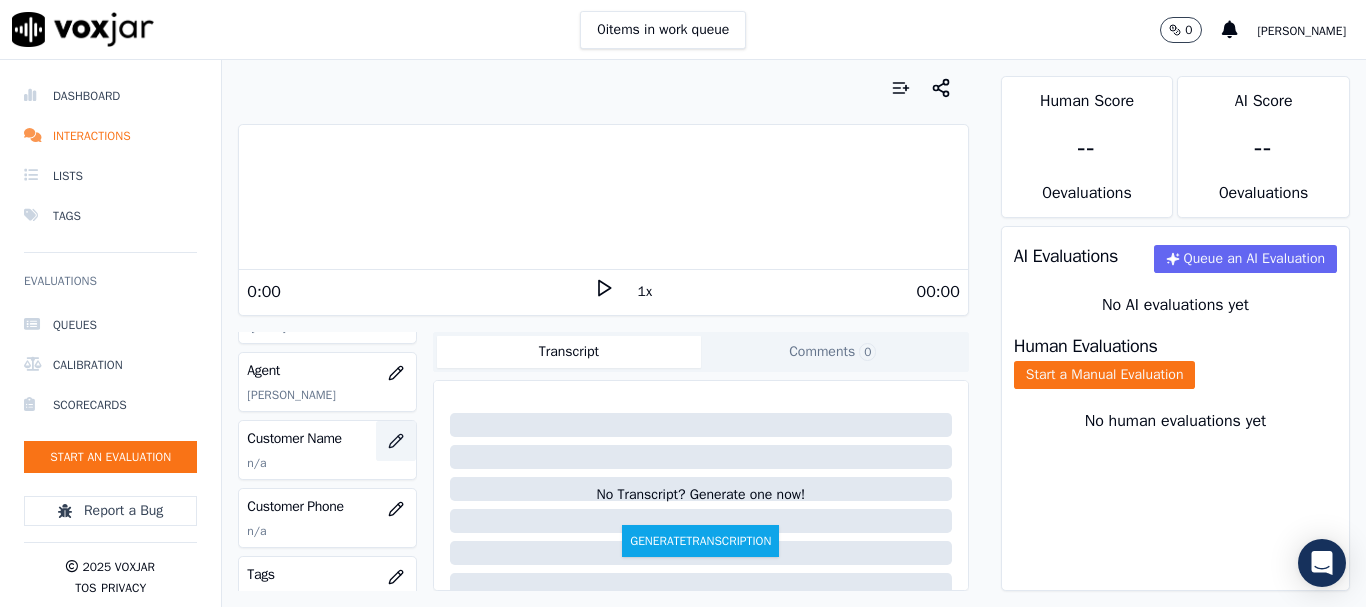 click 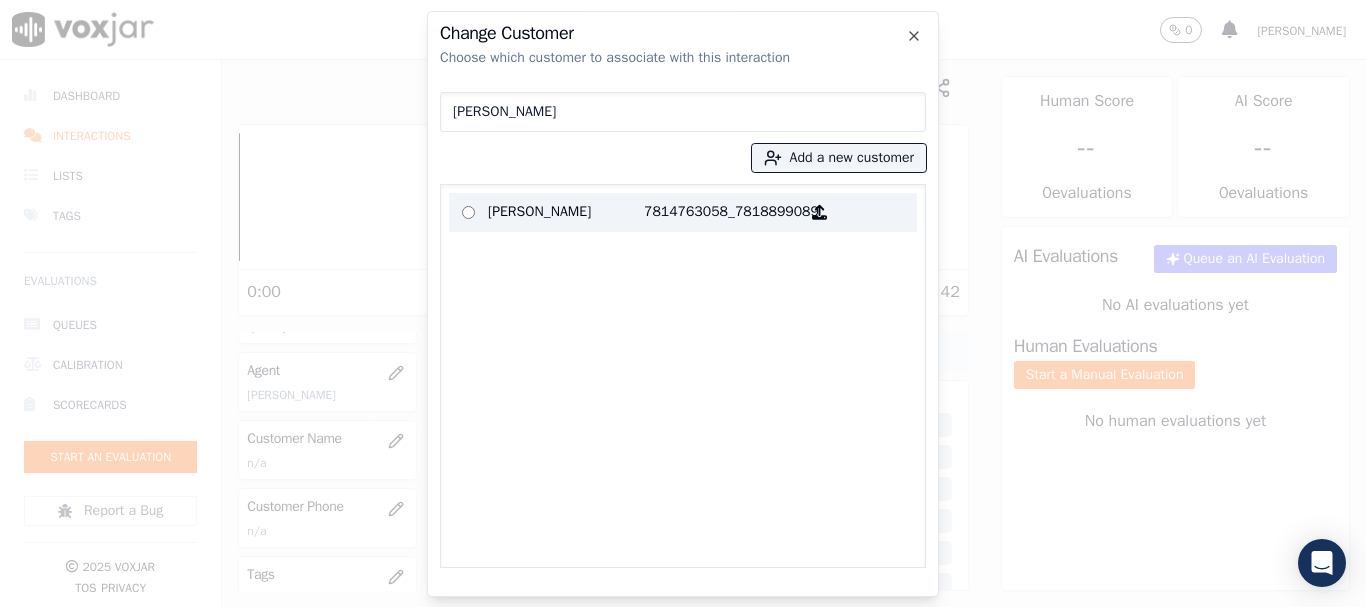 type on "[PERSON_NAME]" 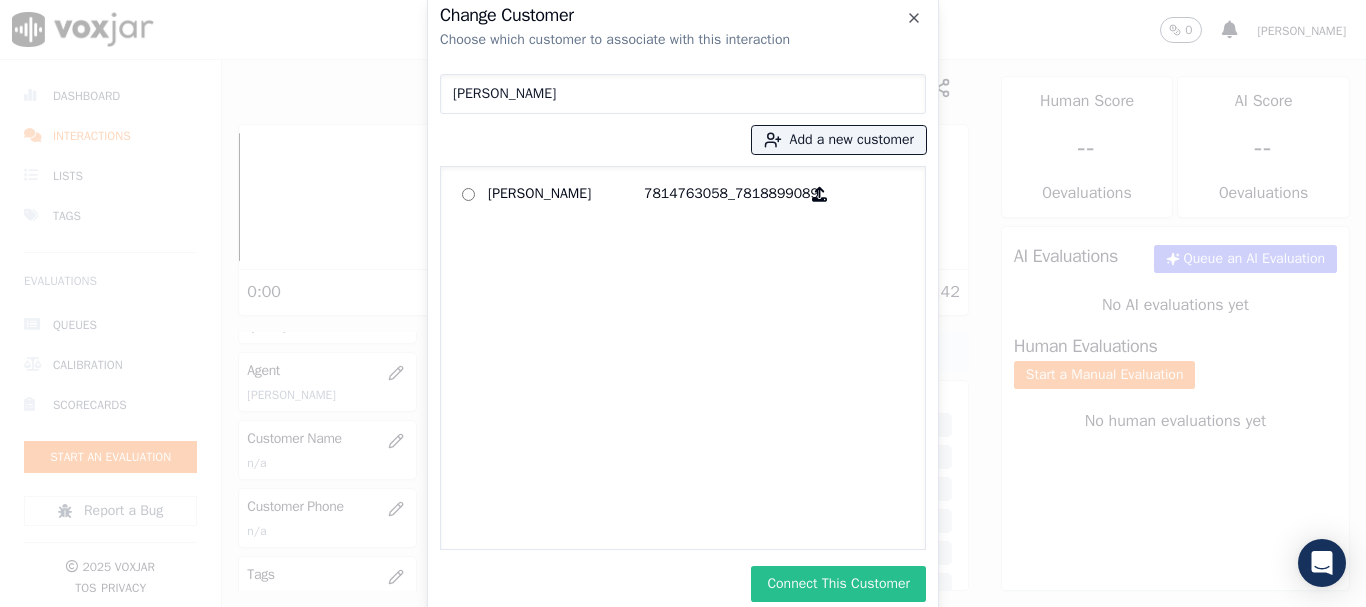 click on "Connect This Customer" at bounding box center [838, 584] 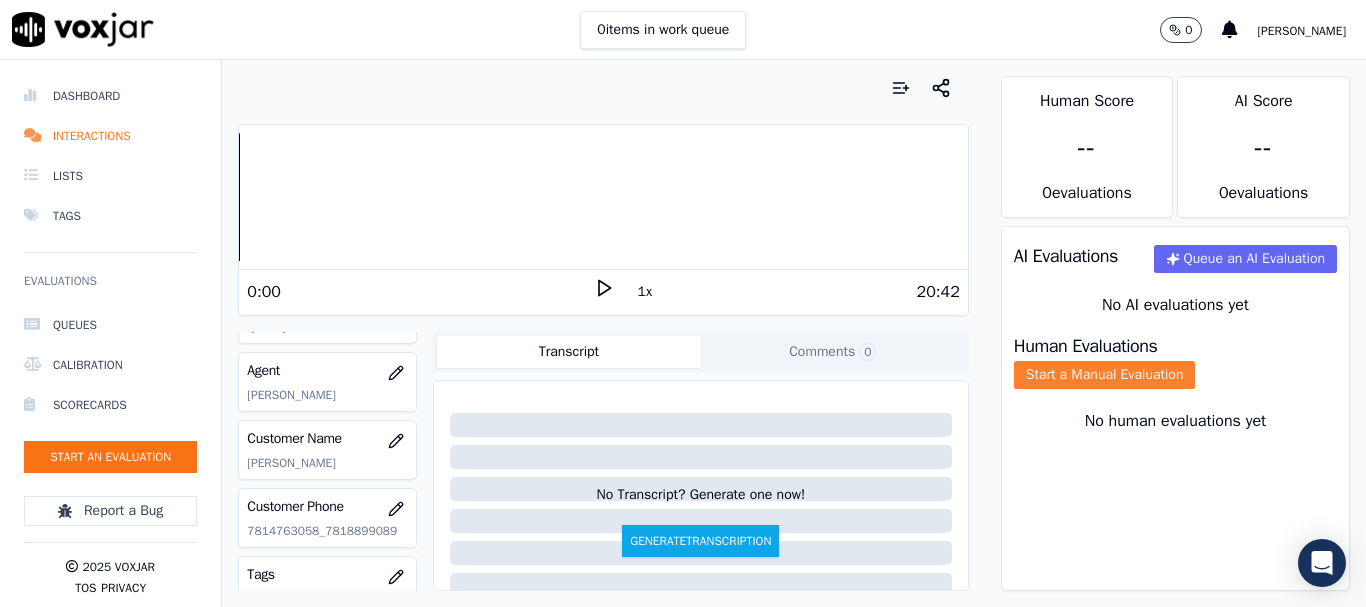 click on "Start a Manual Evaluation" 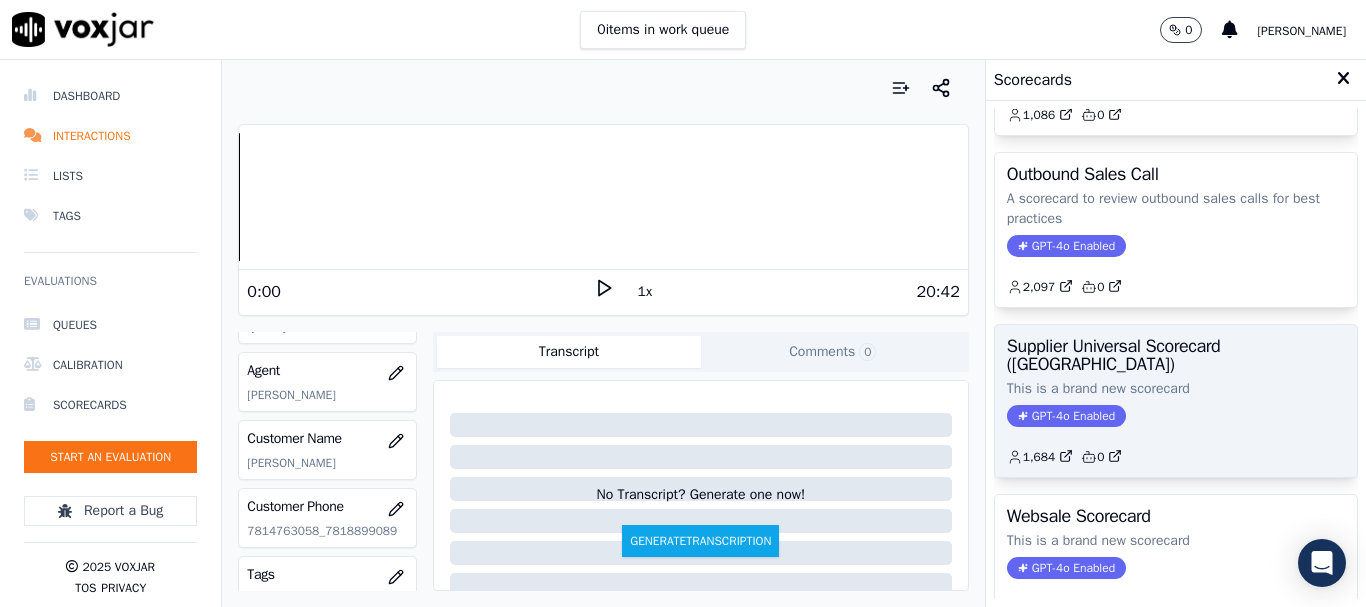 scroll, scrollTop: 300, scrollLeft: 0, axis: vertical 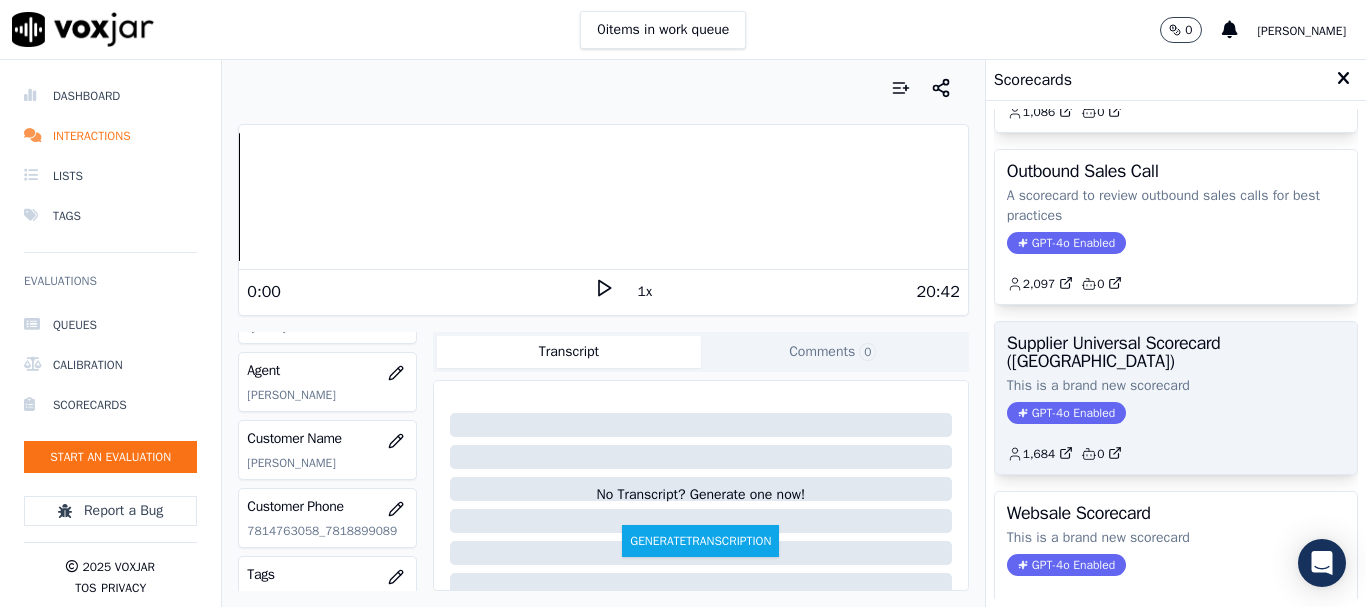 click on "This is a brand new scorecard" 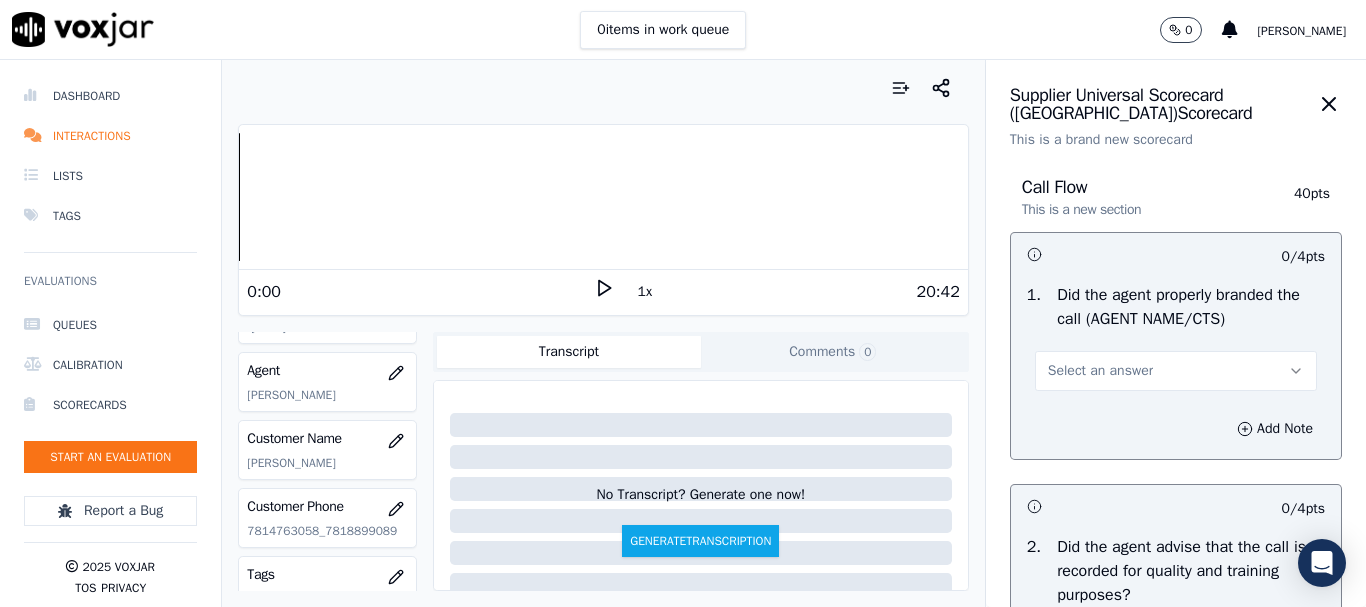 click on "Select an answer" at bounding box center [1176, 371] 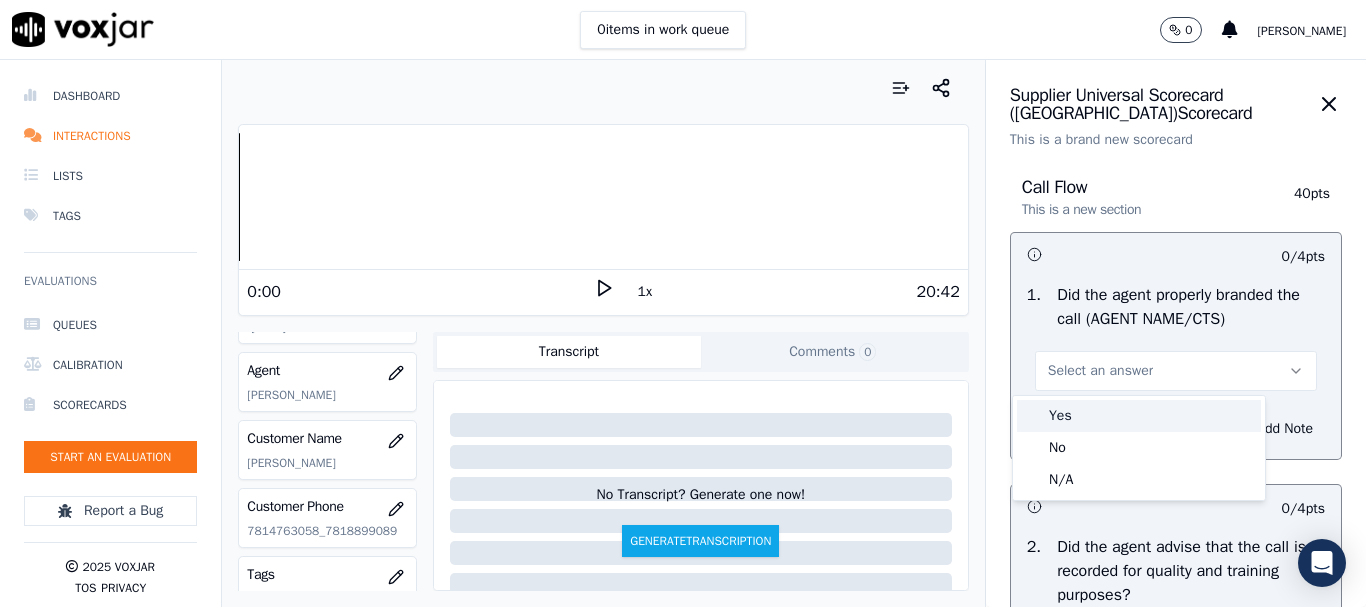 click on "Yes" at bounding box center (1139, 416) 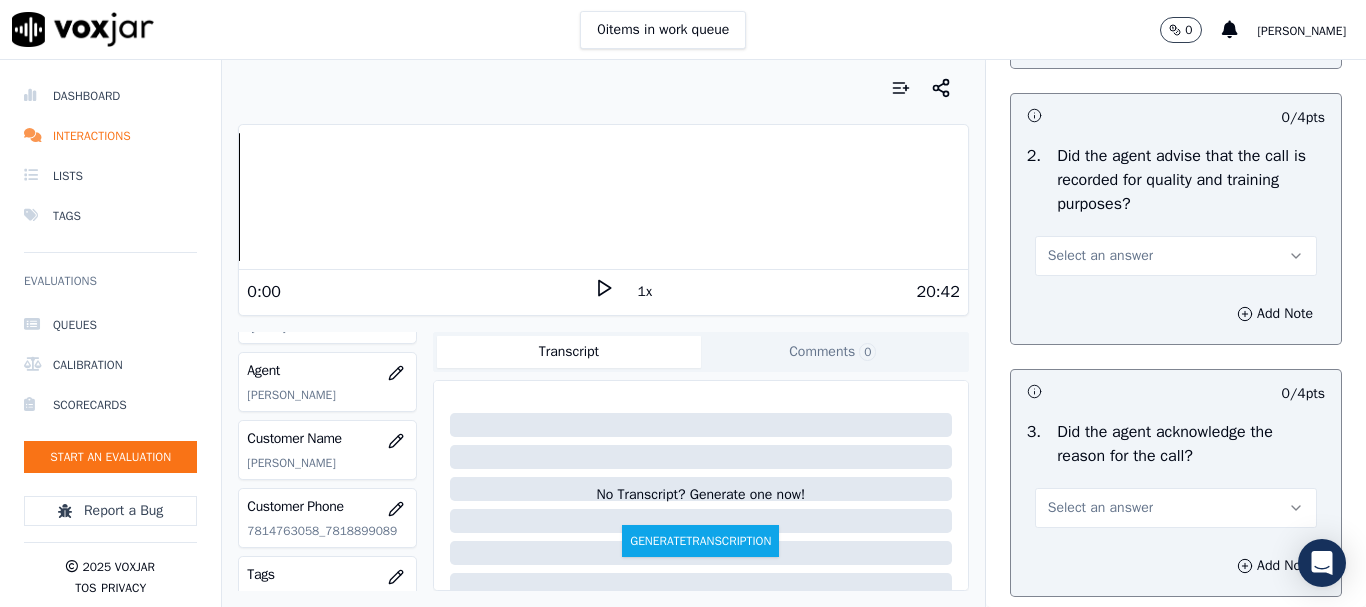 scroll, scrollTop: 500, scrollLeft: 0, axis: vertical 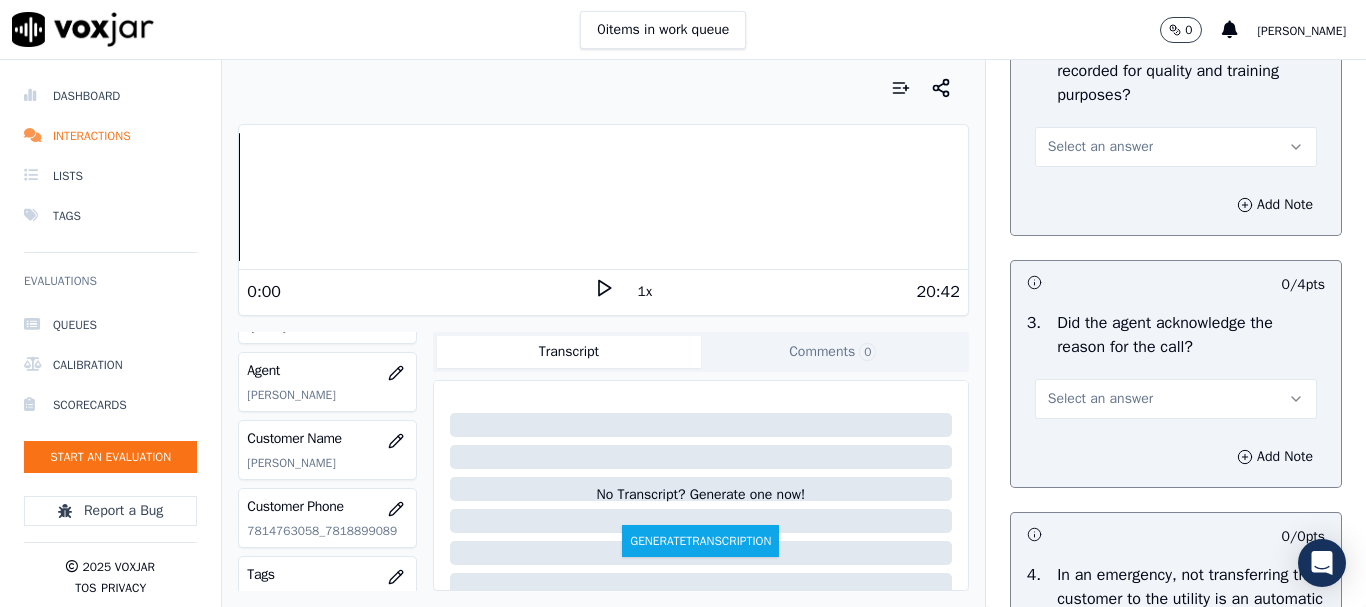 click on "Select an answer" at bounding box center [1100, 147] 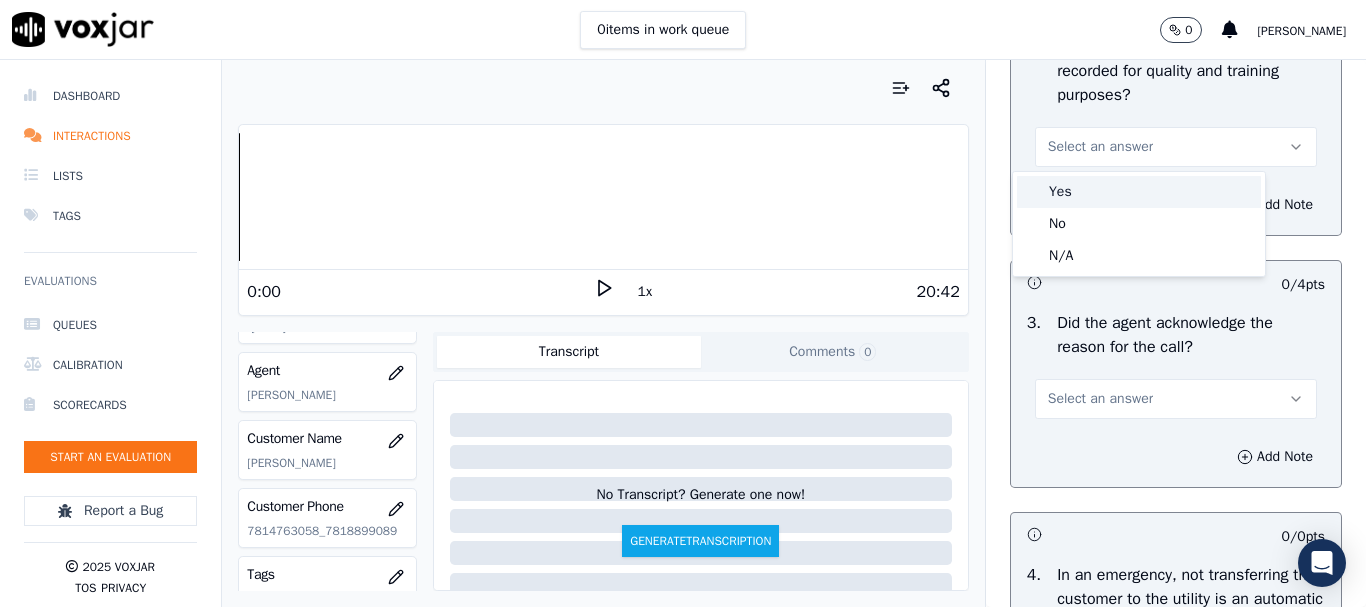 drag, startPoint x: 1108, startPoint y: 187, endPoint x: 1145, endPoint y: 380, distance: 196.51463 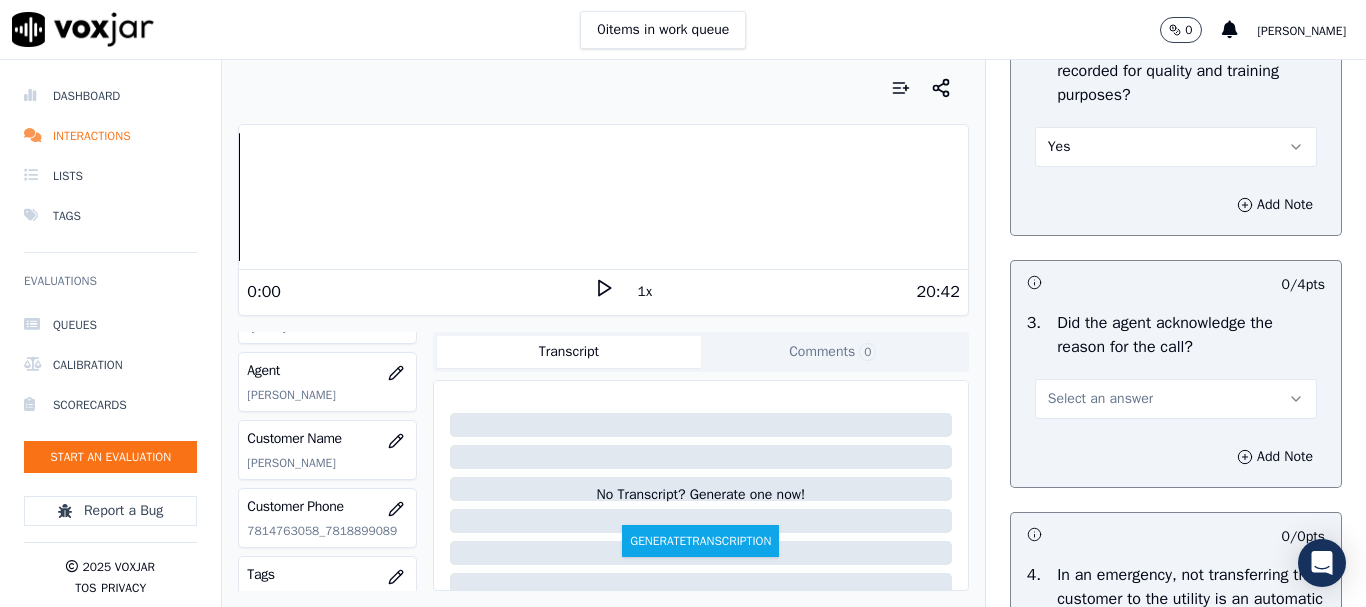 click on "Select an answer" at bounding box center [1176, 399] 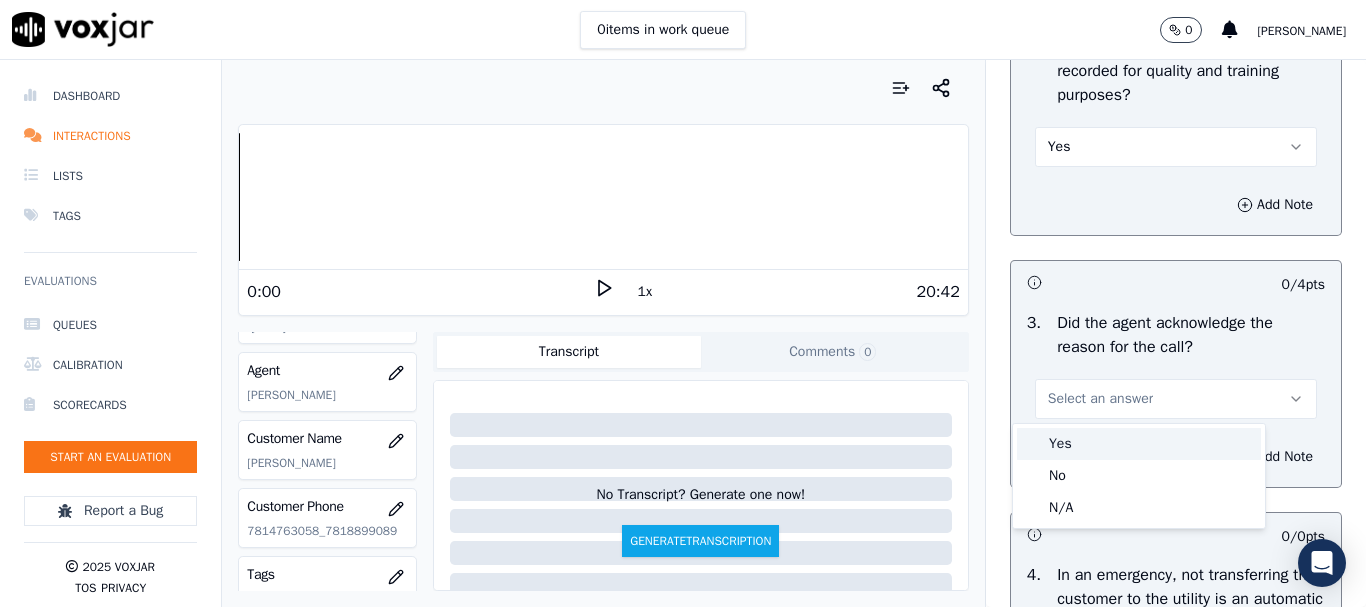 click on "Yes" at bounding box center [1139, 444] 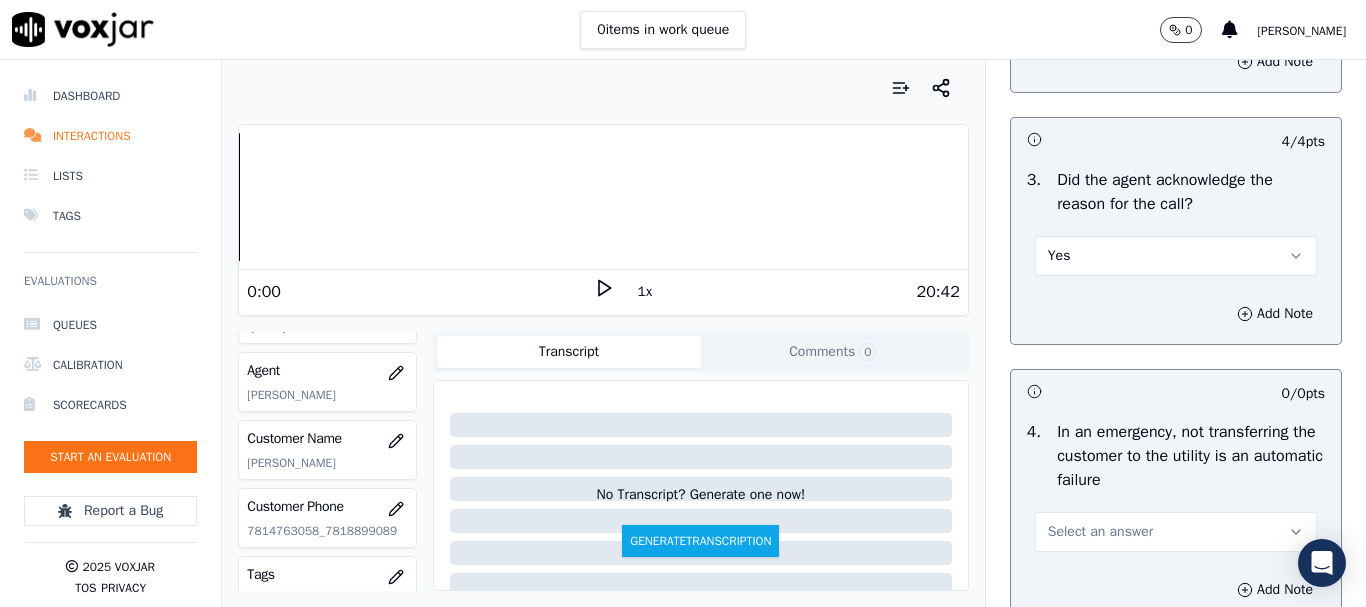 scroll, scrollTop: 900, scrollLeft: 0, axis: vertical 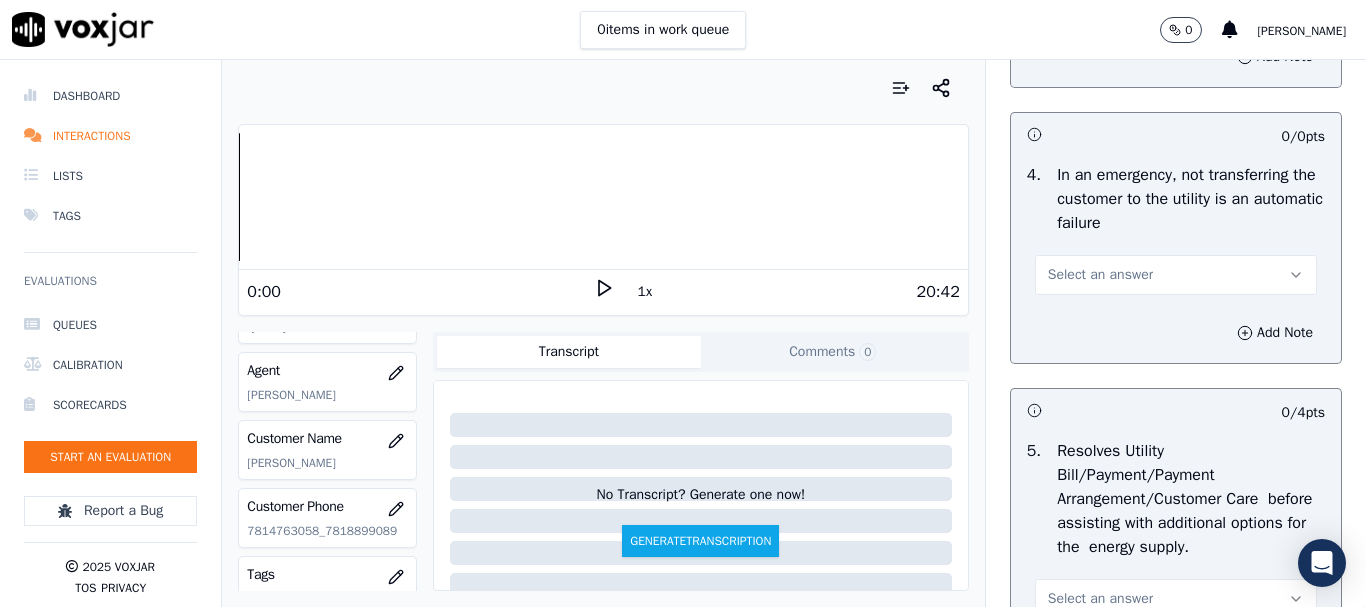 click on "Select an answer" at bounding box center (1100, 275) 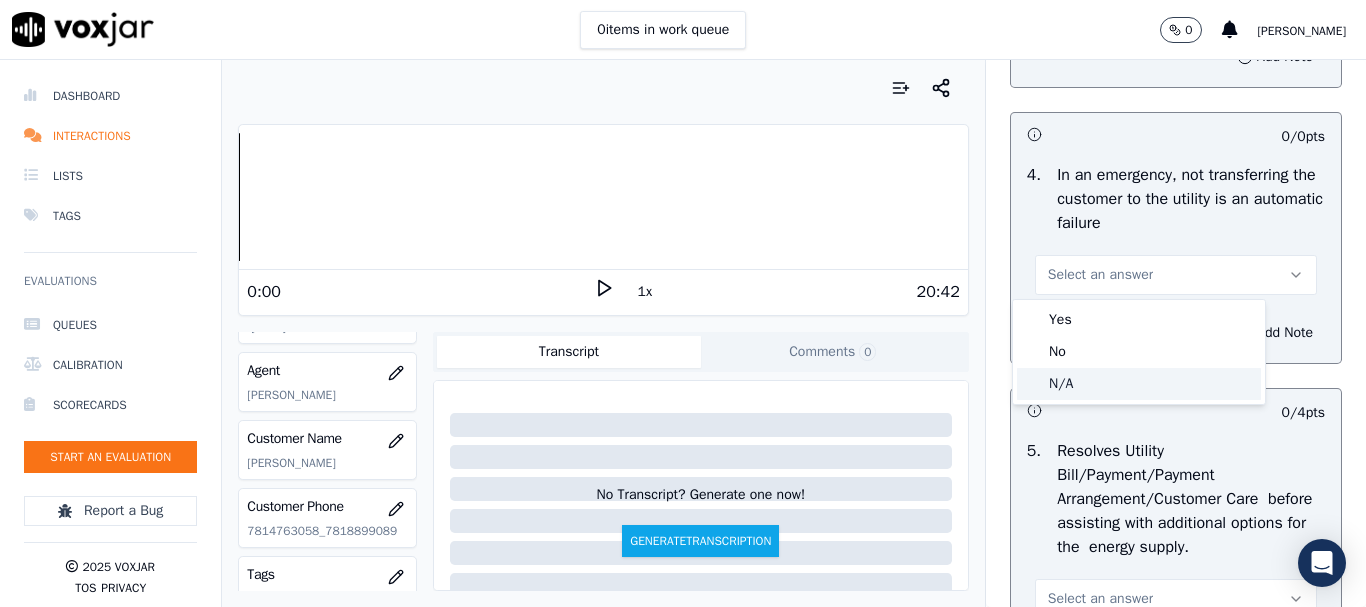 click on "N/A" 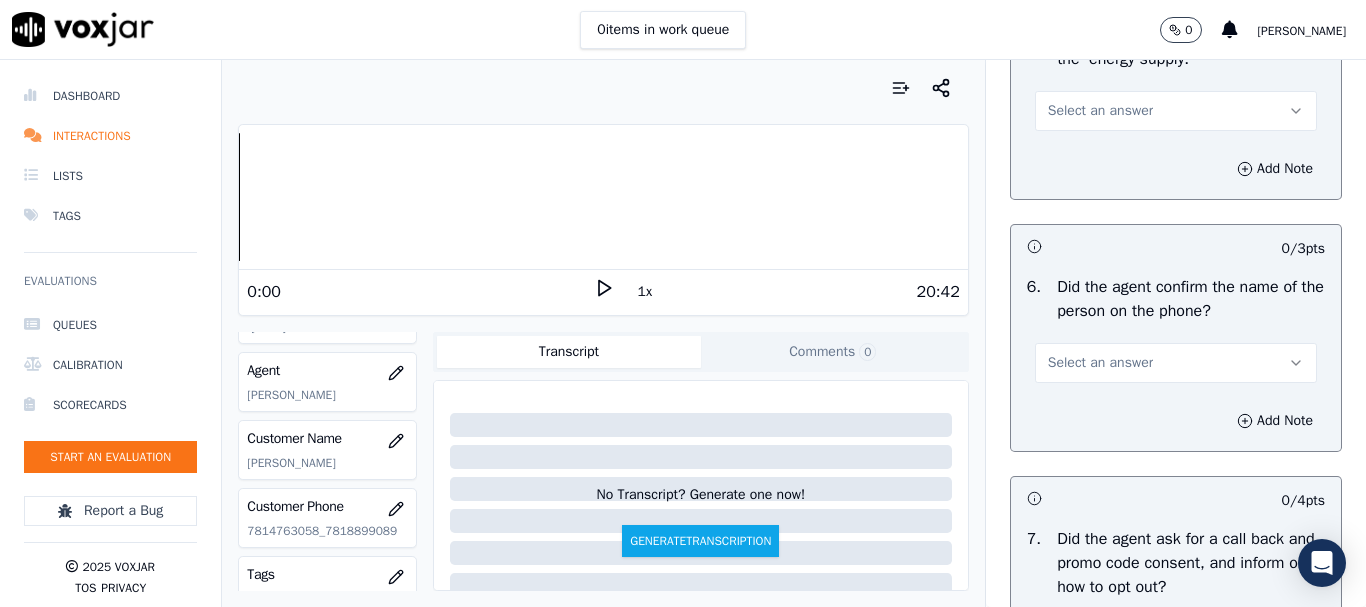 scroll, scrollTop: 1400, scrollLeft: 0, axis: vertical 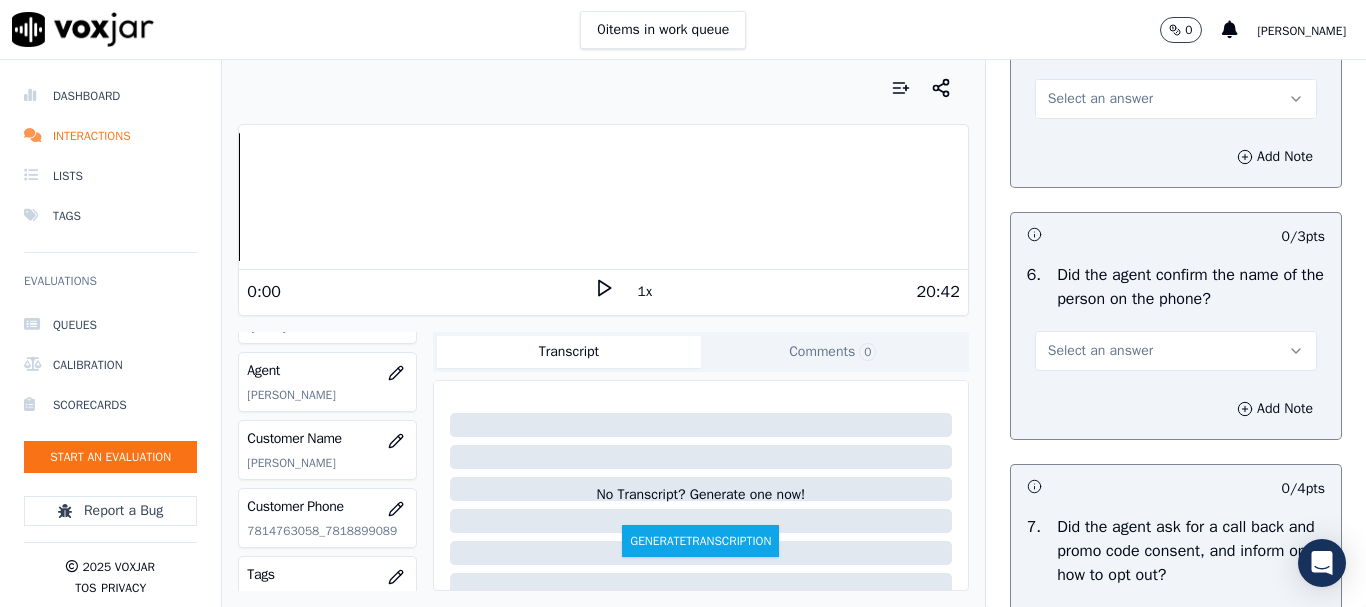 click on "Select an answer" at bounding box center [1100, 99] 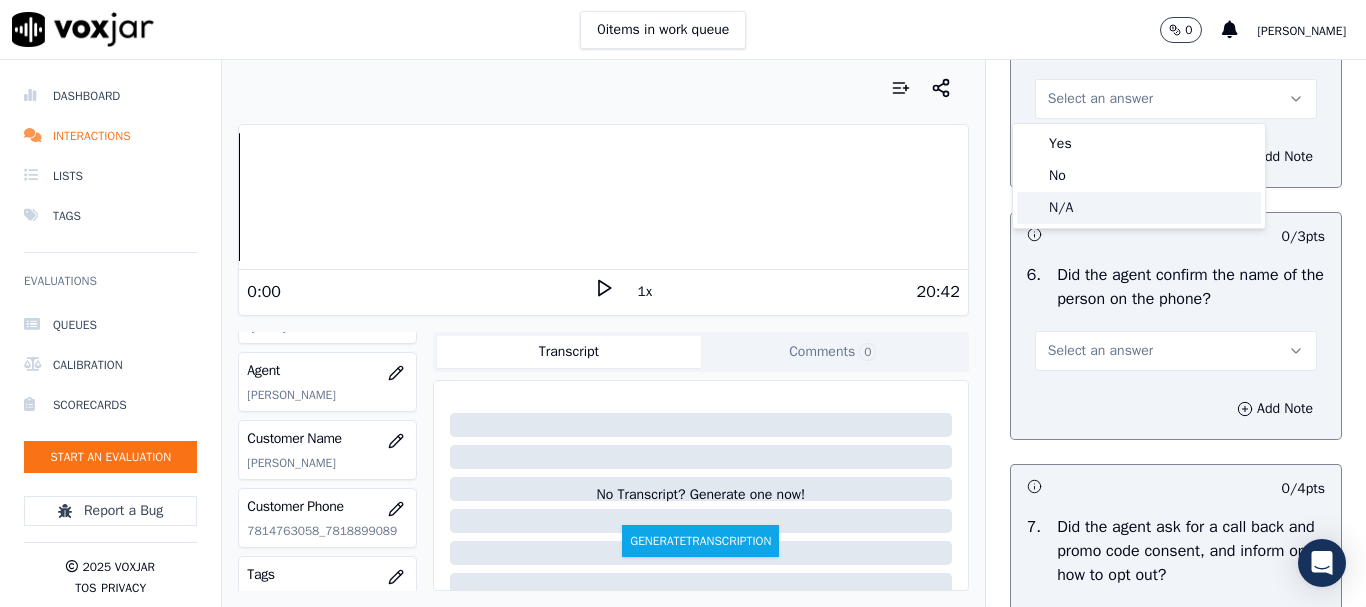 click on "N/A" 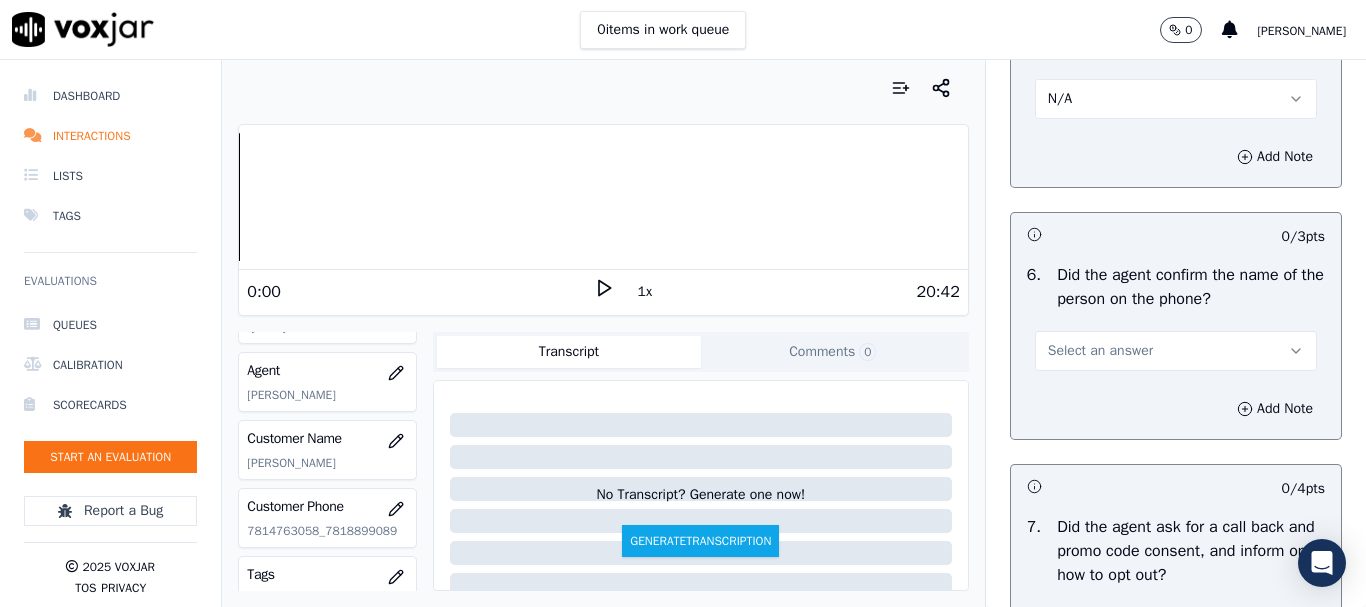 click on "Select an answer" at bounding box center [1176, 351] 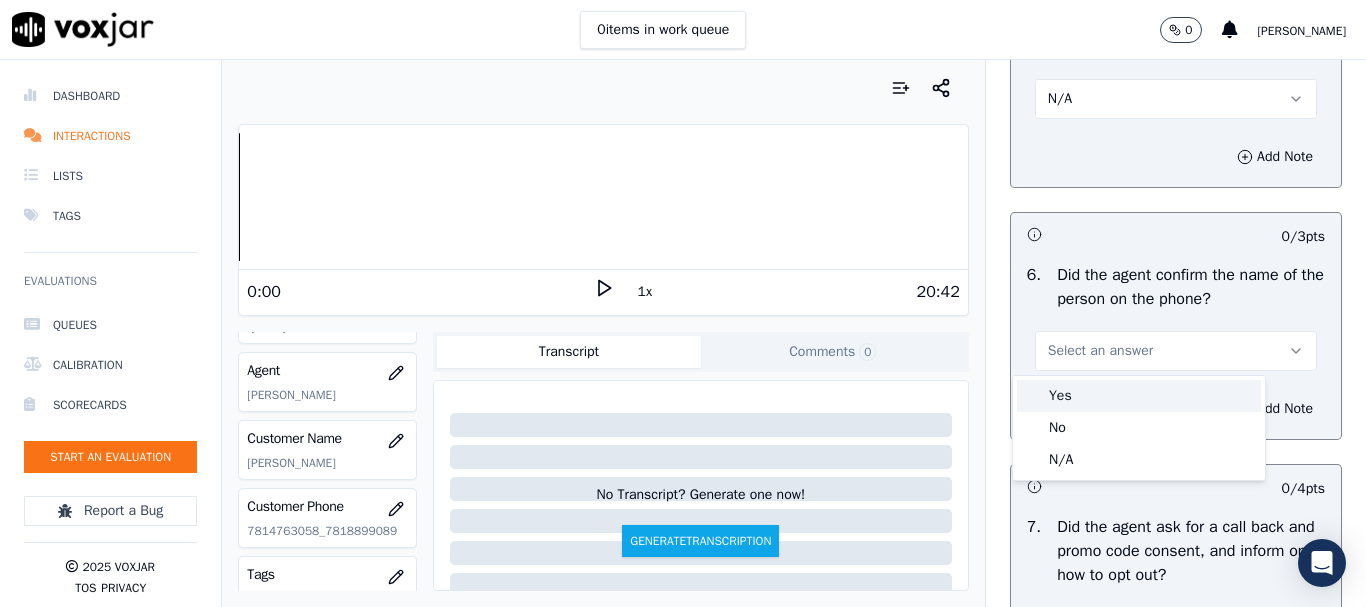 click on "Yes" at bounding box center [1139, 396] 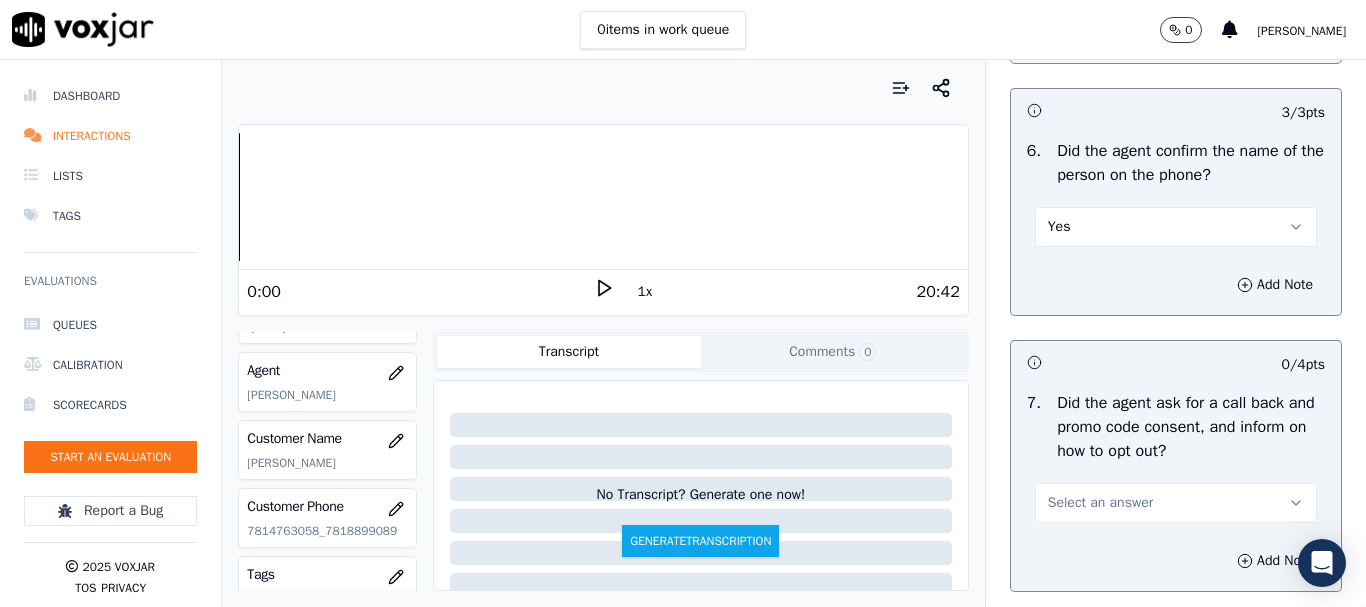 scroll, scrollTop: 1800, scrollLeft: 0, axis: vertical 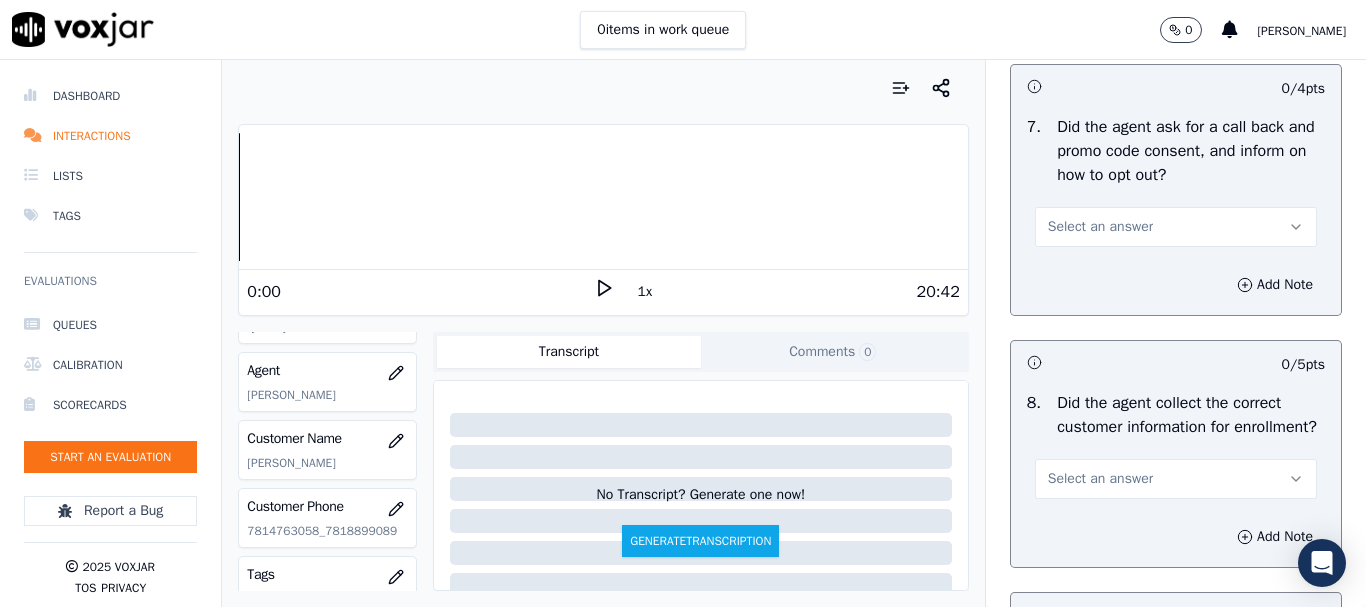 click on "Select an answer" at bounding box center (1176, 227) 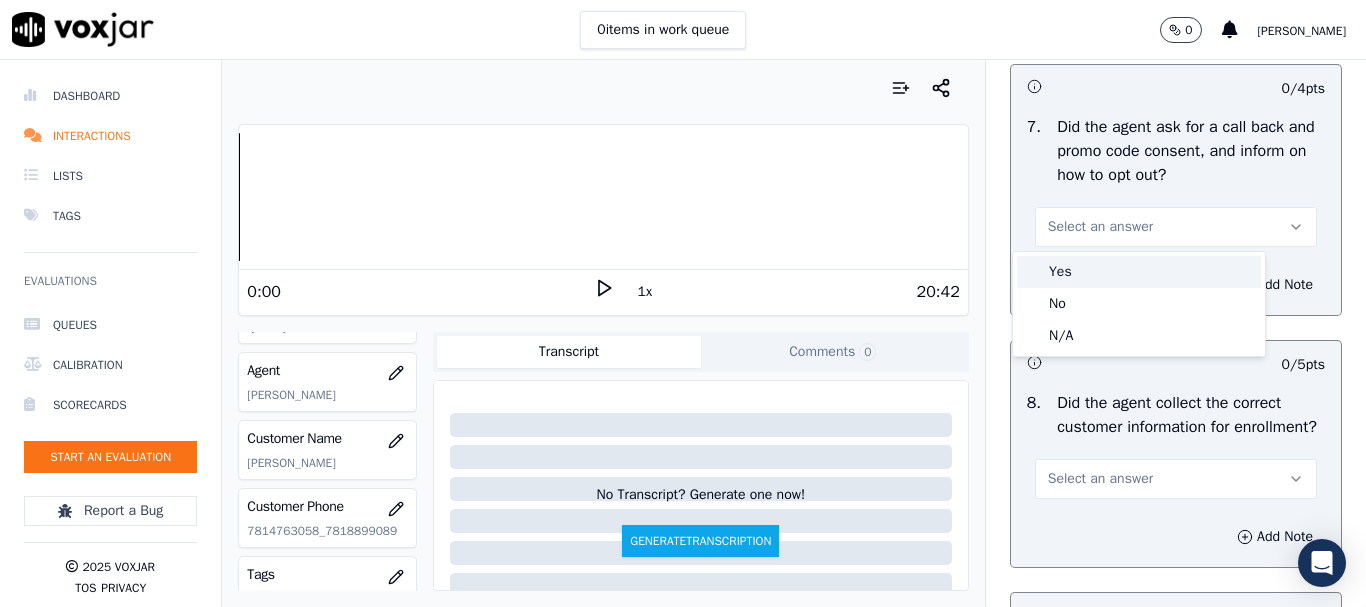 drag, startPoint x: 1103, startPoint y: 279, endPoint x: 1125, endPoint y: 466, distance: 188.28967 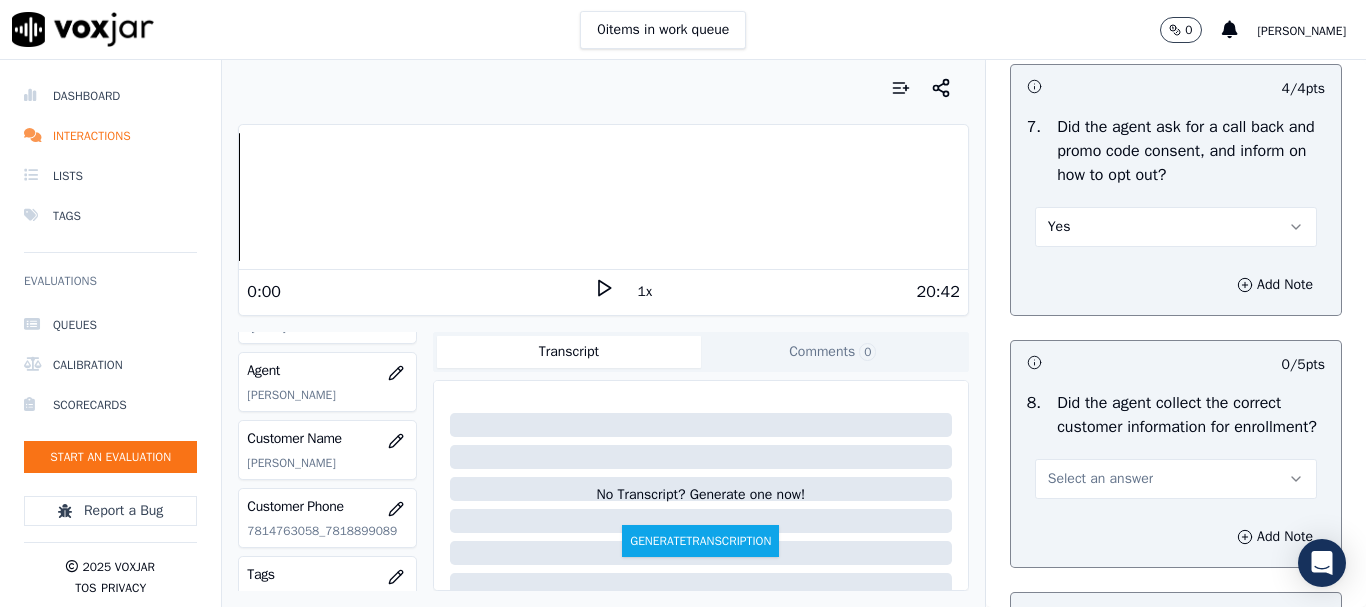 click on "Select an answer" at bounding box center (1100, 479) 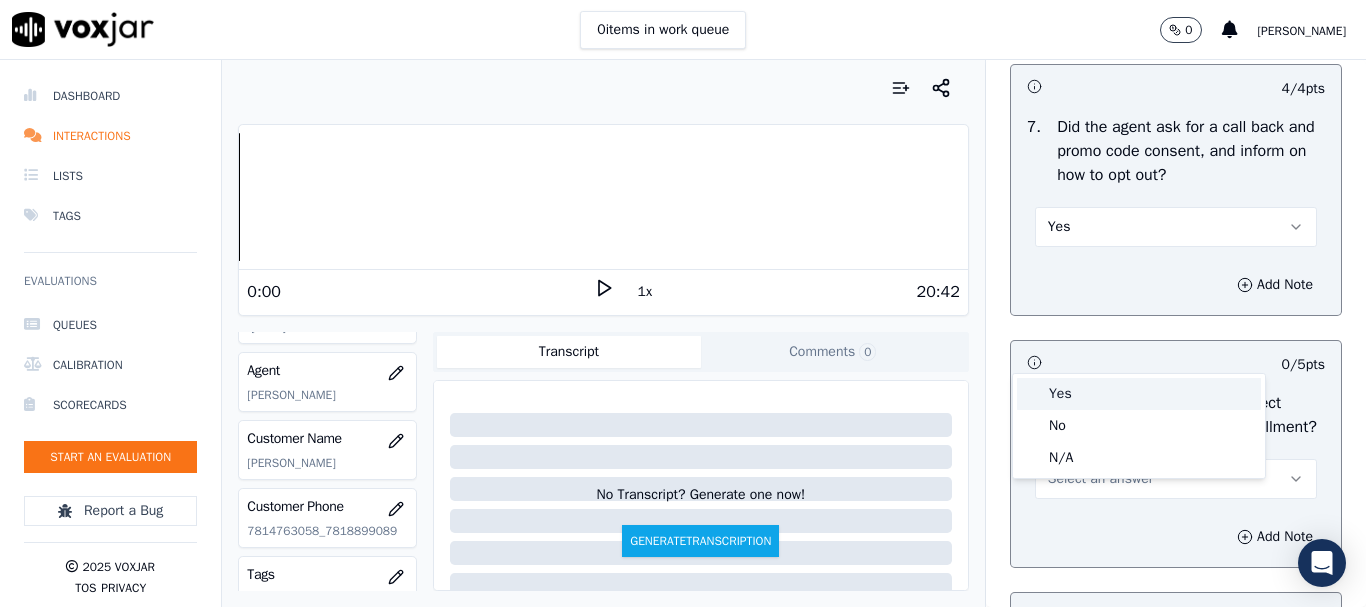 click on "Yes" at bounding box center (1139, 394) 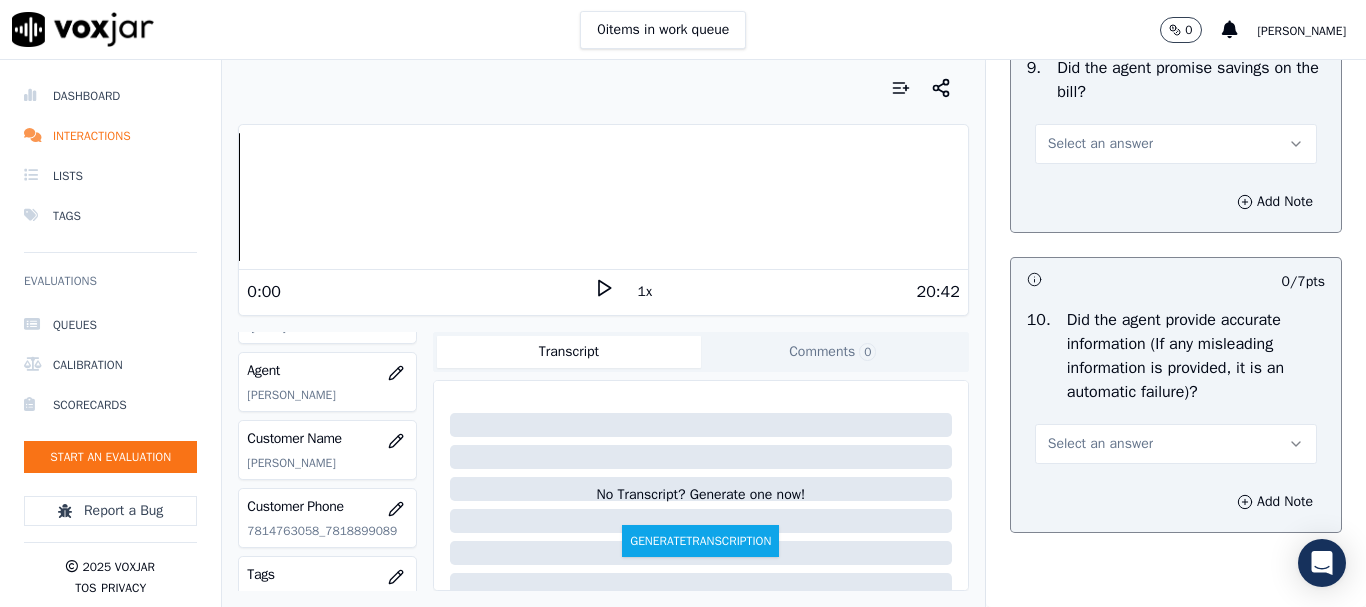 scroll, scrollTop: 2400, scrollLeft: 0, axis: vertical 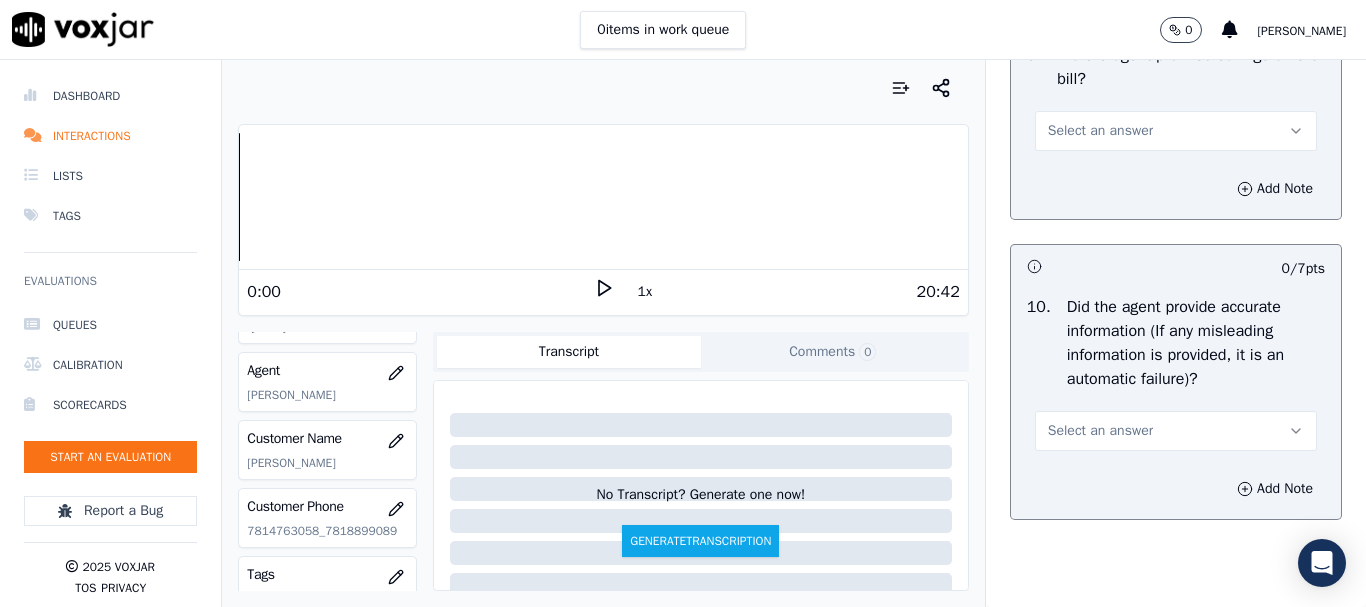 click on "Select an answer" at bounding box center [1100, 131] 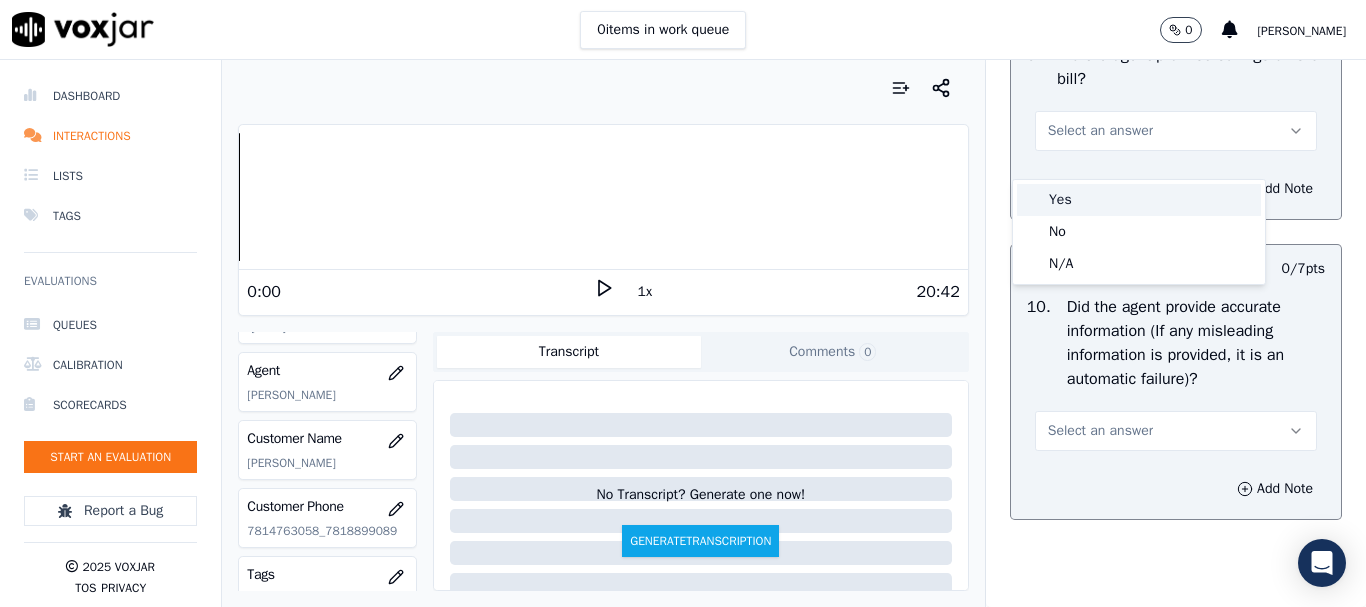 drag, startPoint x: 1051, startPoint y: 168, endPoint x: 1062, endPoint y: 203, distance: 36.687874 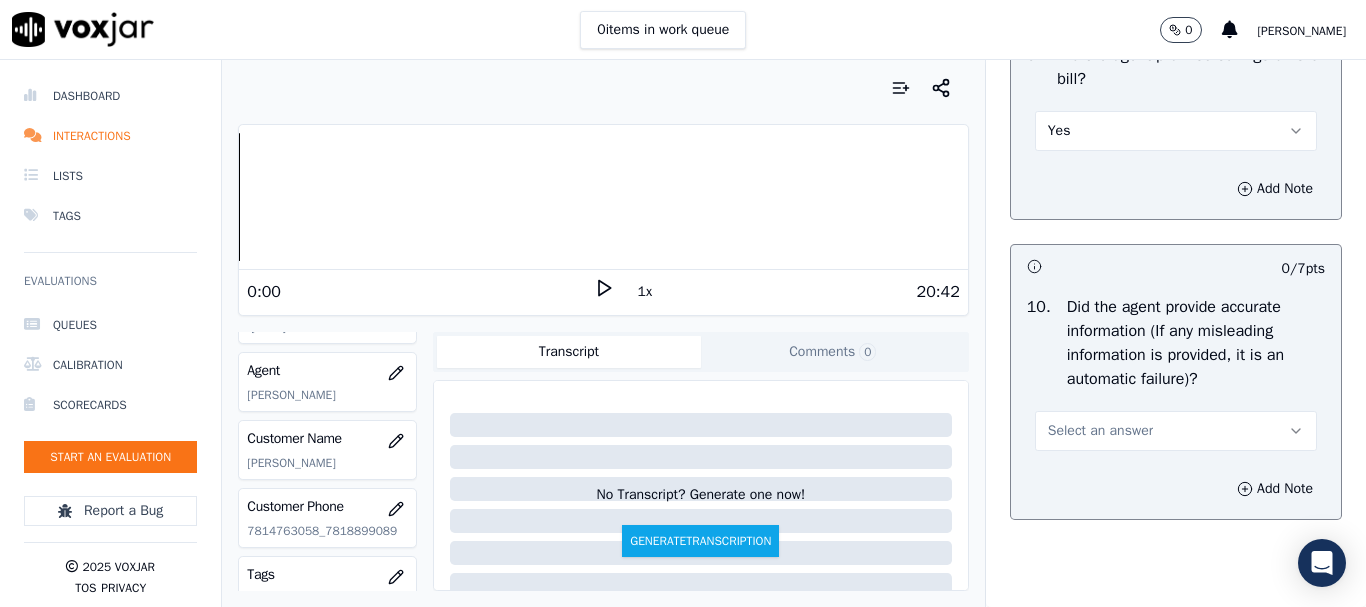 click on "Select an answer" at bounding box center [1100, 431] 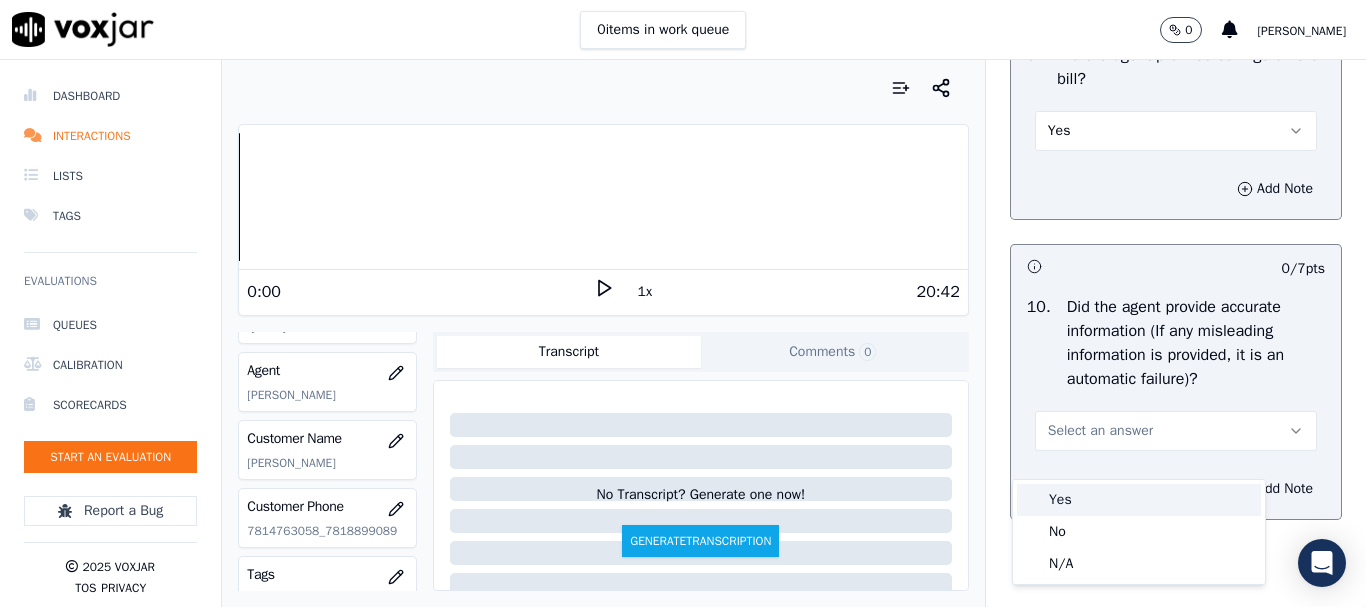 click on "Yes" at bounding box center (1139, 500) 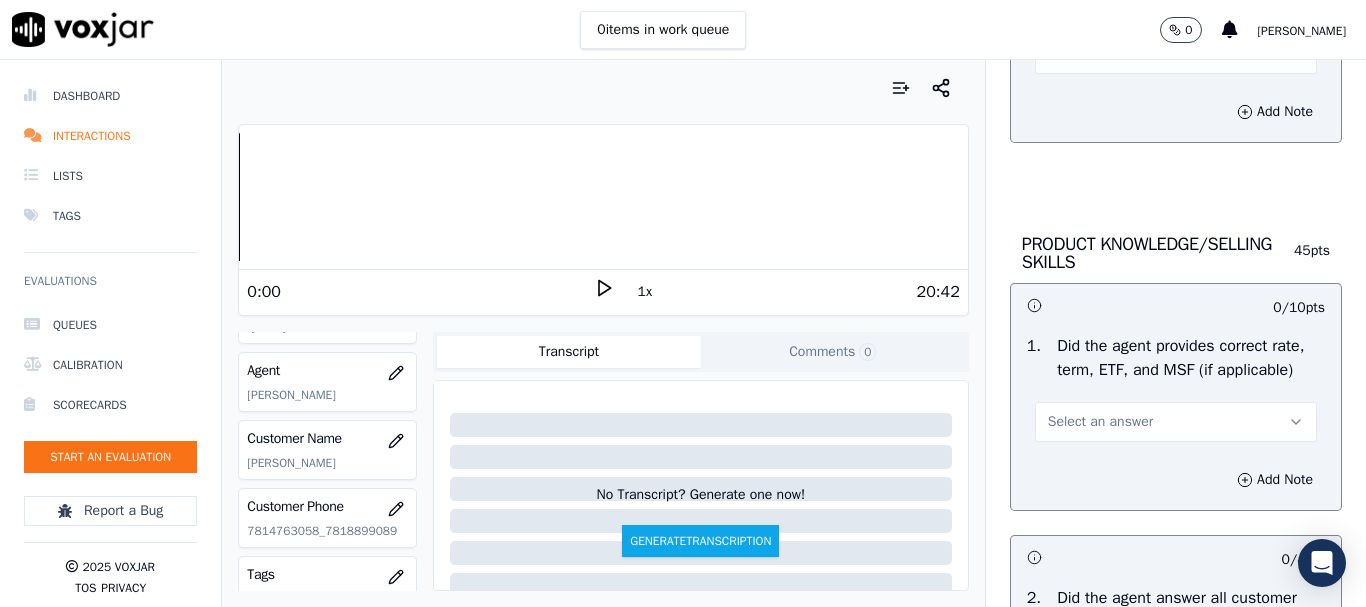 scroll, scrollTop: 2900, scrollLeft: 0, axis: vertical 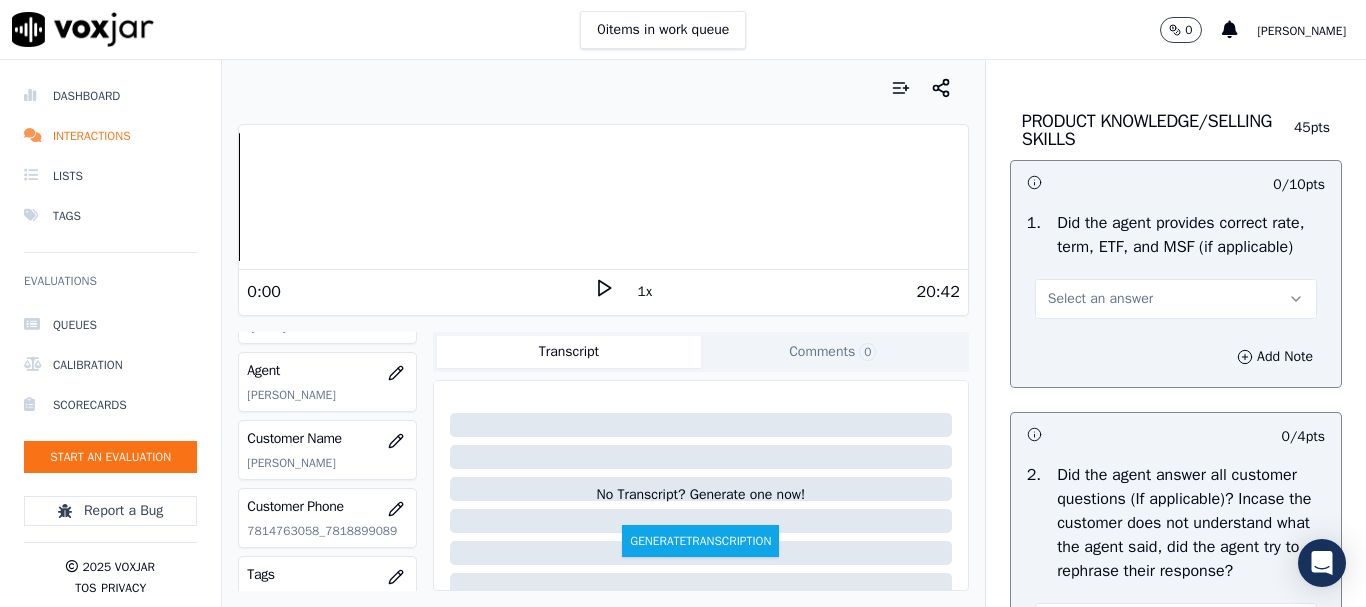 click on "Select an answer" at bounding box center [1176, 299] 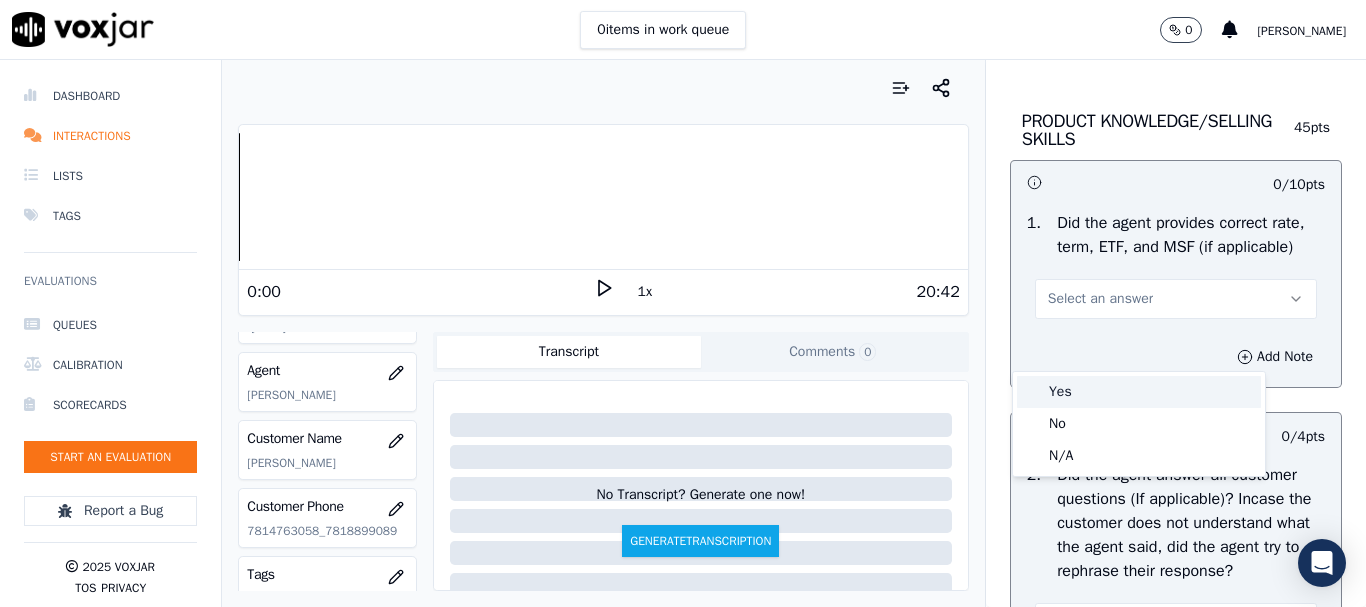 click on "Yes" at bounding box center [1139, 392] 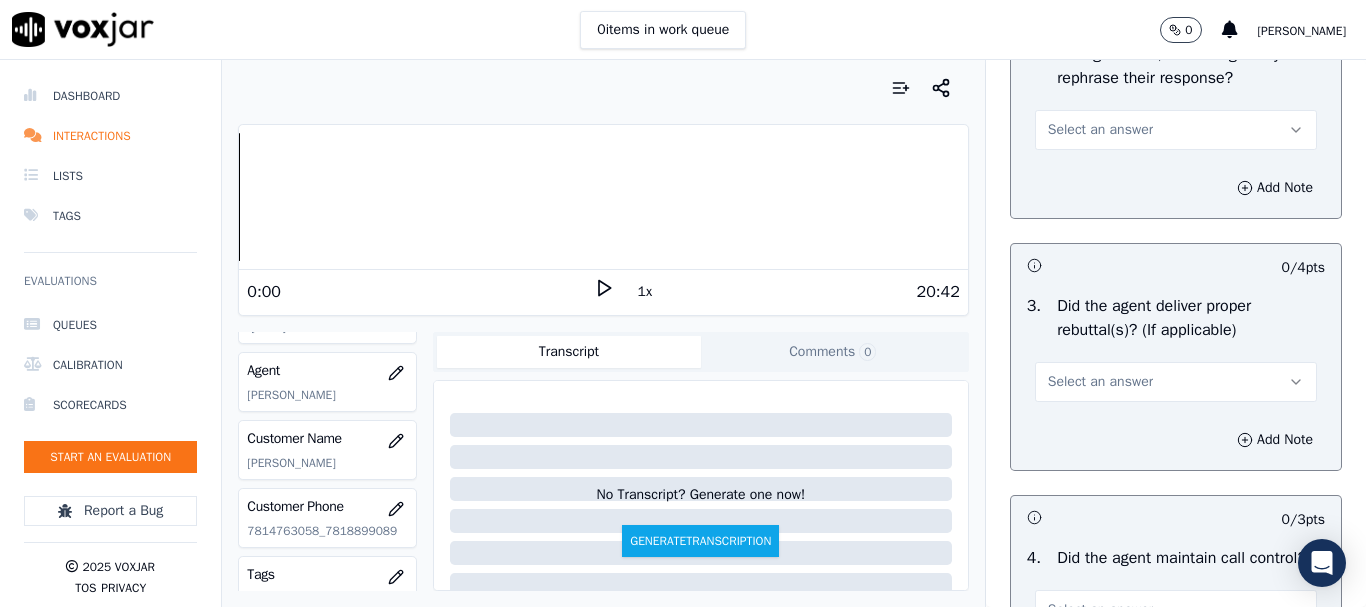 scroll, scrollTop: 3400, scrollLeft: 0, axis: vertical 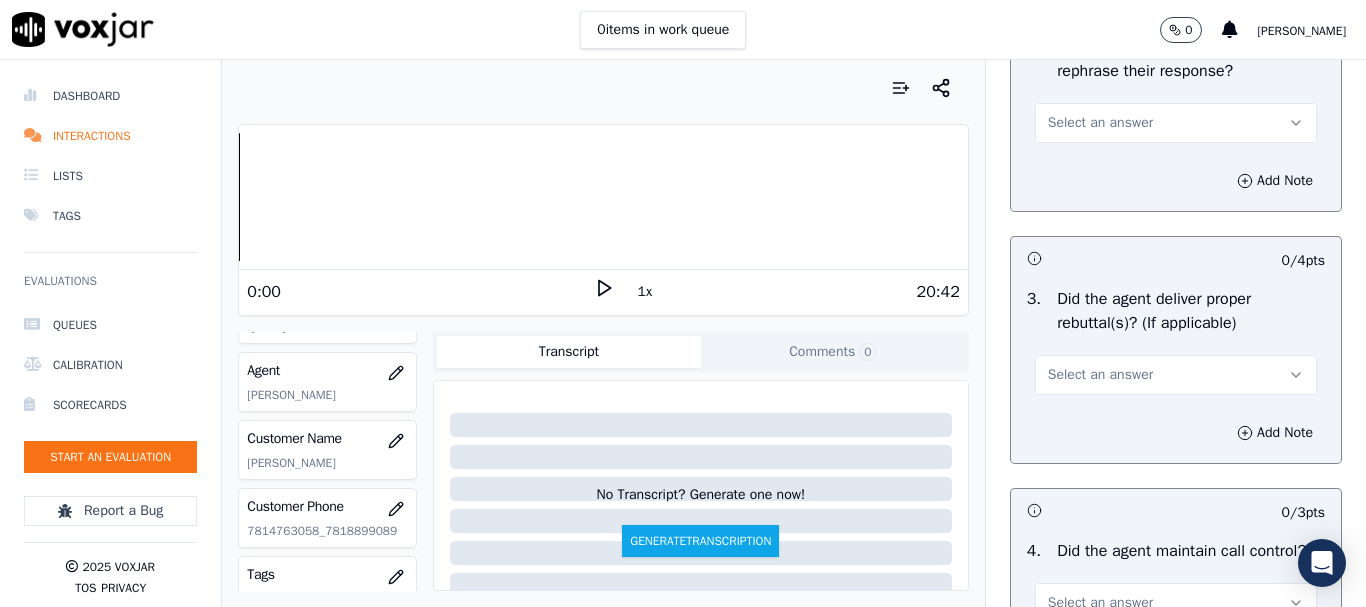 click on "Select an answer" at bounding box center [1100, 123] 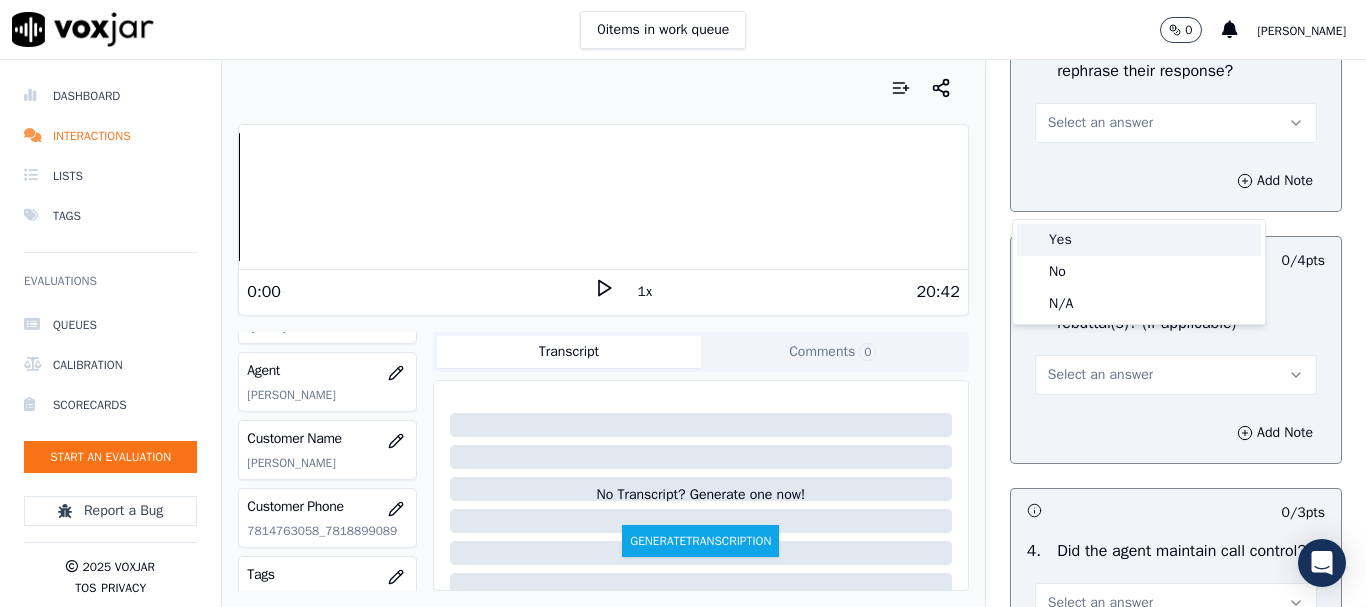 click on "Yes" at bounding box center [1139, 240] 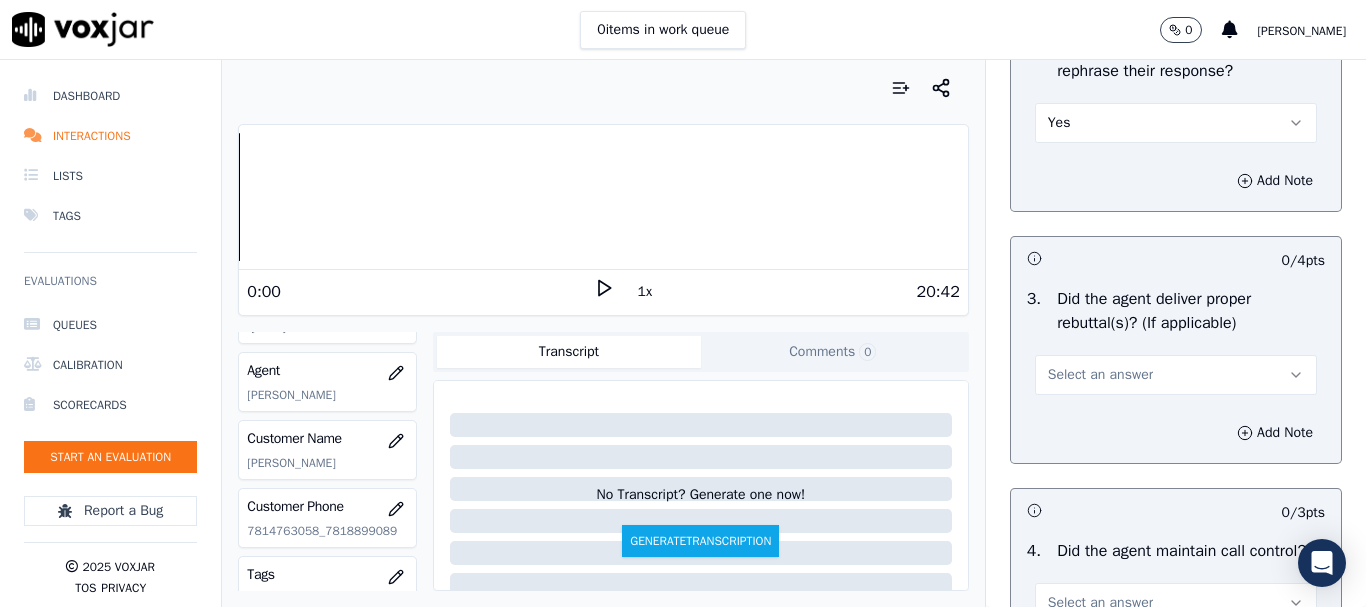 click on "Select an answer" at bounding box center (1100, 375) 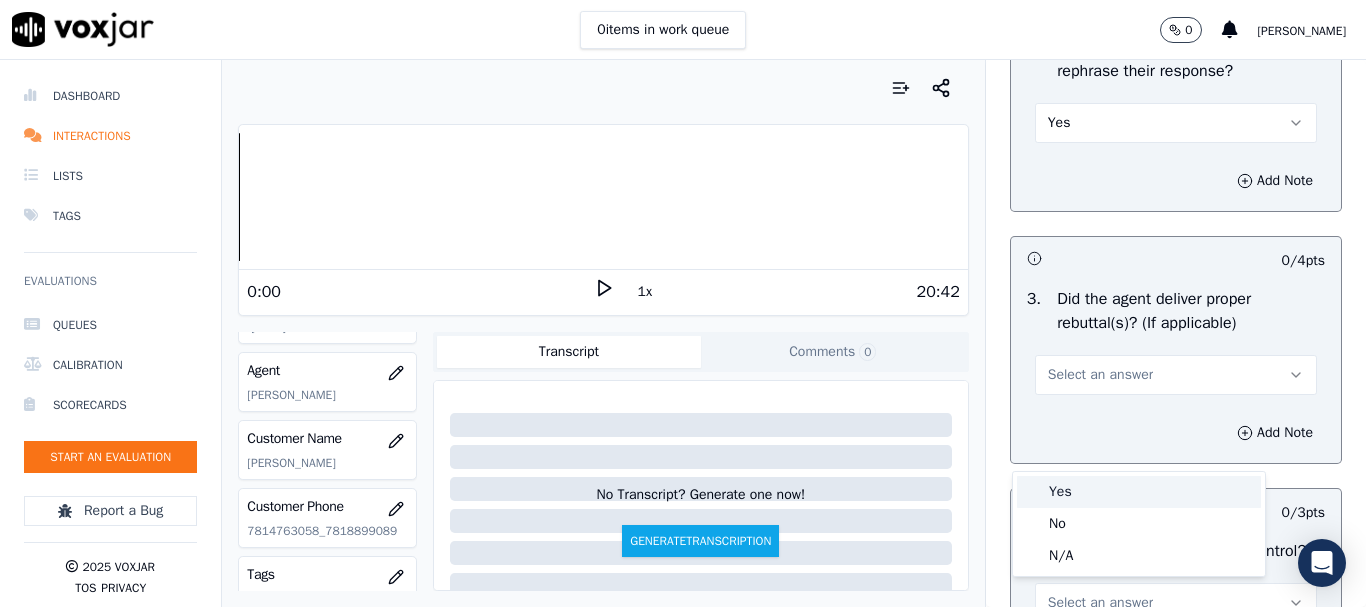 click on "Yes" at bounding box center (1139, 492) 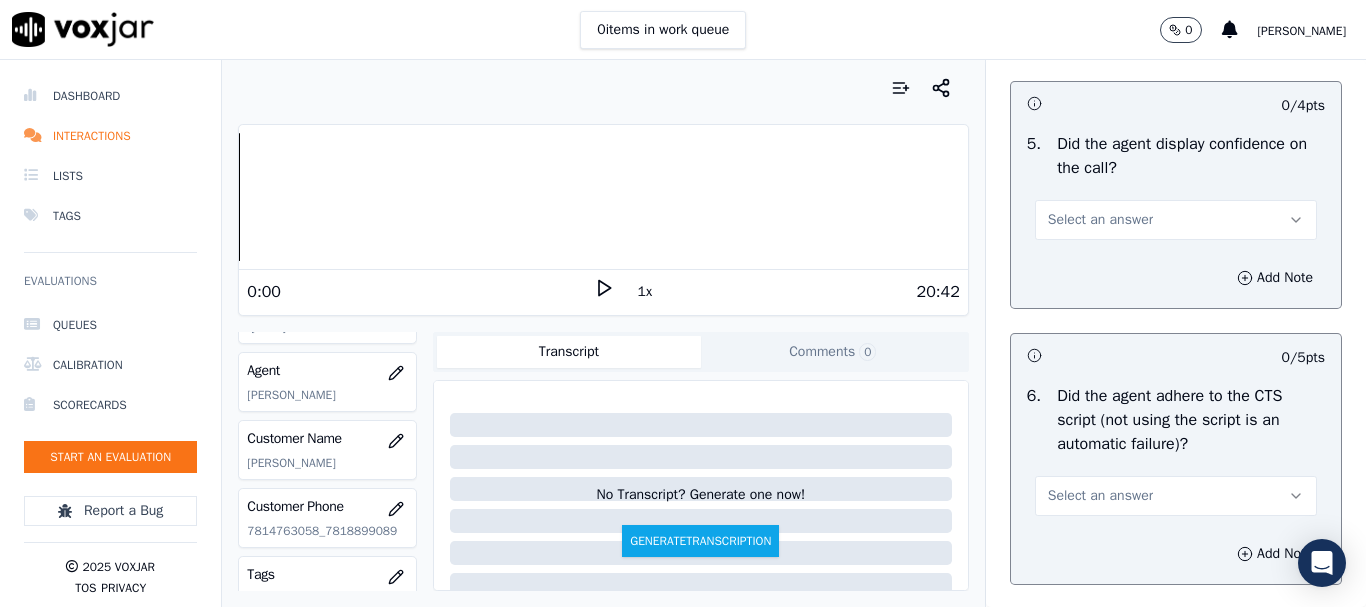 scroll, scrollTop: 4000, scrollLeft: 0, axis: vertical 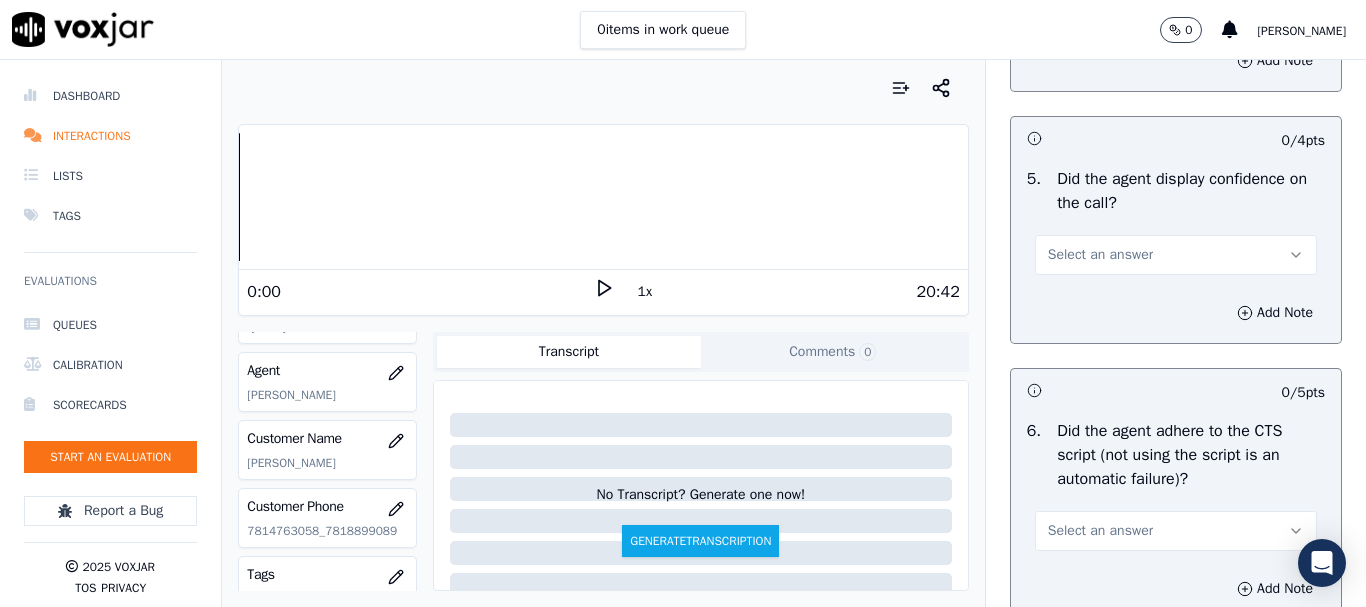 click on "Select an answer" at bounding box center [1100, 3] 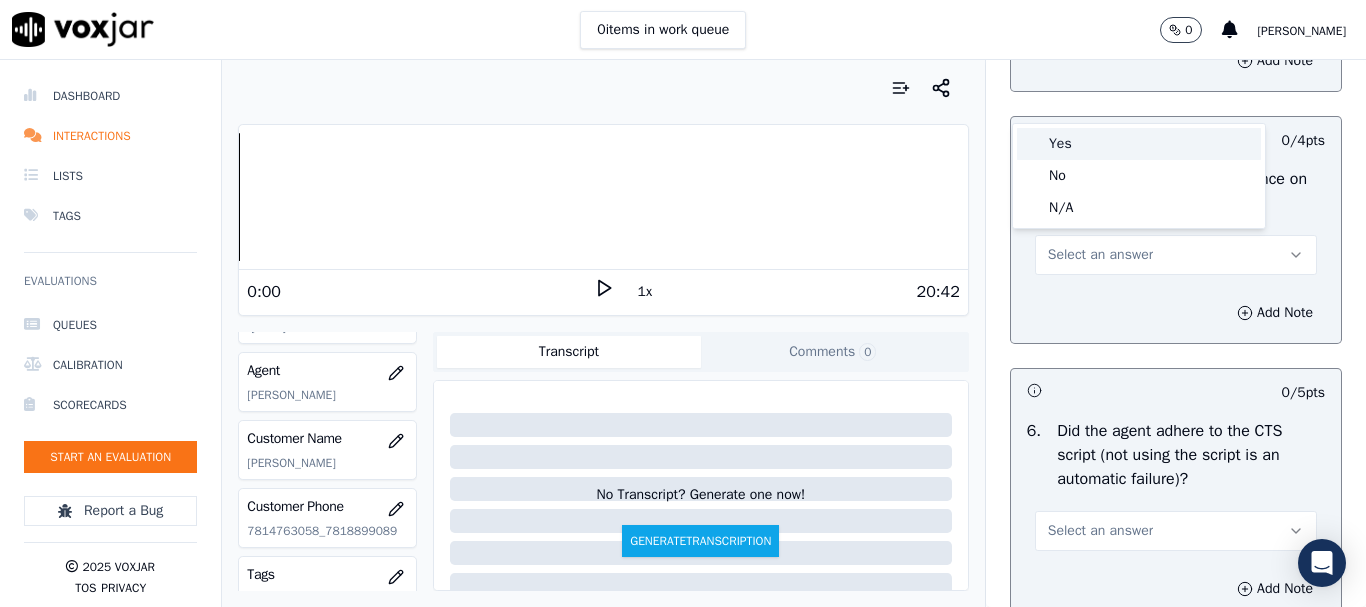 click on "Yes" at bounding box center [1139, 144] 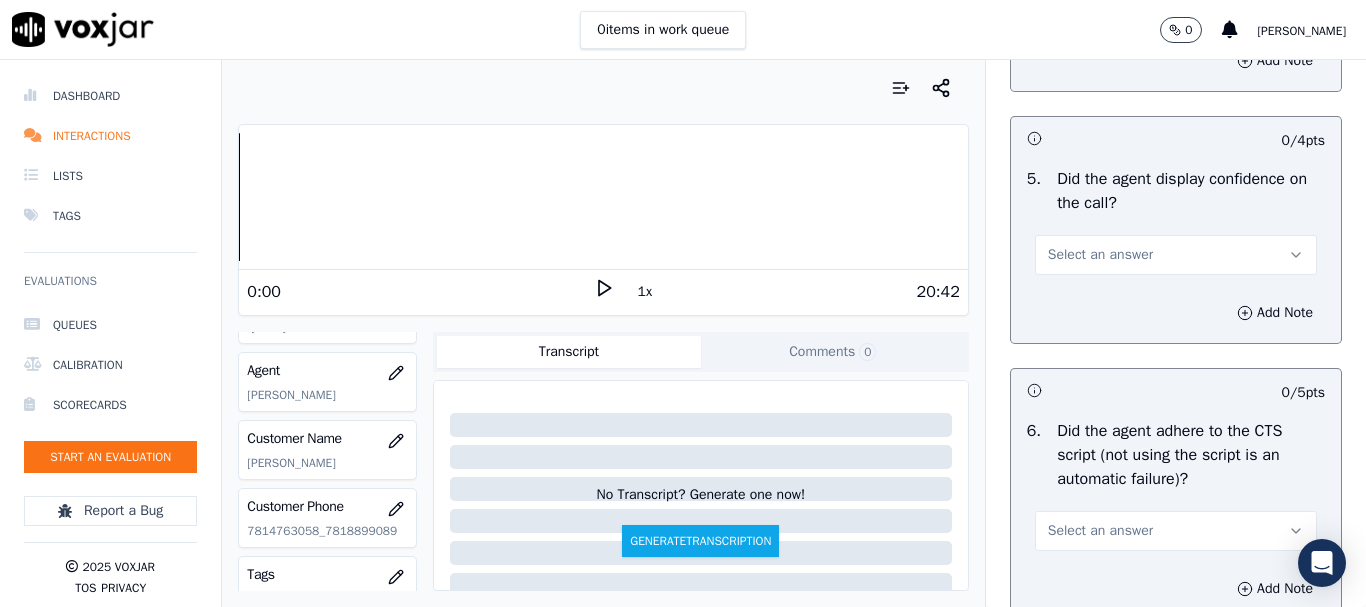 click on "Select an answer" at bounding box center (1176, 255) 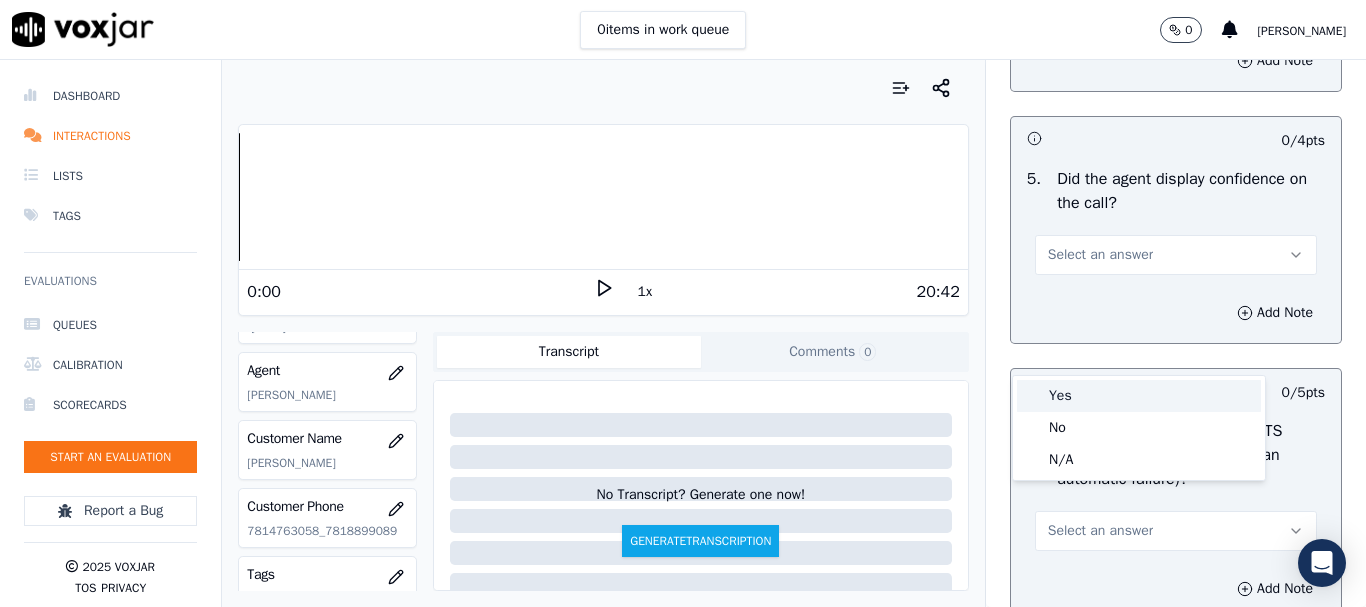 click on "Yes" at bounding box center (1139, 396) 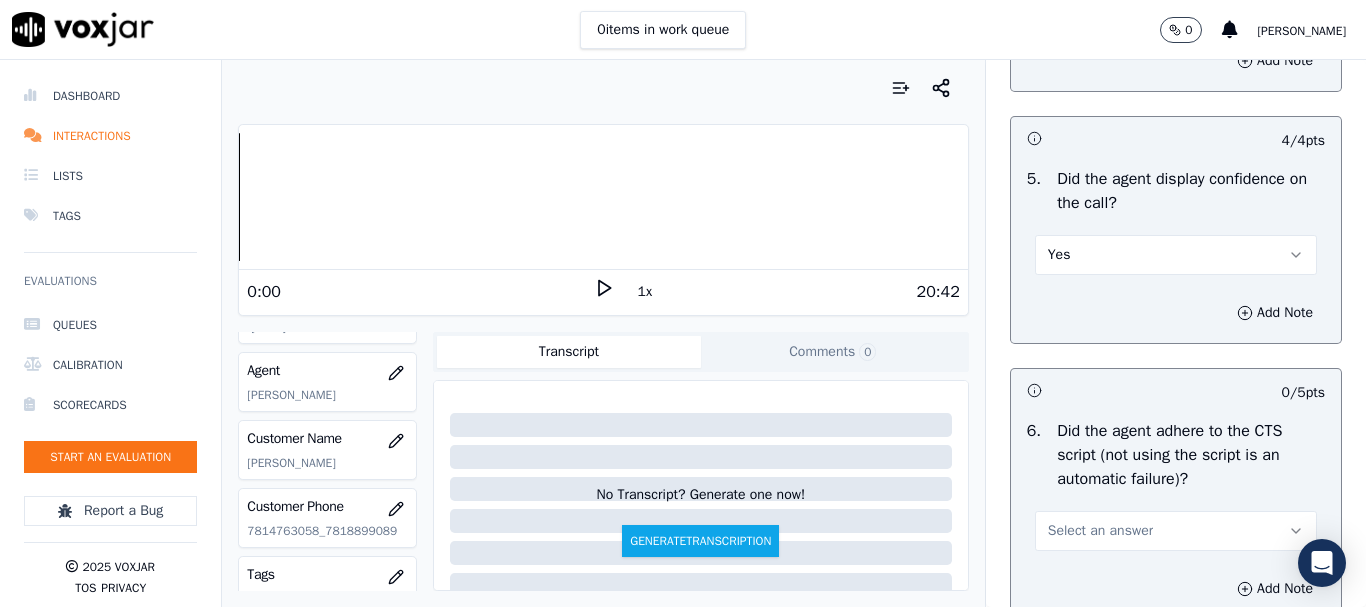 scroll, scrollTop: 4400, scrollLeft: 0, axis: vertical 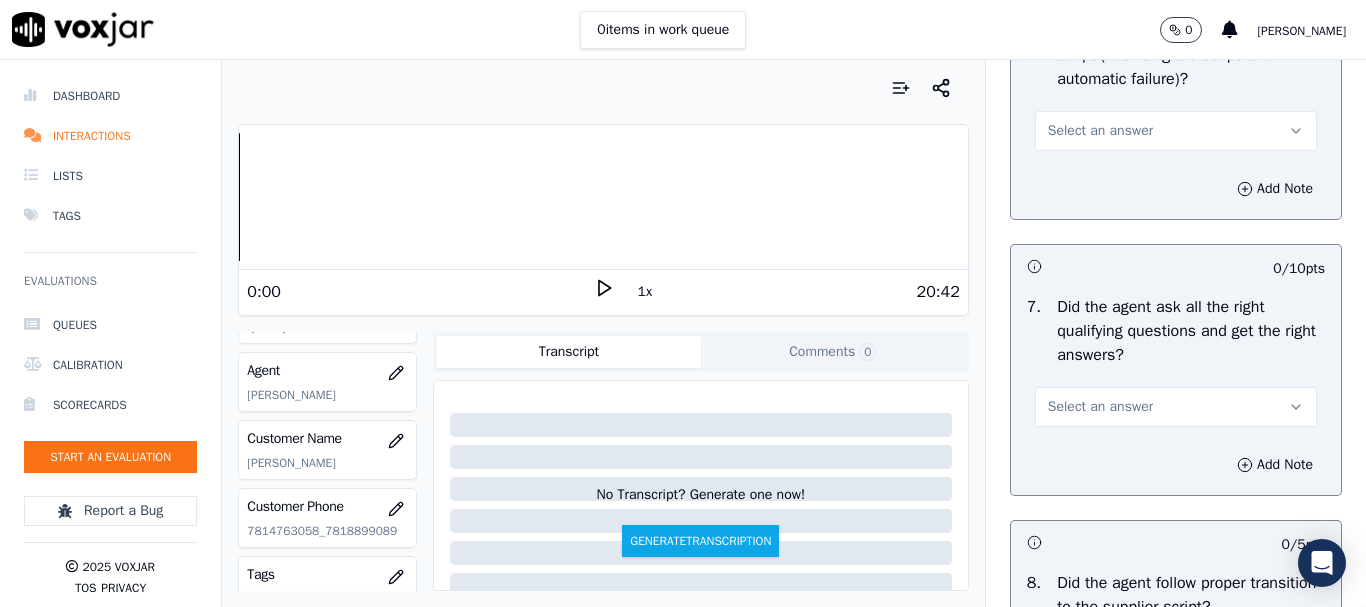 click on "Select an answer" at bounding box center [1100, 131] 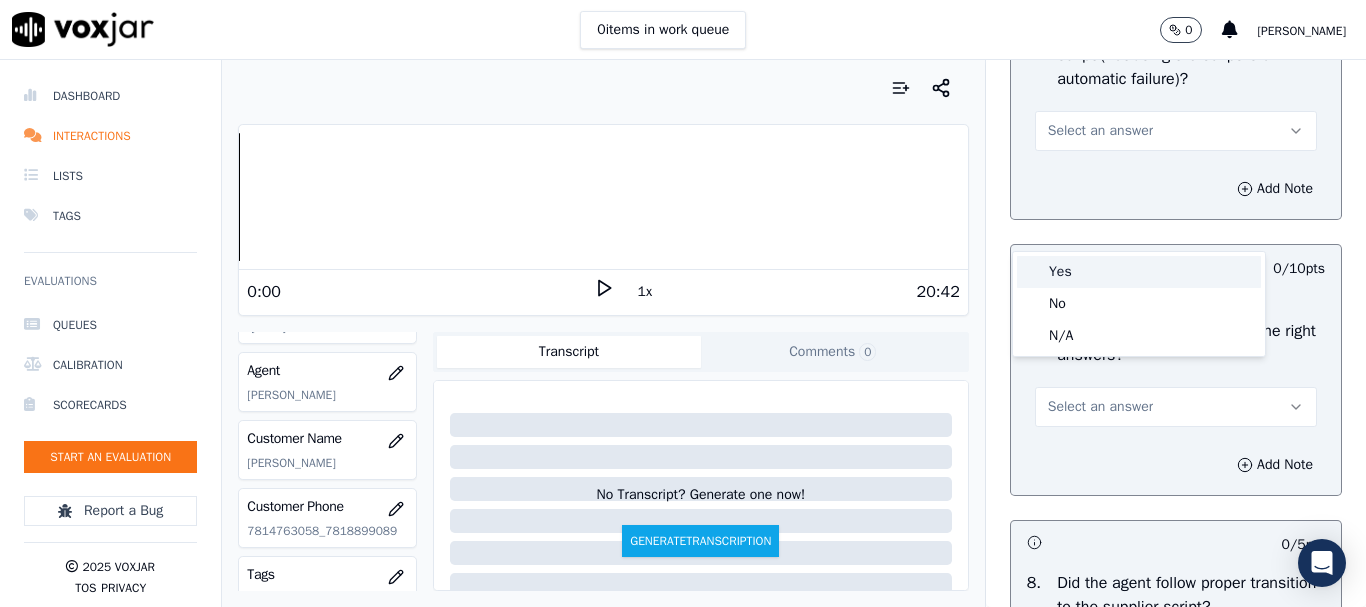 click on "Yes" at bounding box center [1139, 272] 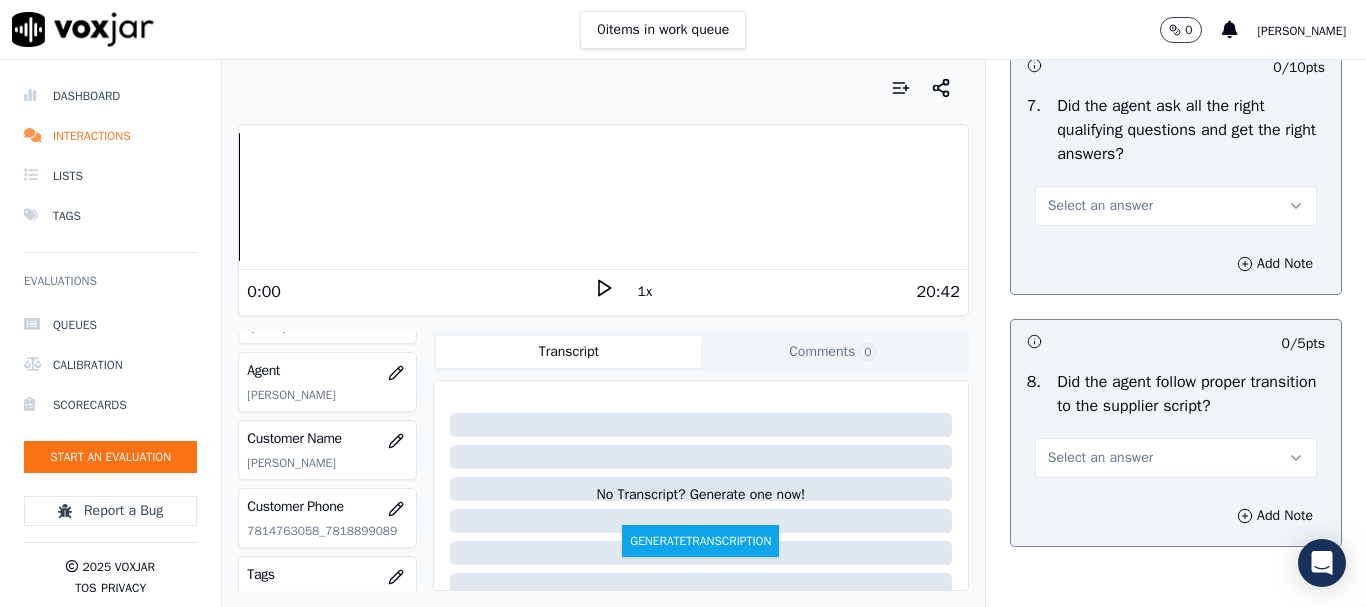 scroll, scrollTop: 4700, scrollLeft: 0, axis: vertical 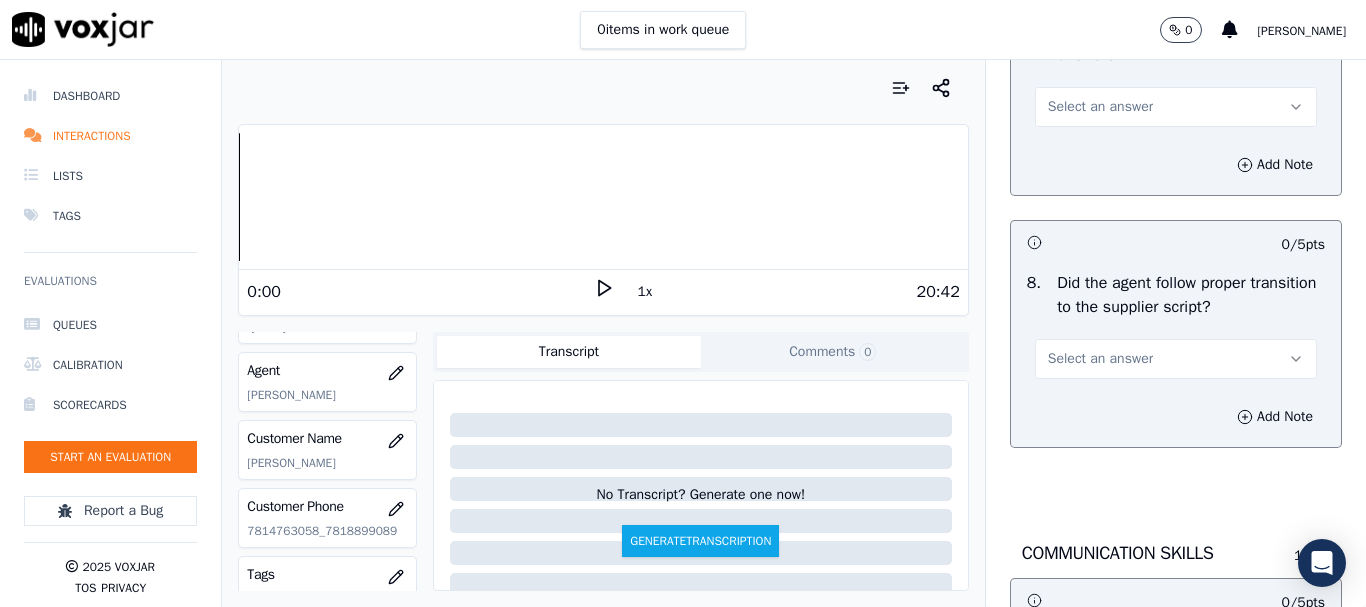 click on "Select an answer" at bounding box center (1176, 107) 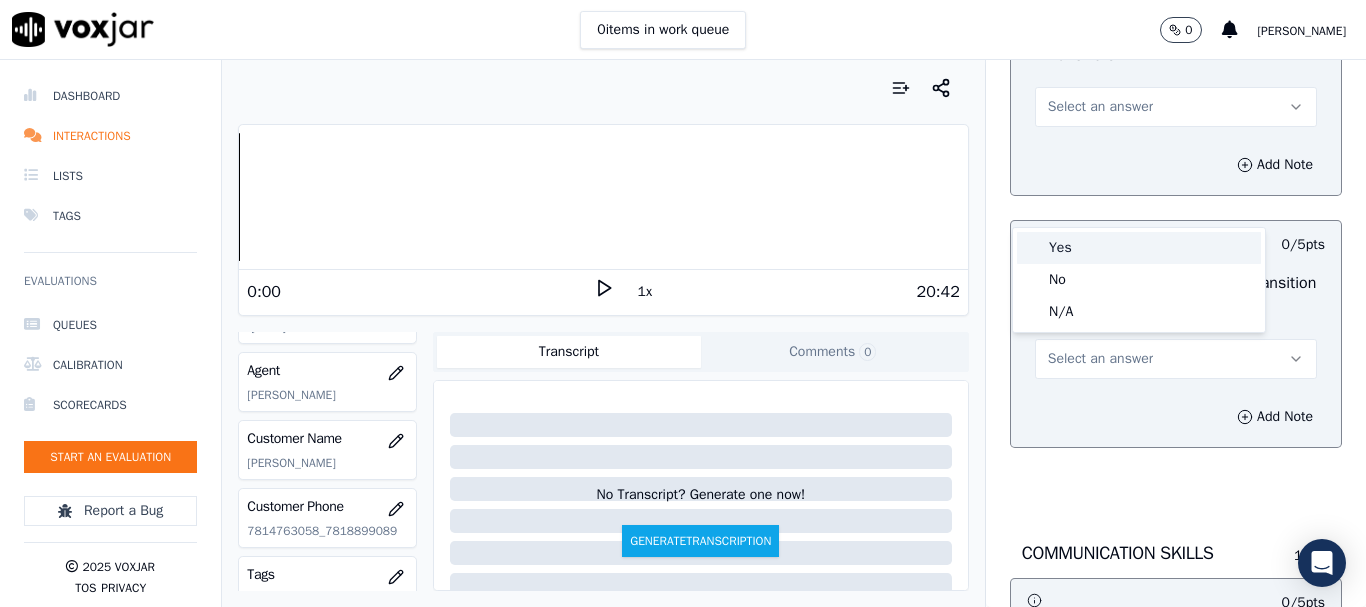 click on "Yes" at bounding box center (1139, 248) 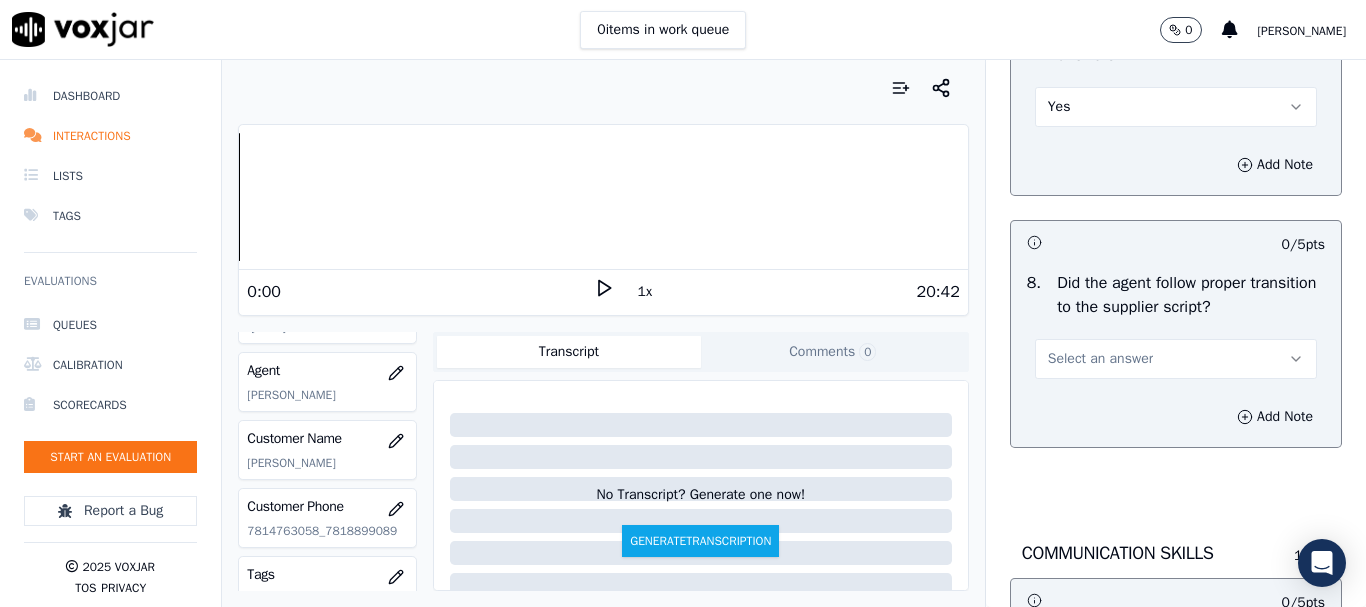 click on "Select an answer" at bounding box center (1100, 359) 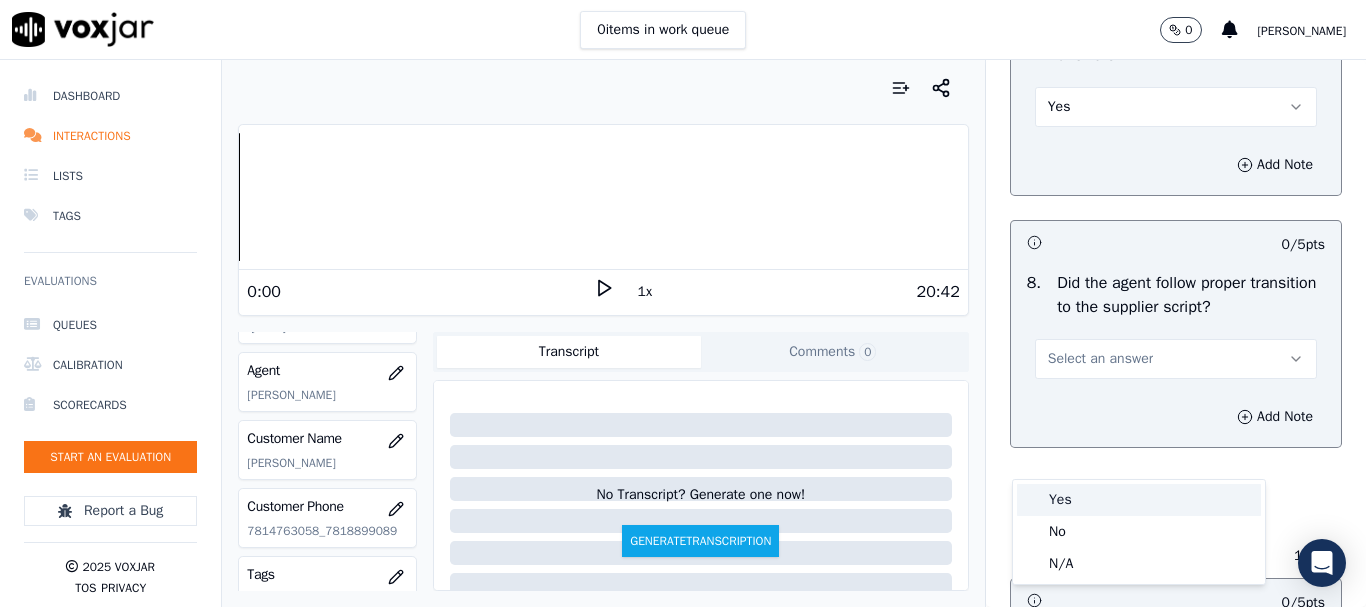 click on "Yes" at bounding box center [1139, 500] 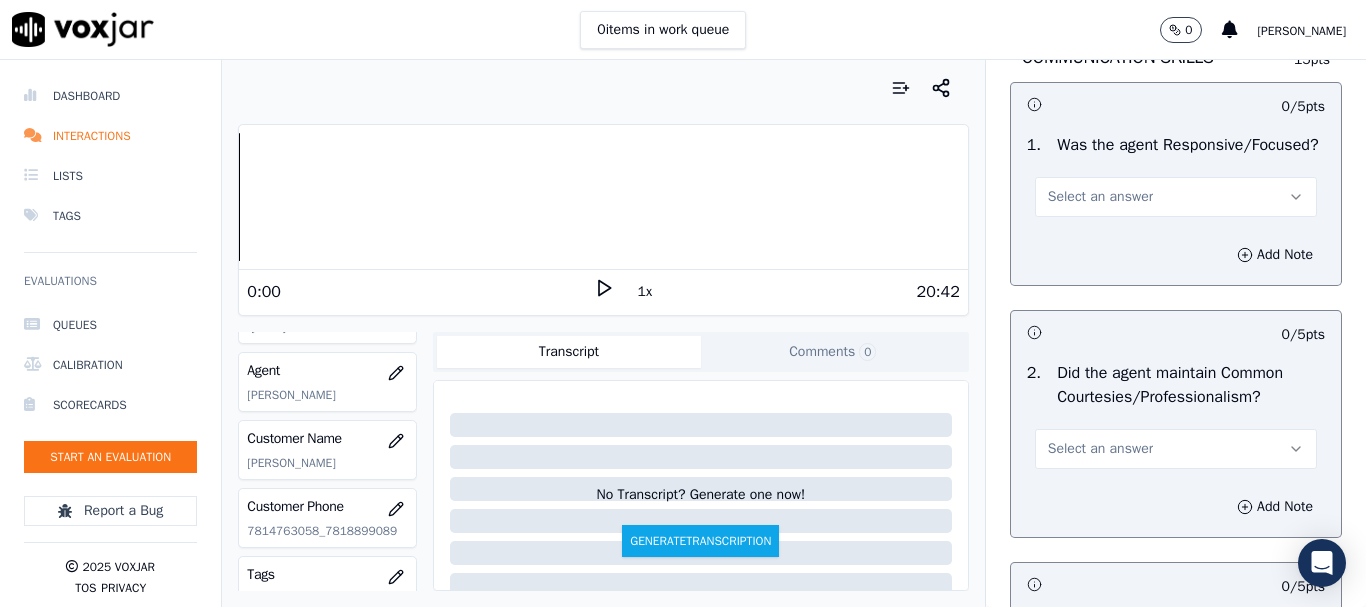 scroll, scrollTop: 5200, scrollLeft: 0, axis: vertical 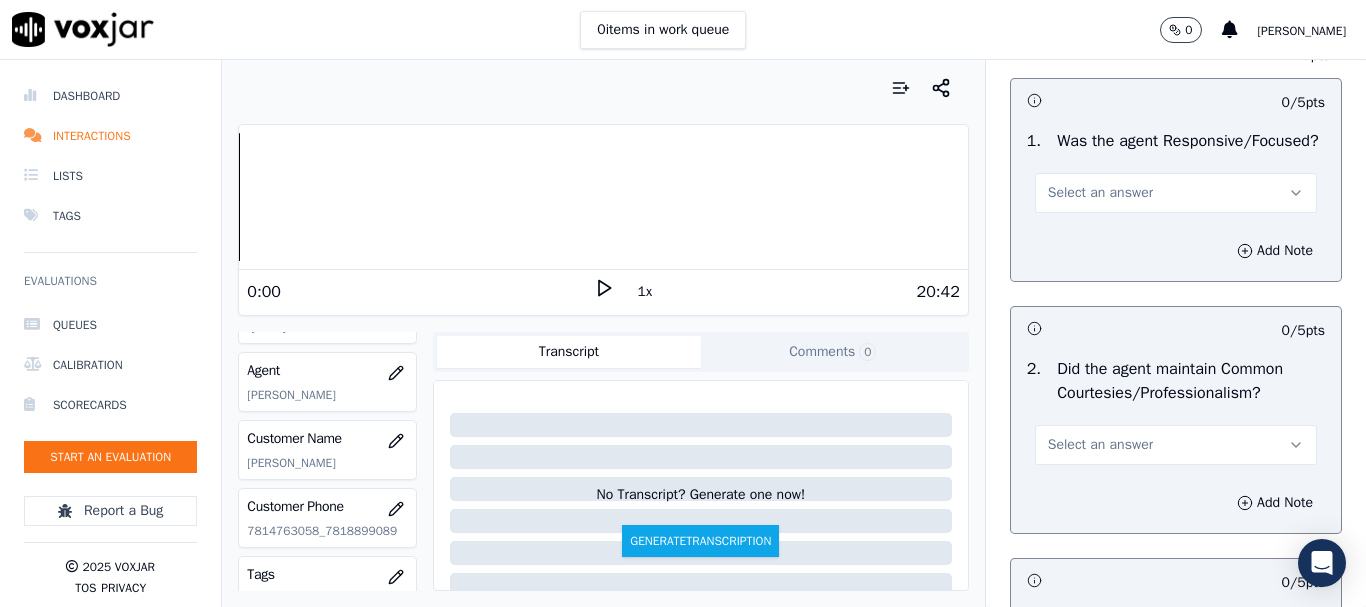 click on "Select an answer" at bounding box center [1100, 193] 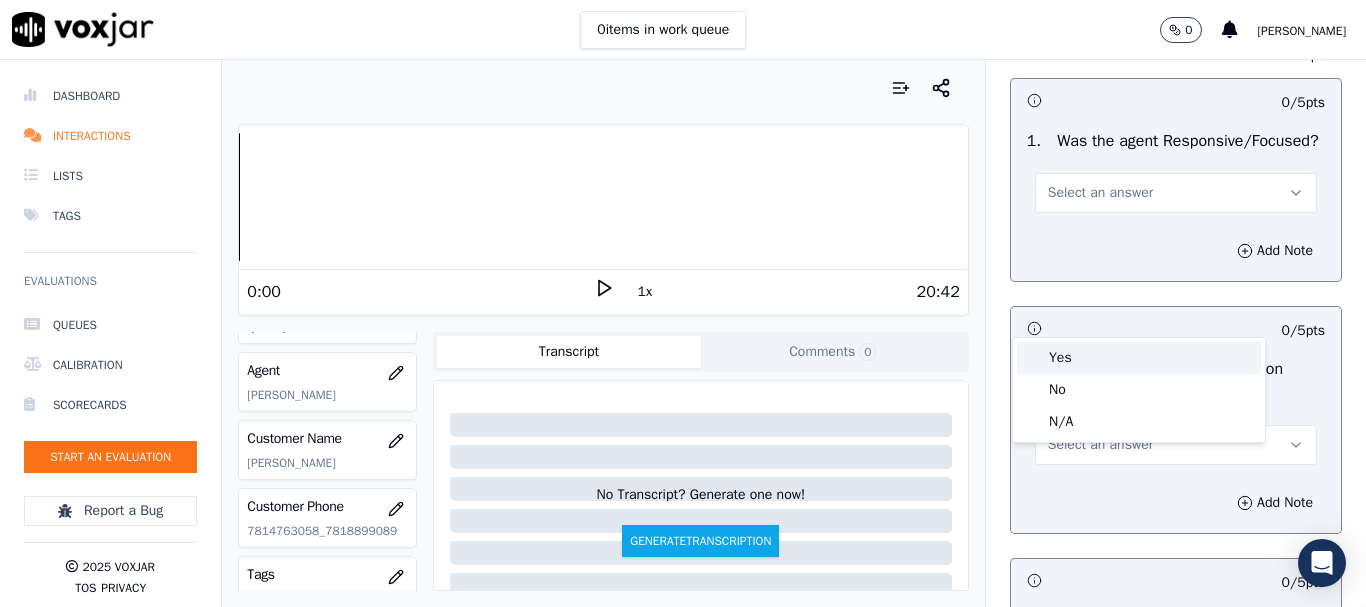click on "Yes" at bounding box center [1139, 358] 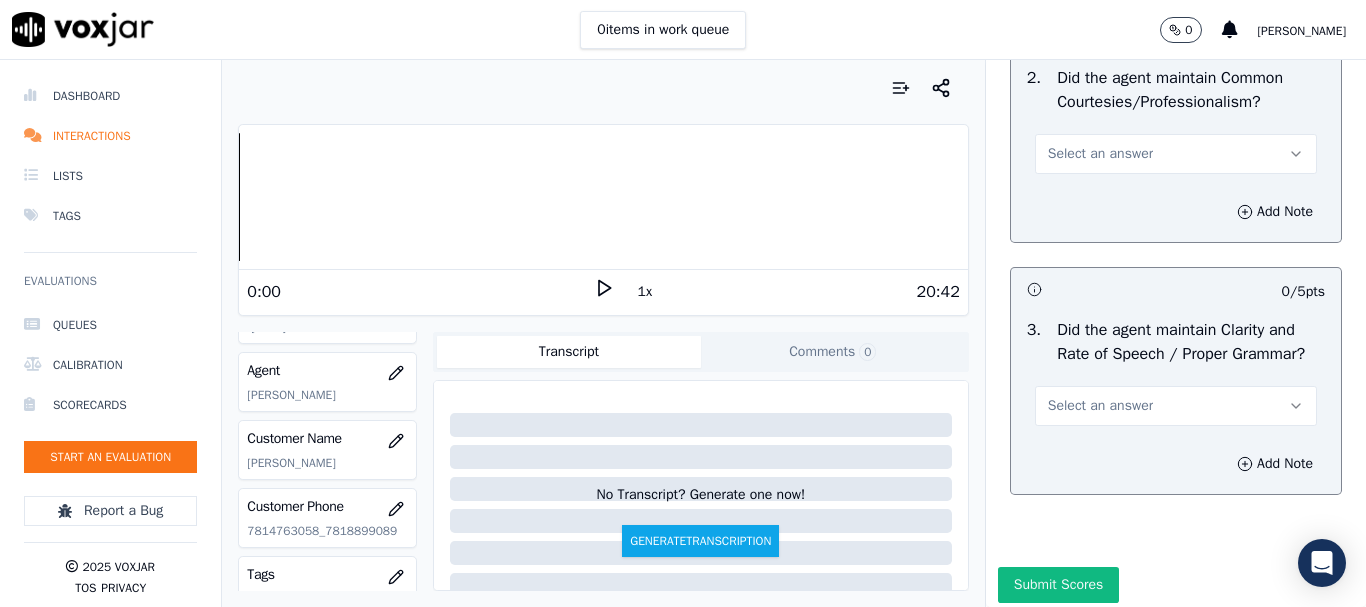 scroll, scrollTop: 5500, scrollLeft: 0, axis: vertical 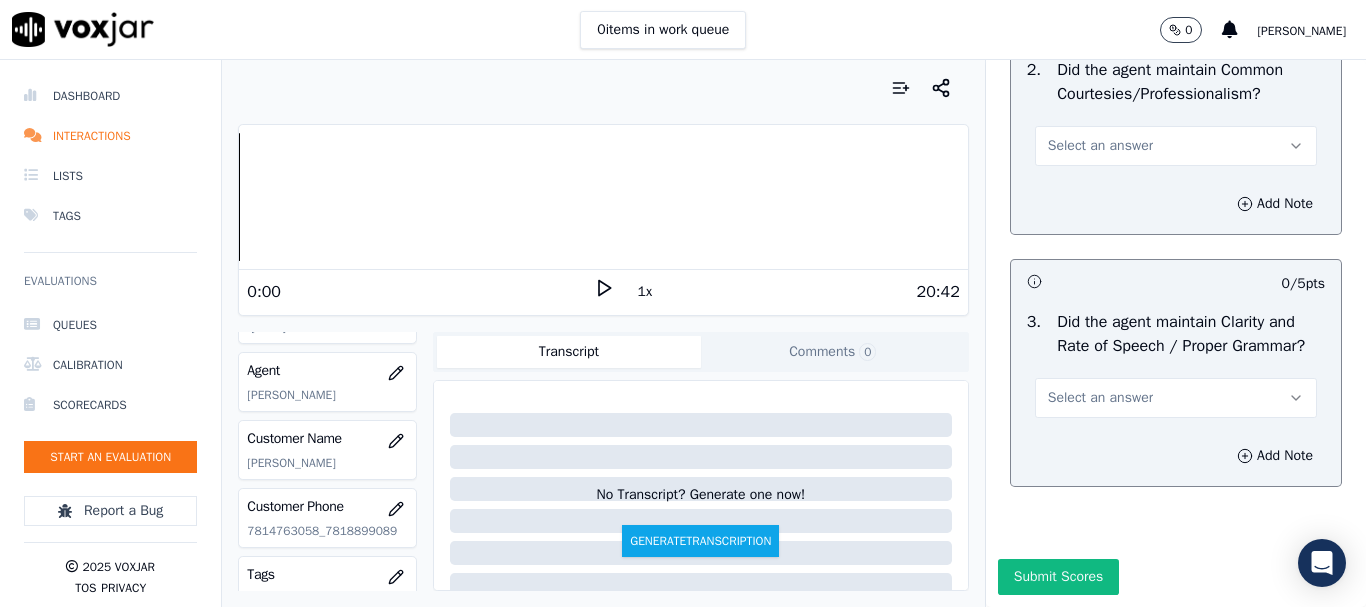 click on "Select an answer" at bounding box center [1100, 146] 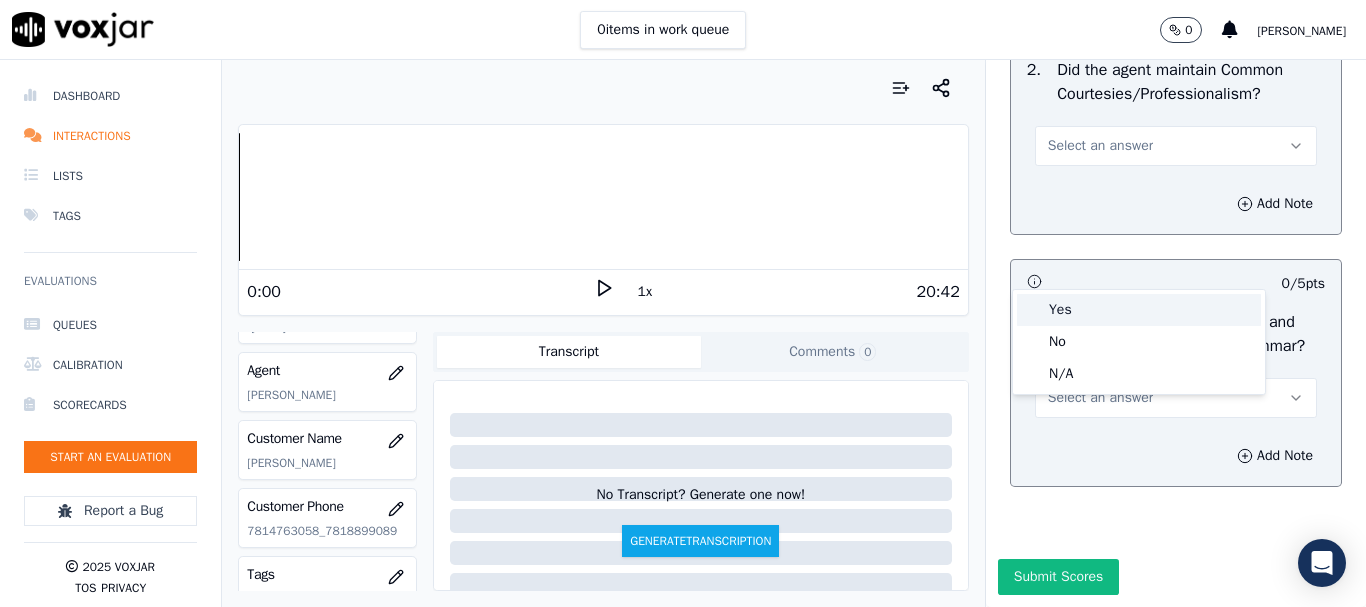 click on "Yes" at bounding box center (1139, 310) 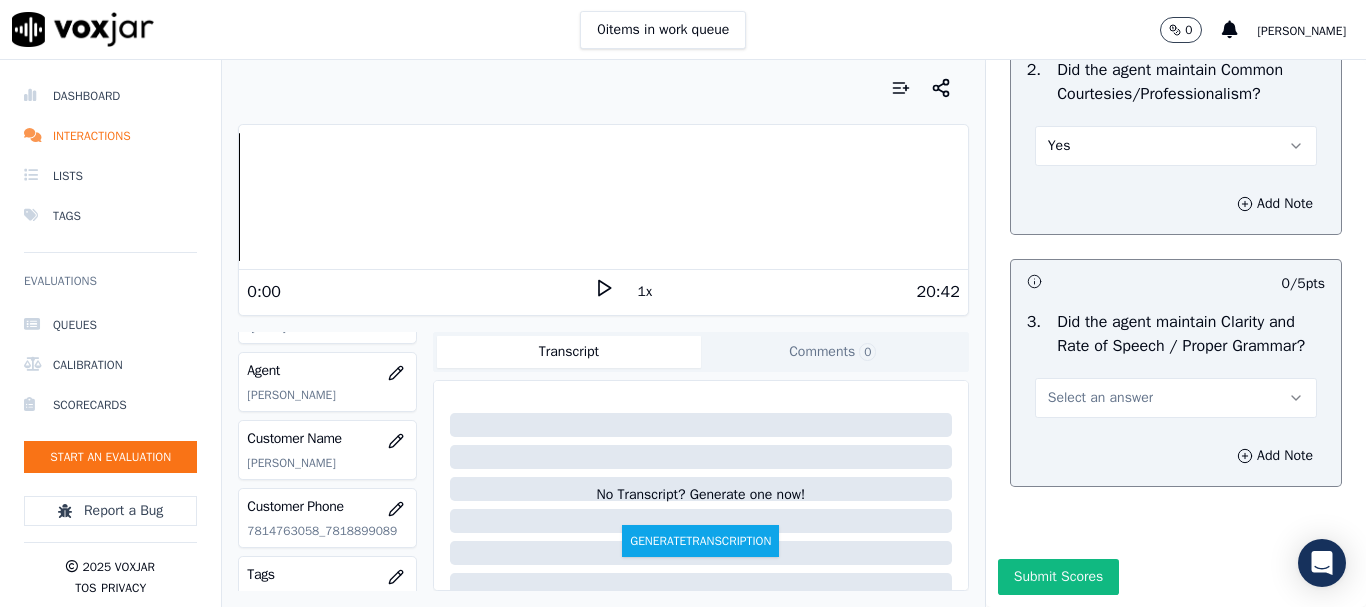 click on "Select an answer" at bounding box center (1176, 396) 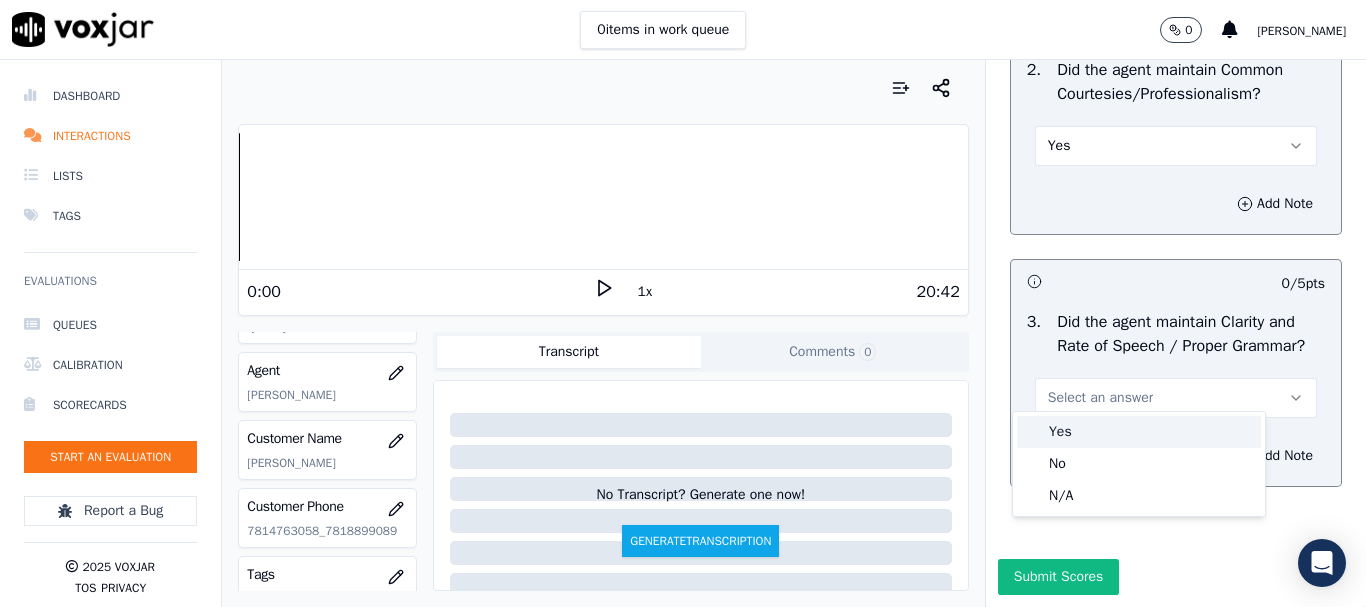 click on "Yes" at bounding box center [1139, 432] 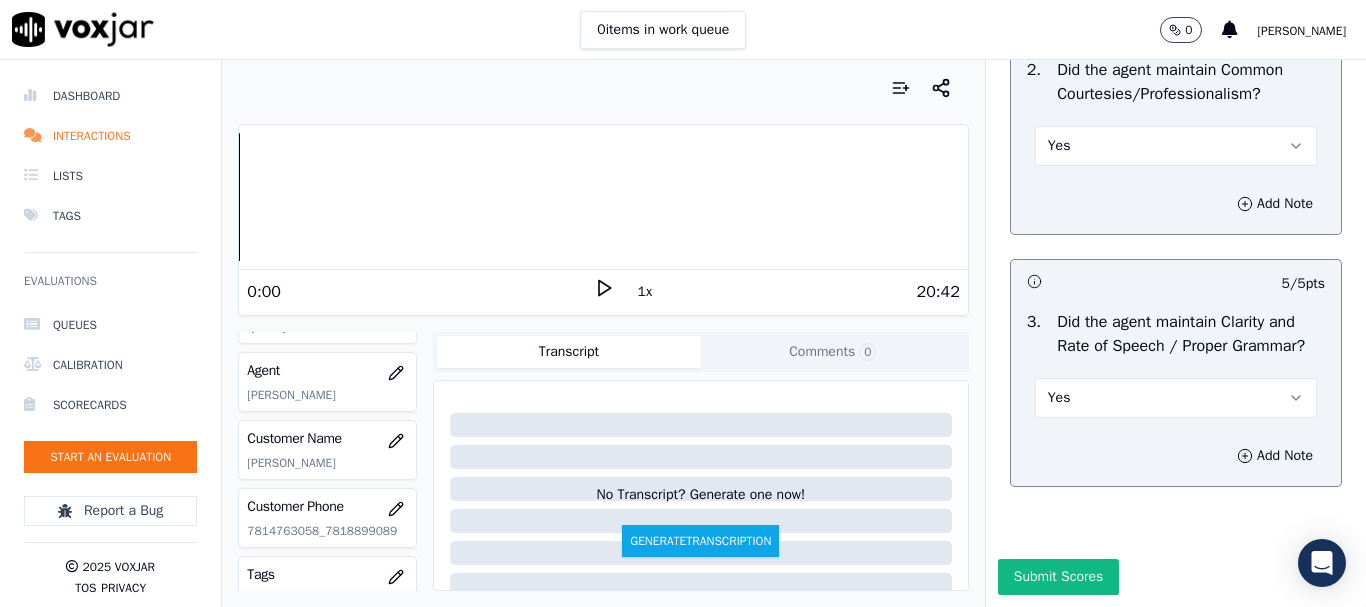 scroll, scrollTop: 5694, scrollLeft: 0, axis: vertical 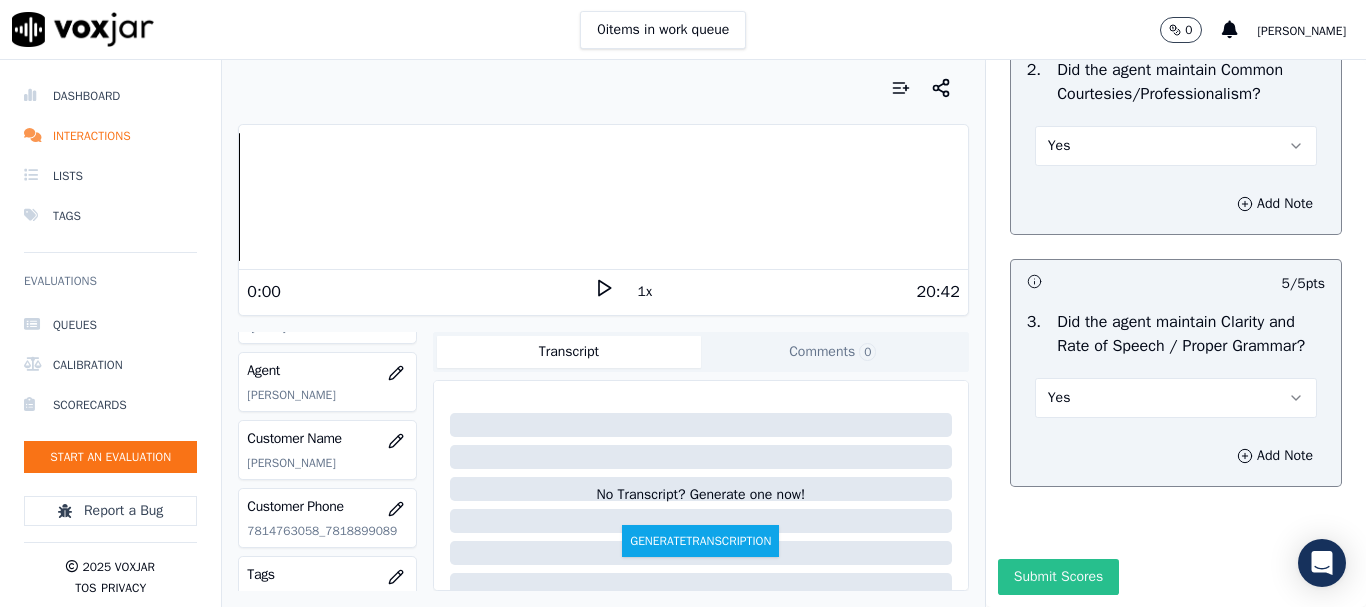 click on "Submit Scores" at bounding box center (1058, 577) 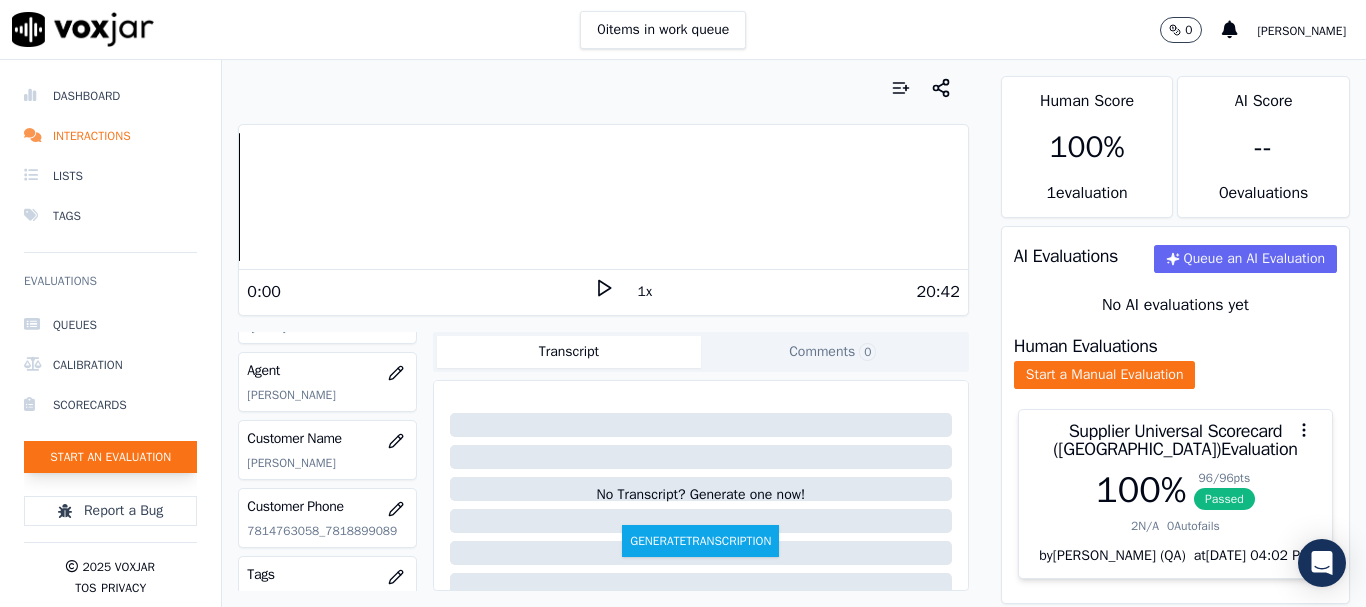 click on "Start an Evaluation" 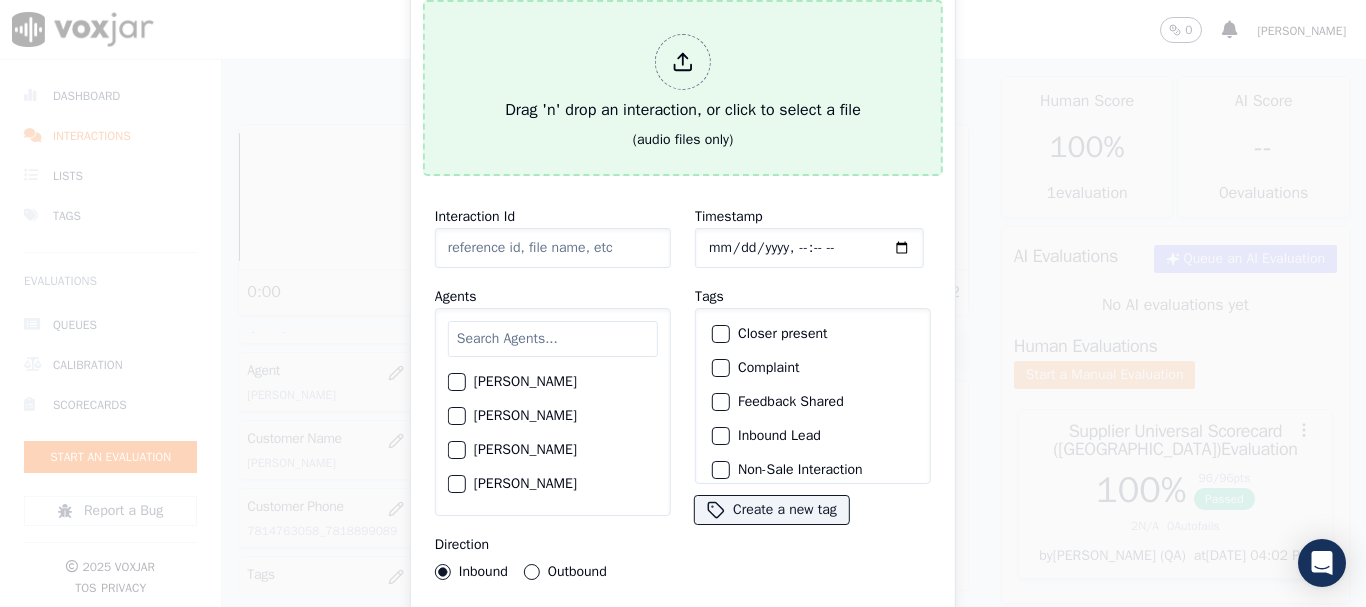 click on "Drag 'n' drop an interaction, or click to select a file" at bounding box center (683, 78) 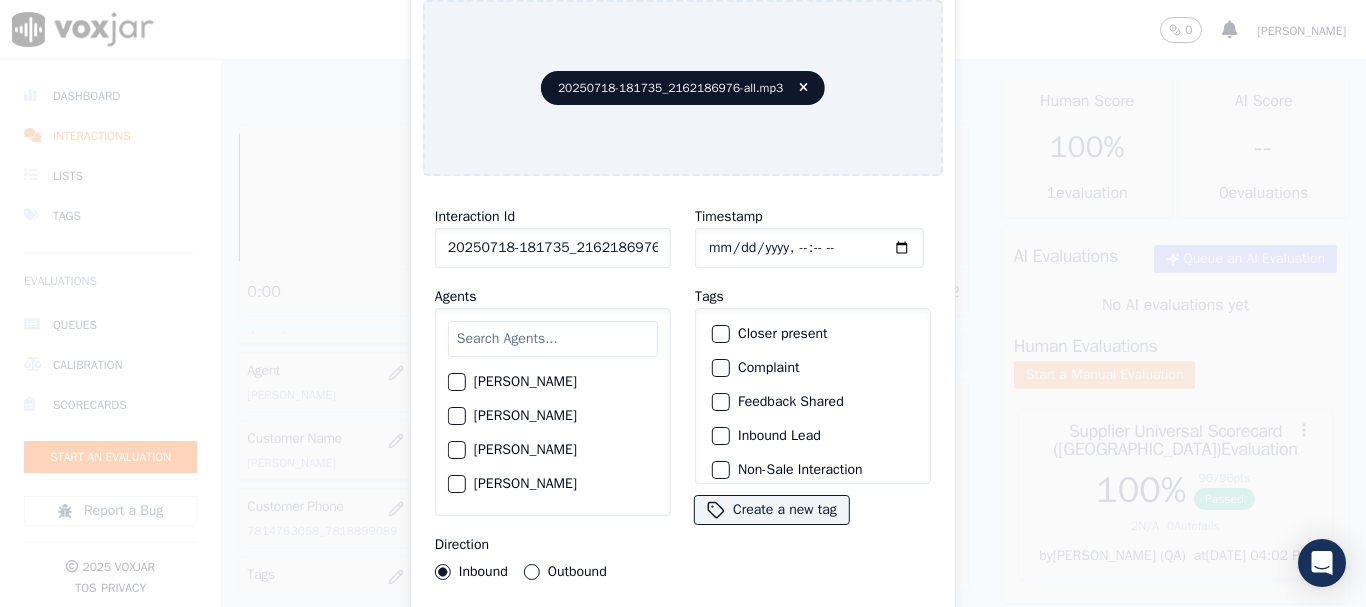 click at bounding box center [553, 339] 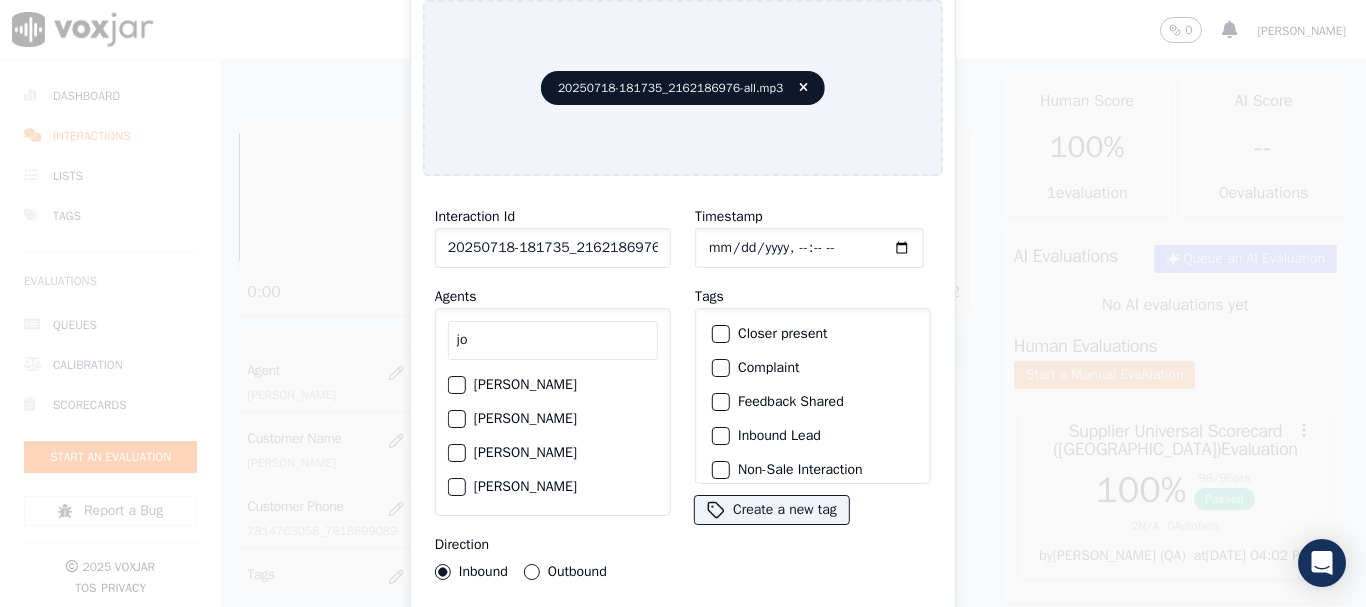 type on "jo" 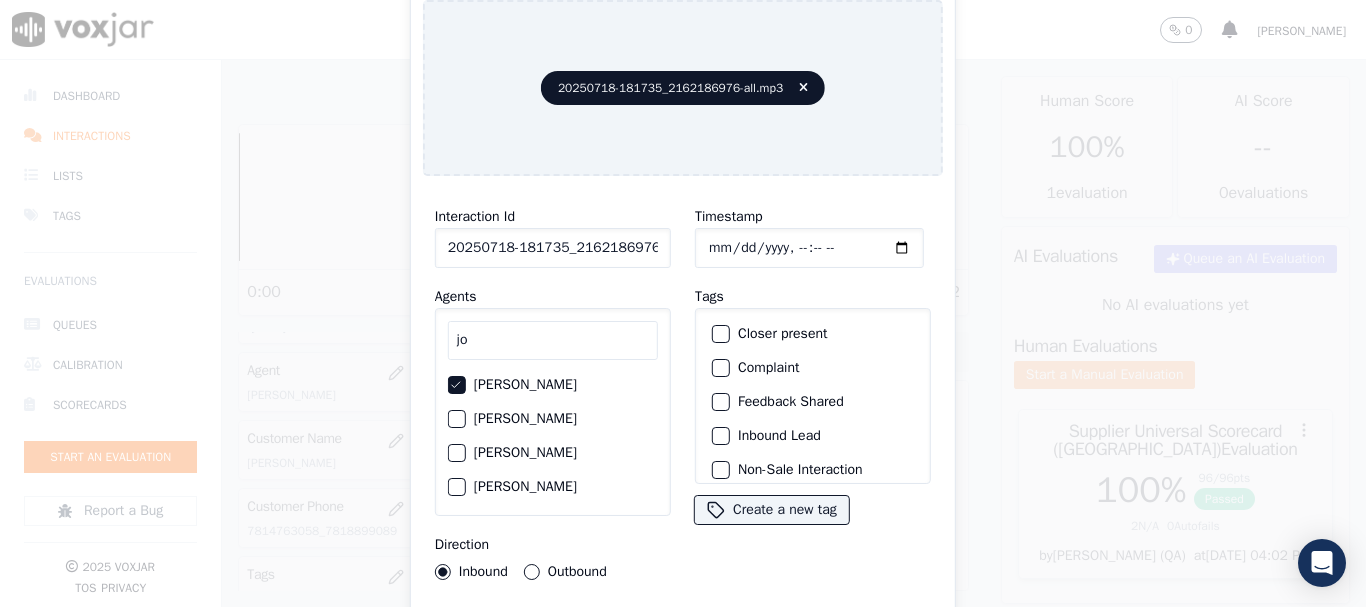 type 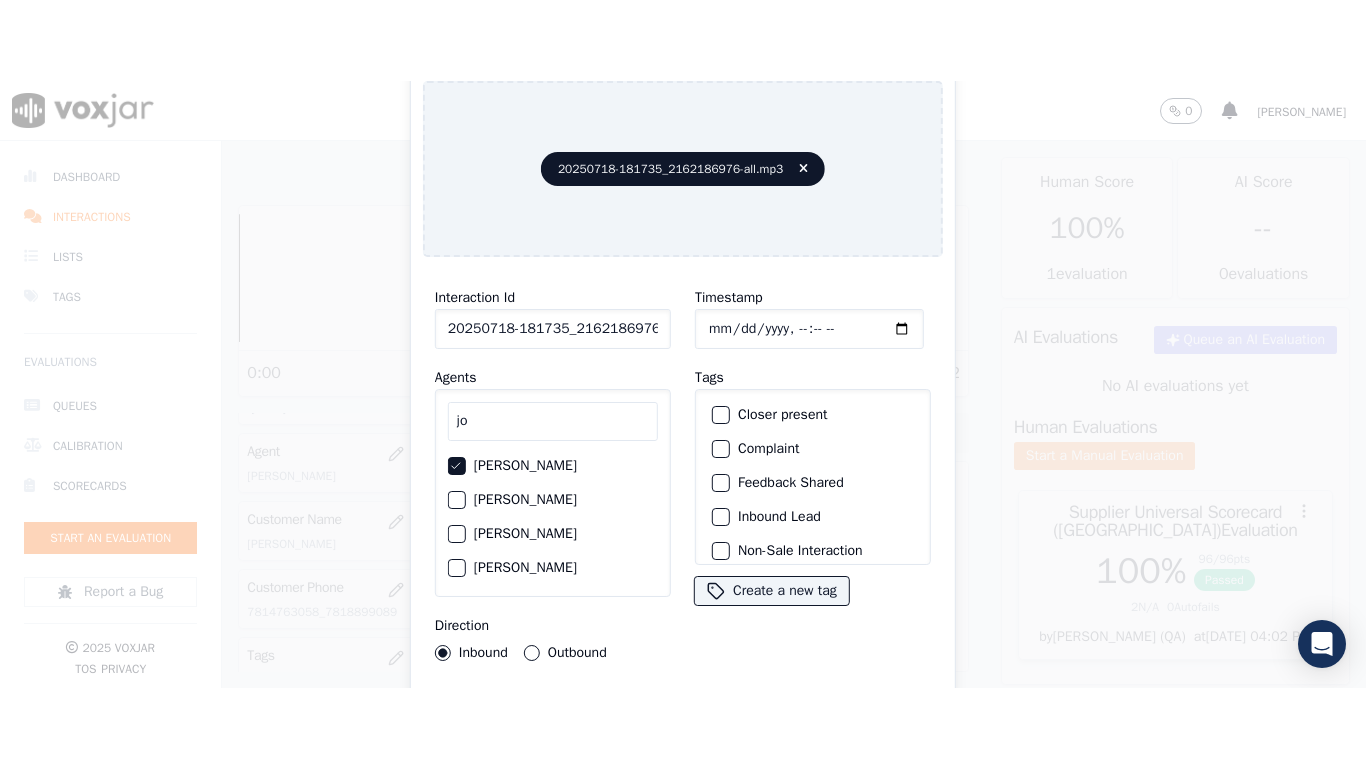 scroll, scrollTop: 175, scrollLeft: 0, axis: vertical 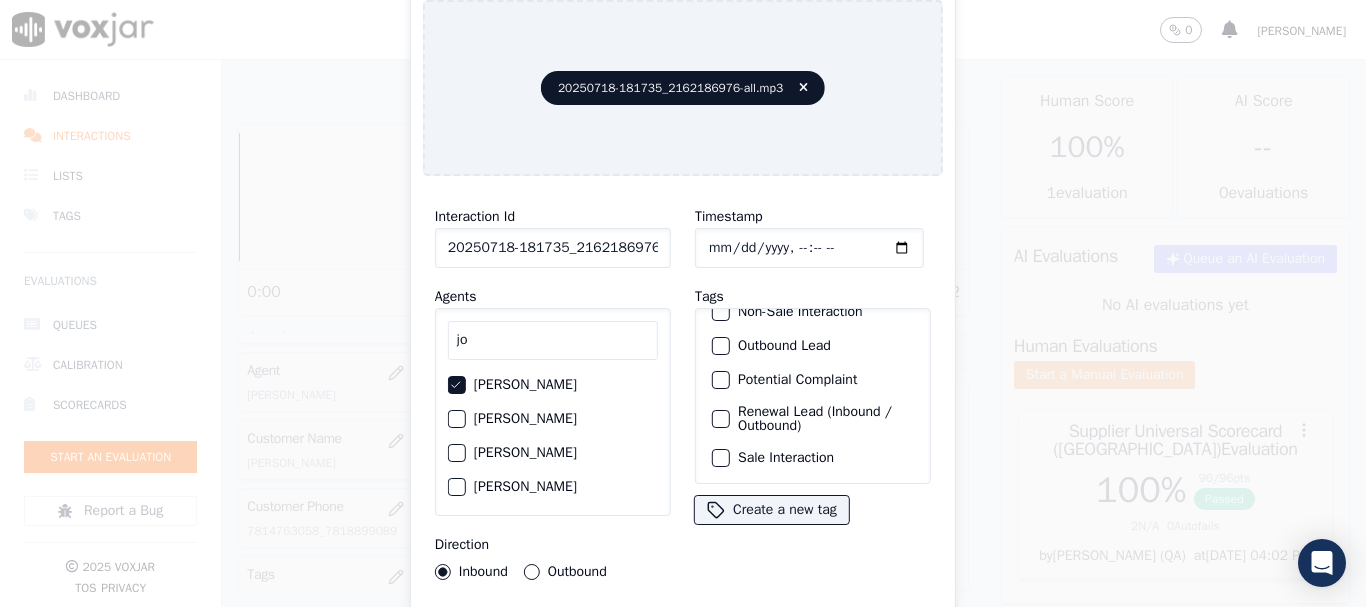 click on "Sale Interaction" 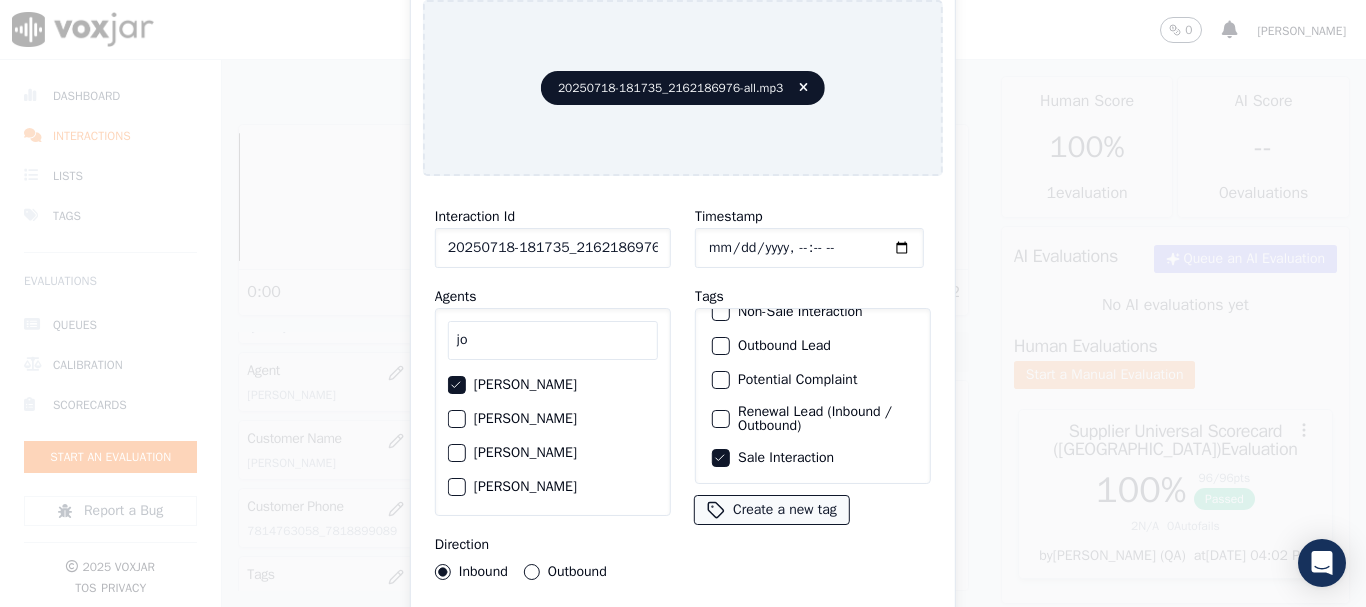 type 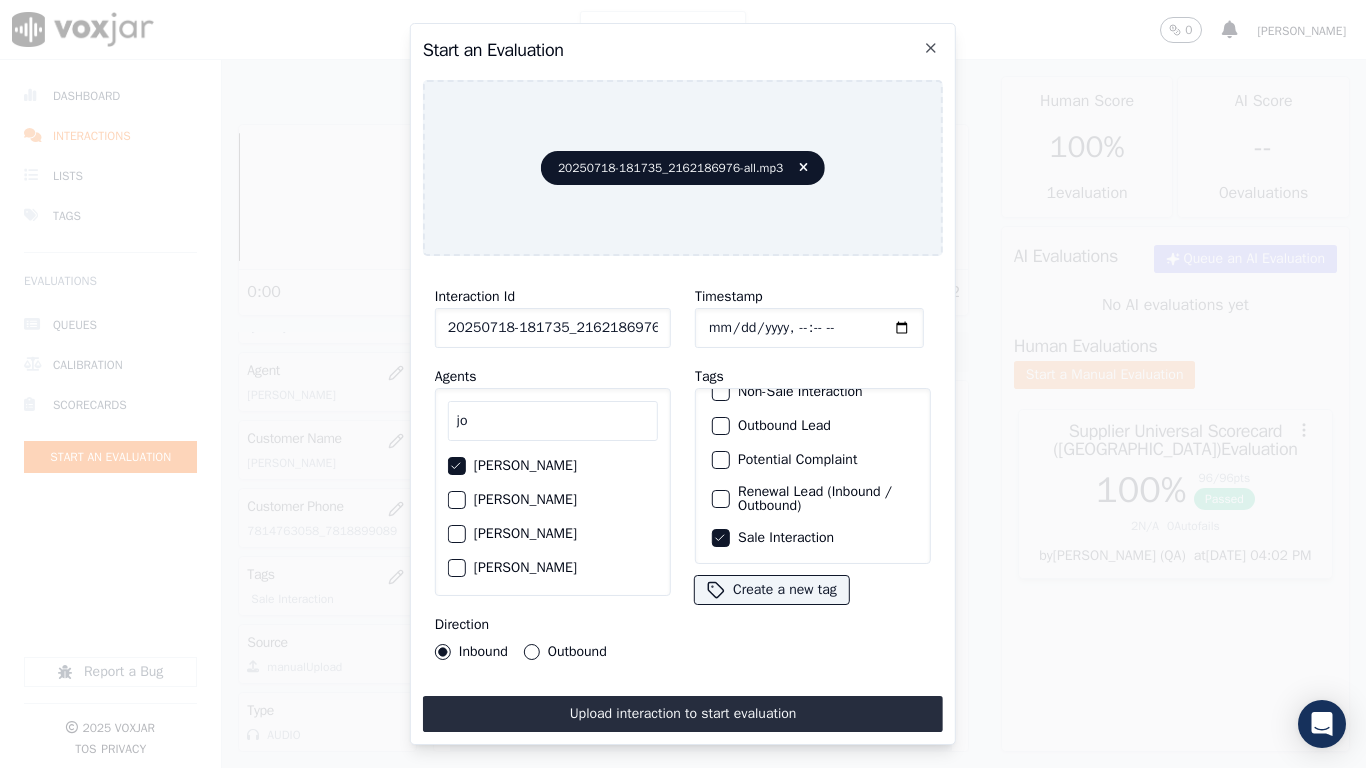 click on "Upload interaction to start evaluation" at bounding box center [683, 714] 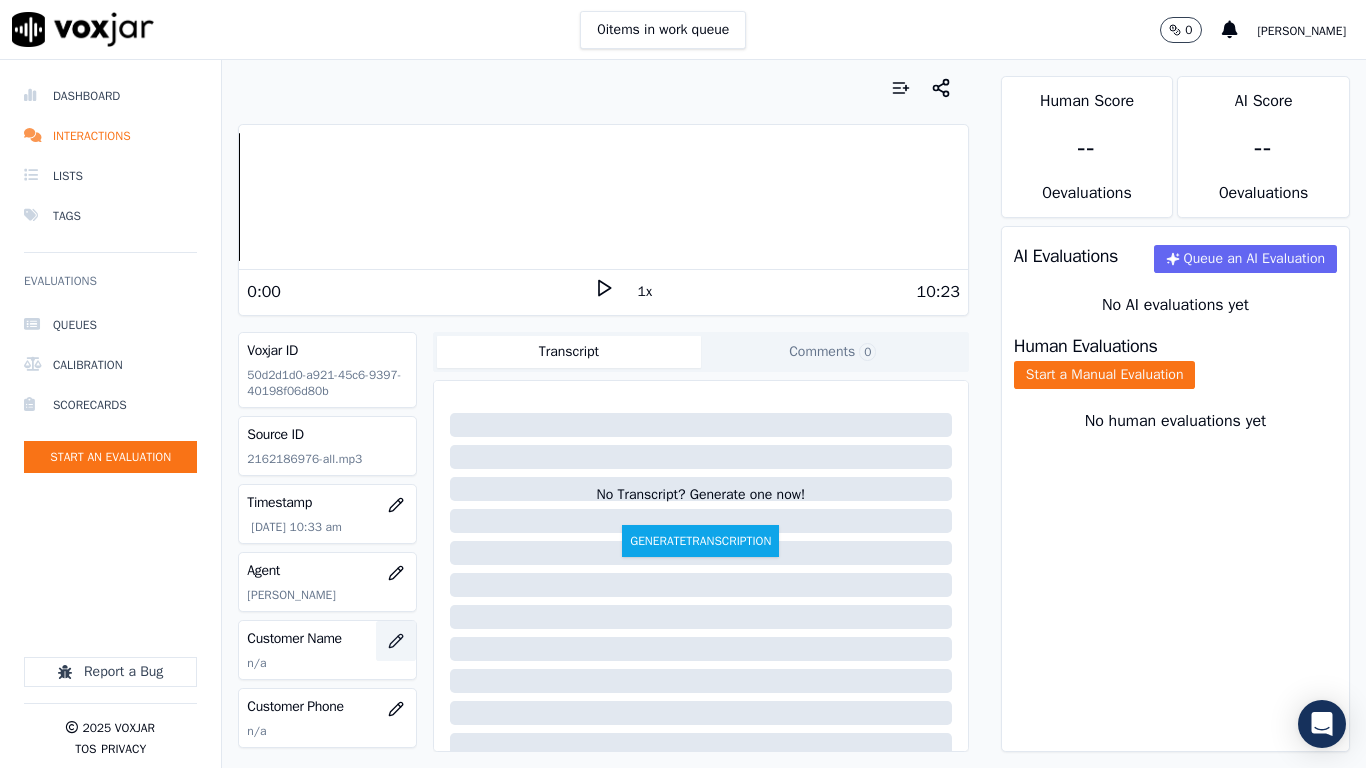click 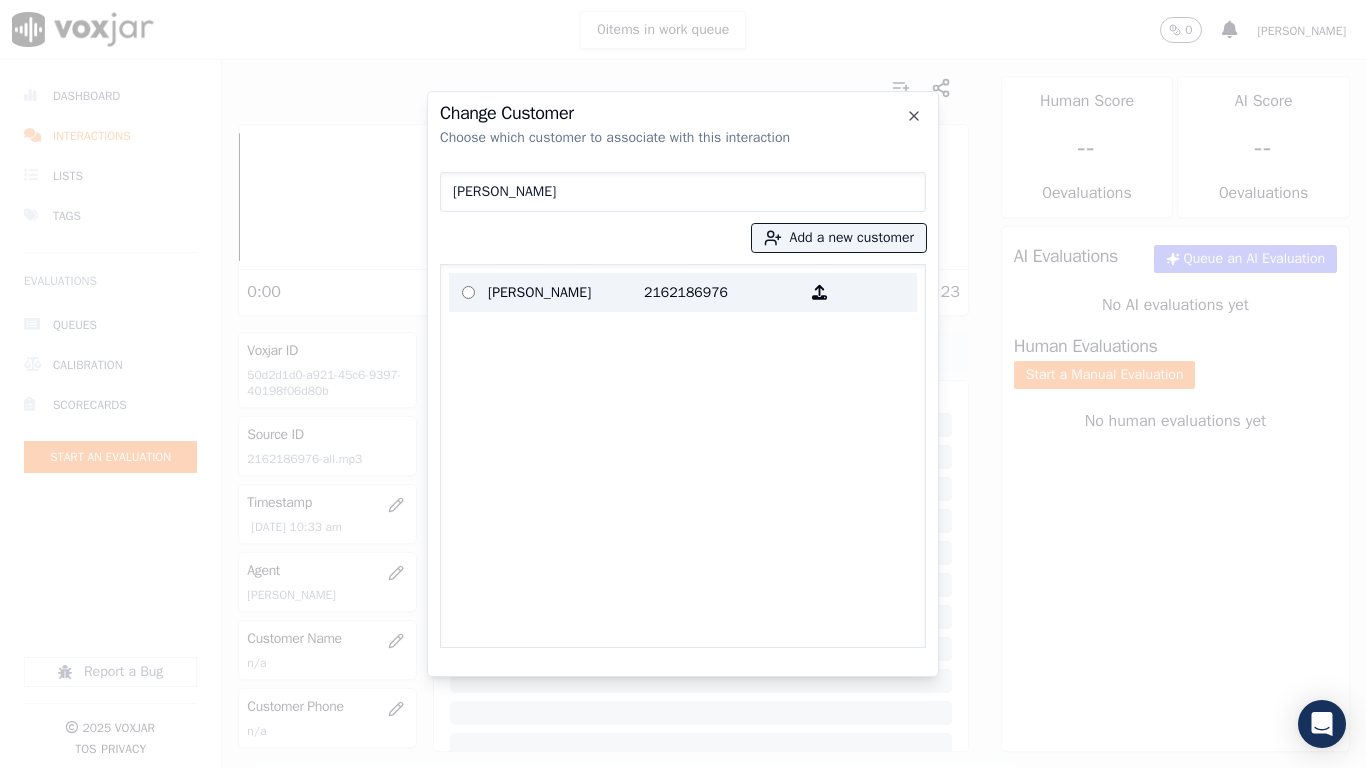 type on "[PERSON_NAME]" 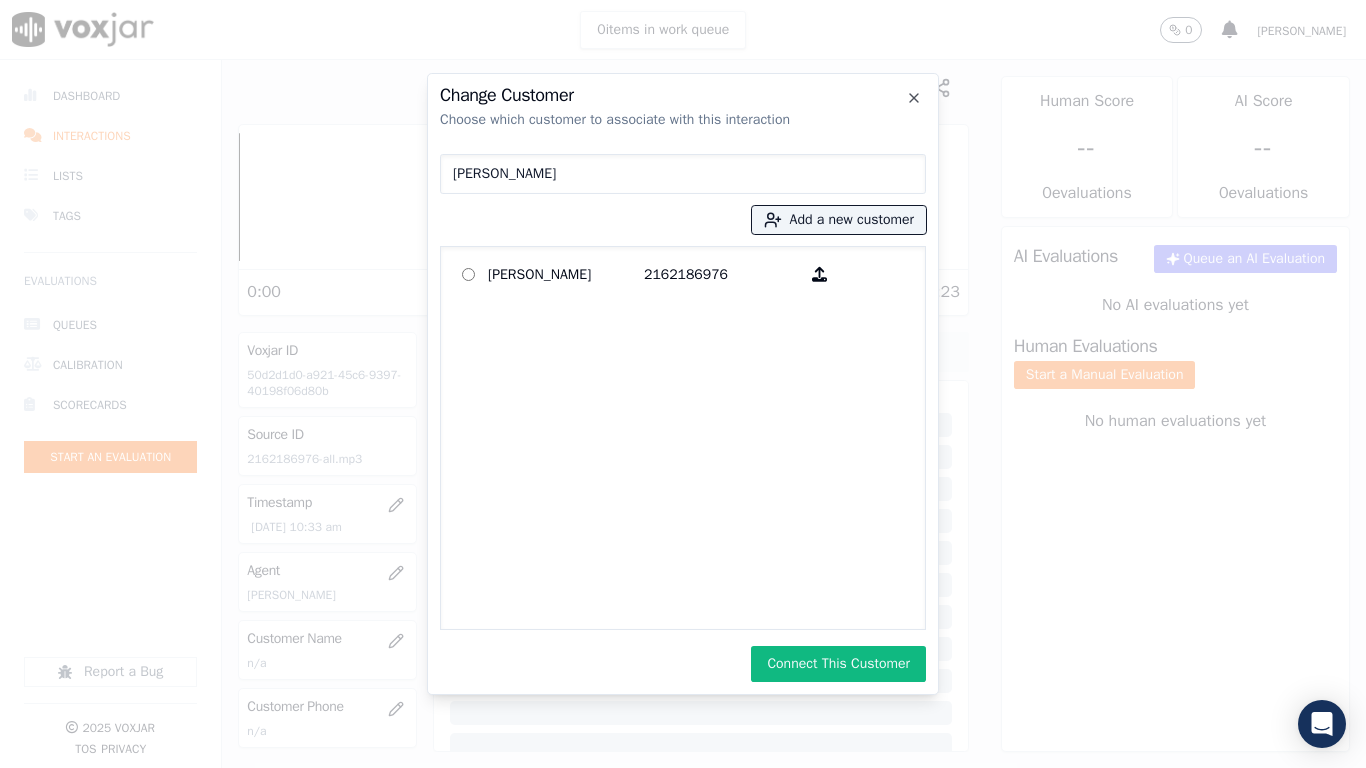 drag, startPoint x: 810, startPoint y: 658, endPoint x: 824, endPoint y: 664, distance: 15.231546 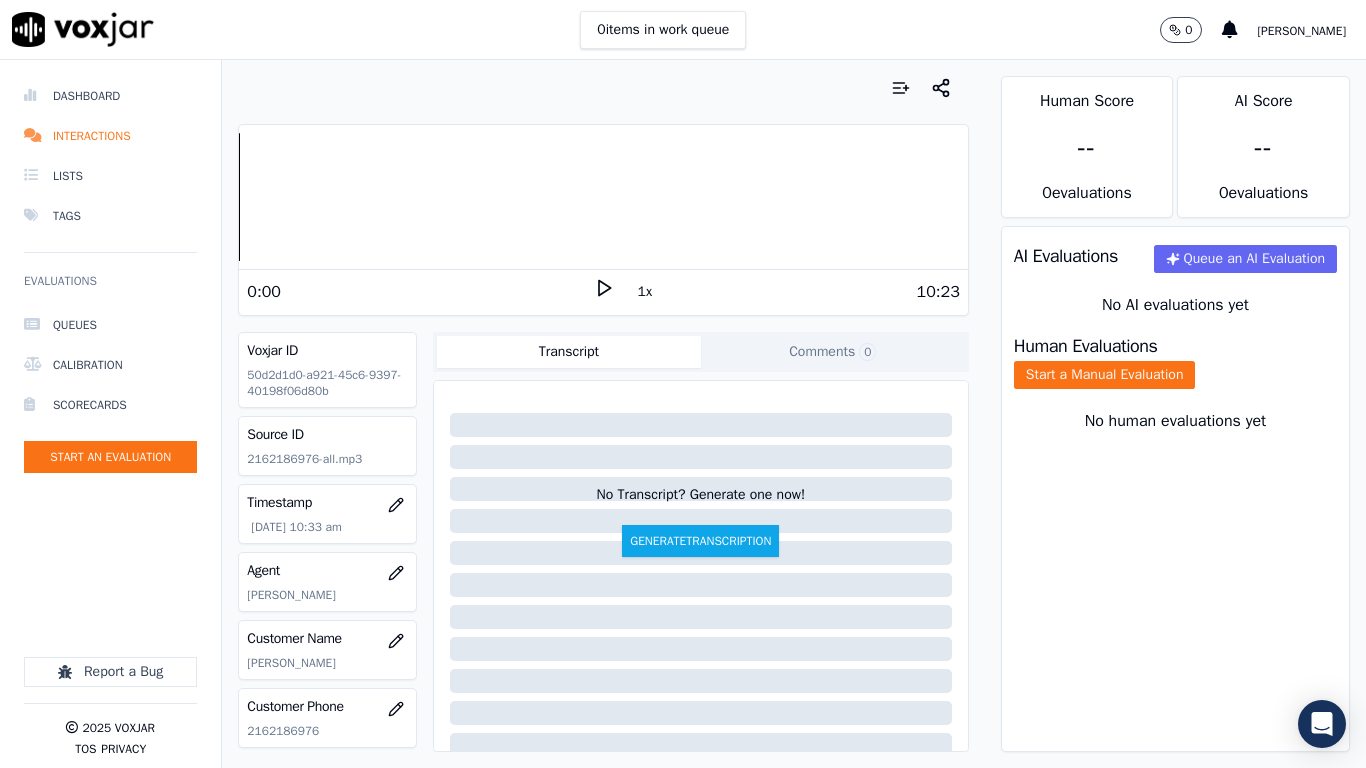 drag, startPoint x: 1124, startPoint y: 385, endPoint x: 904, endPoint y: 552, distance: 276.20462 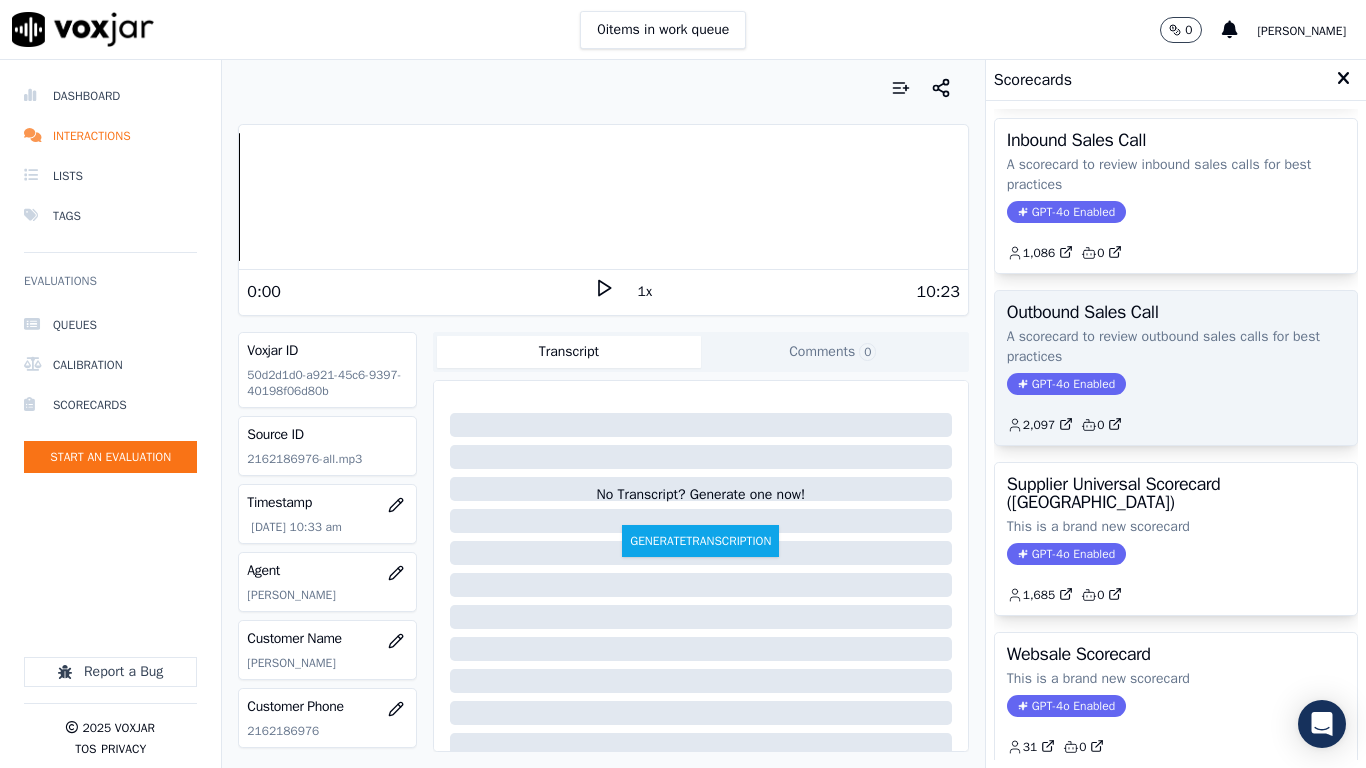 scroll, scrollTop: 200, scrollLeft: 0, axis: vertical 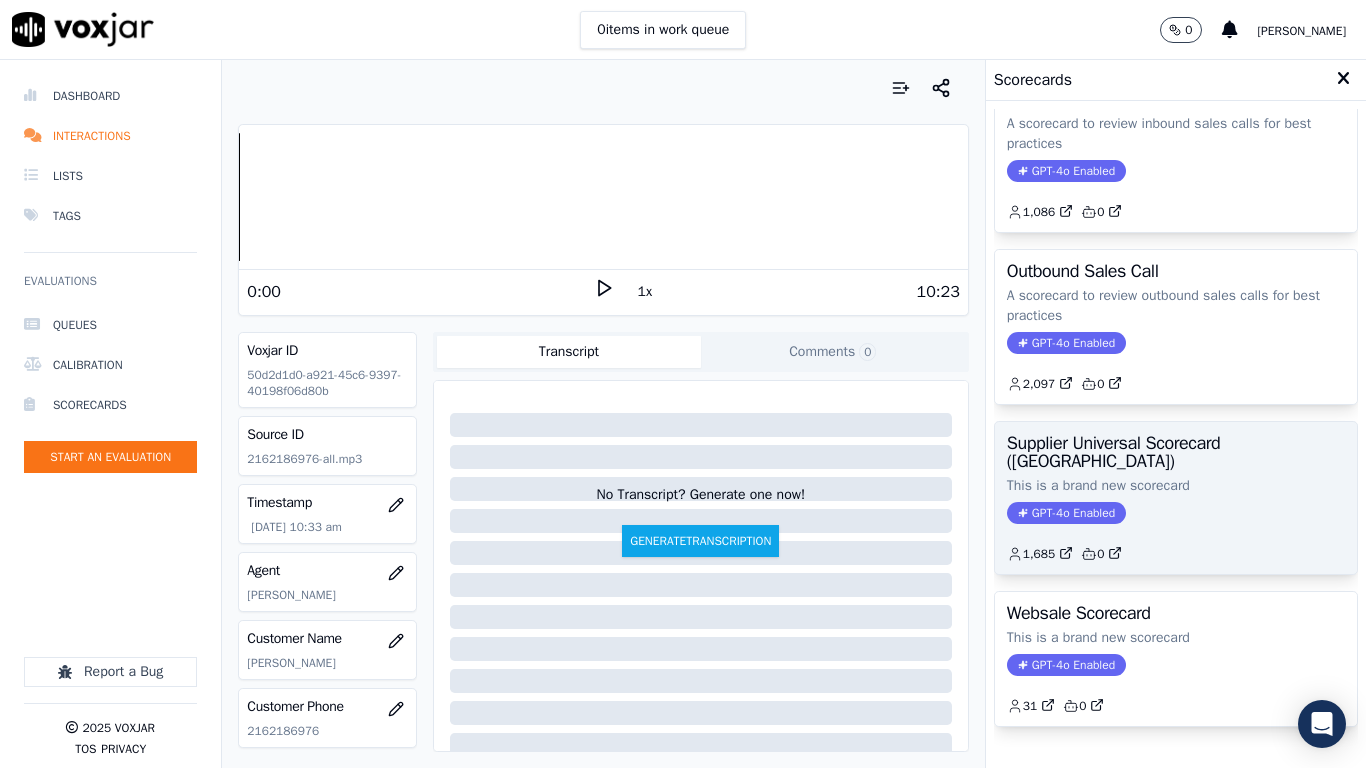 click on "This is a brand new scorecard" 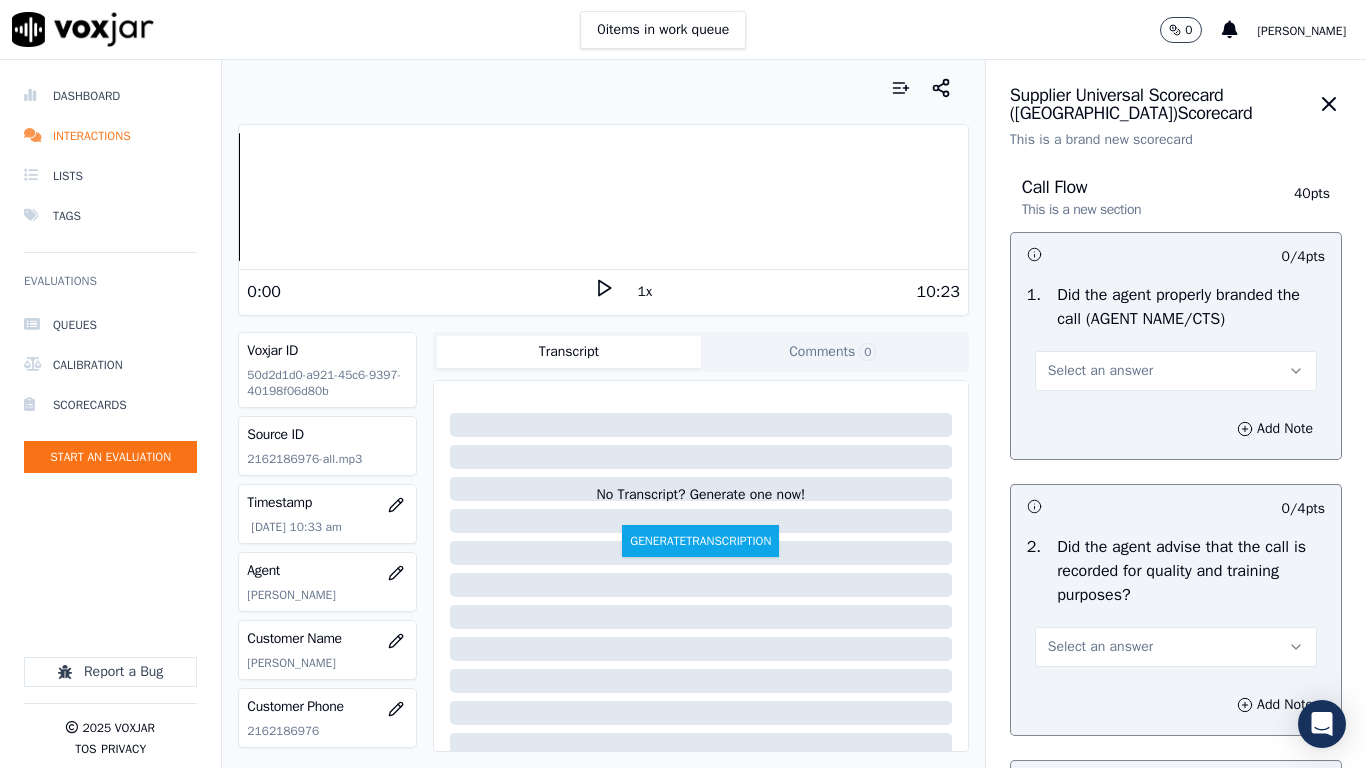 drag, startPoint x: 1105, startPoint y: 367, endPoint x: 1102, endPoint y: 380, distance: 13.341664 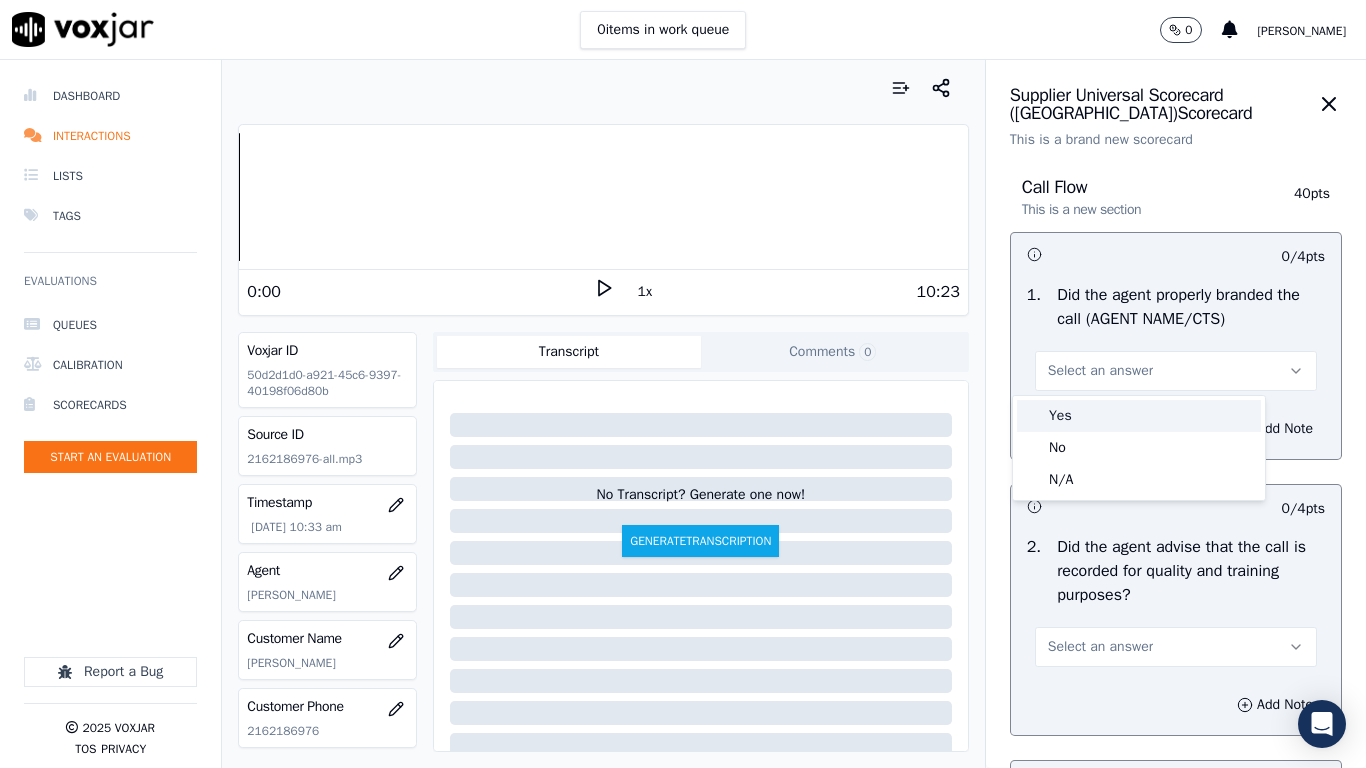 click on "Yes" at bounding box center (1139, 416) 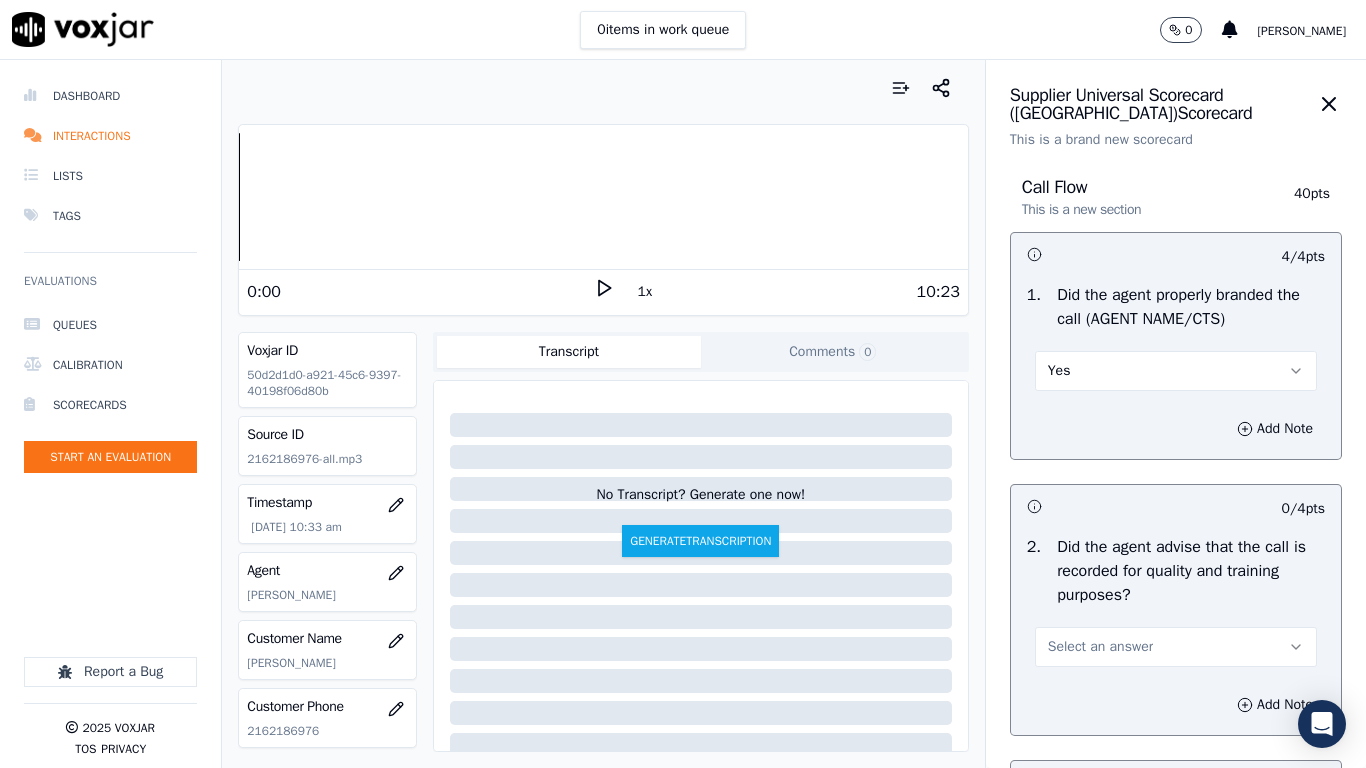 click on "Select an answer" at bounding box center (1100, 647) 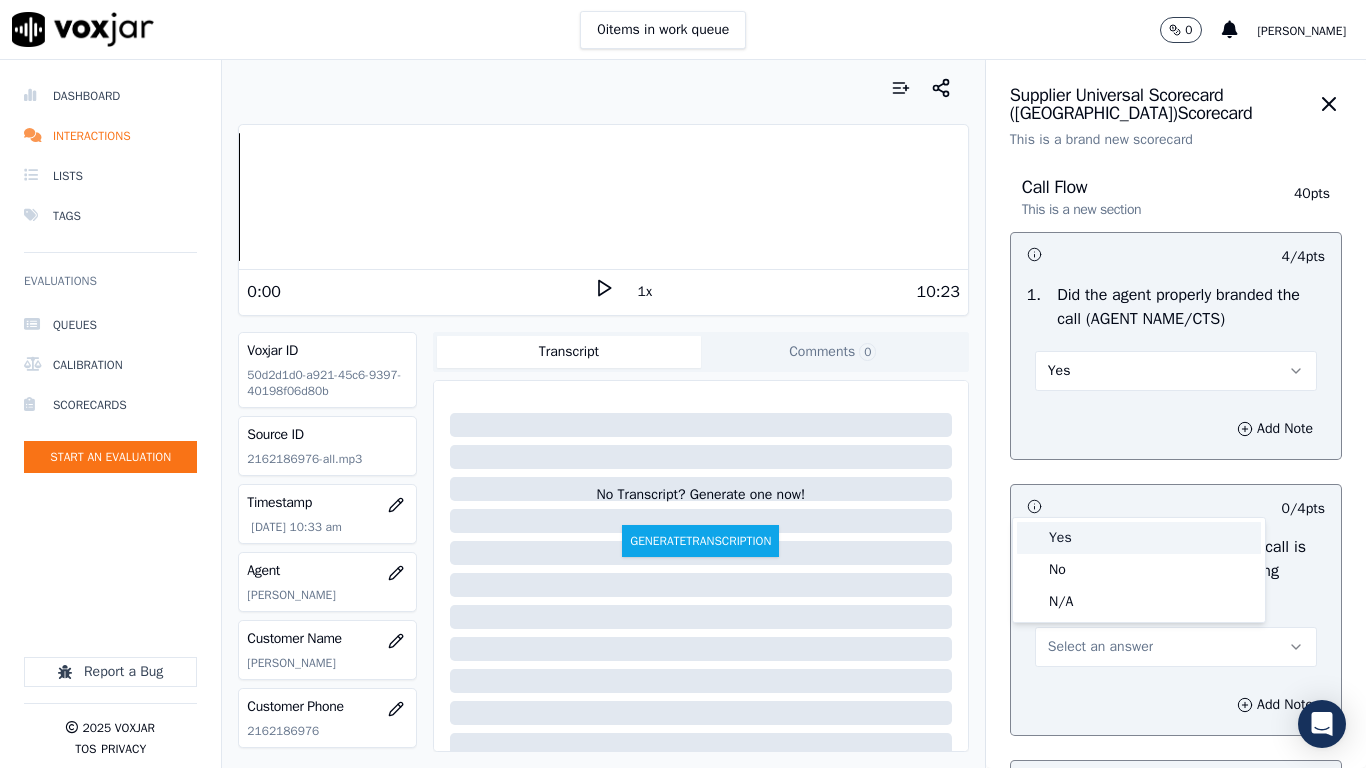 click on "Yes" at bounding box center [1139, 538] 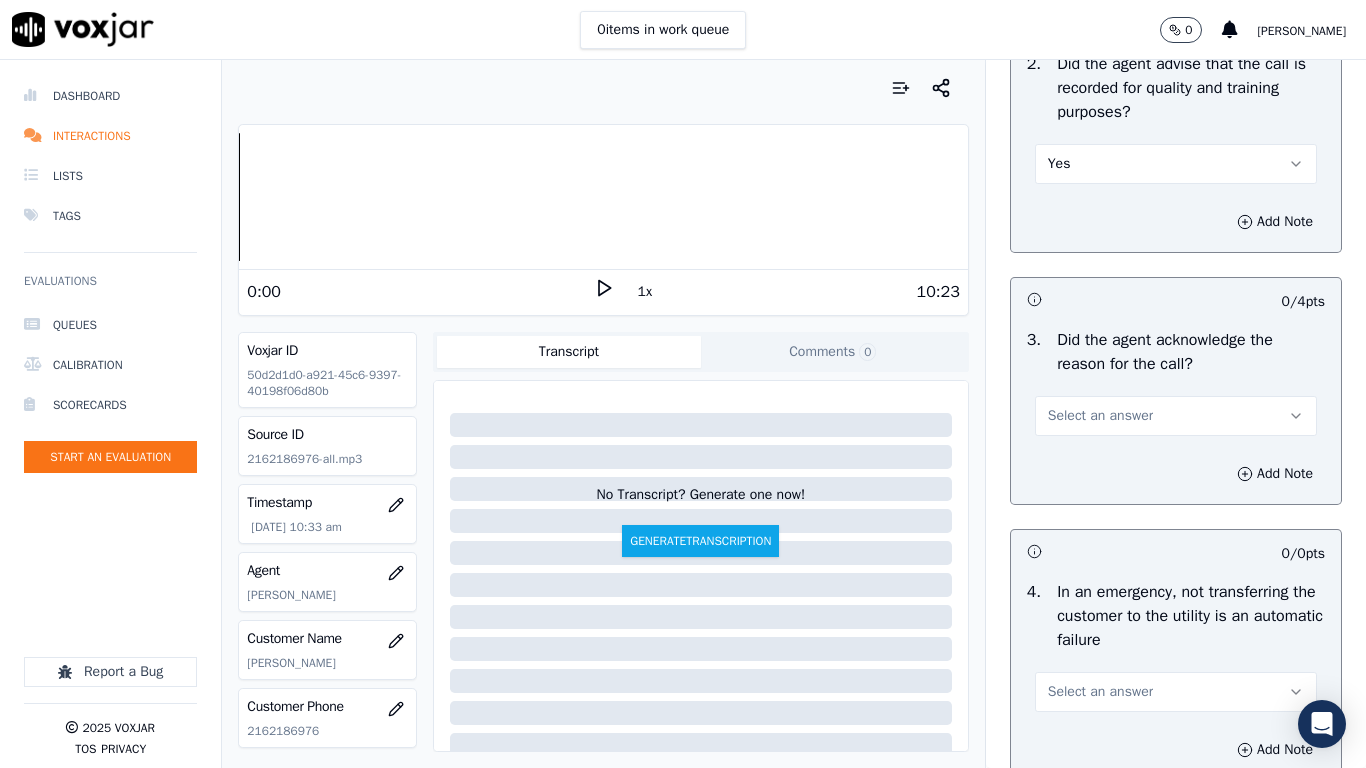 scroll, scrollTop: 500, scrollLeft: 0, axis: vertical 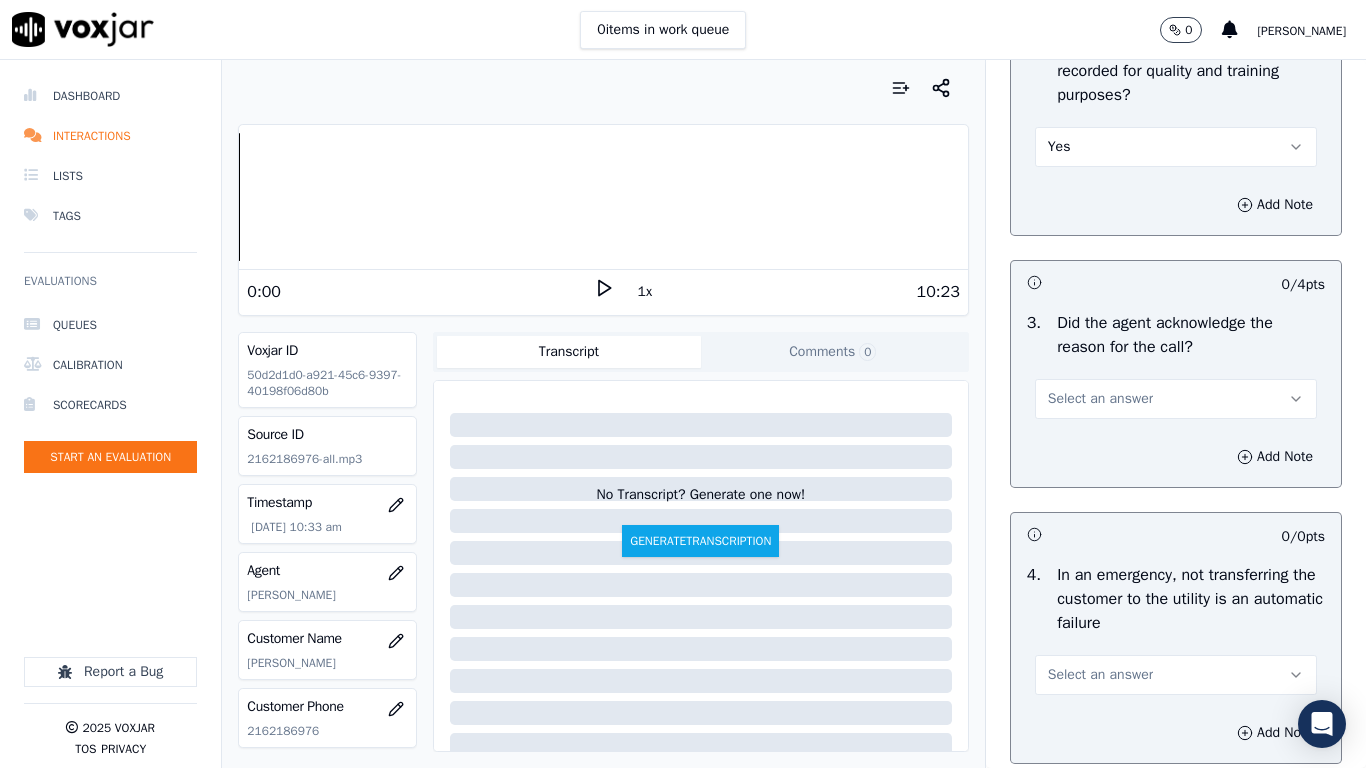 click on "Select an answer" at bounding box center [1100, 399] 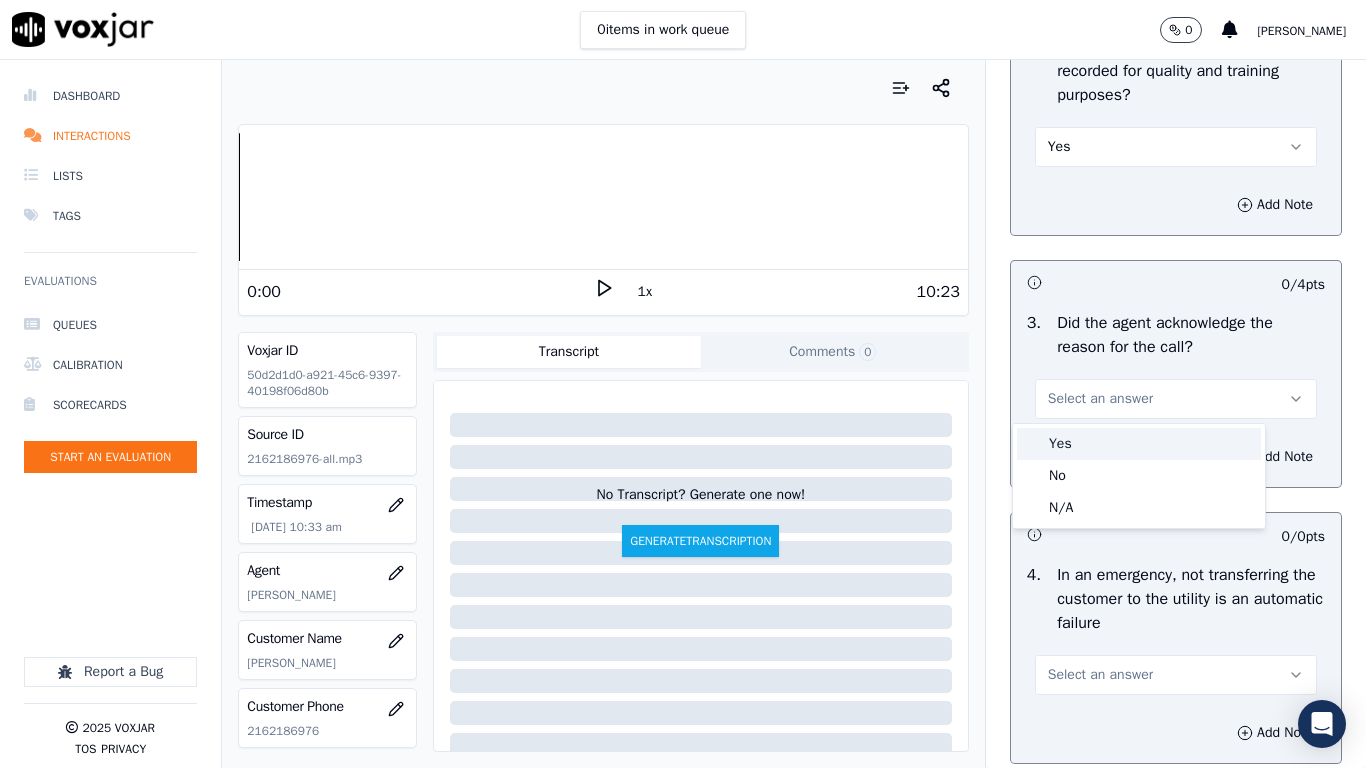 click on "Yes" at bounding box center (1139, 444) 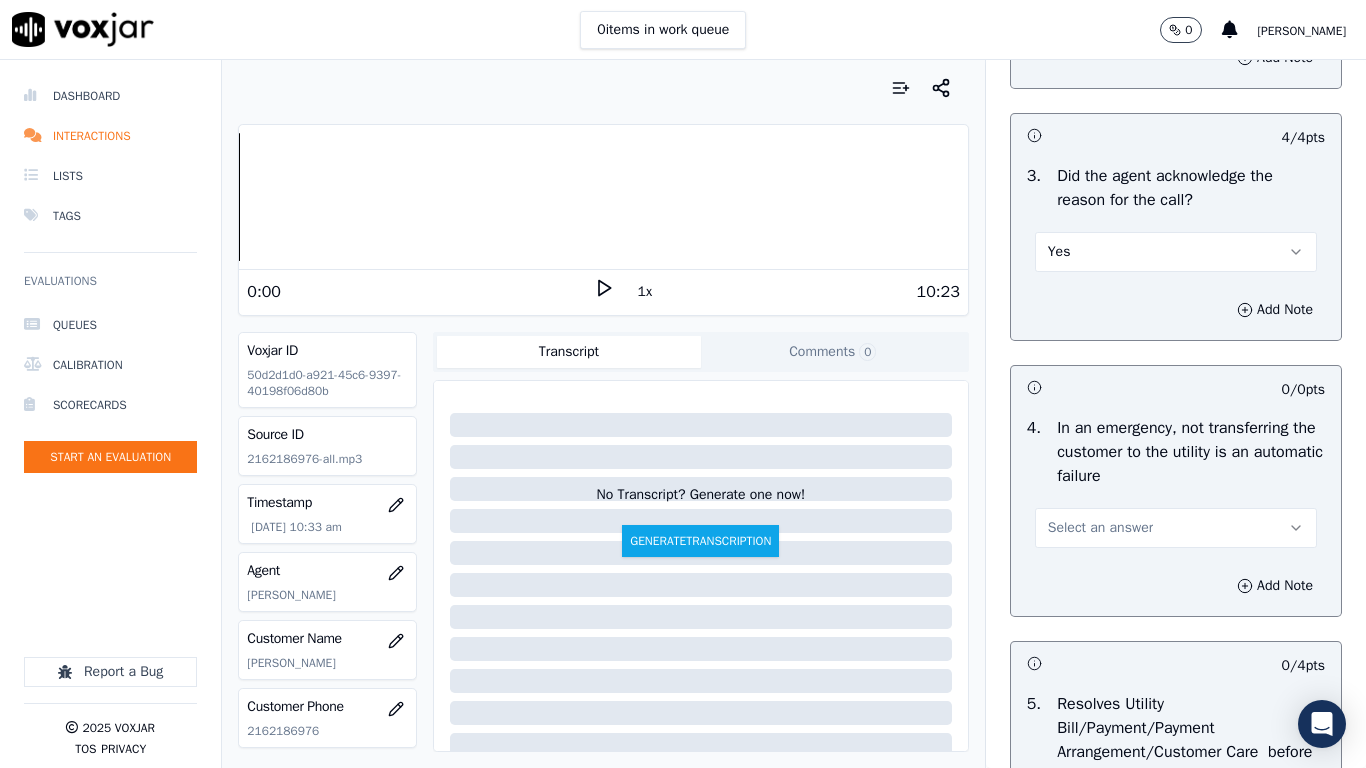 scroll, scrollTop: 900, scrollLeft: 0, axis: vertical 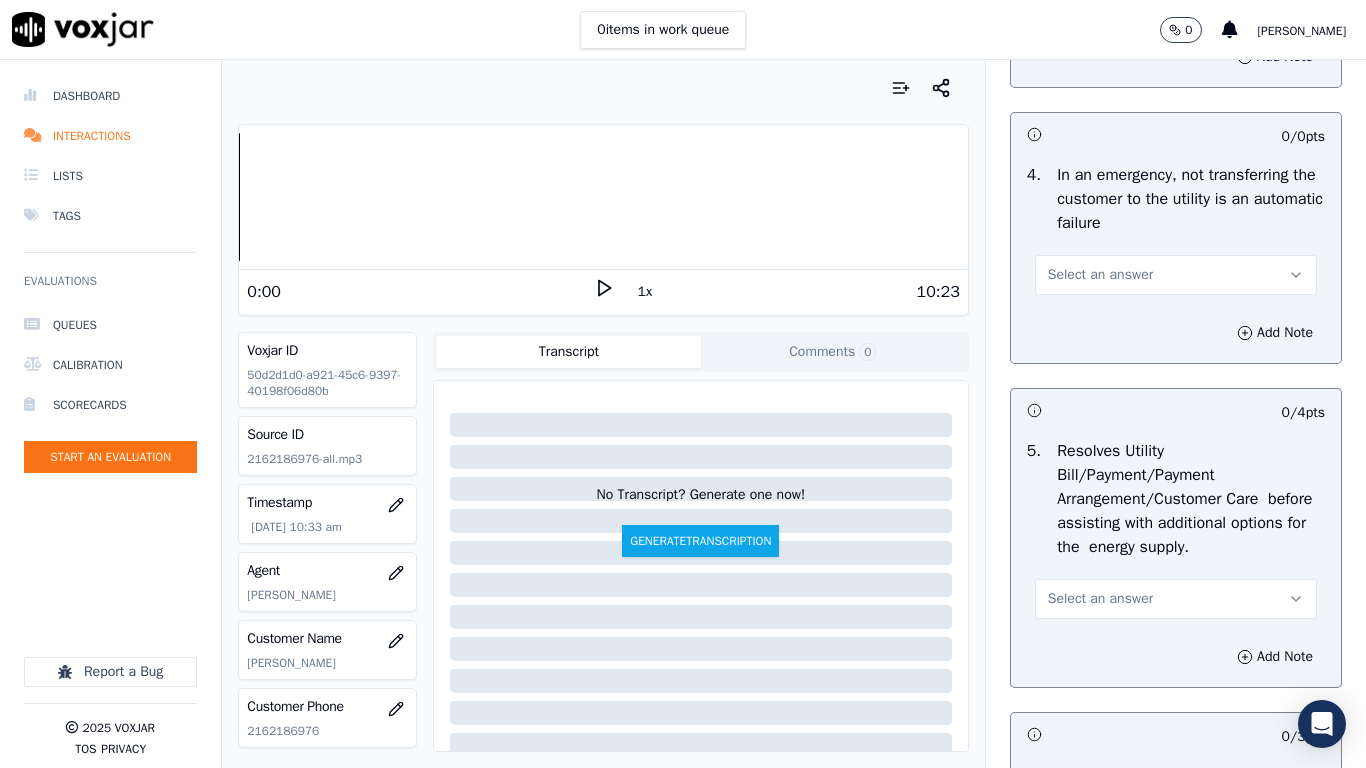 click on "Select an answer" at bounding box center [1176, 275] 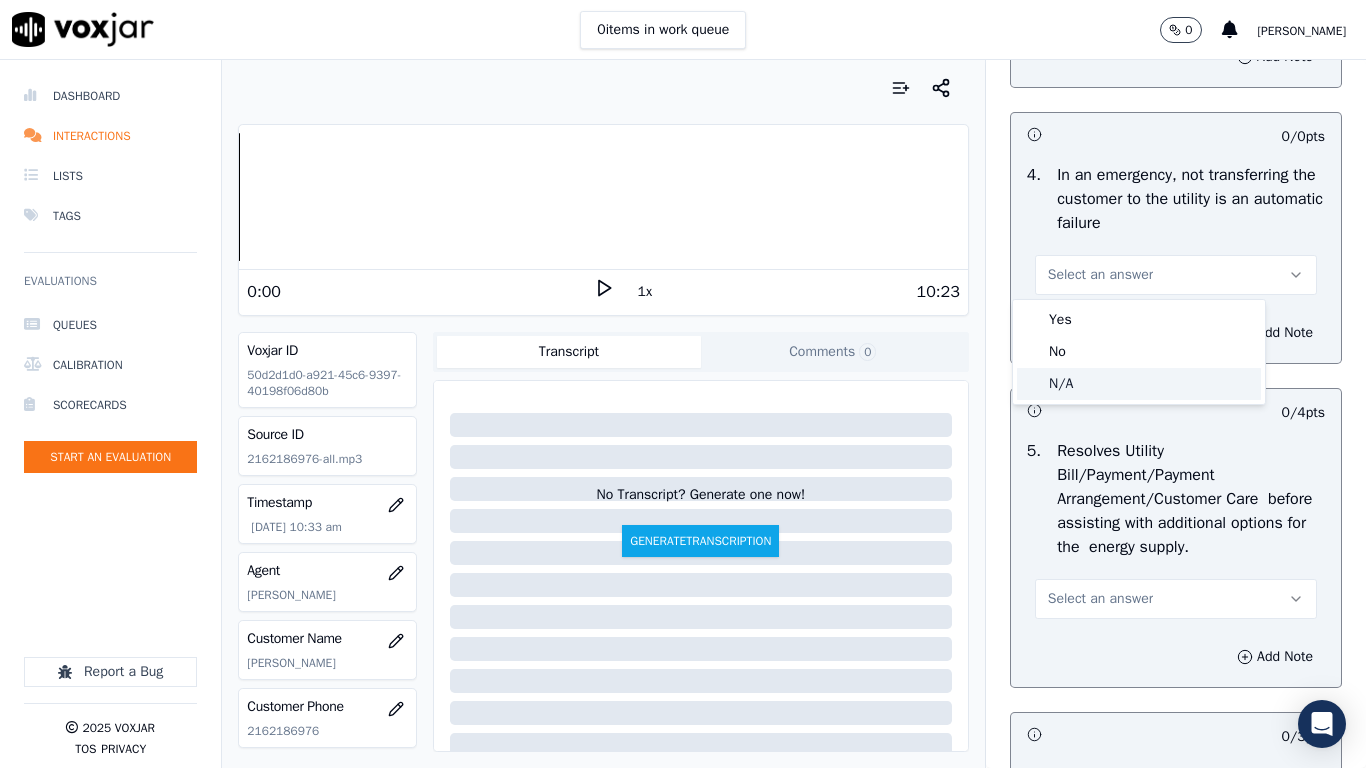 click on "N/A" 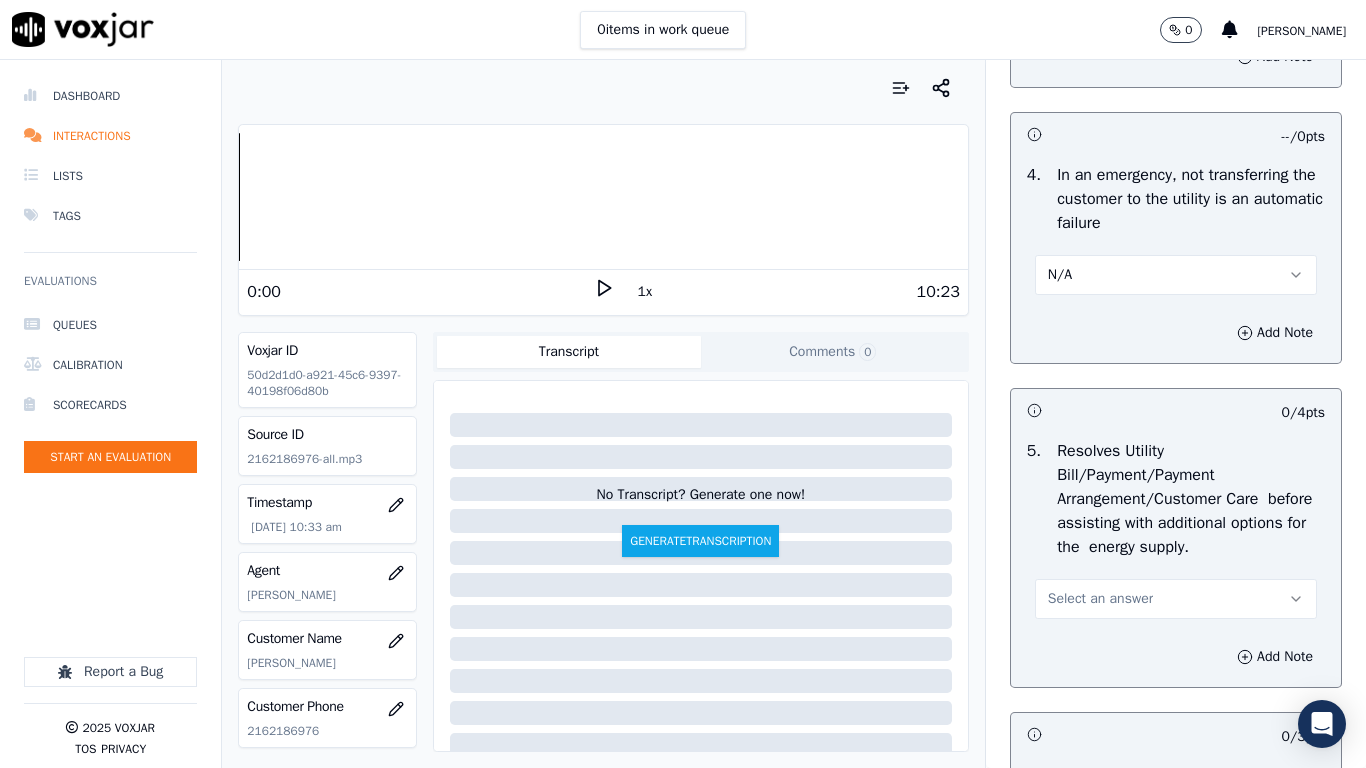 drag, startPoint x: 1098, startPoint y: 596, endPoint x: 1095, endPoint y: 615, distance: 19.235384 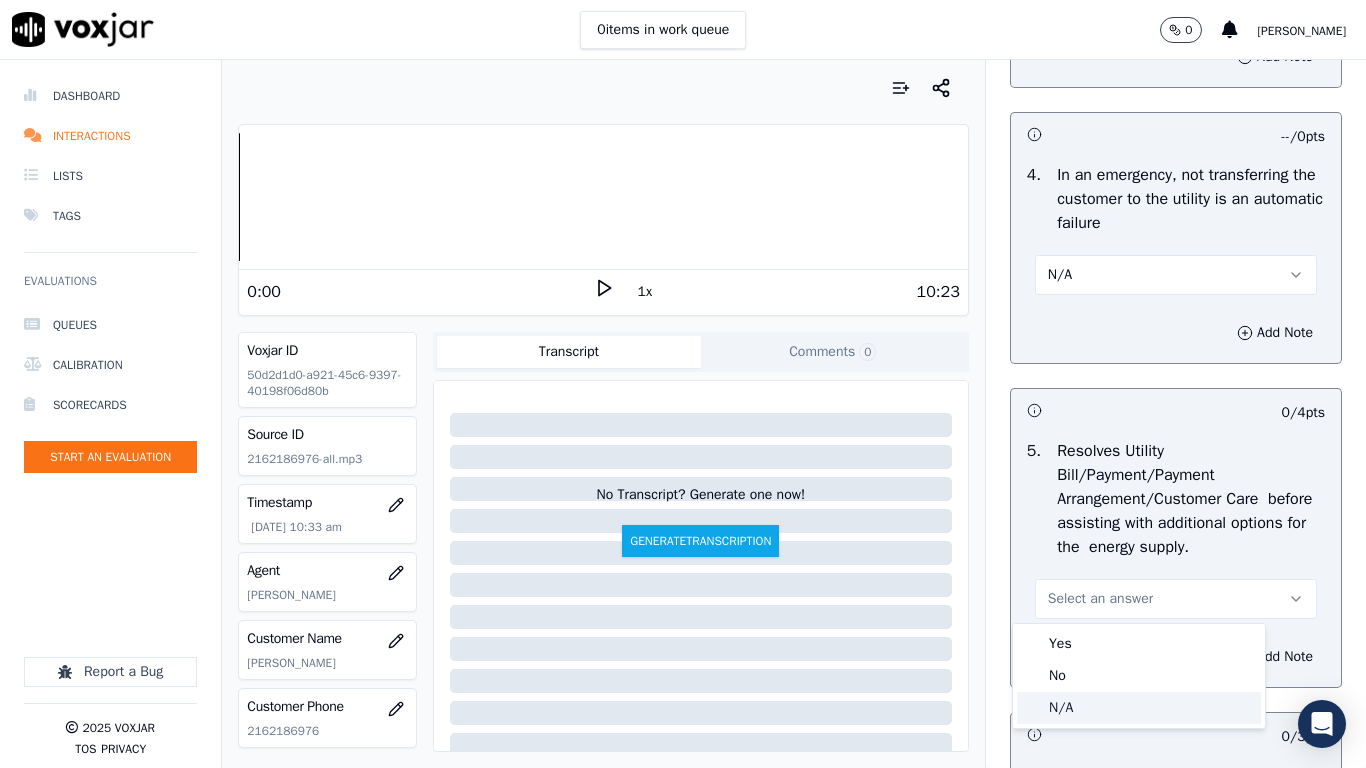 click on "N/A" 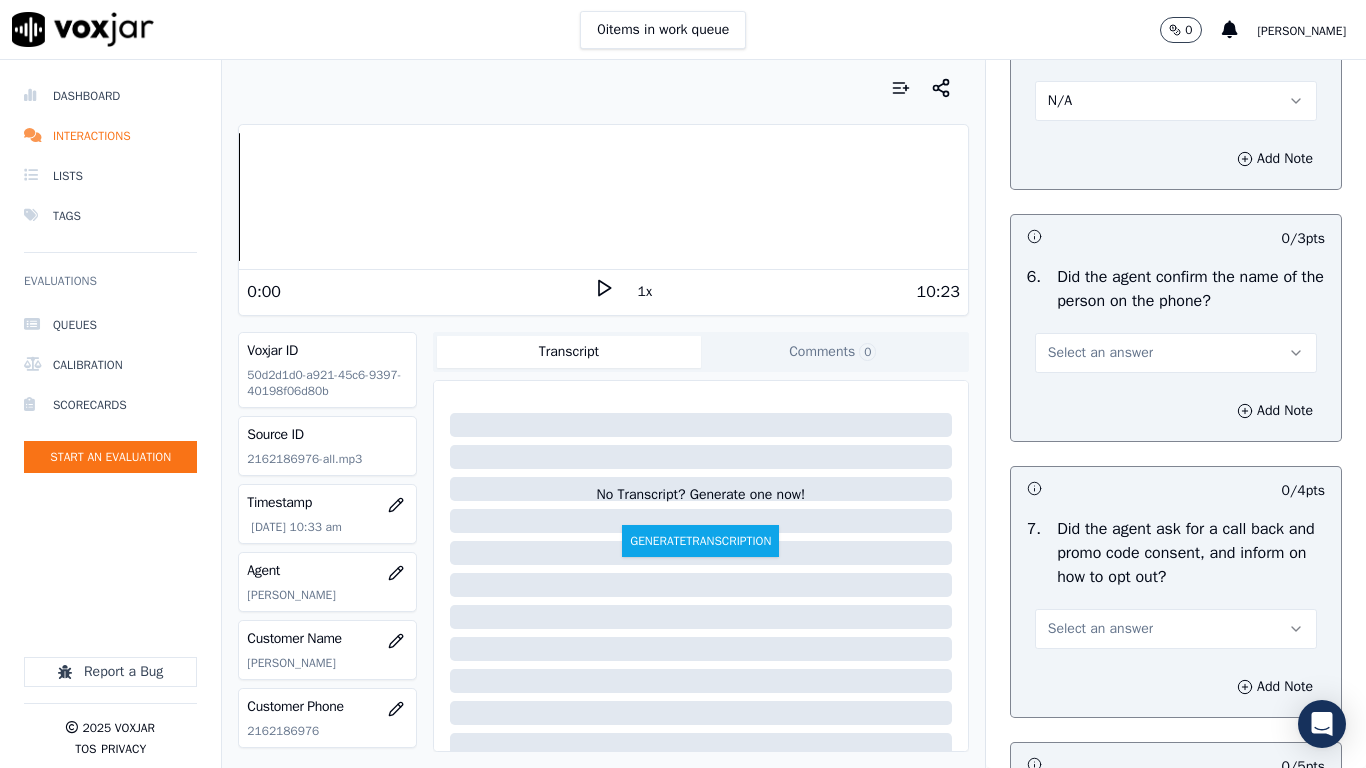 scroll, scrollTop: 1400, scrollLeft: 0, axis: vertical 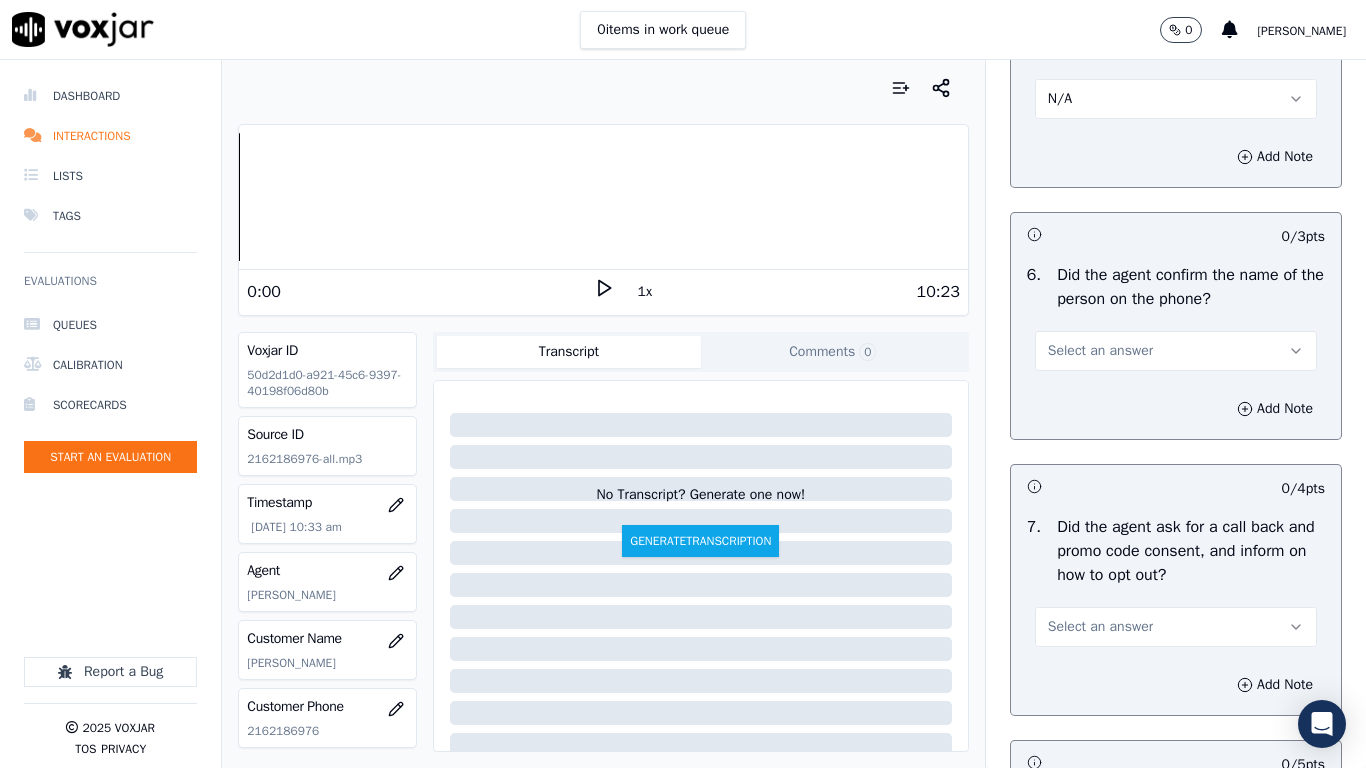 drag, startPoint x: 1089, startPoint y: 344, endPoint x: 1089, endPoint y: 366, distance: 22 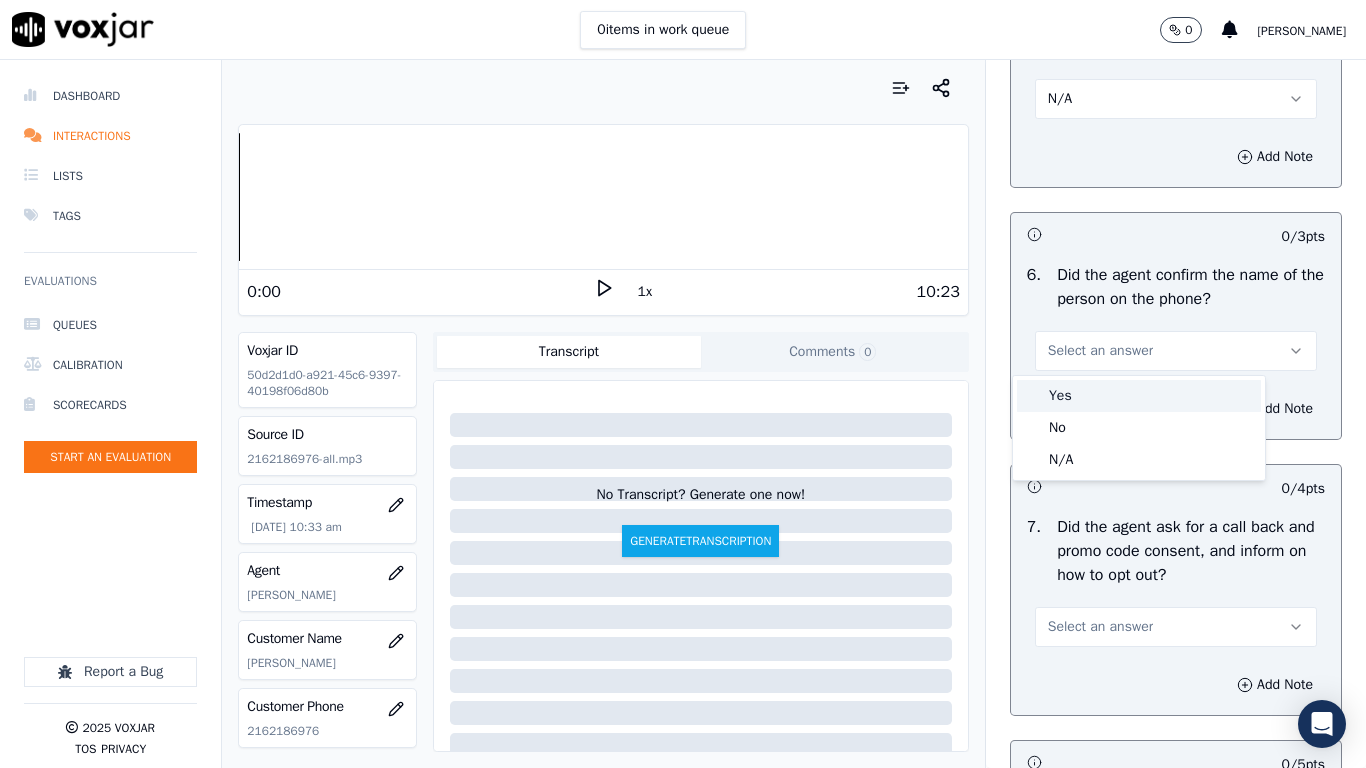click on "Yes" at bounding box center [1139, 396] 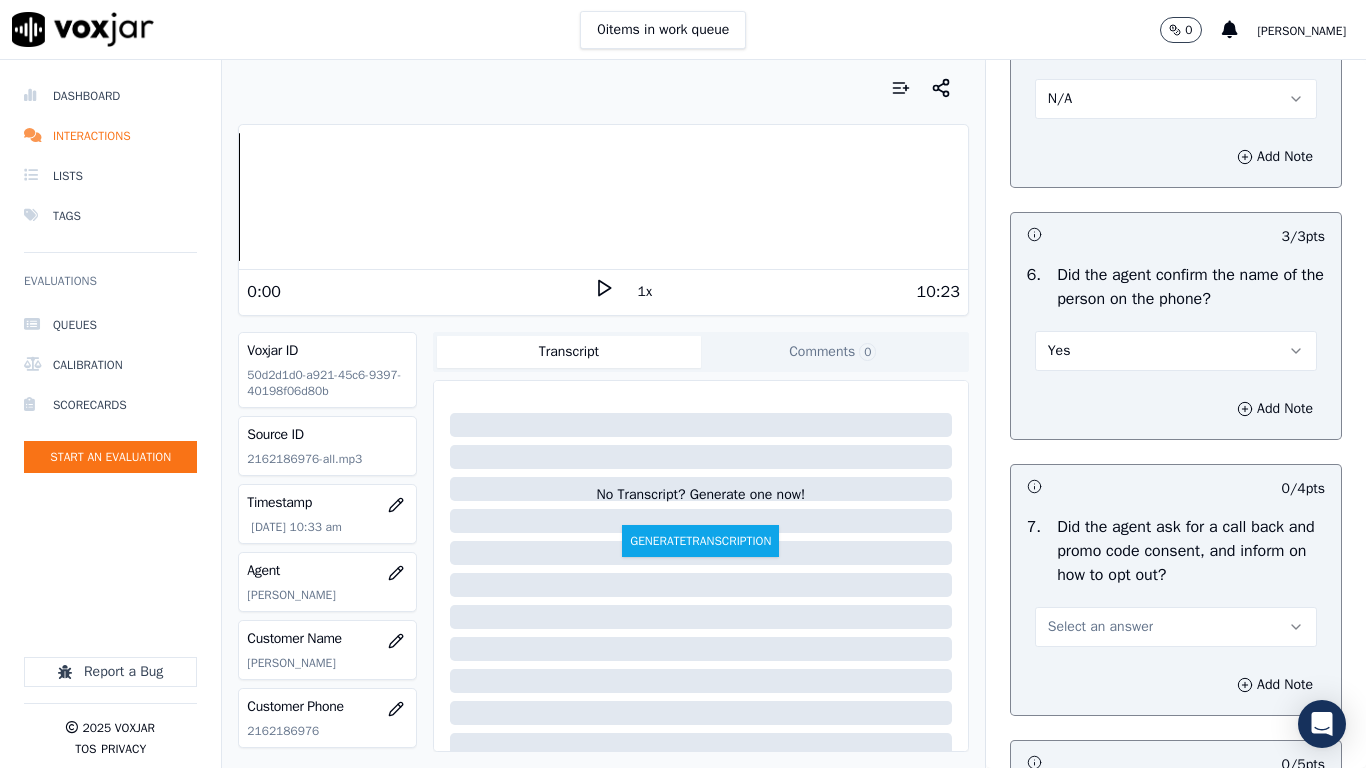 click on "Select an answer" at bounding box center (1100, 627) 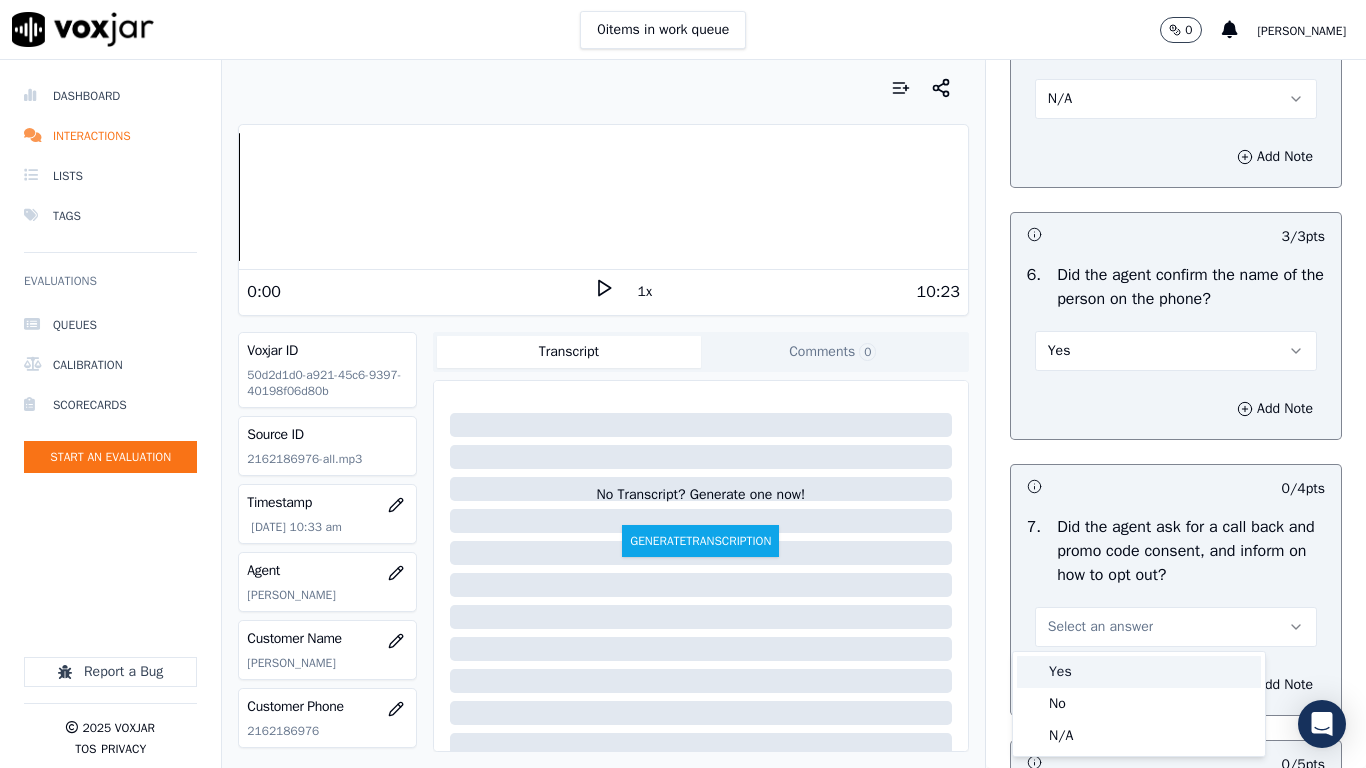 click on "Yes" at bounding box center [1139, 672] 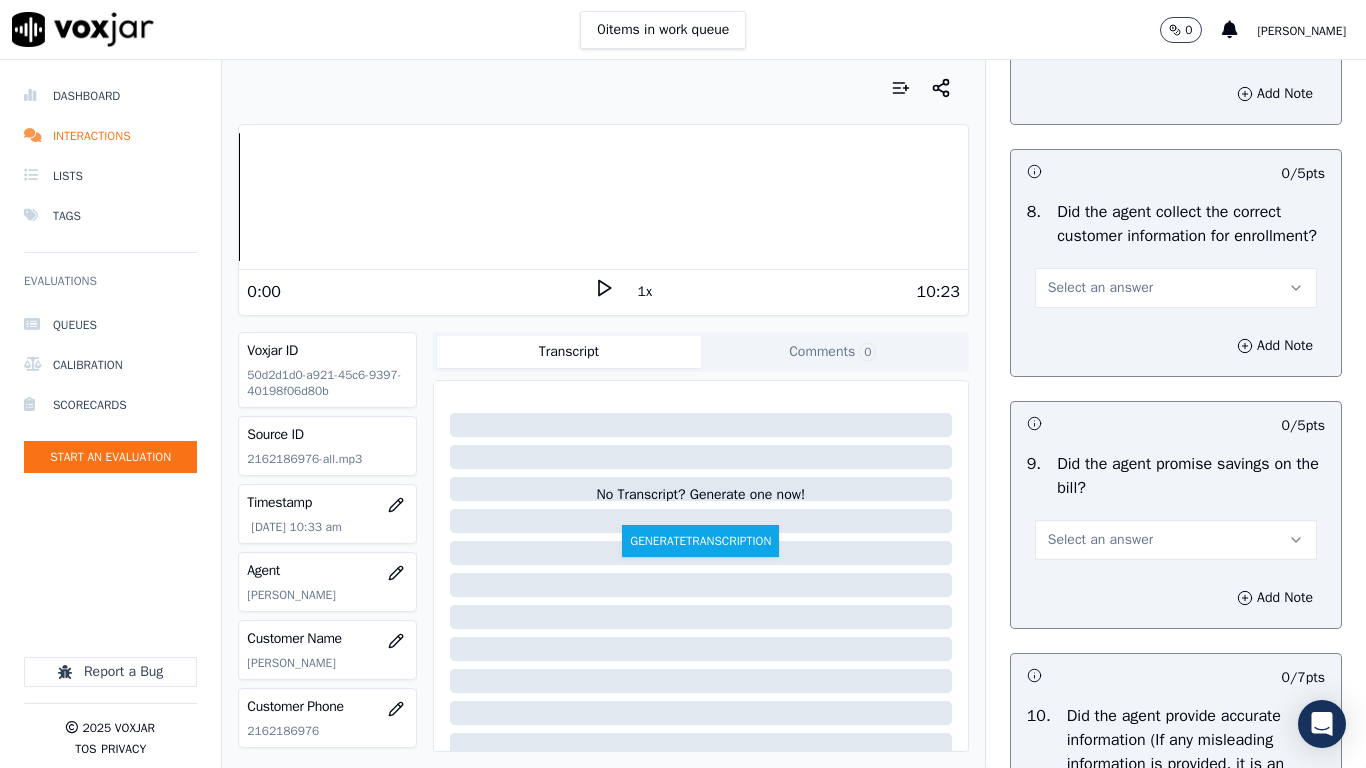 scroll, scrollTop: 2000, scrollLeft: 0, axis: vertical 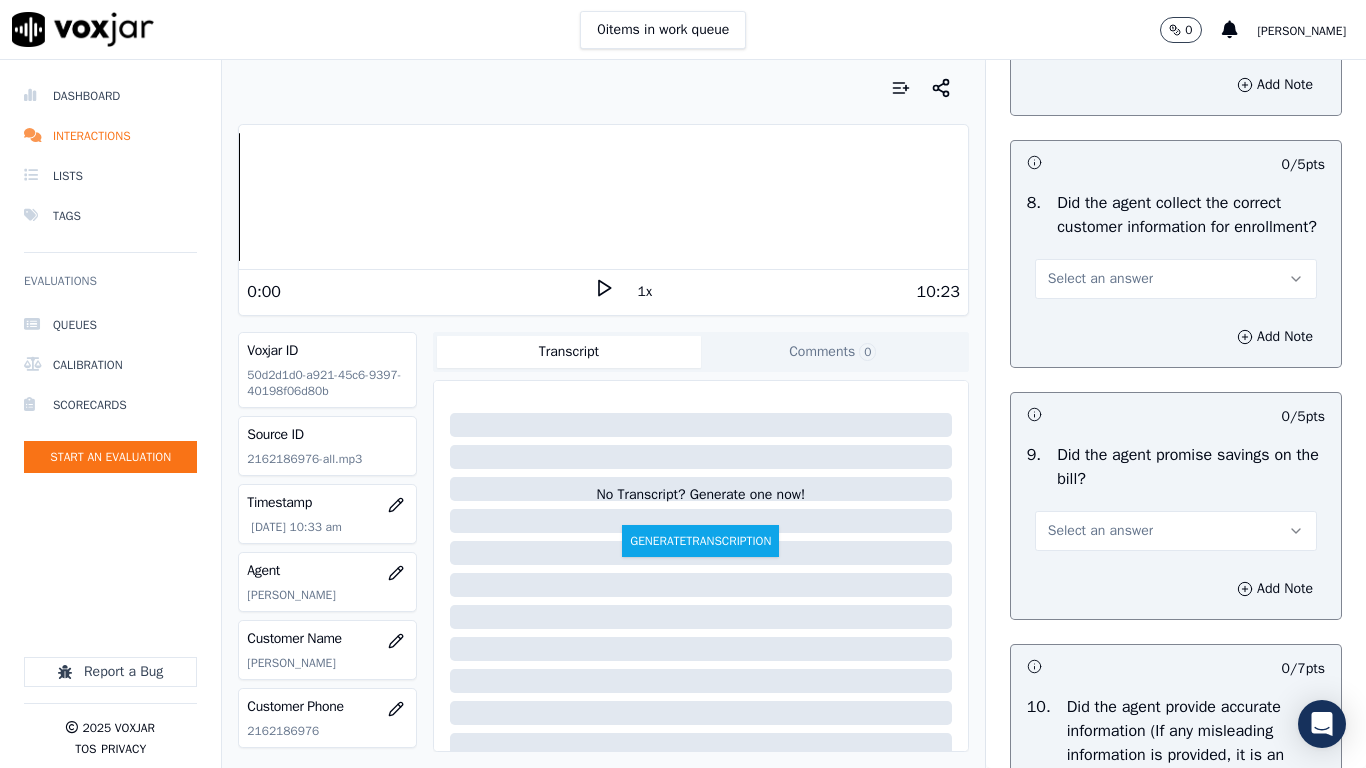 click on "Select an answer" at bounding box center (1100, 279) 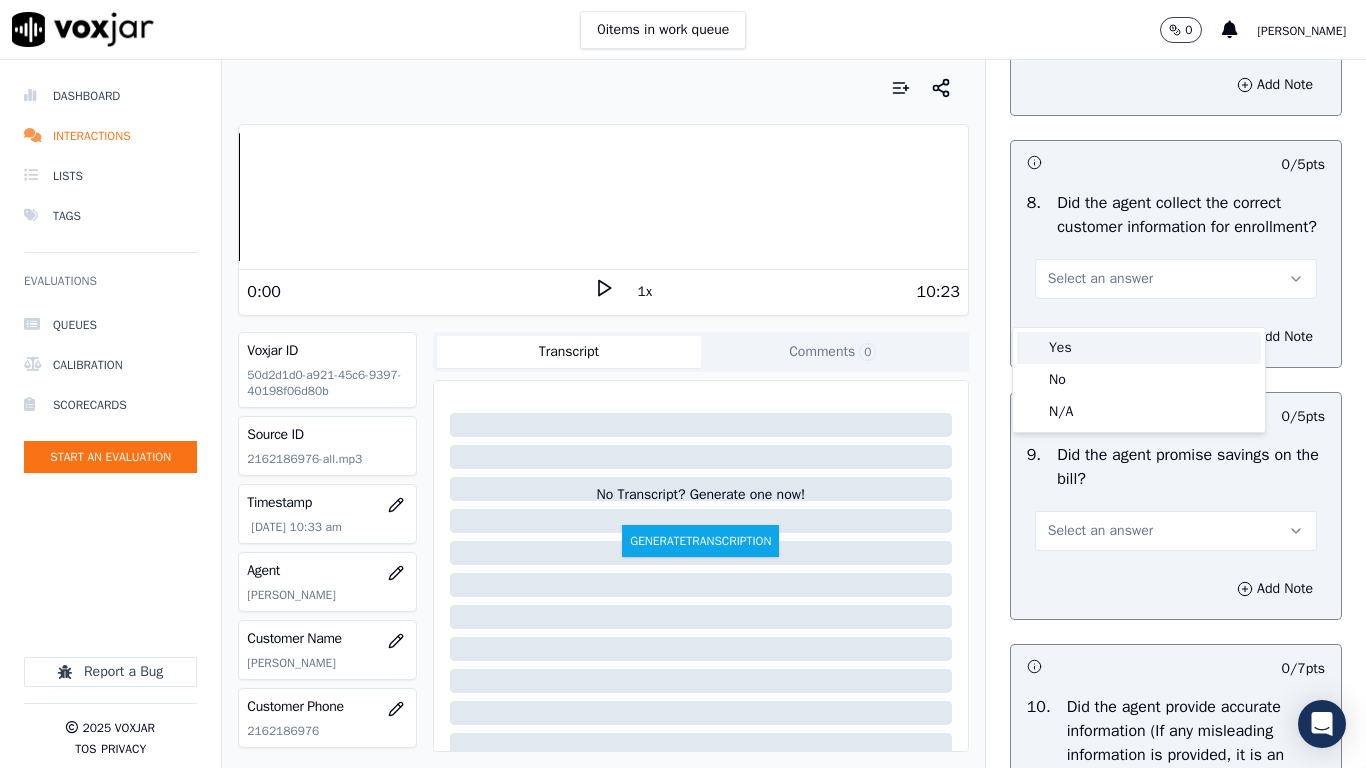 click on "Yes" at bounding box center (1139, 348) 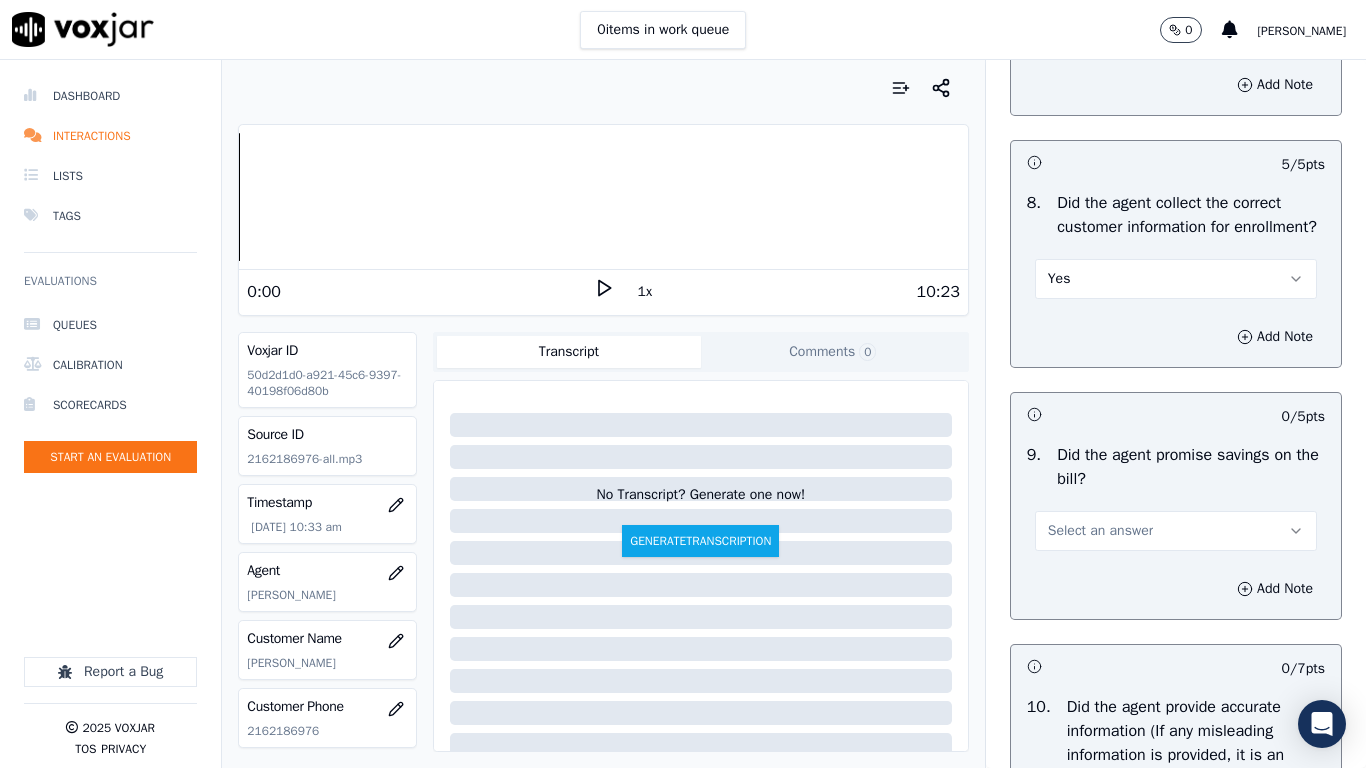 click on "Select an answer" at bounding box center (1100, 531) 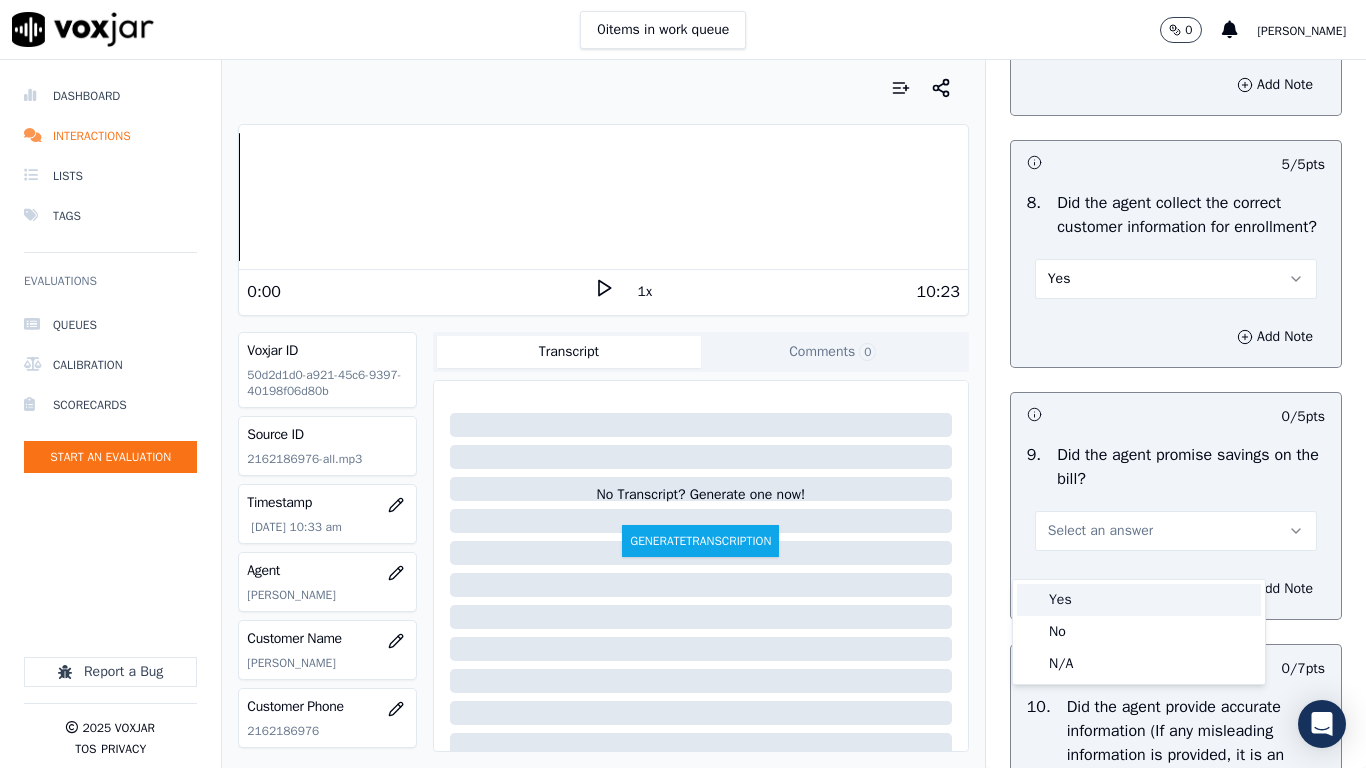 click on "Yes" at bounding box center (1139, 600) 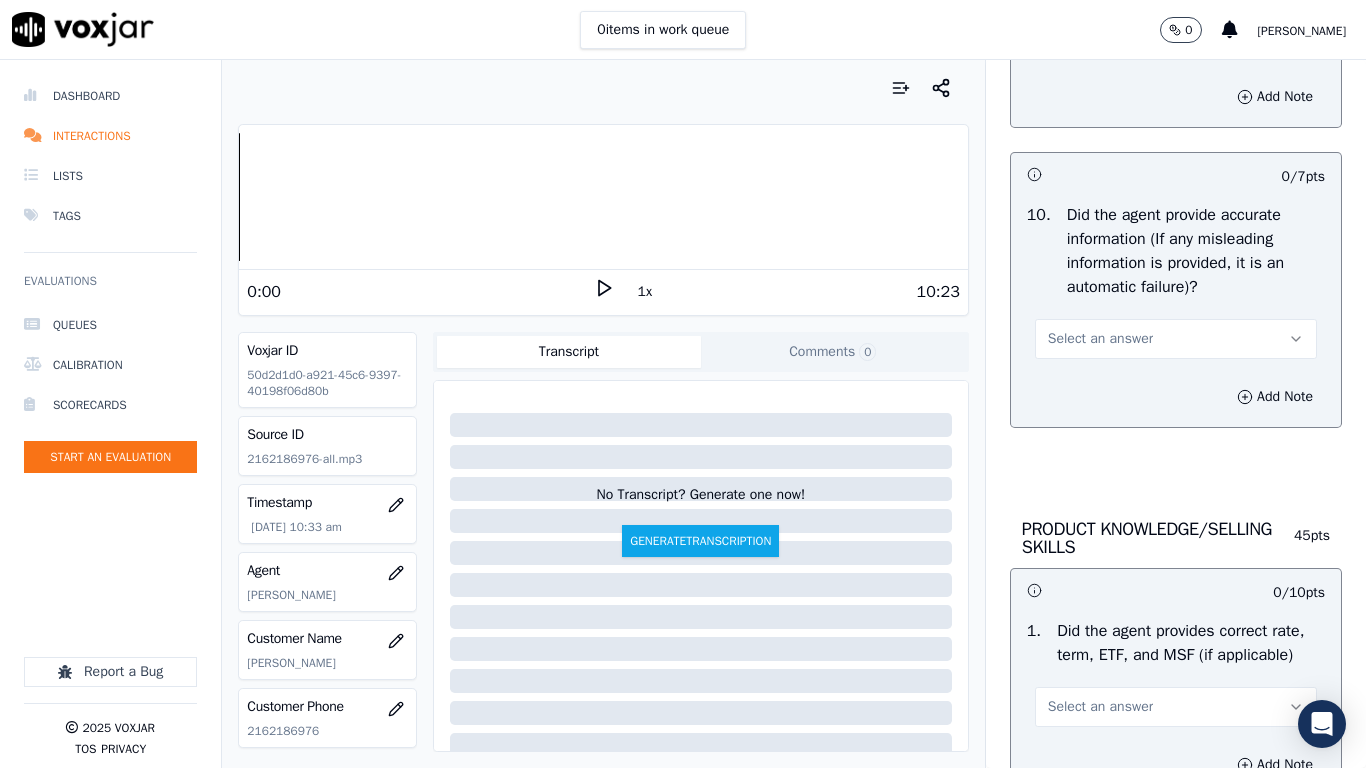 scroll, scrollTop: 2500, scrollLeft: 0, axis: vertical 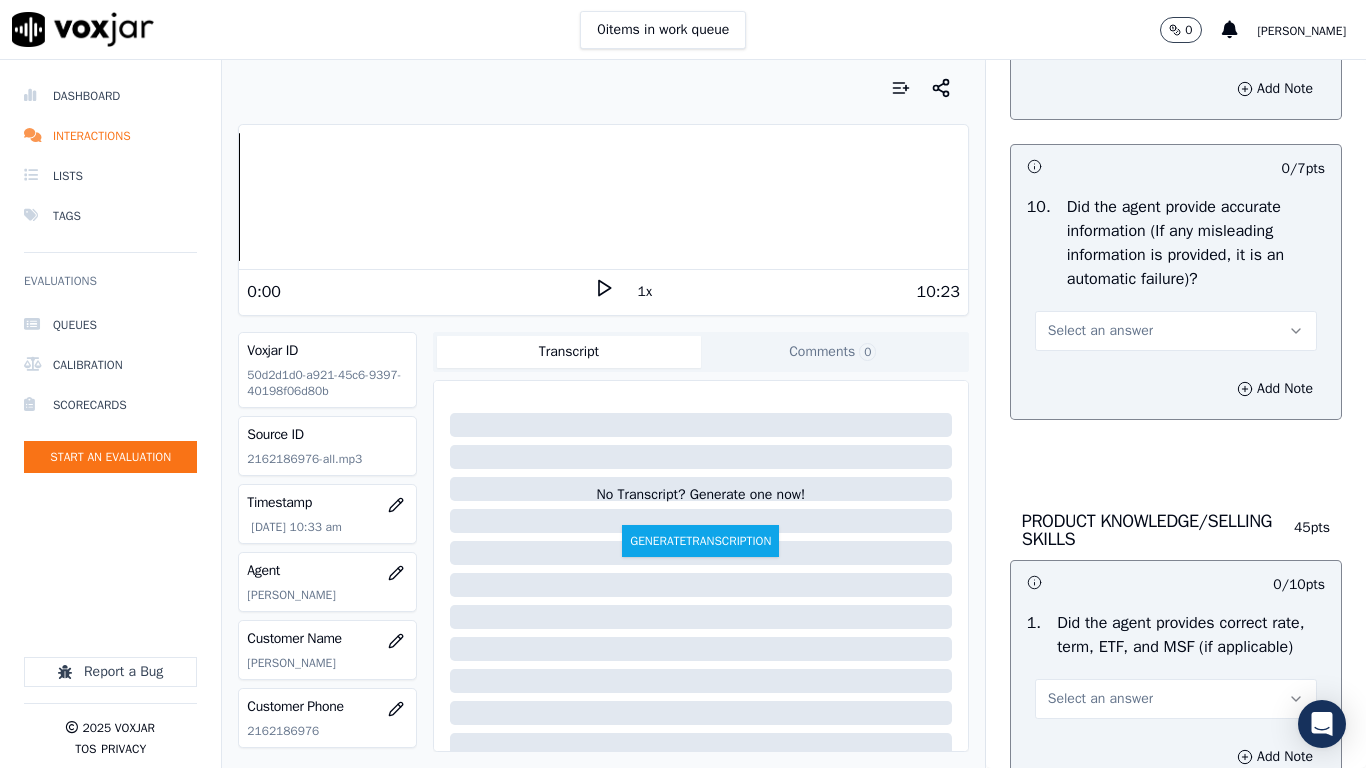 click on "Select an answer" at bounding box center (1100, 331) 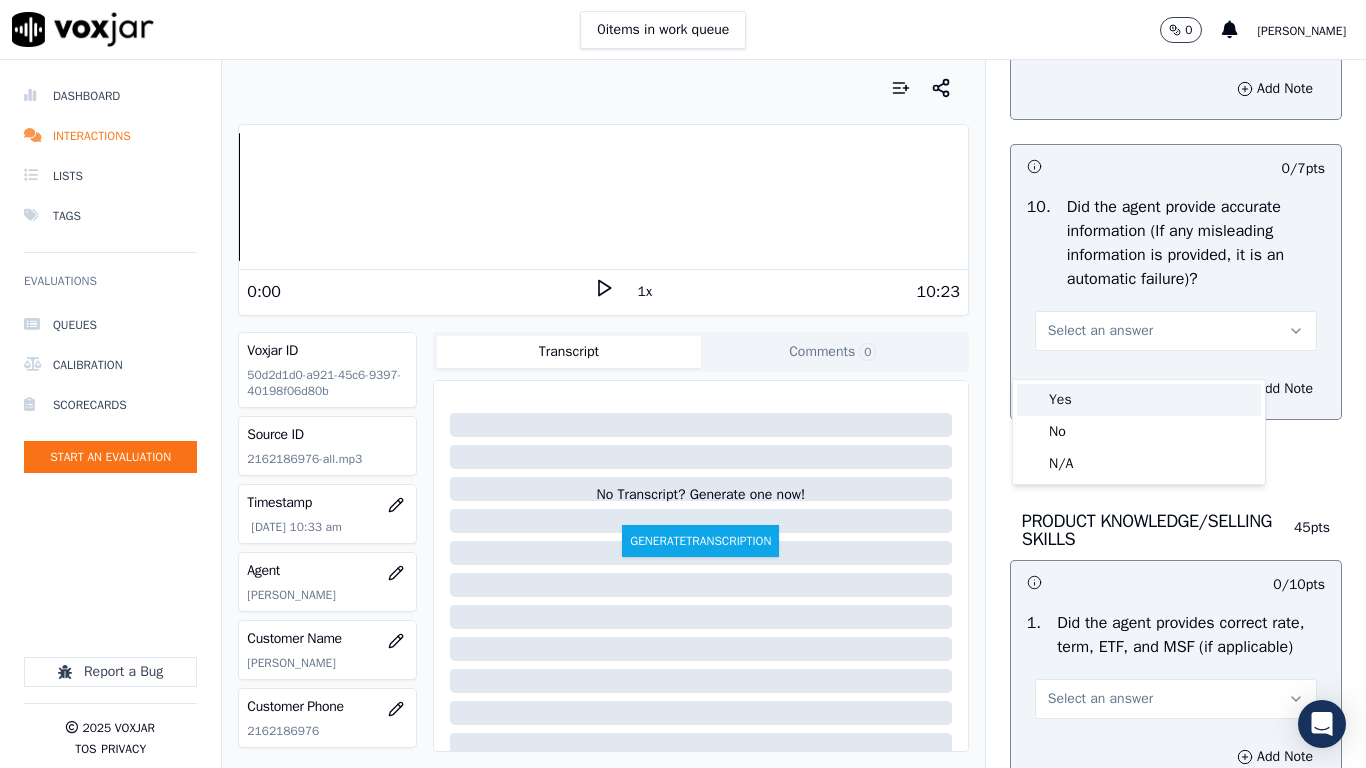 click on "Yes" at bounding box center (1139, 400) 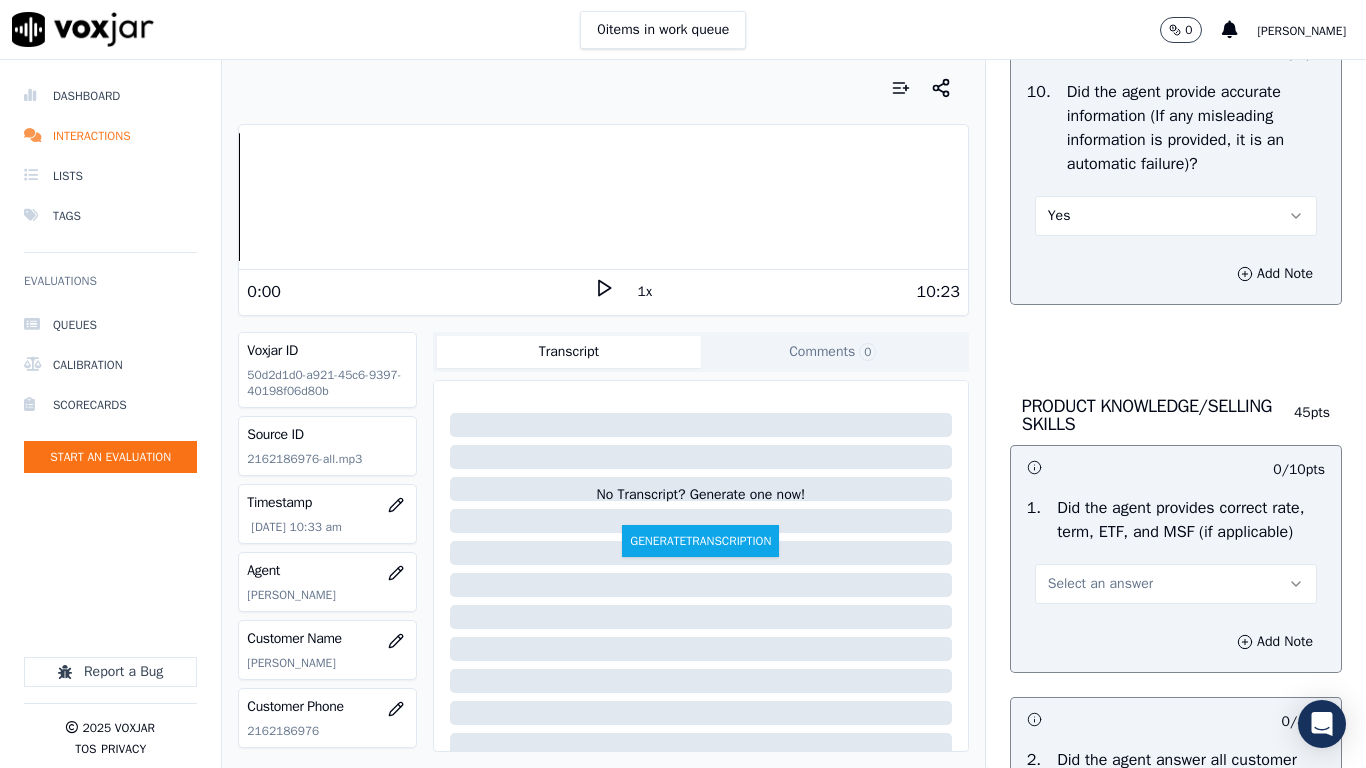 scroll, scrollTop: 2900, scrollLeft: 0, axis: vertical 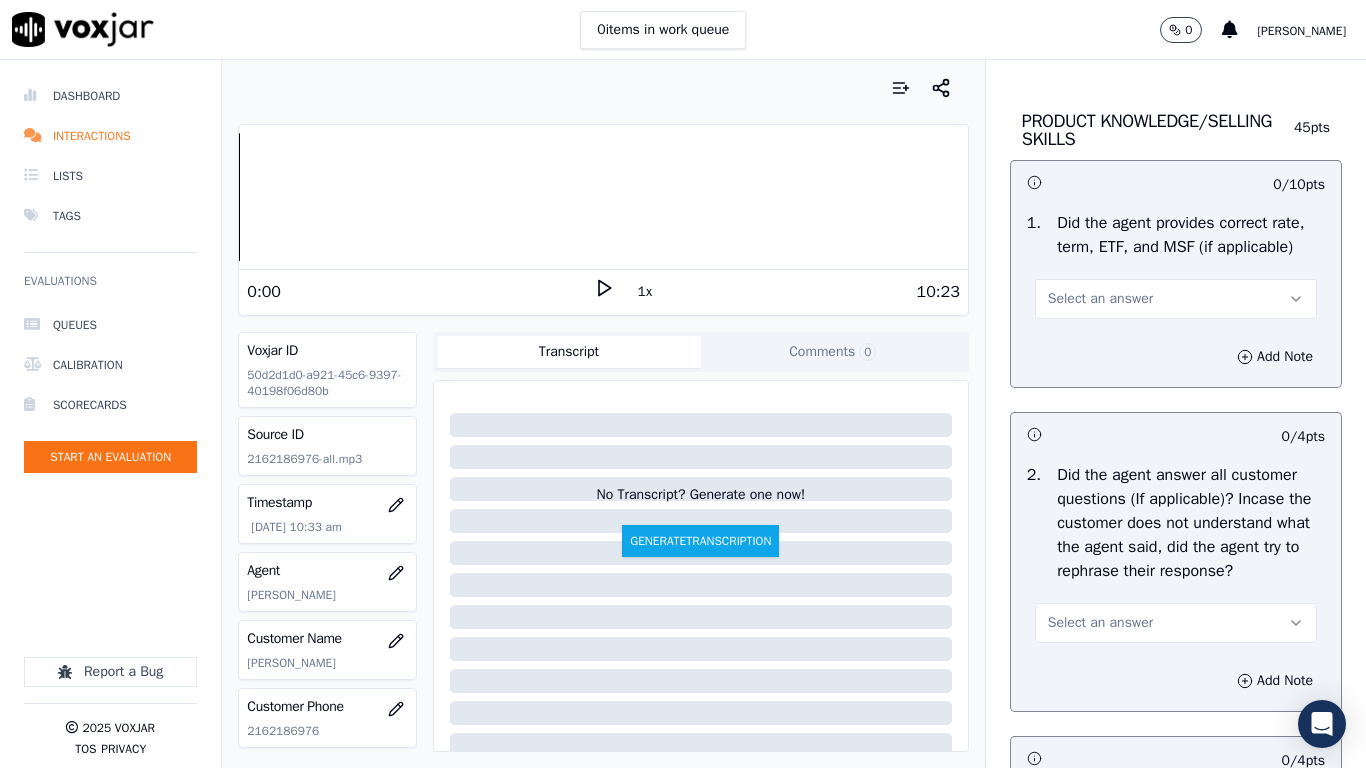 click on "Select an answer" at bounding box center (1100, 299) 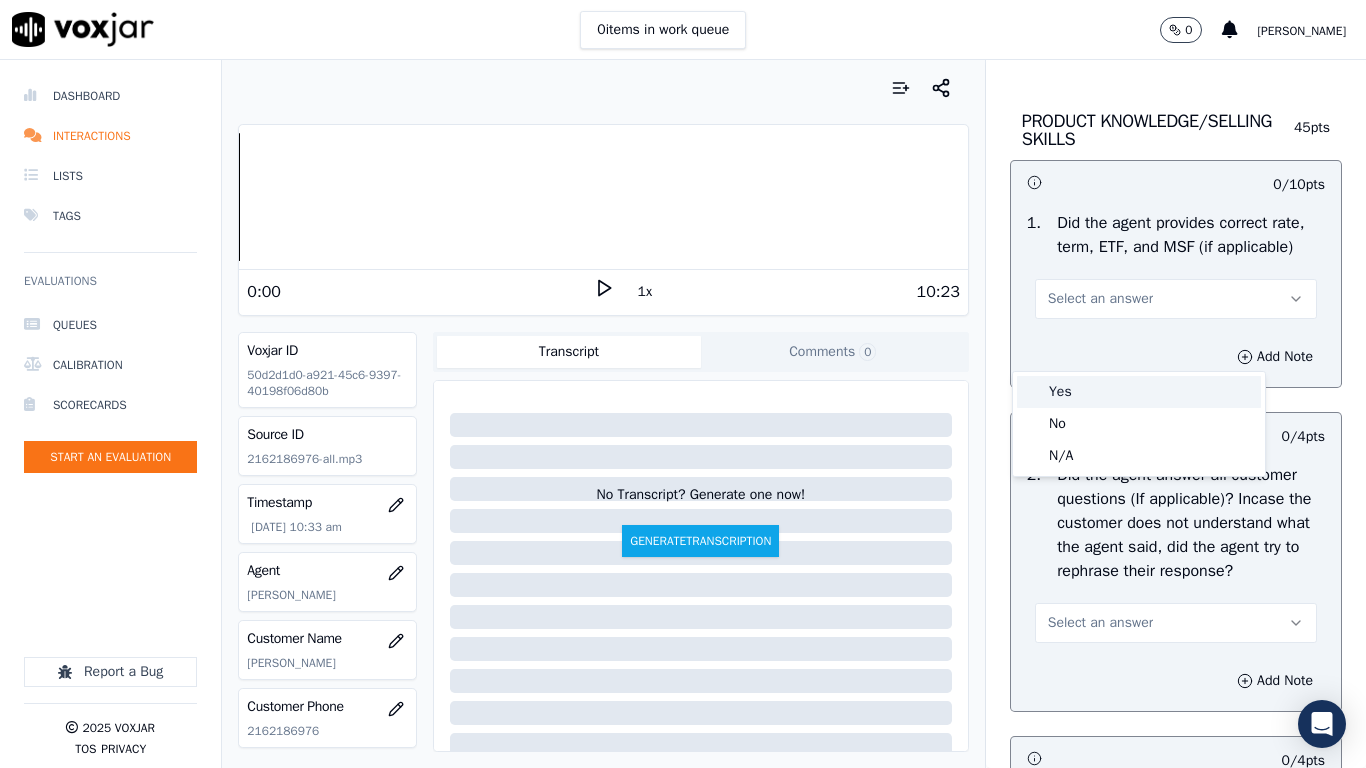 click on "Yes" at bounding box center (1139, 392) 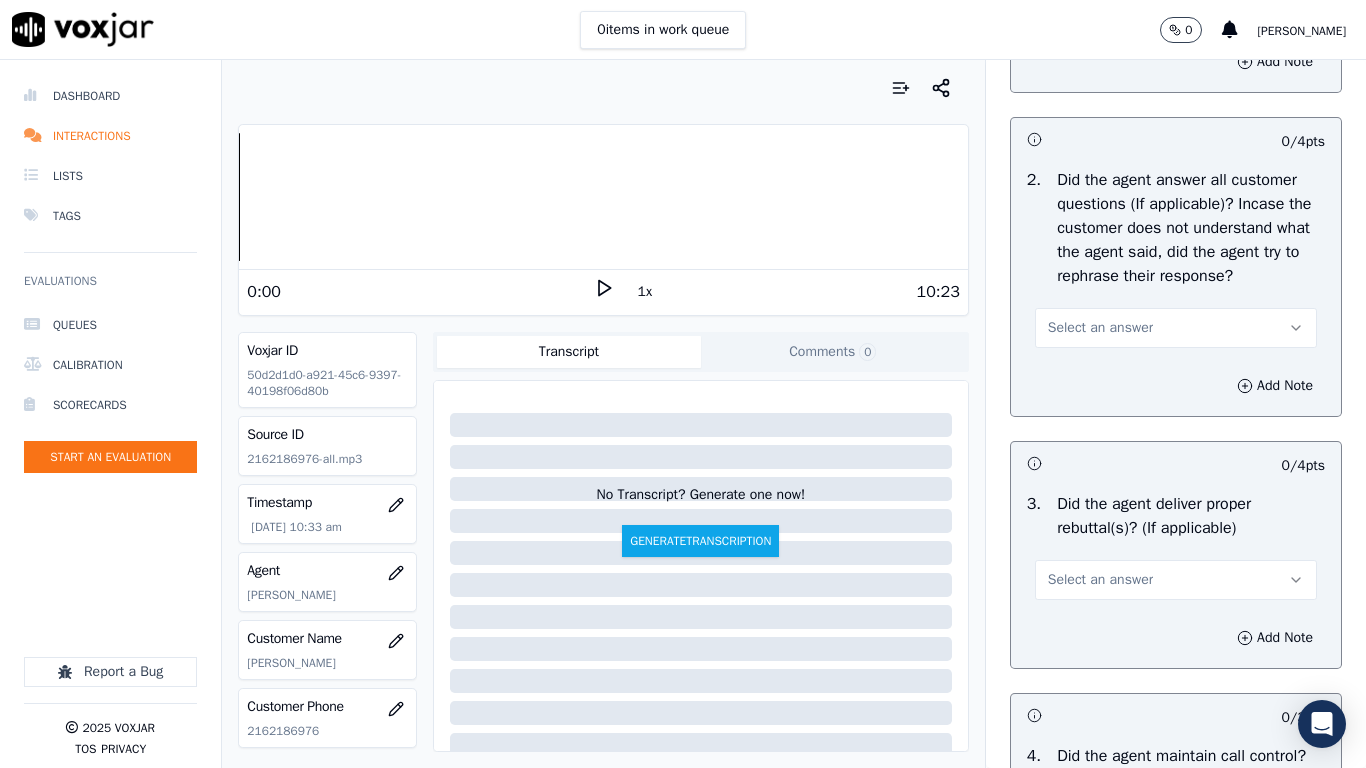 scroll, scrollTop: 3200, scrollLeft: 0, axis: vertical 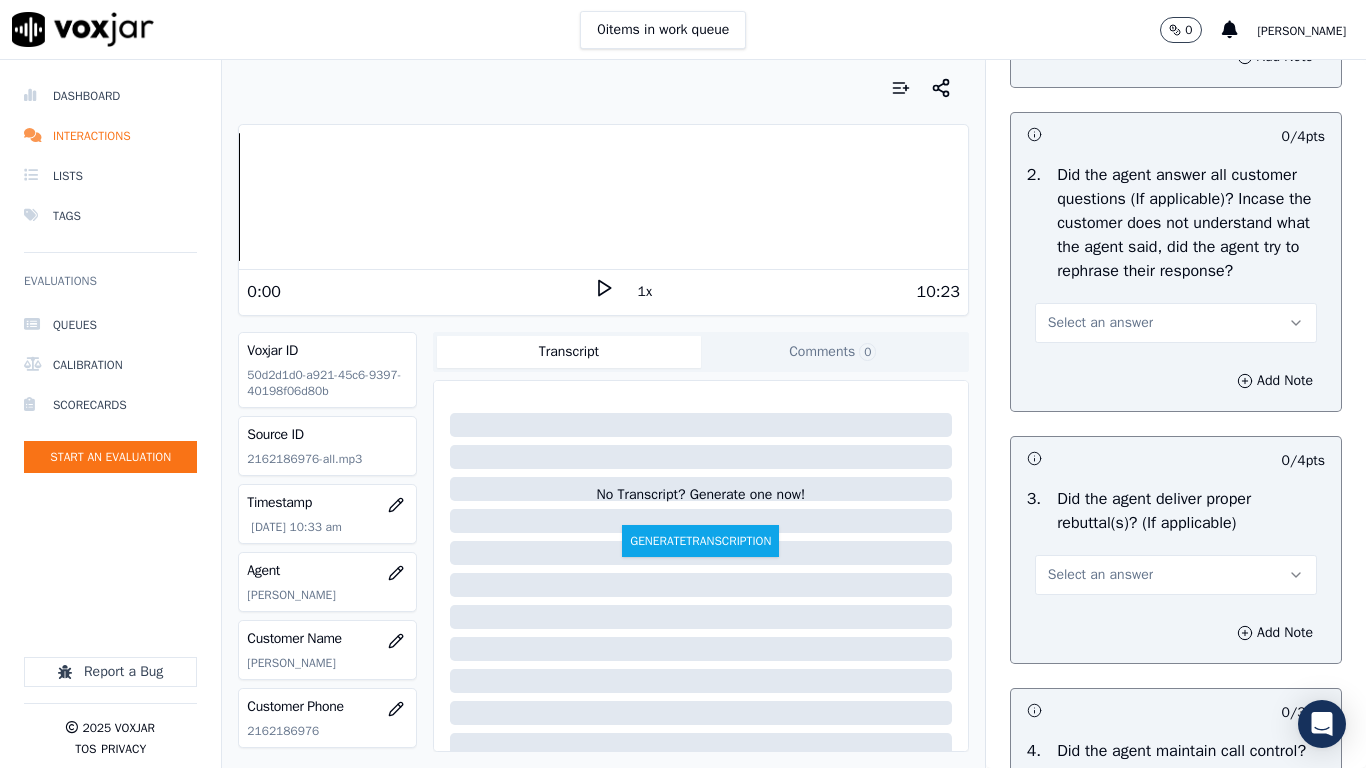 click on "Select an answer" at bounding box center [1100, 323] 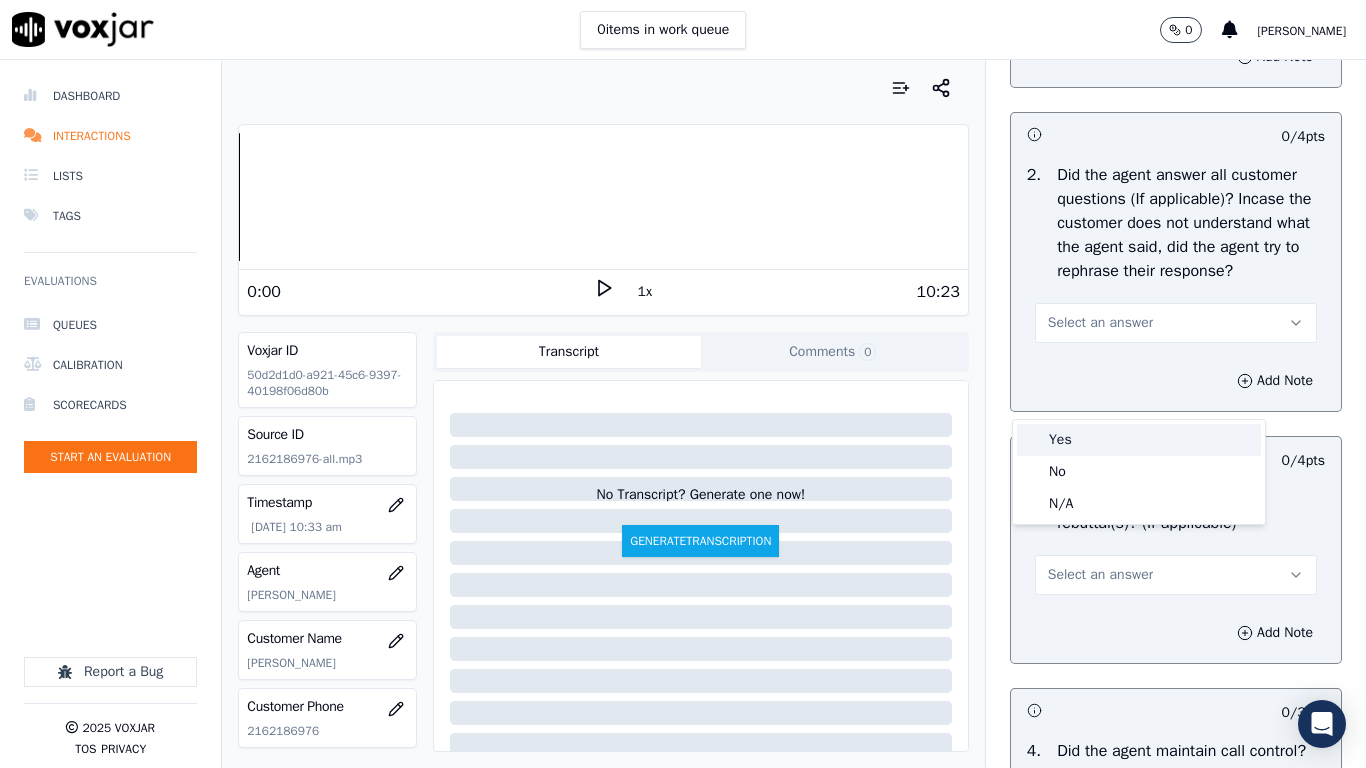 click on "Yes" at bounding box center [1139, 440] 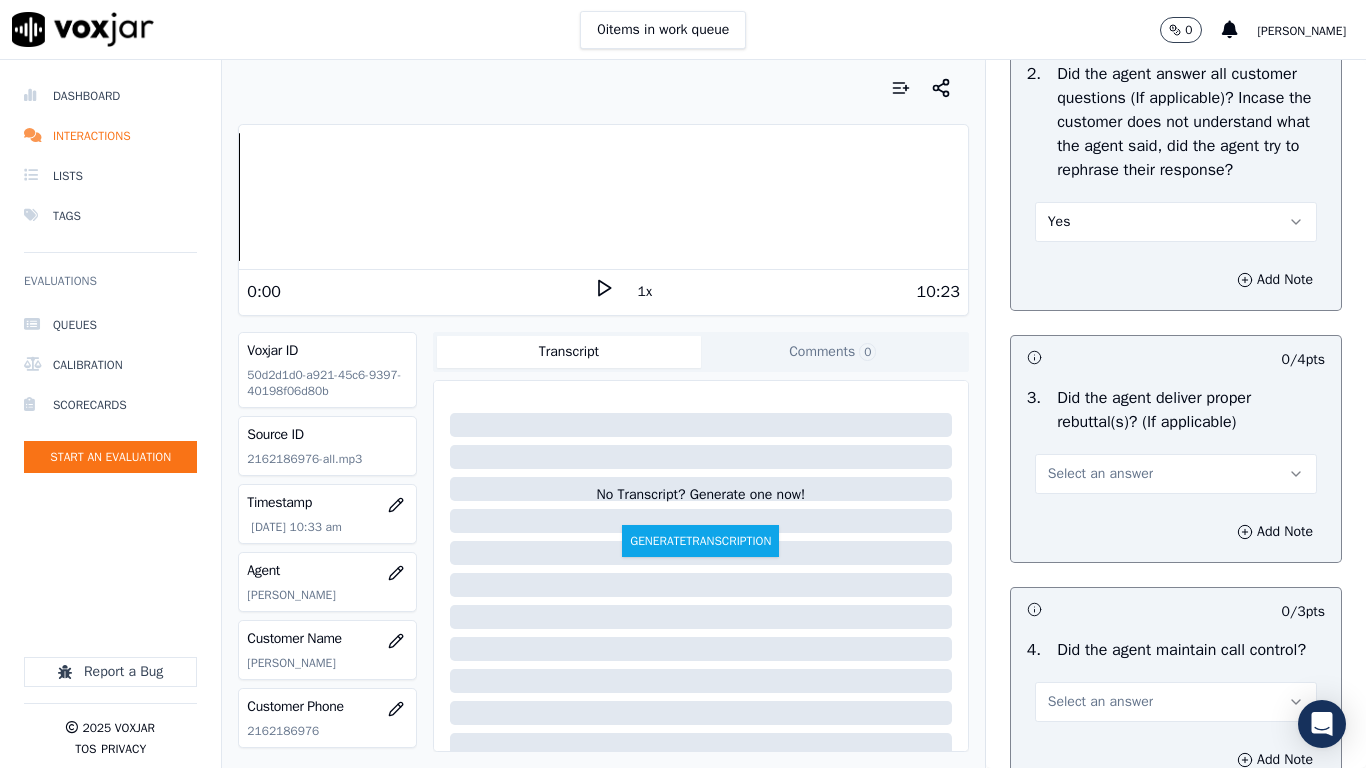 scroll, scrollTop: 3500, scrollLeft: 0, axis: vertical 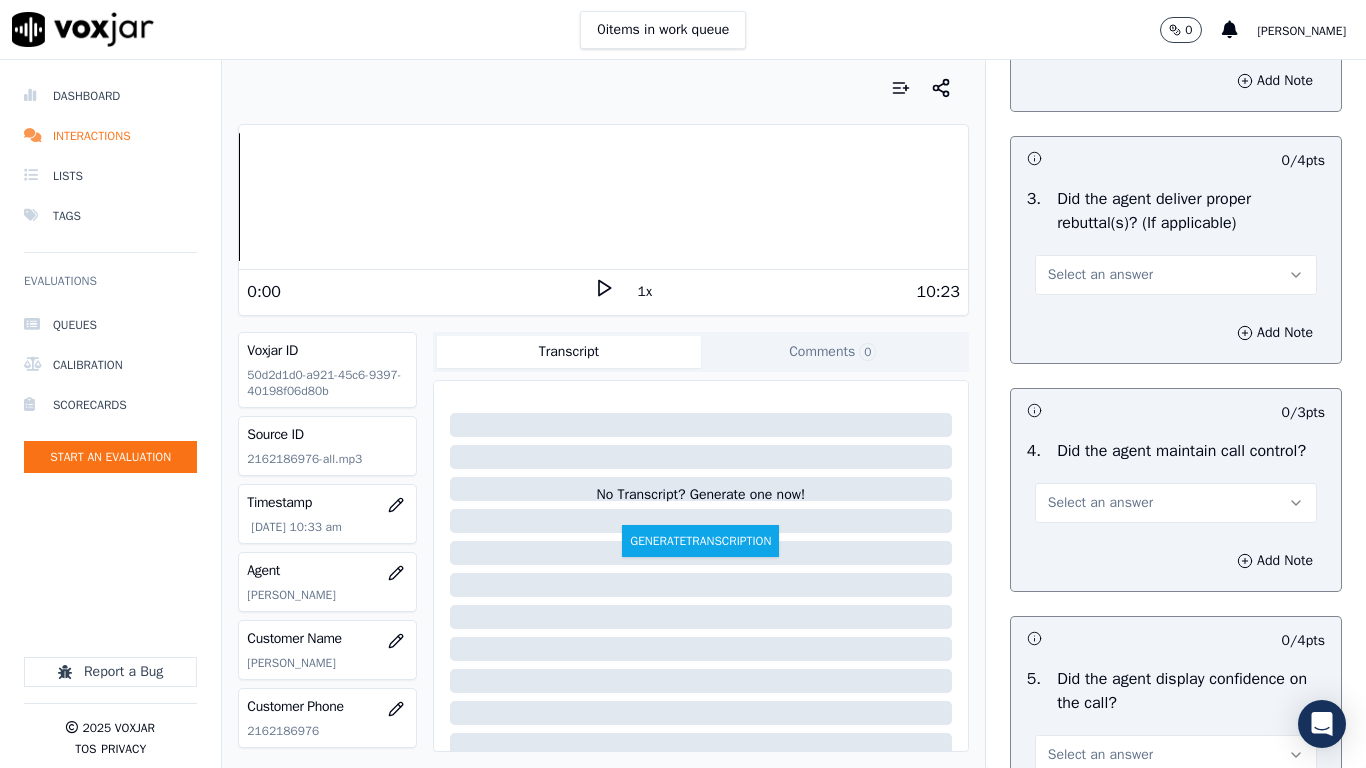 click on "Select an answer" at bounding box center (1100, 275) 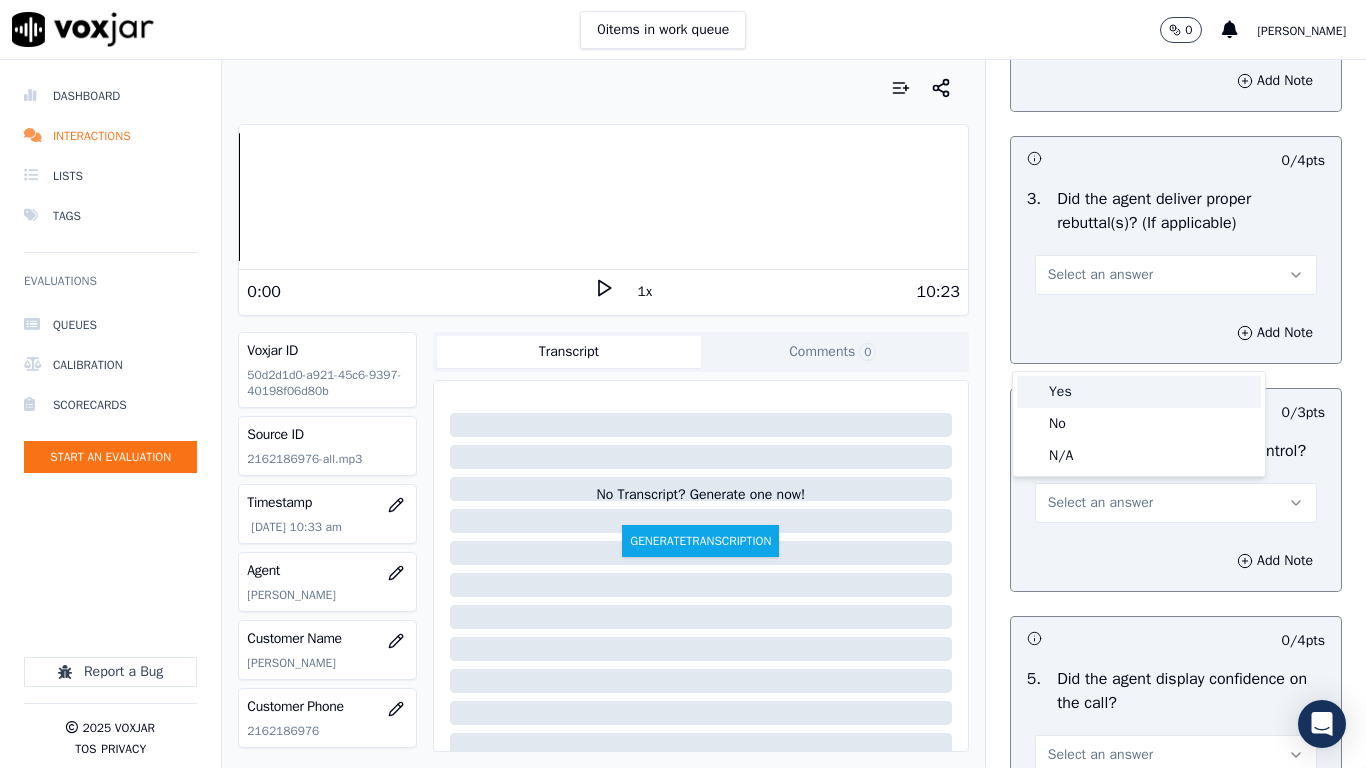 click on "Yes" at bounding box center (1139, 392) 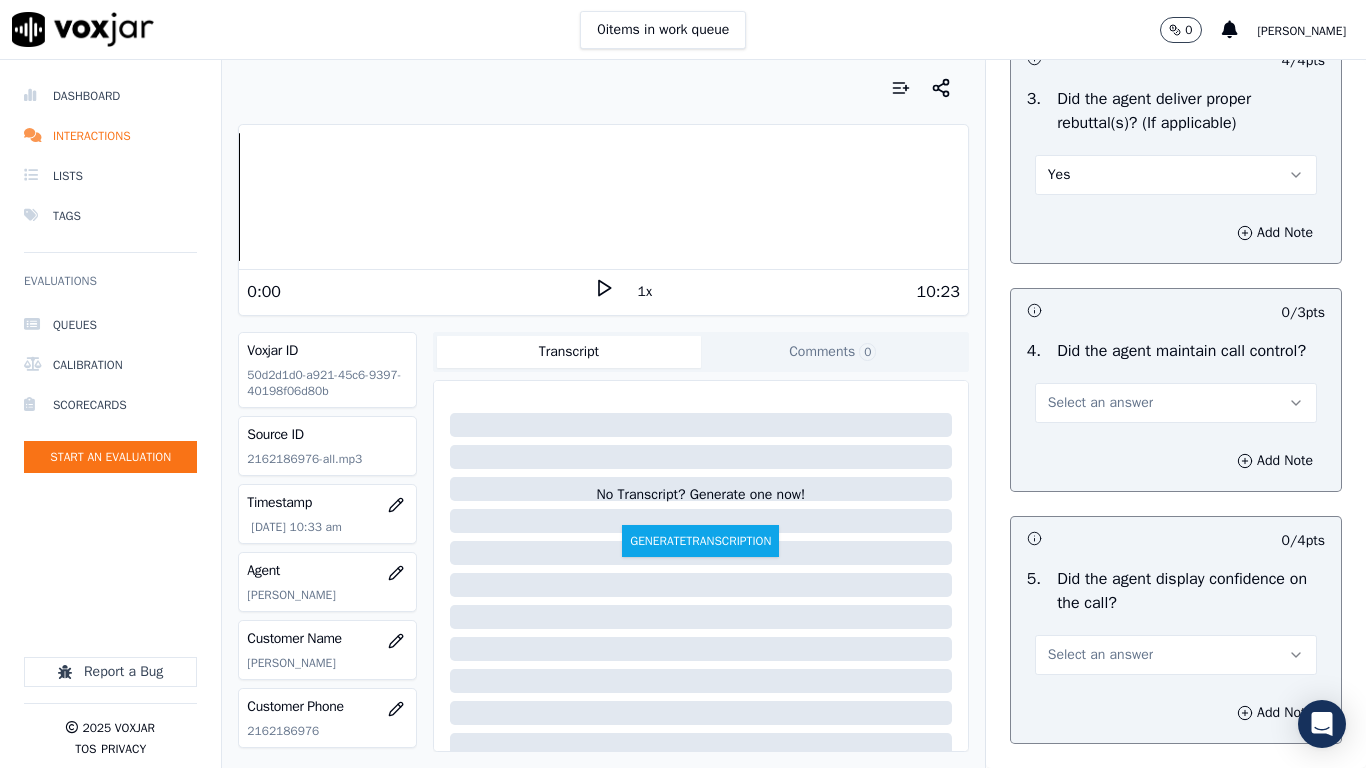 scroll, scrollTop: 3800, scrollLeft: 0, axis: vertical 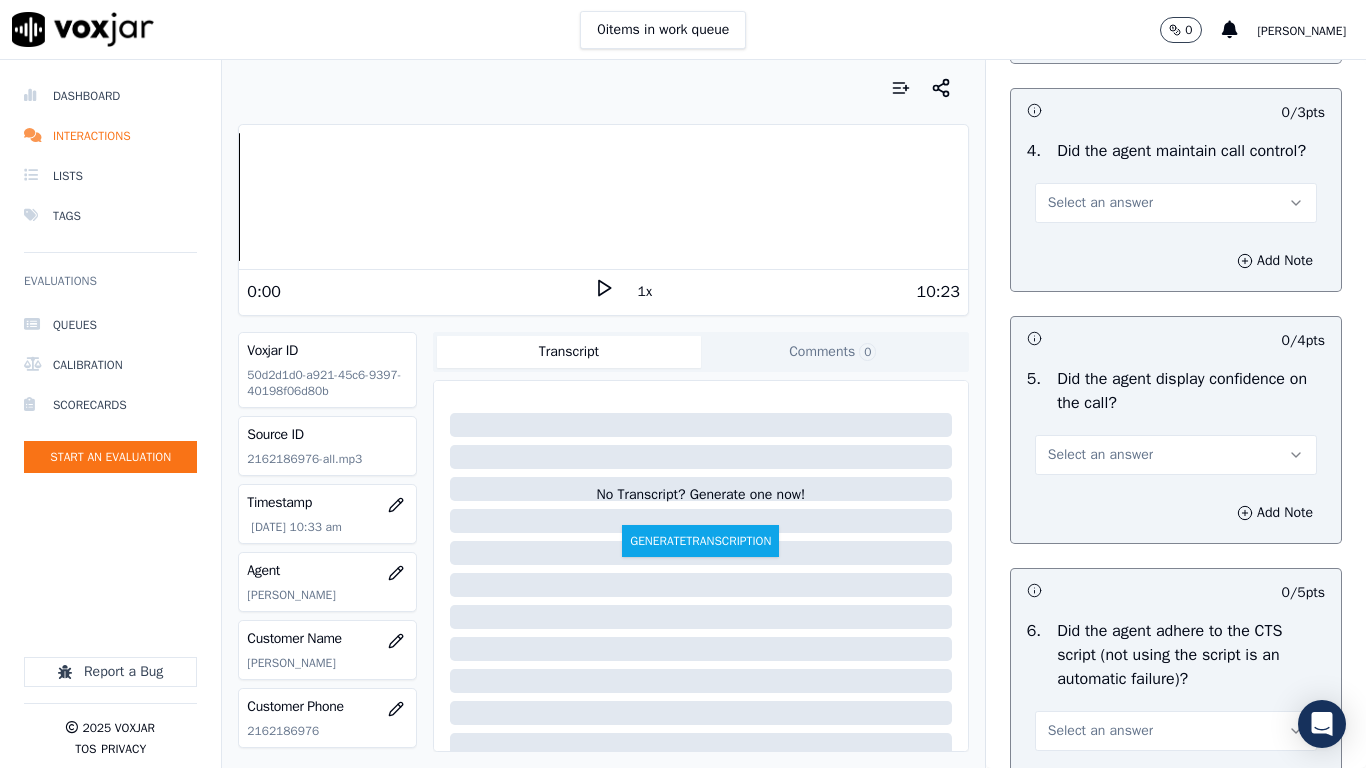 click on "Select an answer" at bounding box center (1100, 203) 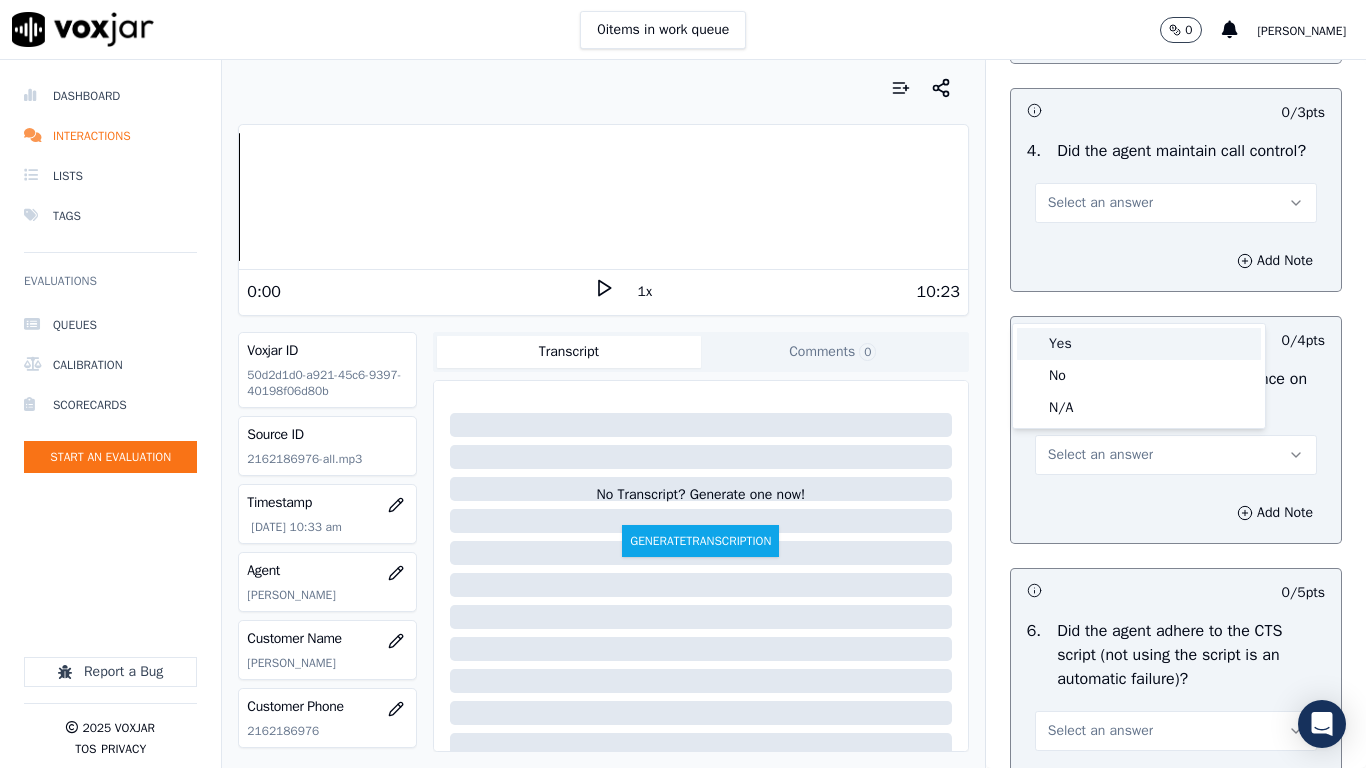 click on "Yes" at bounding box center (1139, 344) 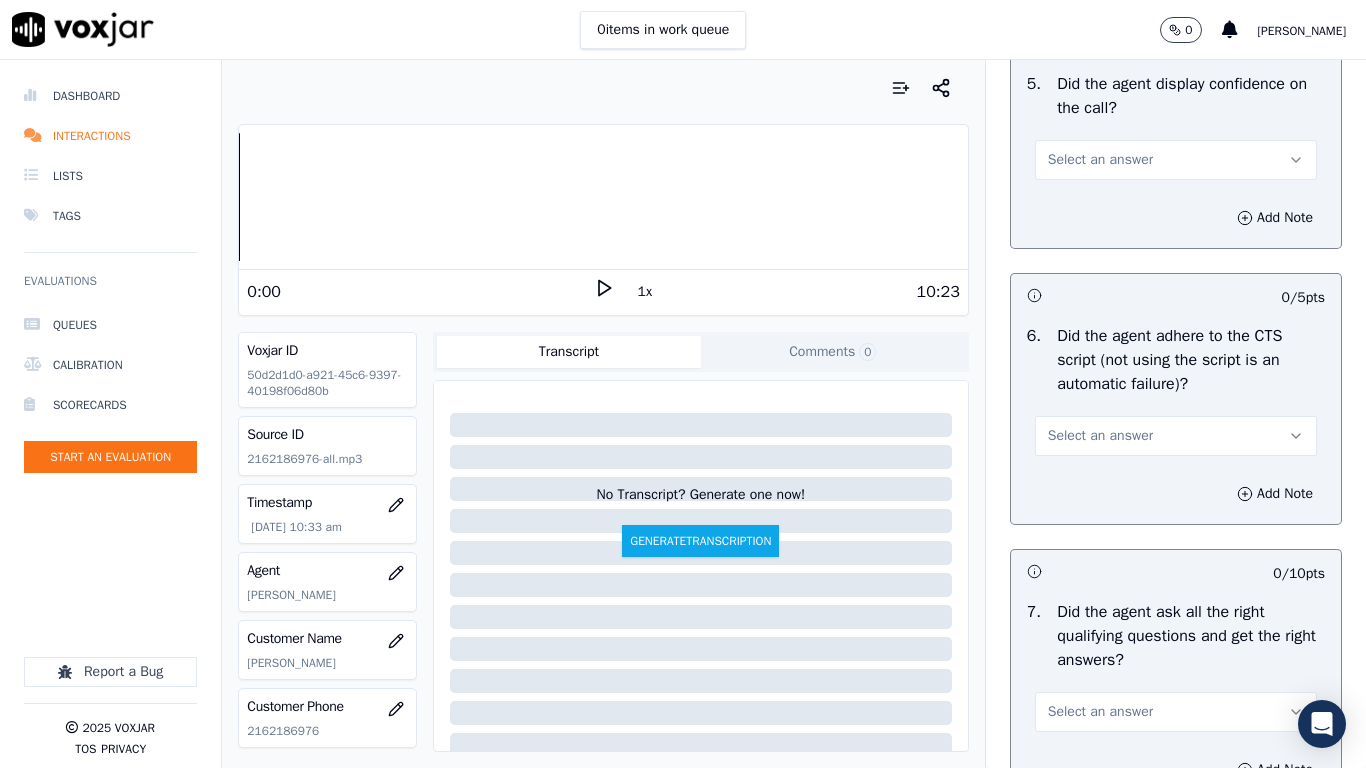 scroll, scrollTop: 4100, scrollLeft: 0, axis: vertical 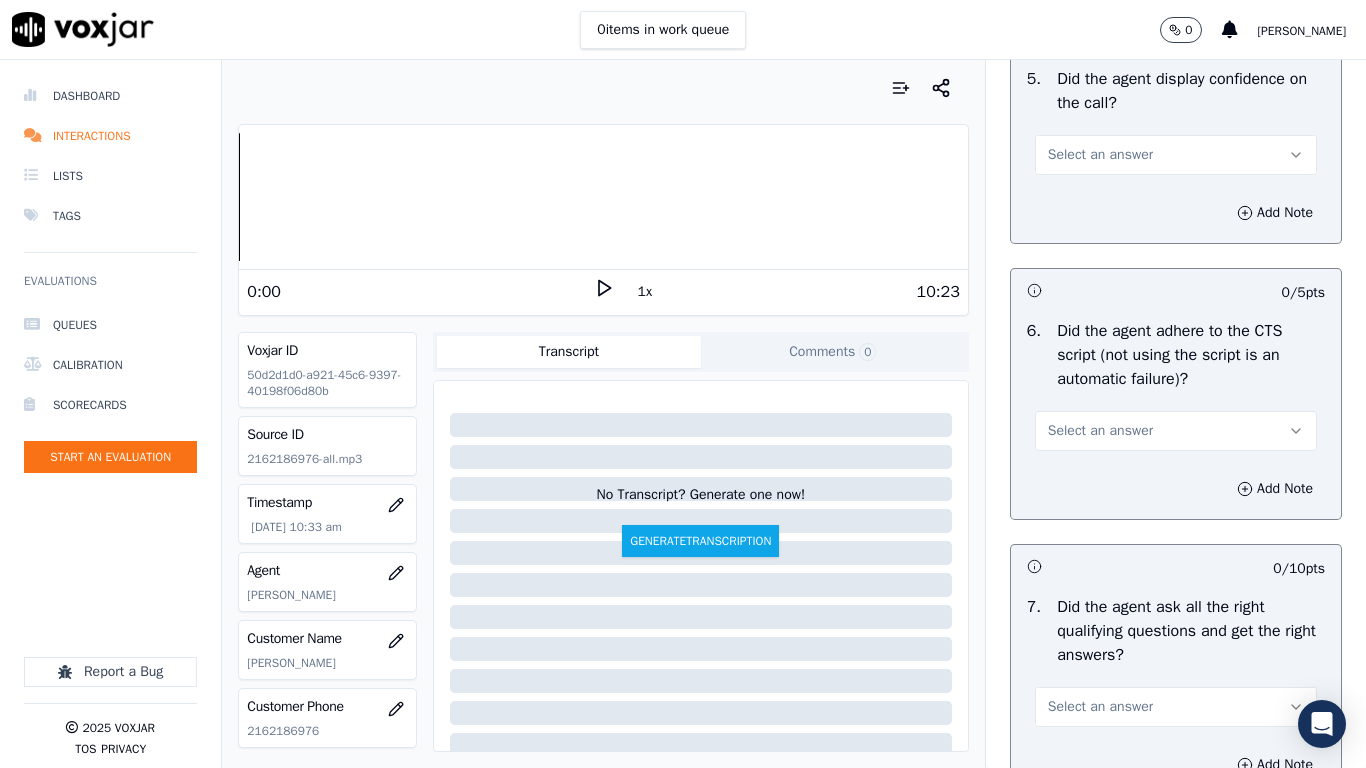 click on "Select an answer" at bounding box center (1100, 155) 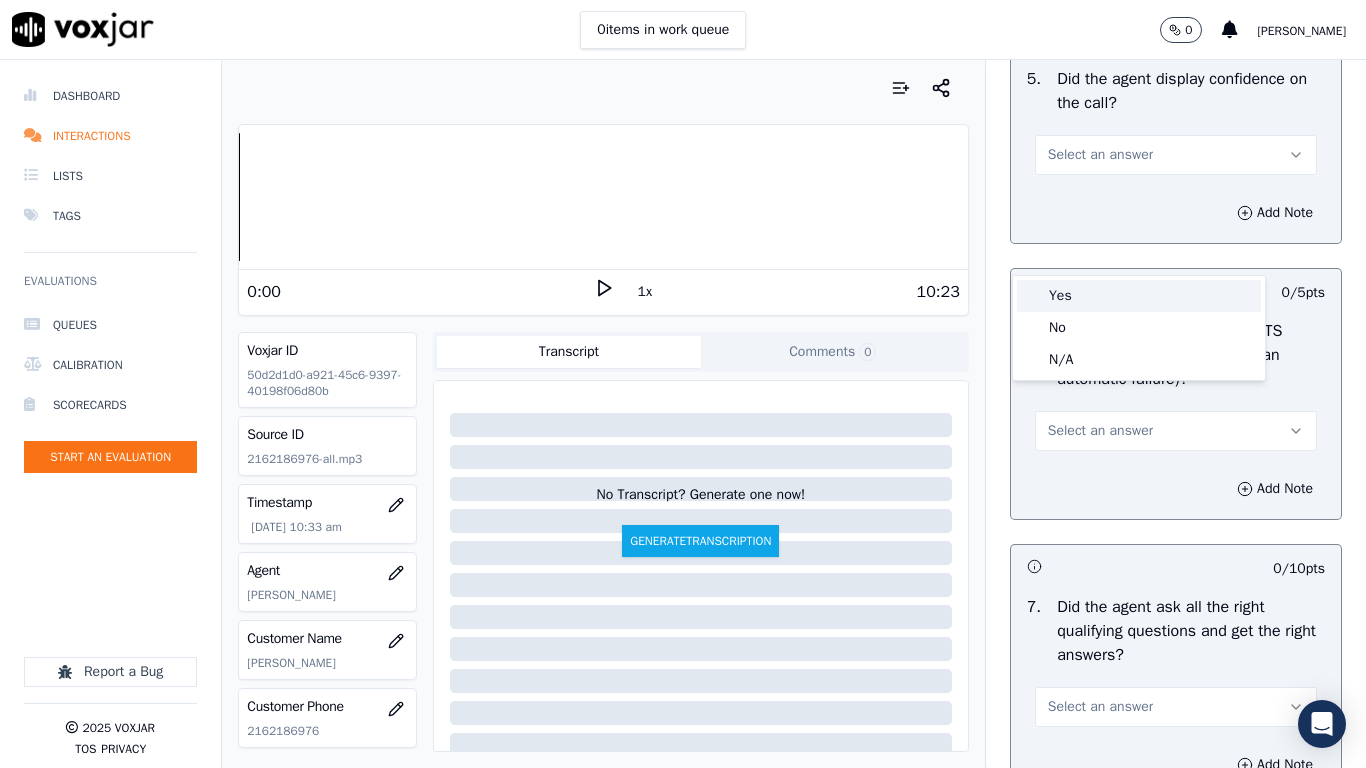 click on "Yes" at bounding box center (1139, 296) 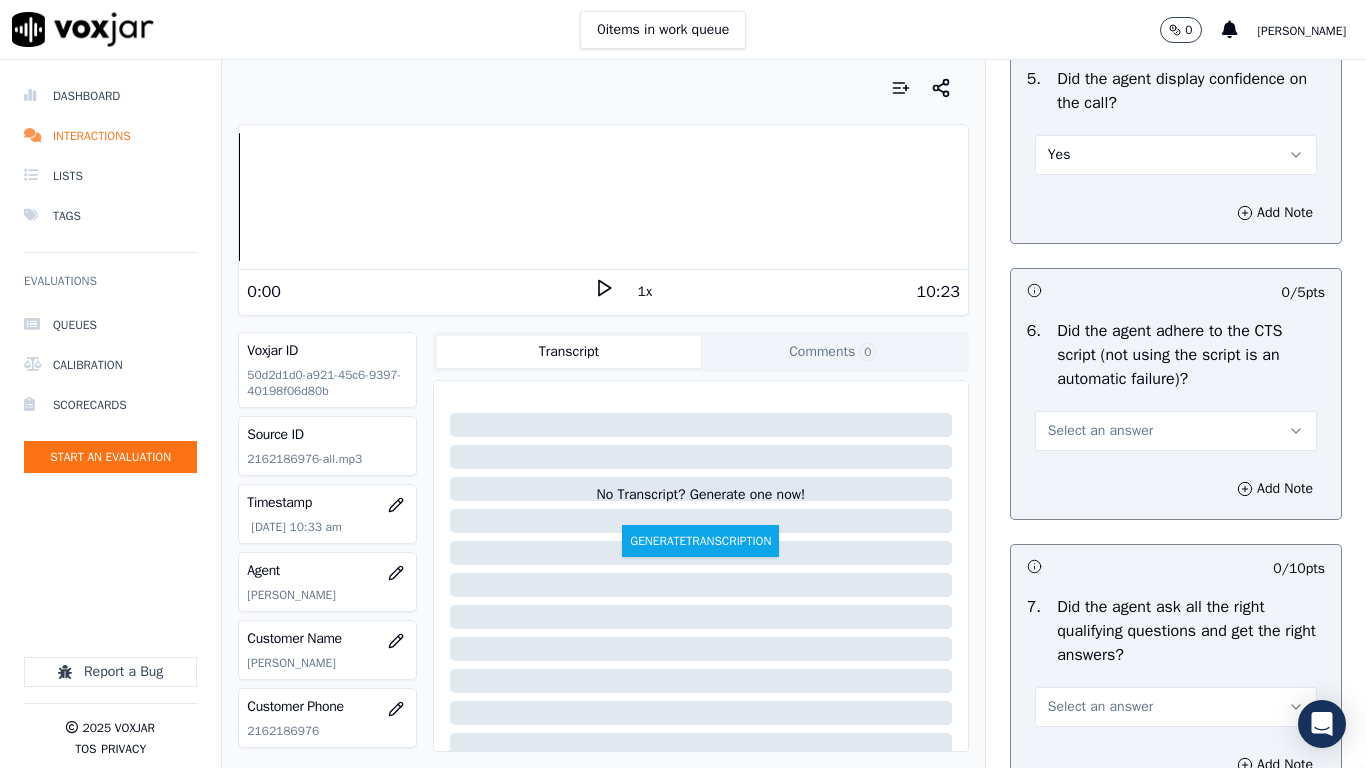 scroll, scrollTop: 4300, scrollLeft: 0, axis: vertical 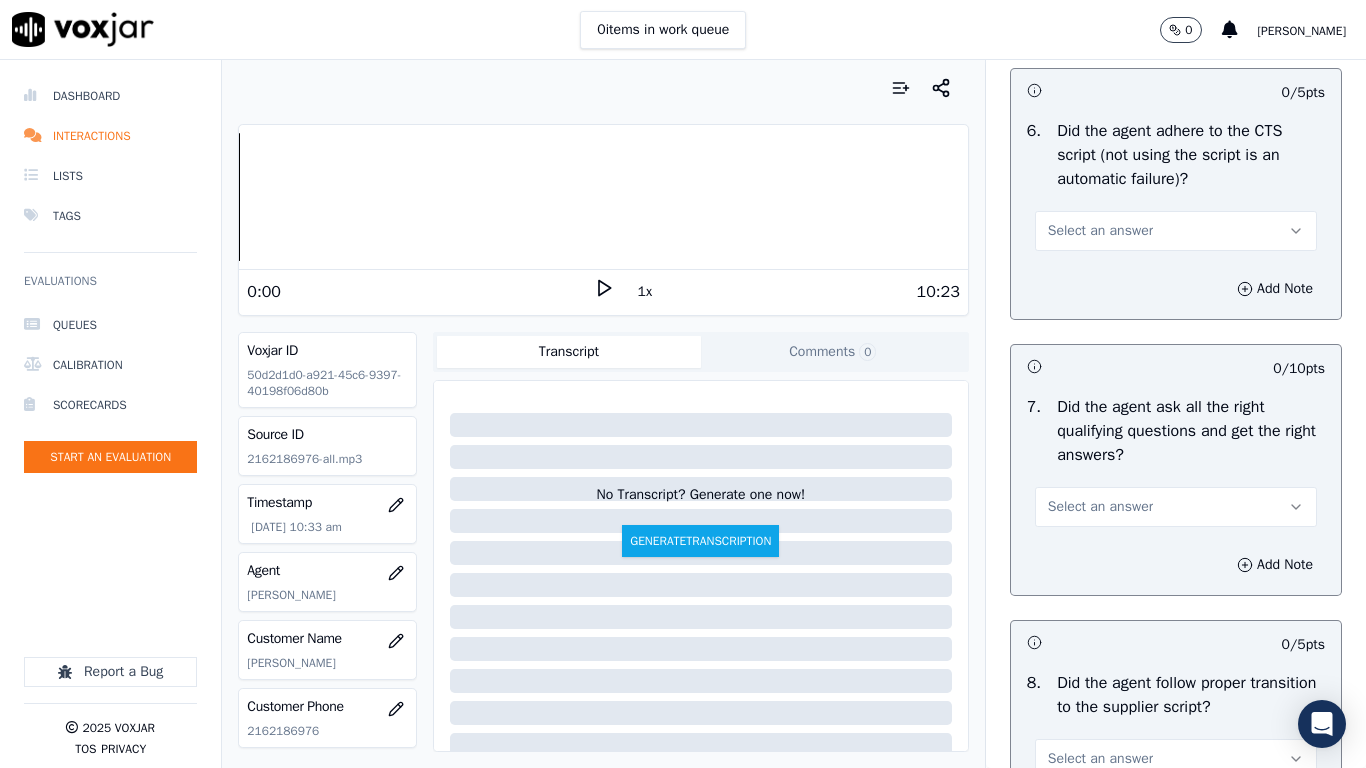 click on "Select an answer" at bounding box center (1100, 231) 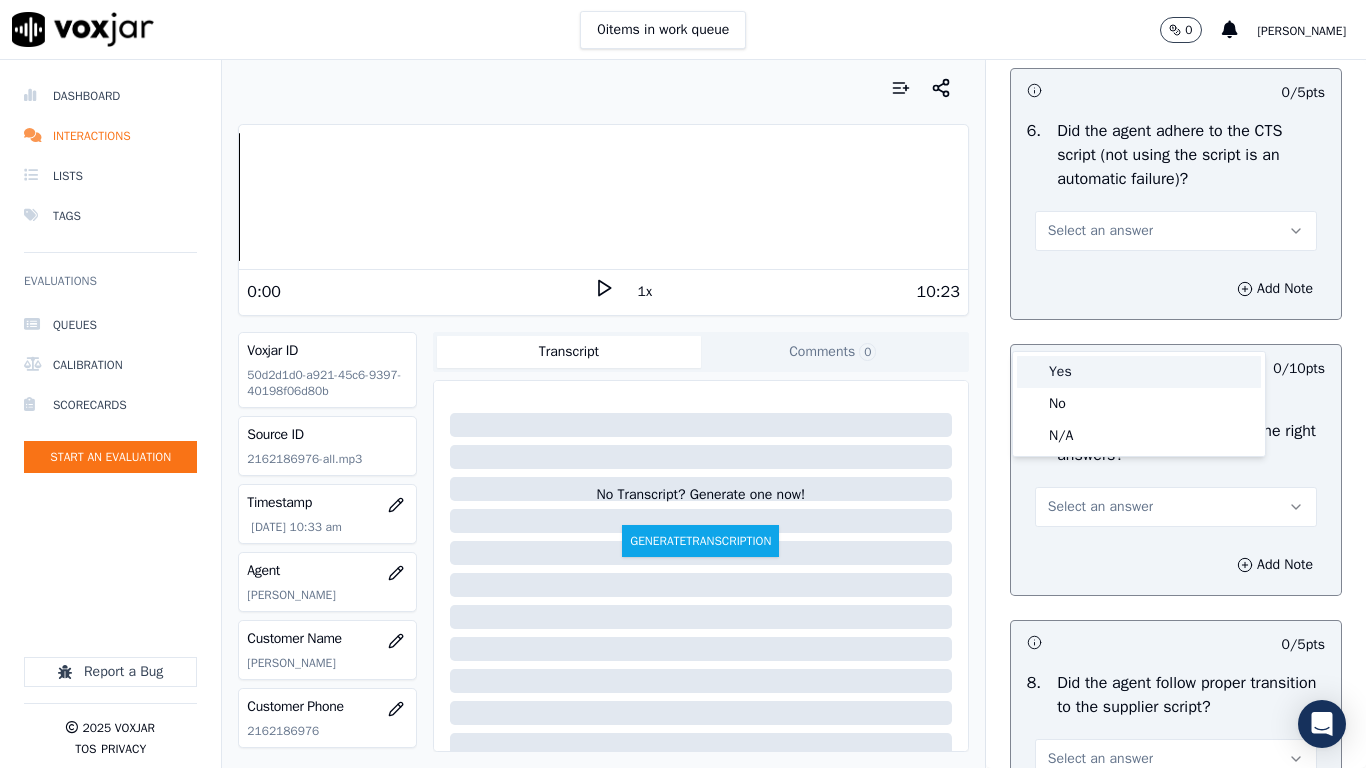 click on "Yes" at bounding box center (1139, 372) 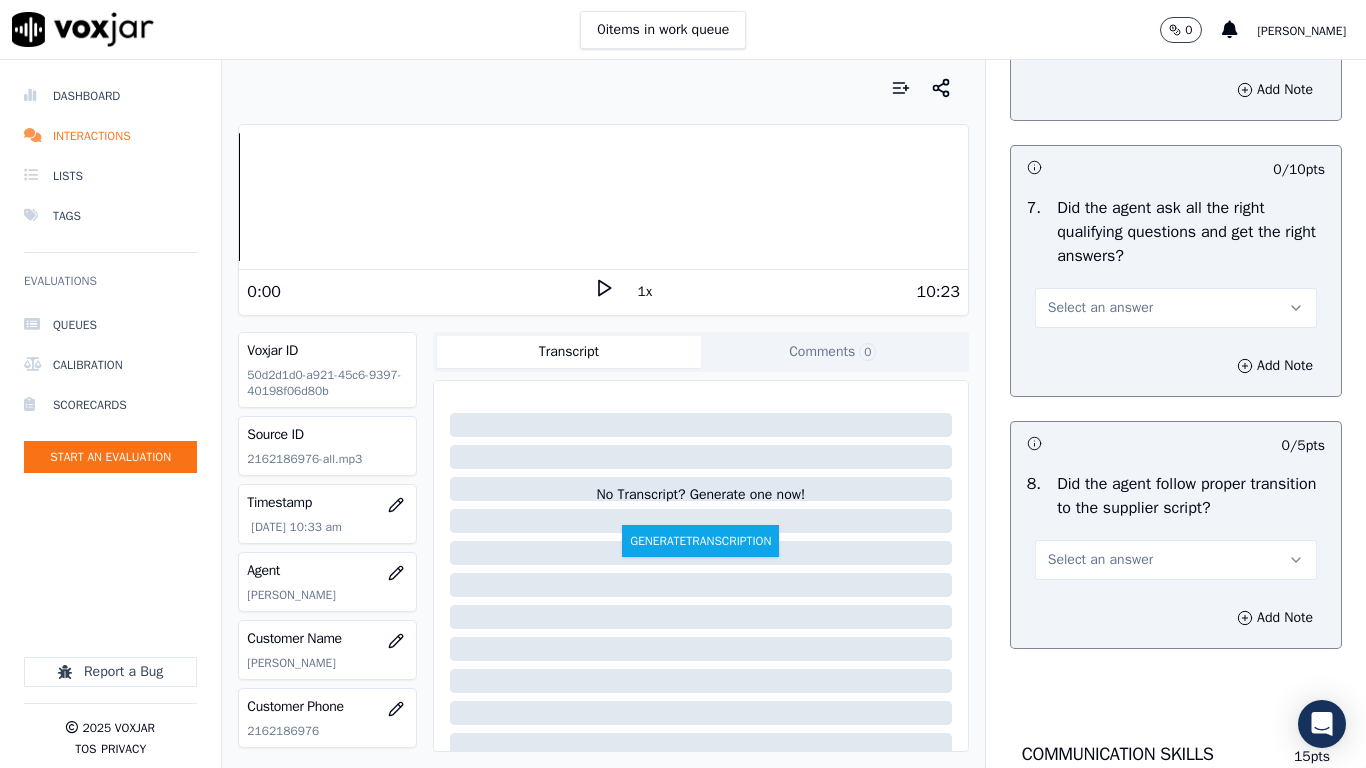 scroll, scrollTop: 4500, scrollLeft: 0, axis: vertical 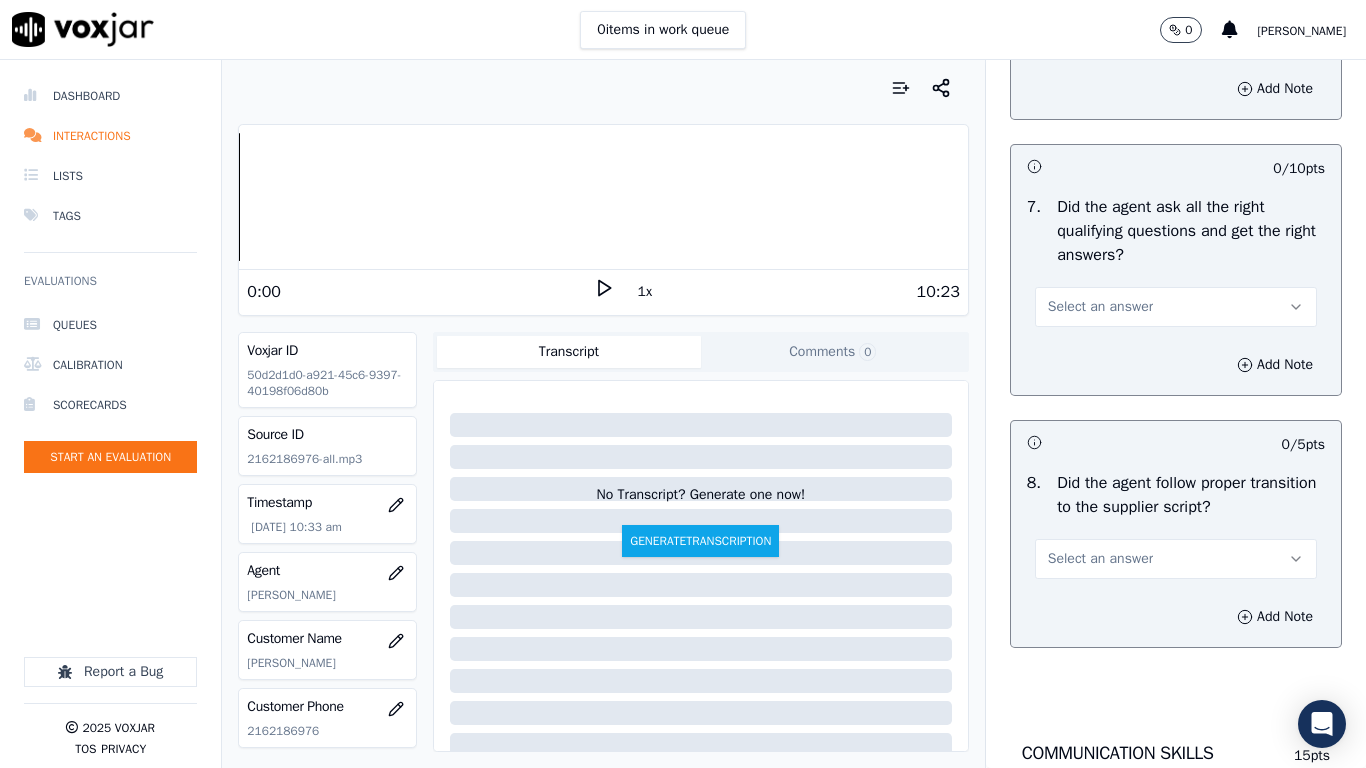 click on "Select an answer" at bounding box center (1176, 307) 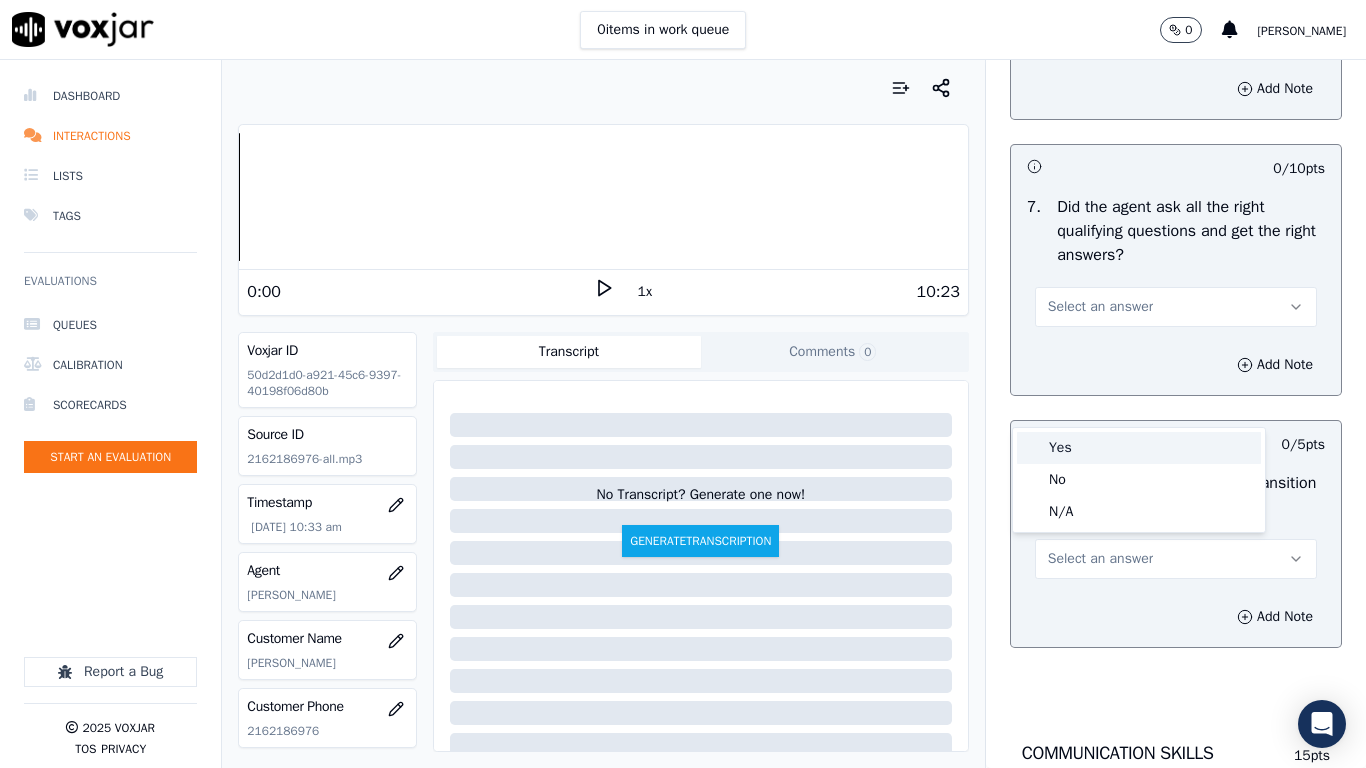 click on "Yes" at bounding box center [1139, 448] 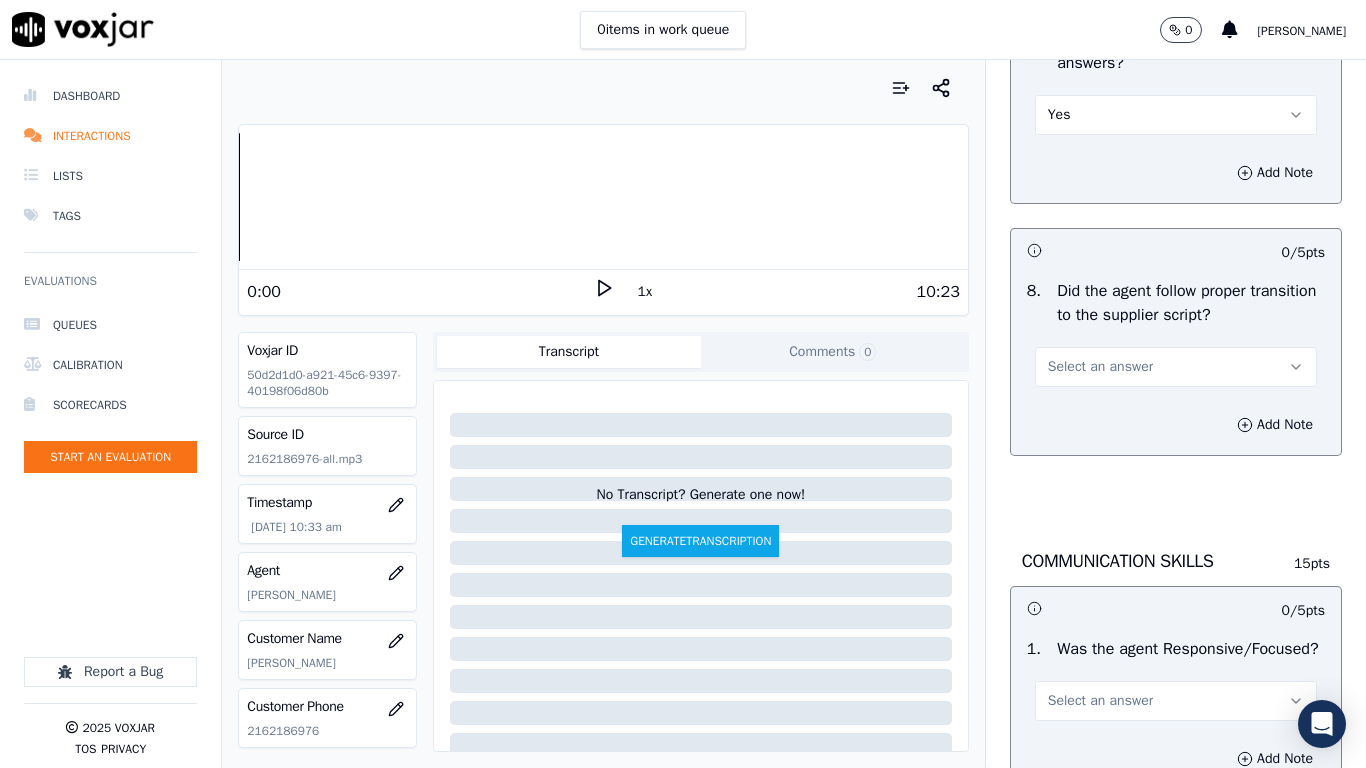 scroll, scrollTop: 4700, scrollLeft: 0, axis: vertical 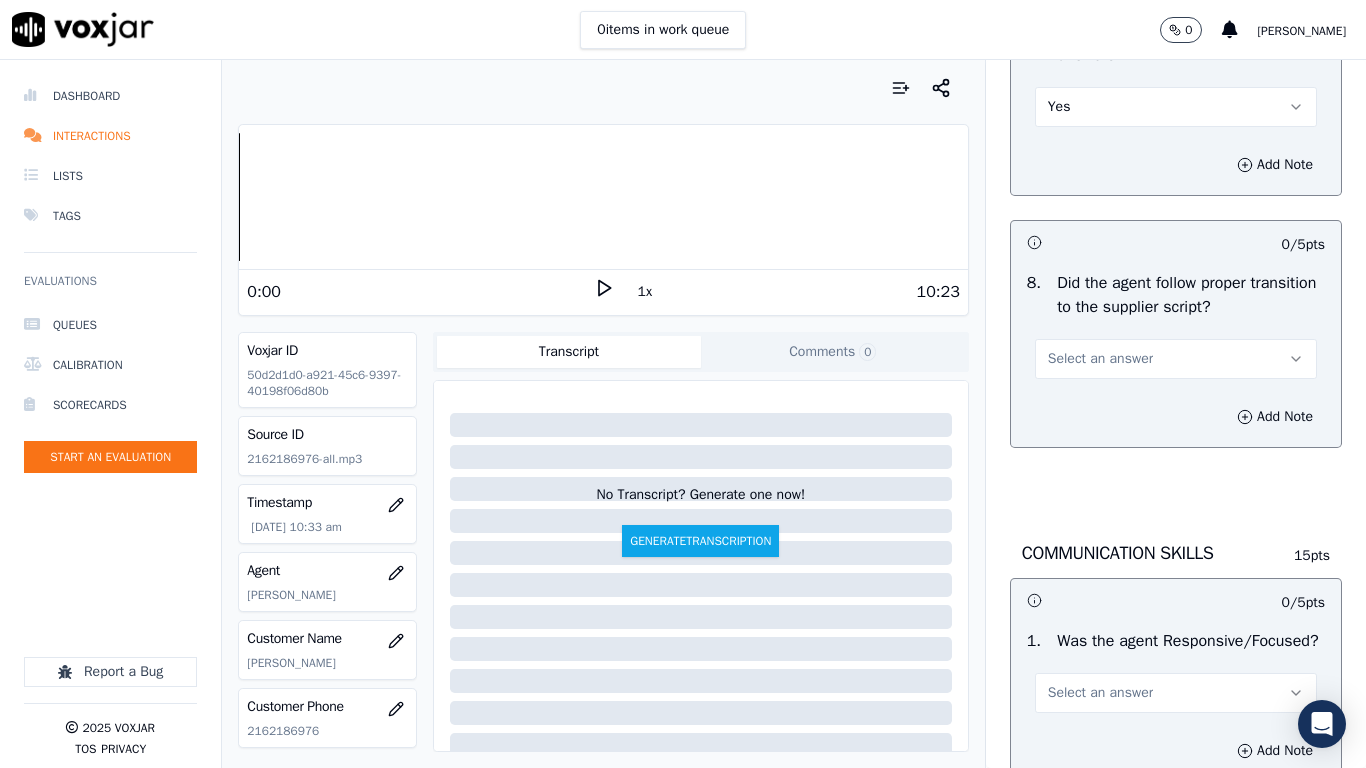 click on "Select an answer" at bounding box center [1100, 359] 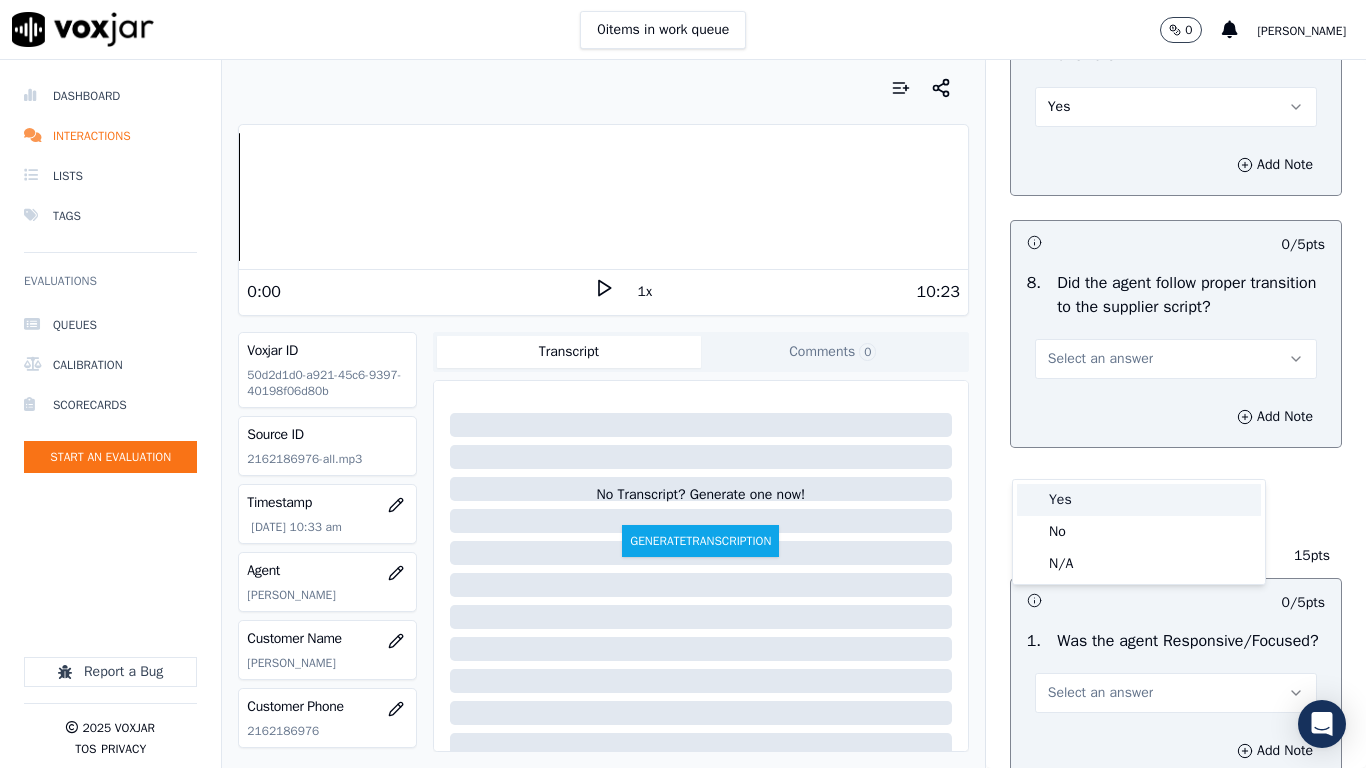 click on "Yes" at bounding box center (1139, 500) 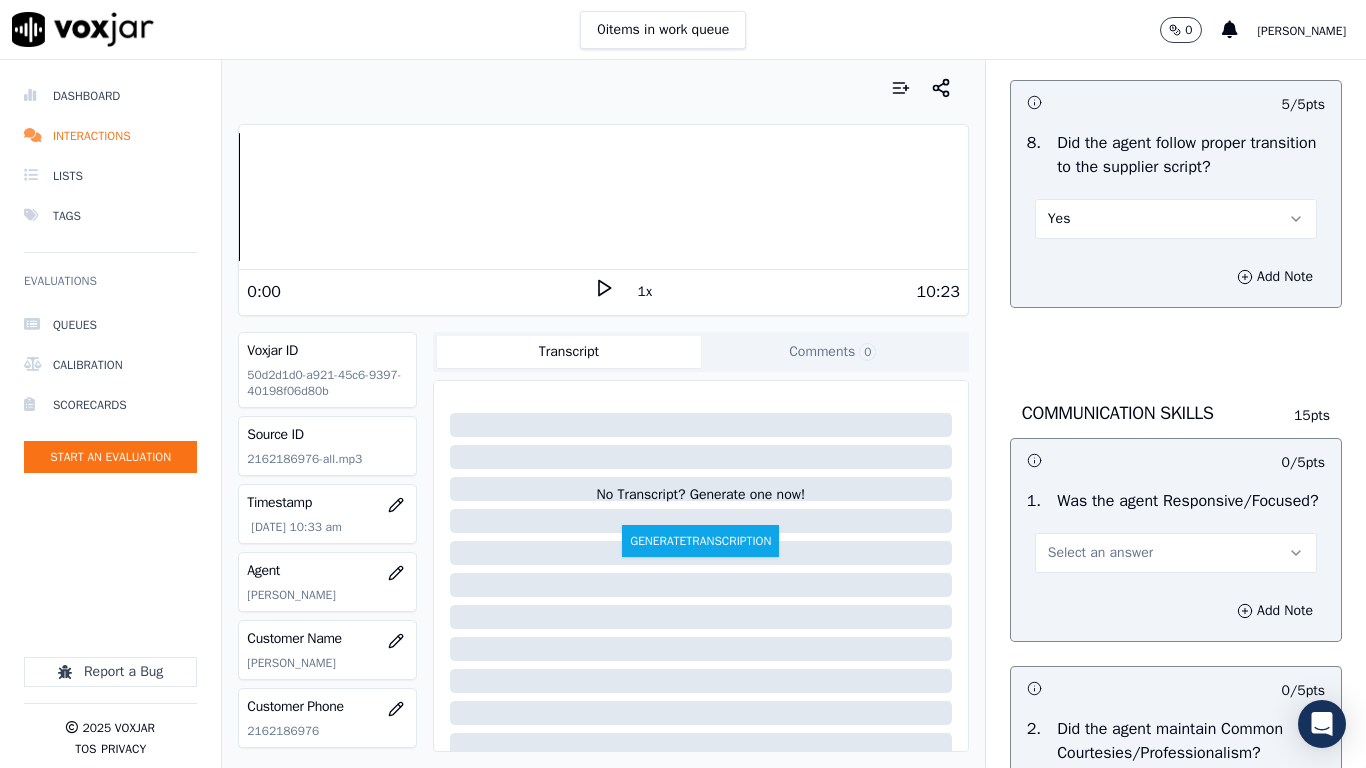 scroll, scrollTop: 5000, scrollLeft: 0, axis: vertical 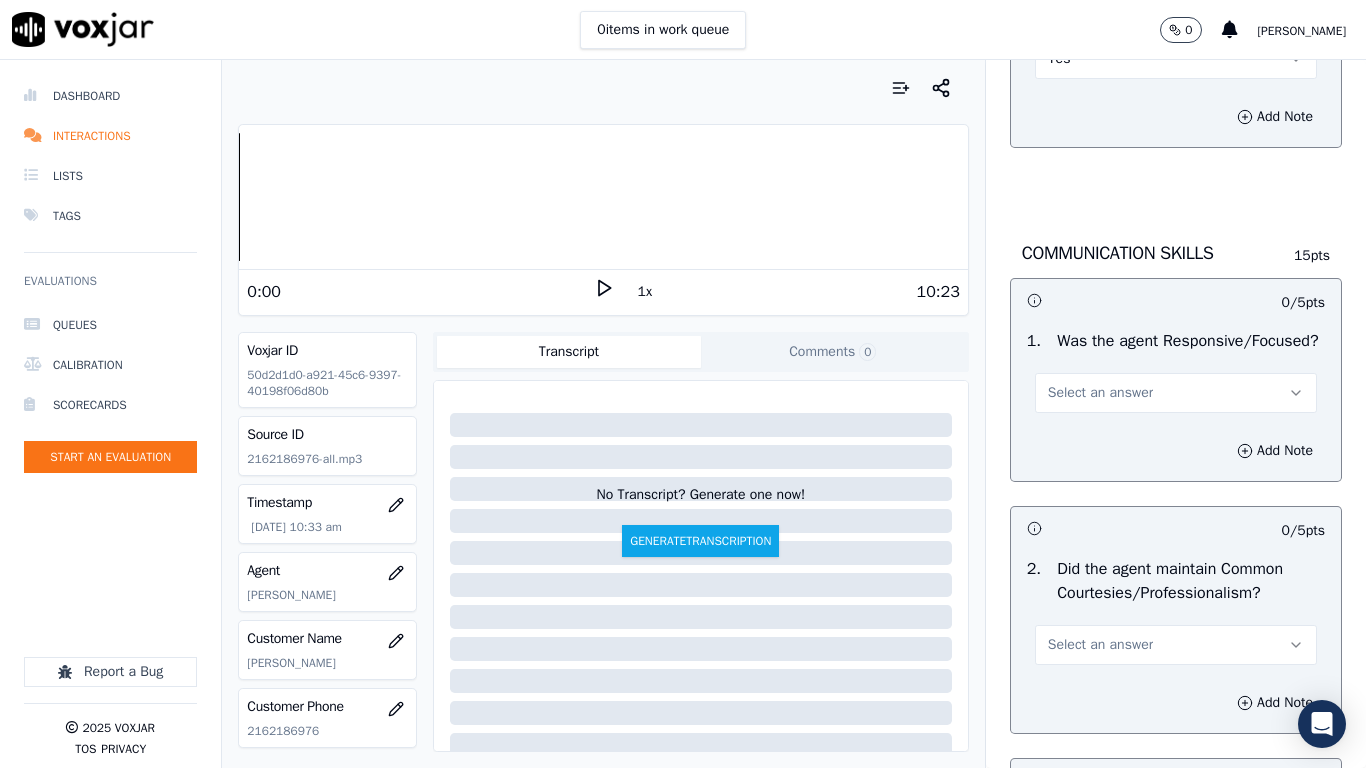 click on "Select an answer" at bounding box center [1100, 393] 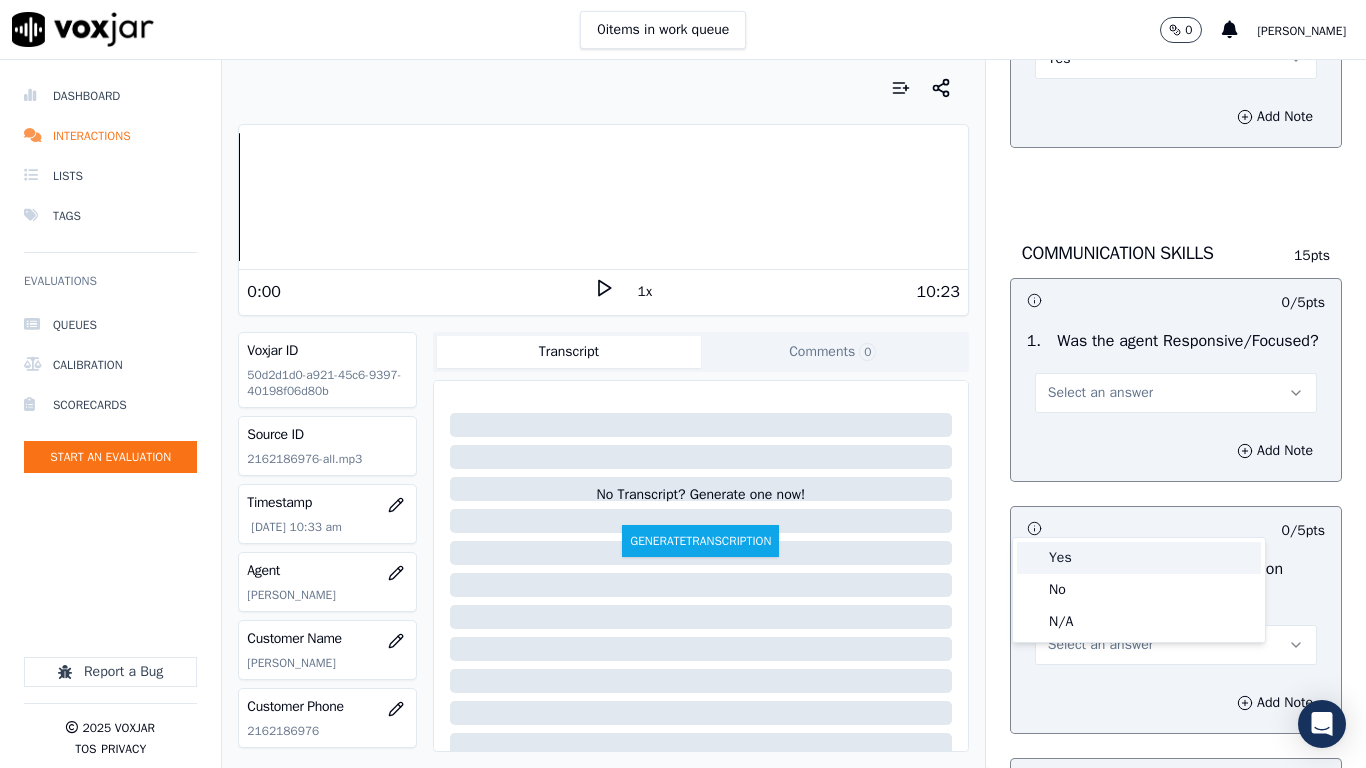 click on "Yes" at bounding box center (1139, 558) 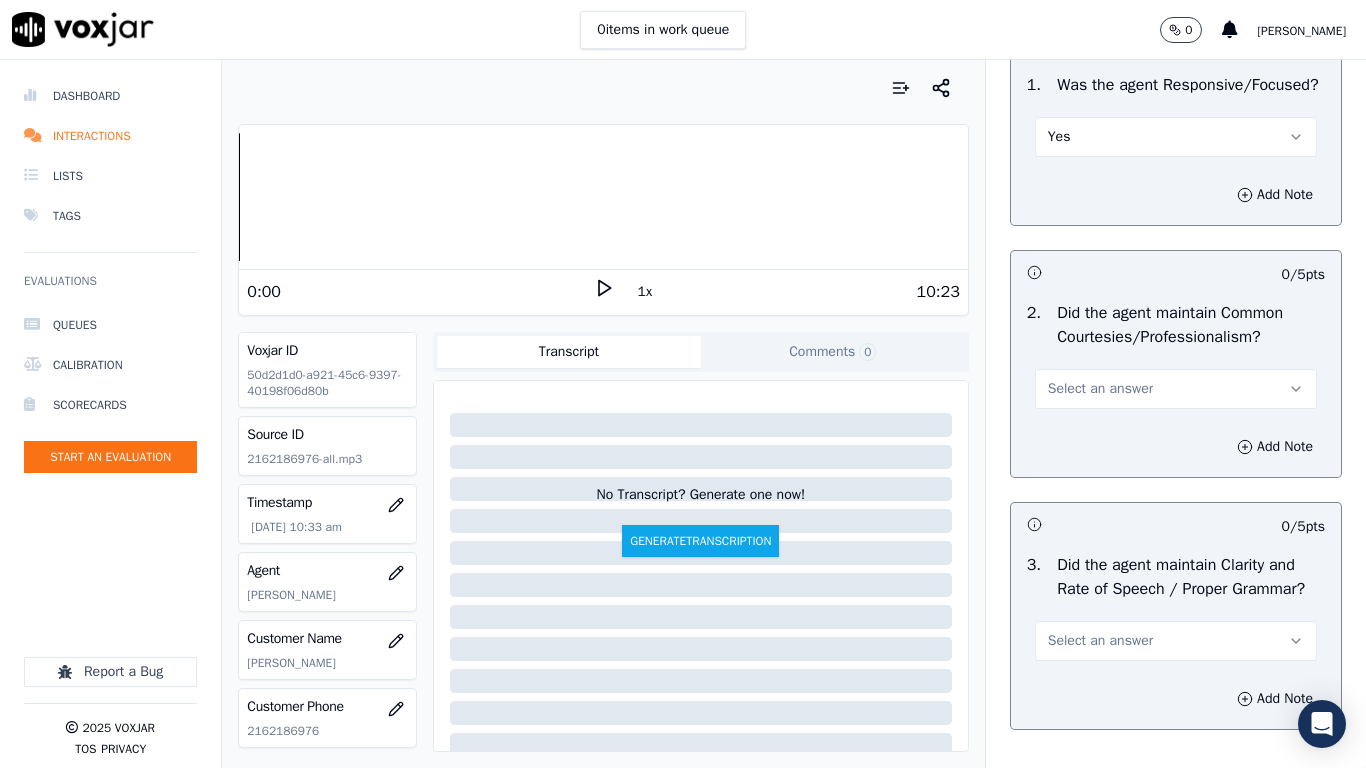 scroll, scrollTop: 5300, scrollLeft: 0, axis: vertical 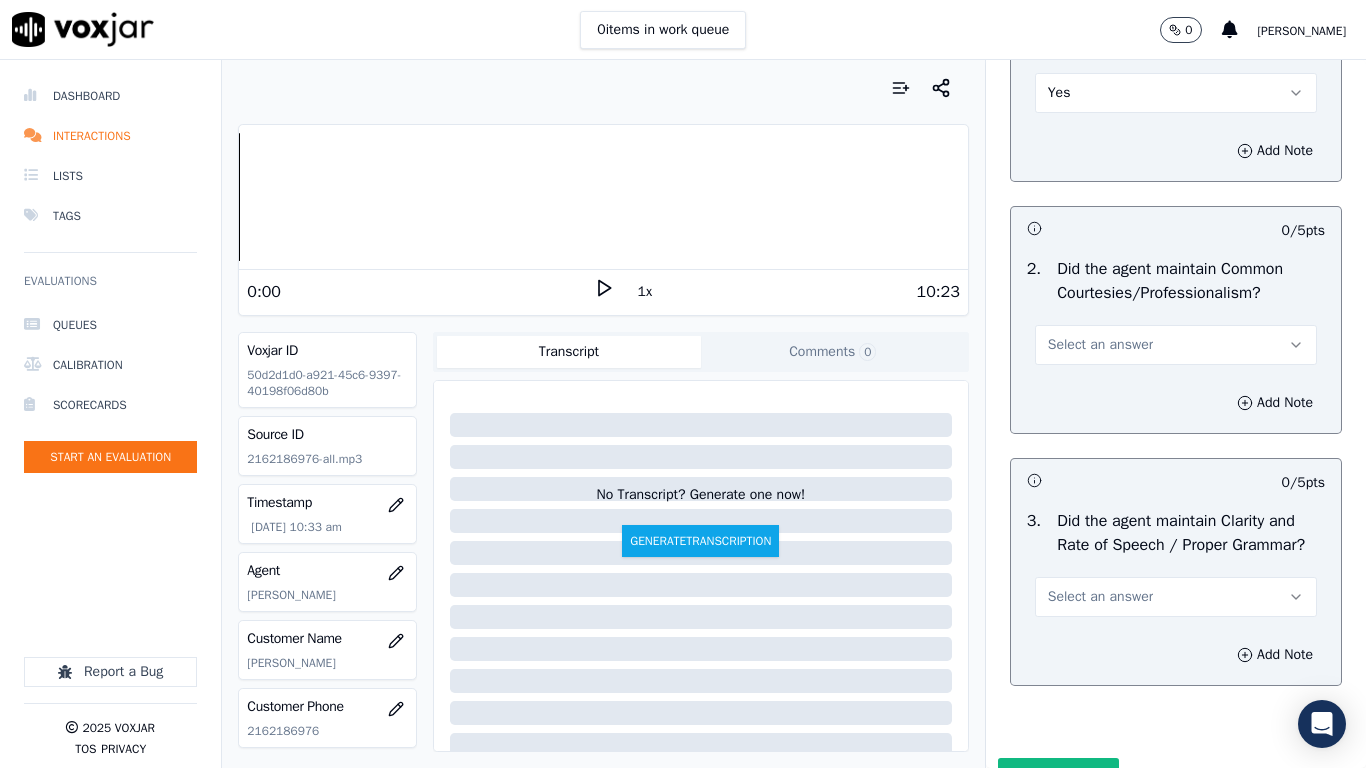 click on "Select an answer" at bounding box center (1100, 345) 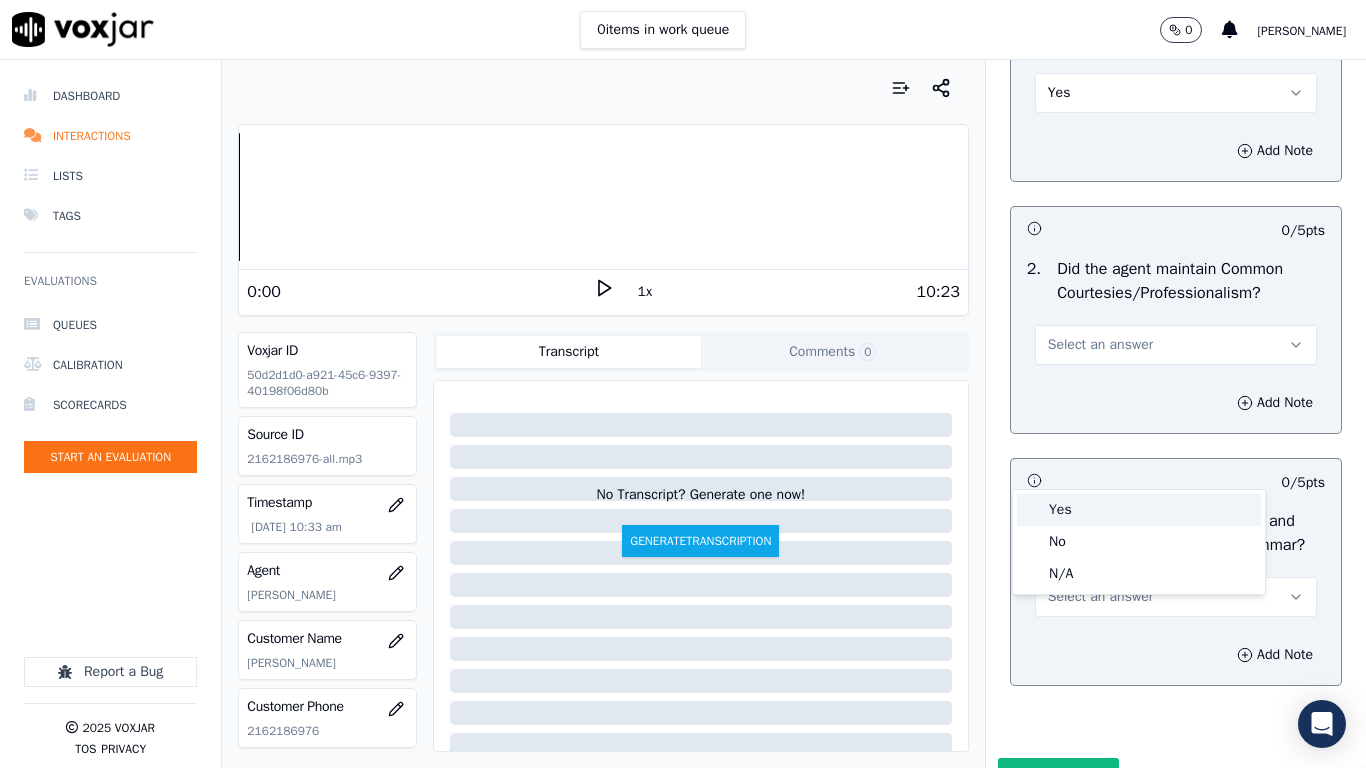 click on "Yes" at bounding box center [1139, 510] 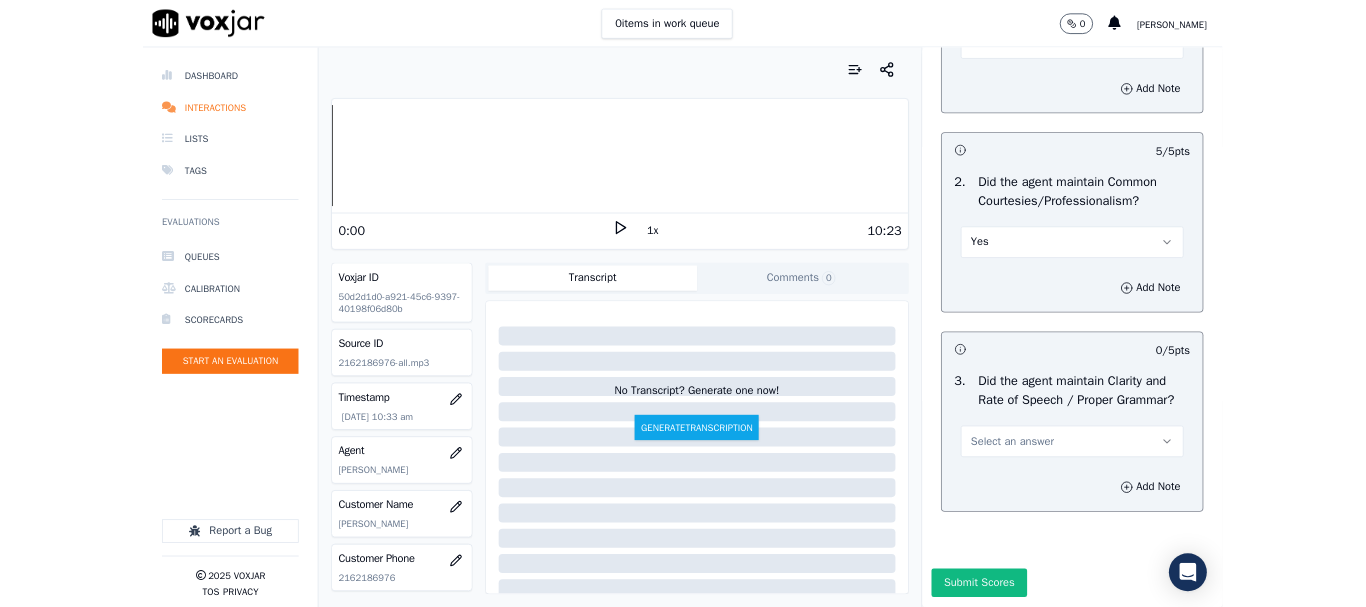 scroll, scrollTop: 5533, scrollLeft: 0, axis: vertical 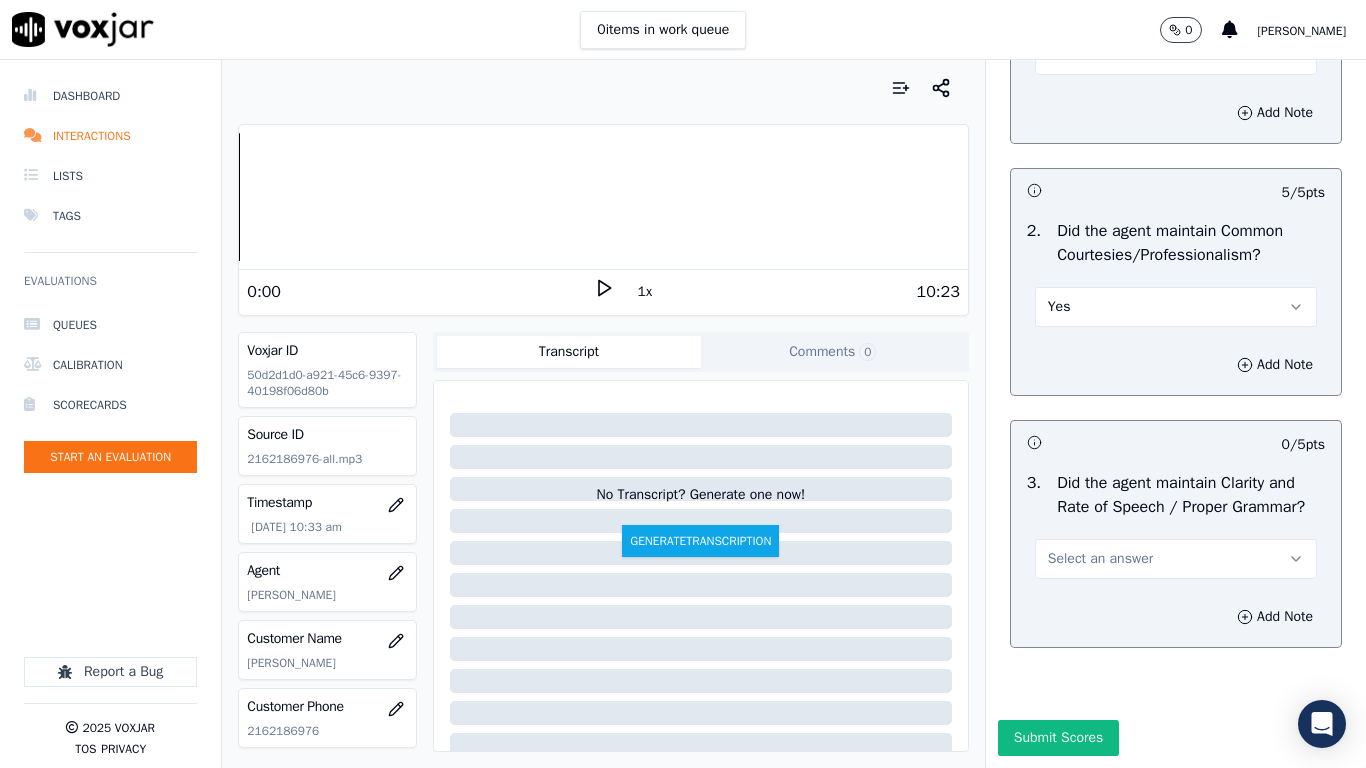 click on "Select an answer" at bounding box center [1100, 559] 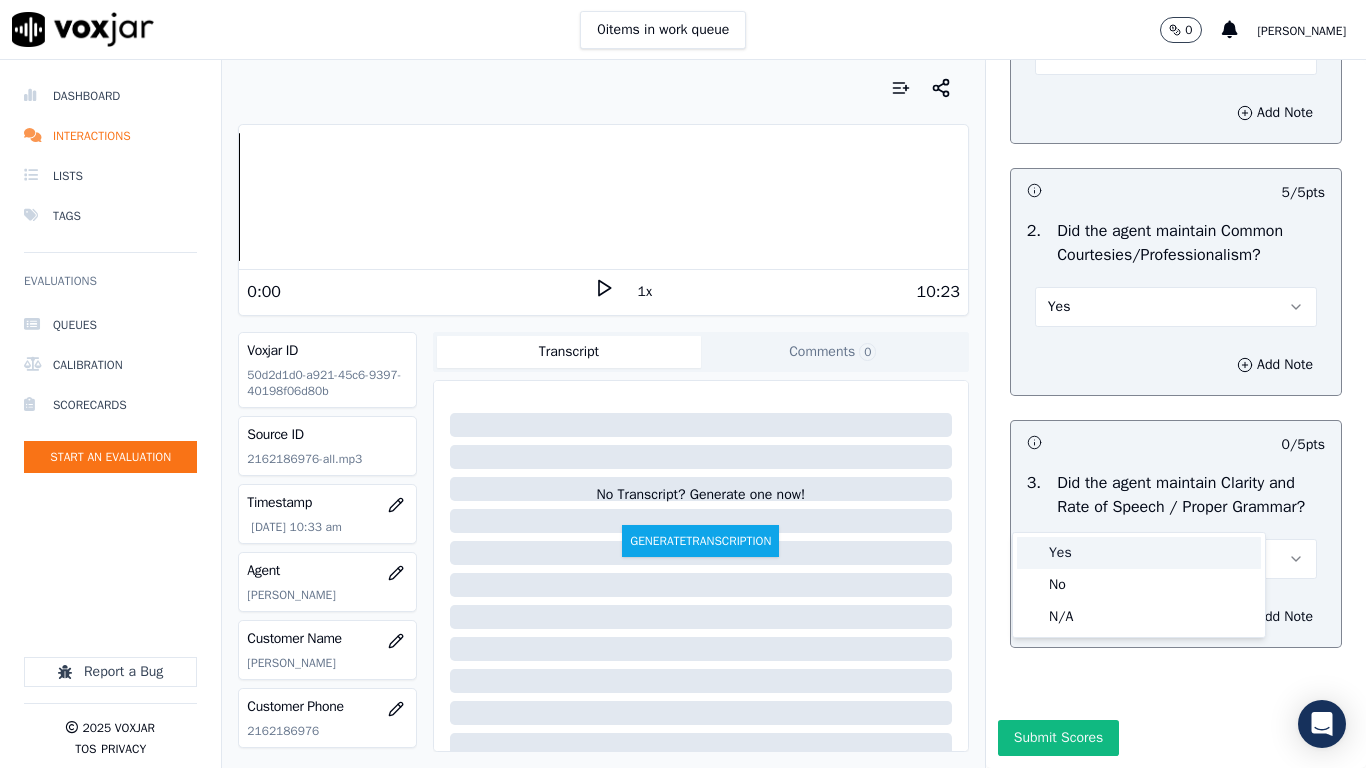 click on "Yes" at bounding box center (1139, 553) 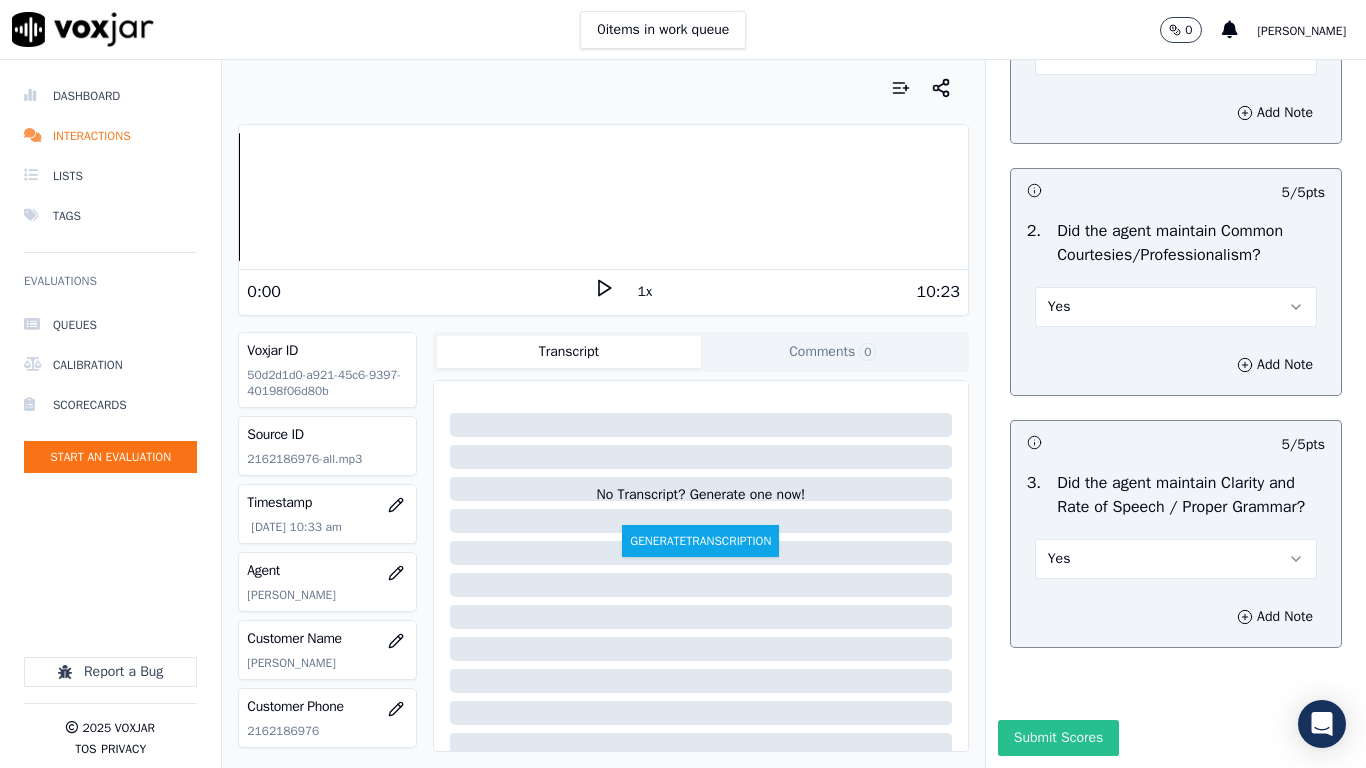 click on "Submit Scores" at bounding box center [1058, 738] 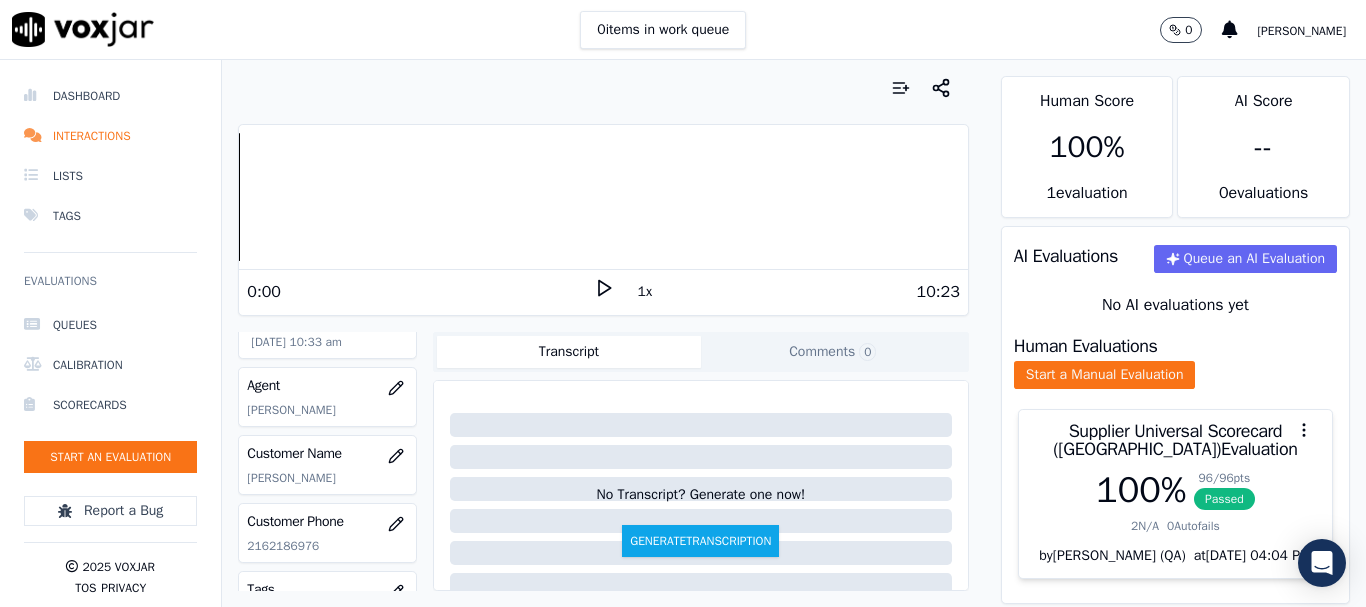 scroll, scrollTop: 200, scrollLeft: 0, axis: vertical 